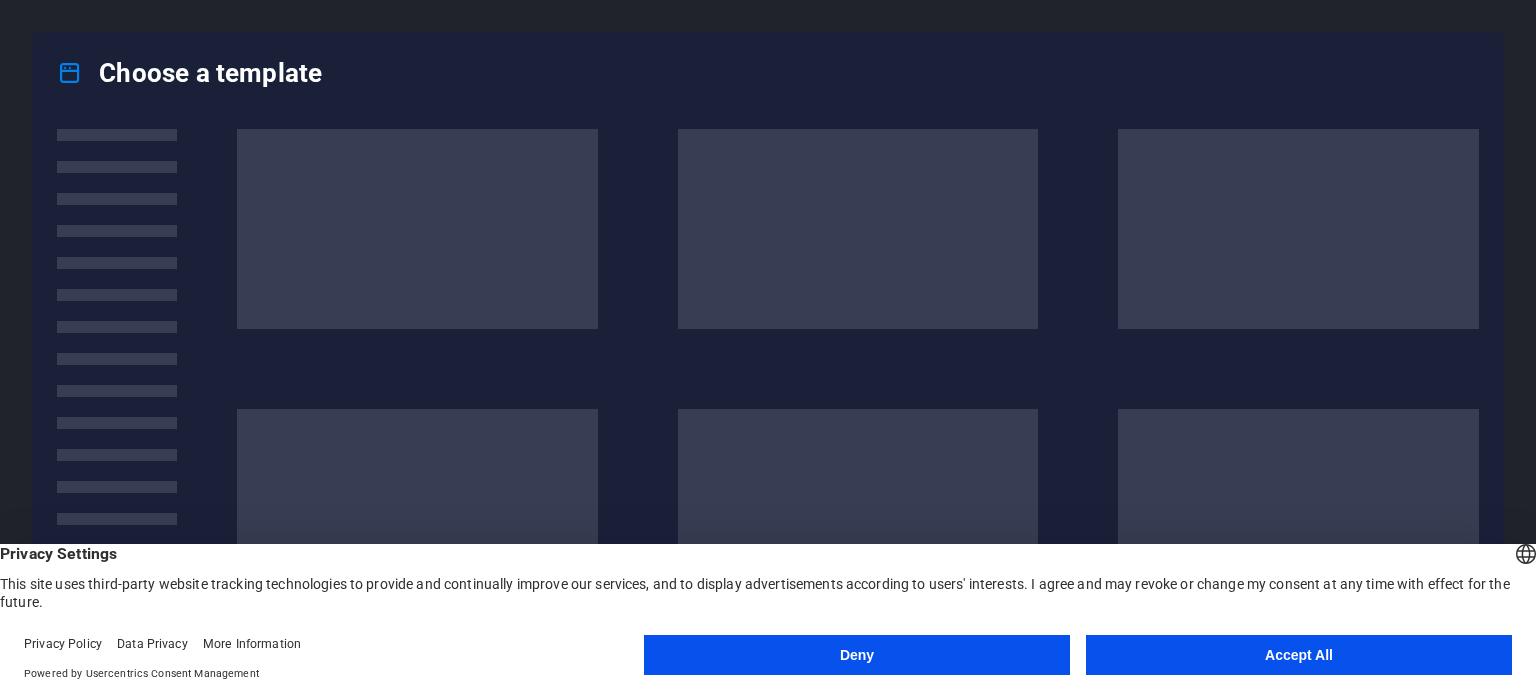 scroll, scrollTop: 0, scrollLeft: 0, axis: both 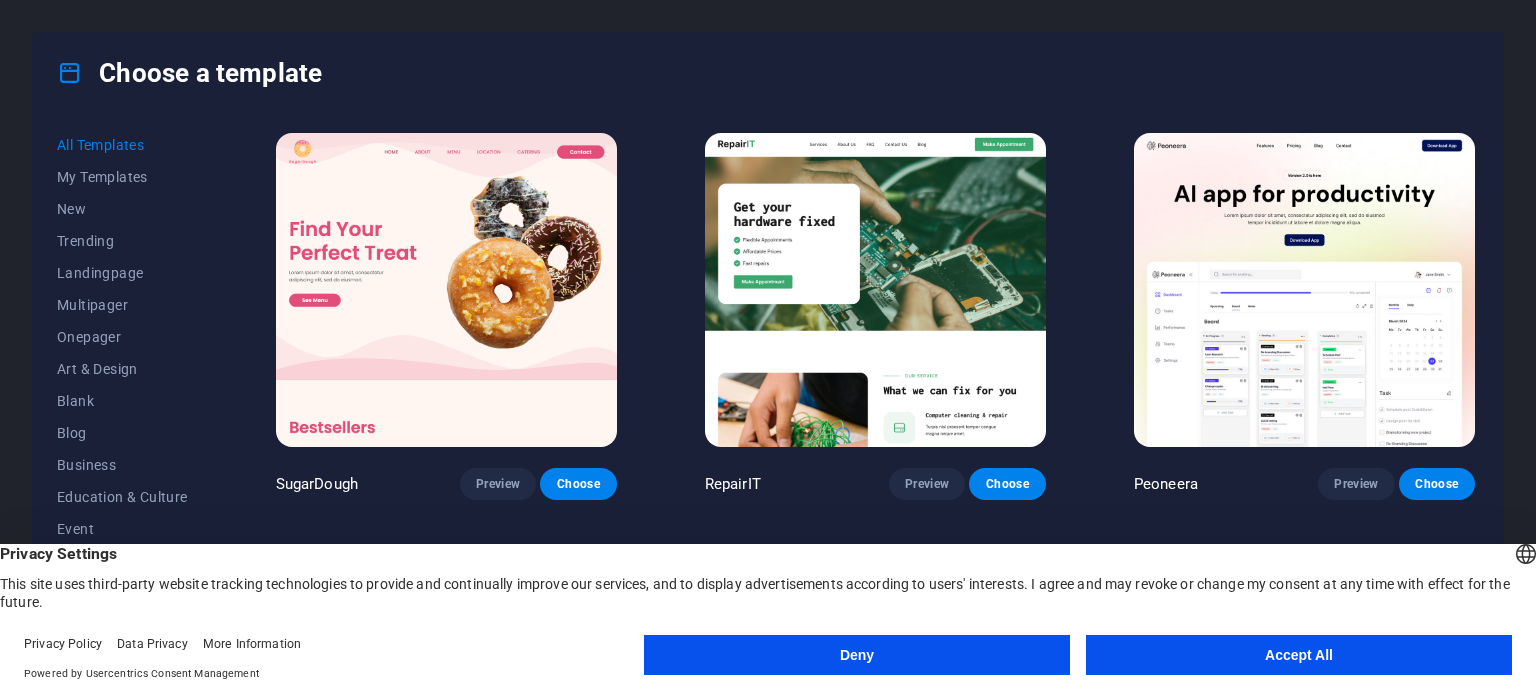click on "Accept All" at bounding box center (1299, 655) 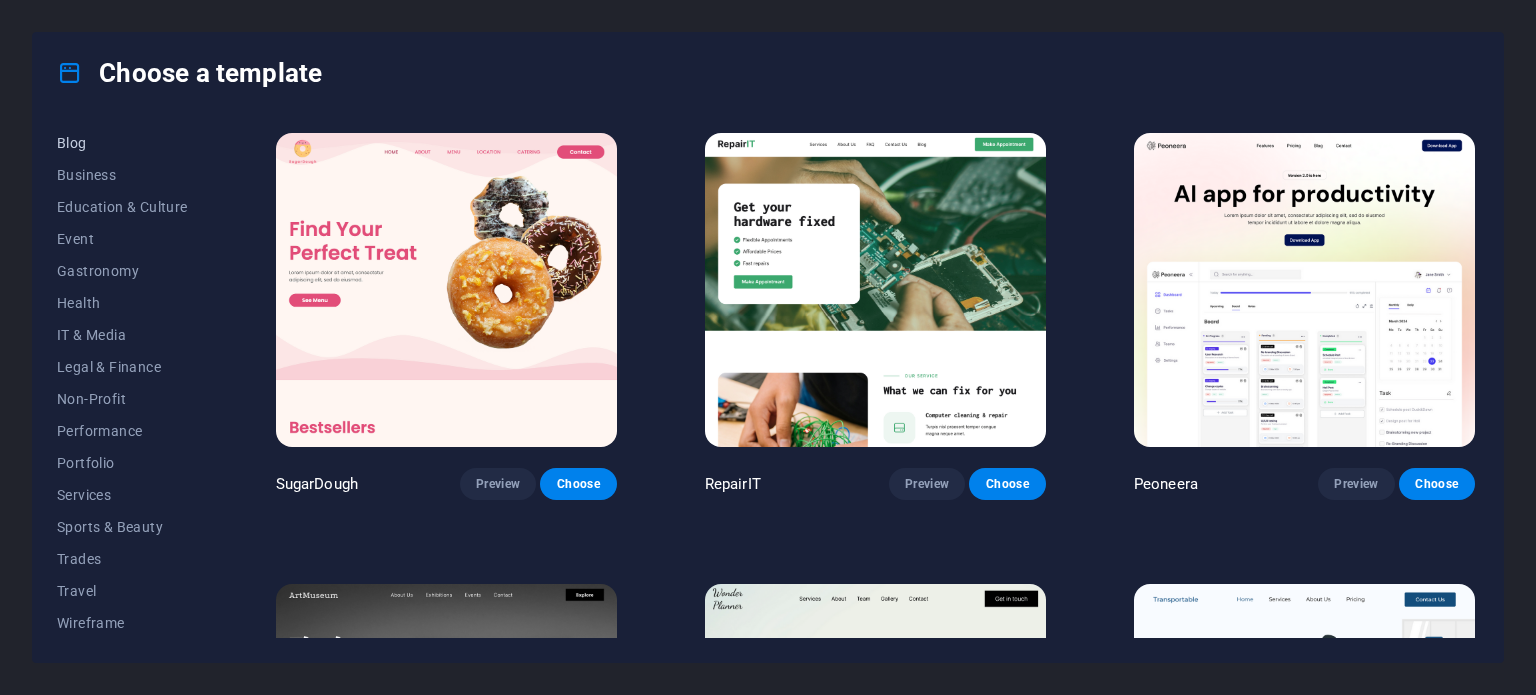 scroll, scrollTop: 0, scrollLeft: 0, axis: both 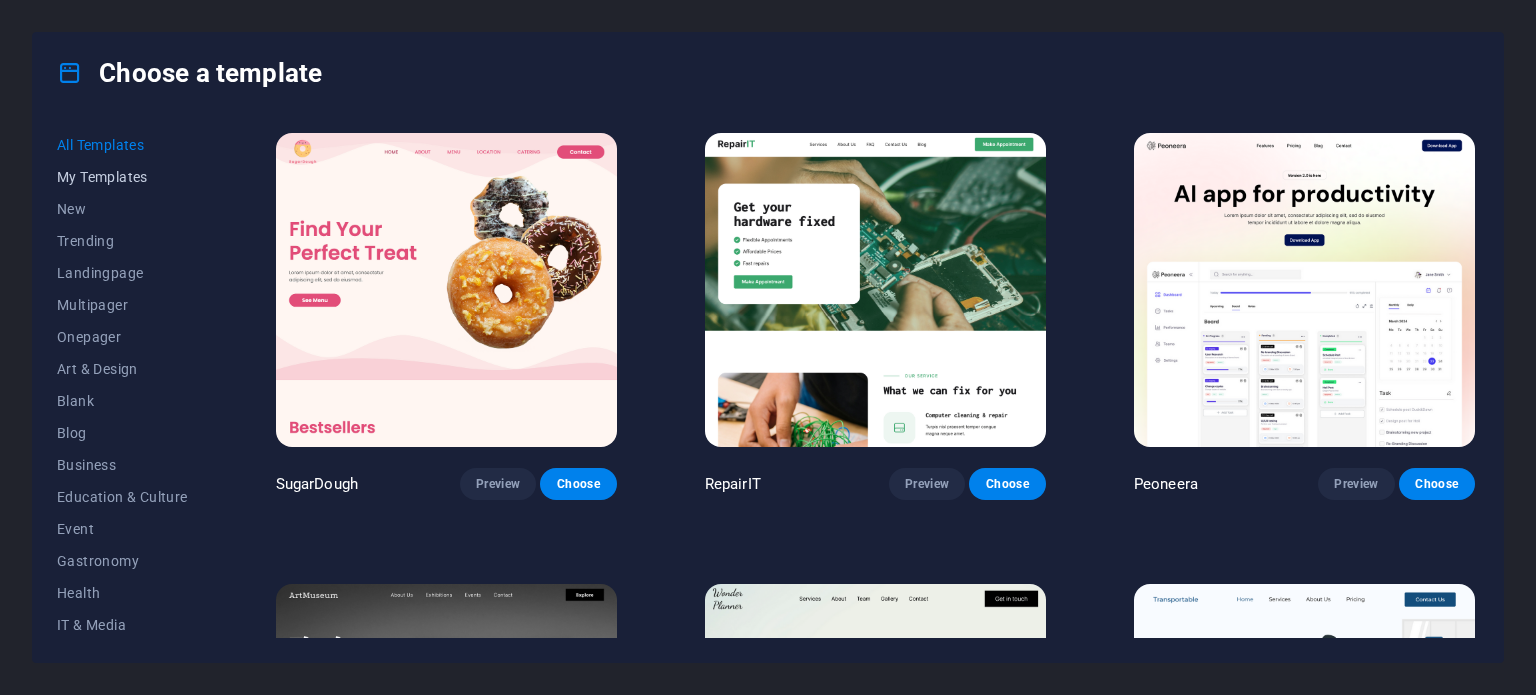 click on "My Templates" at bounding box center (122, 177) 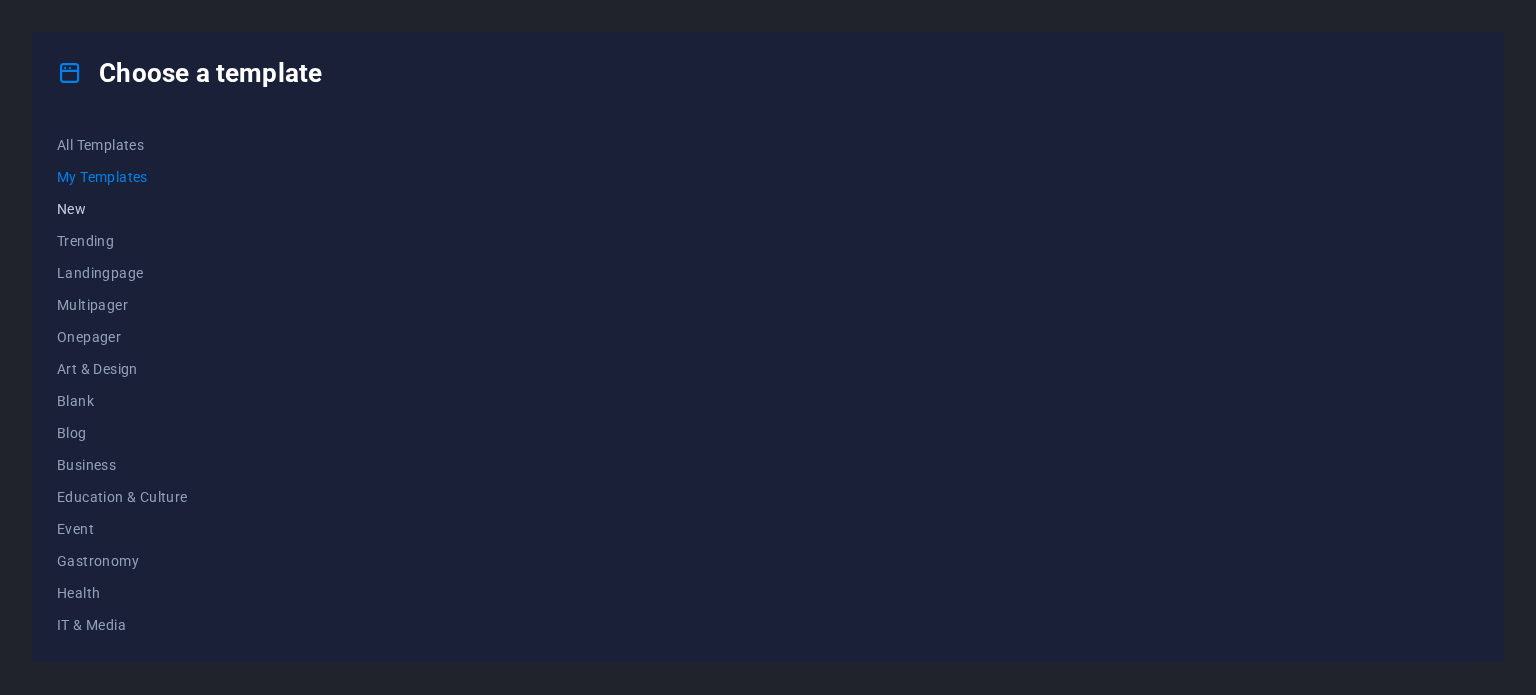 click on "New" at bounding box center [122, 209] 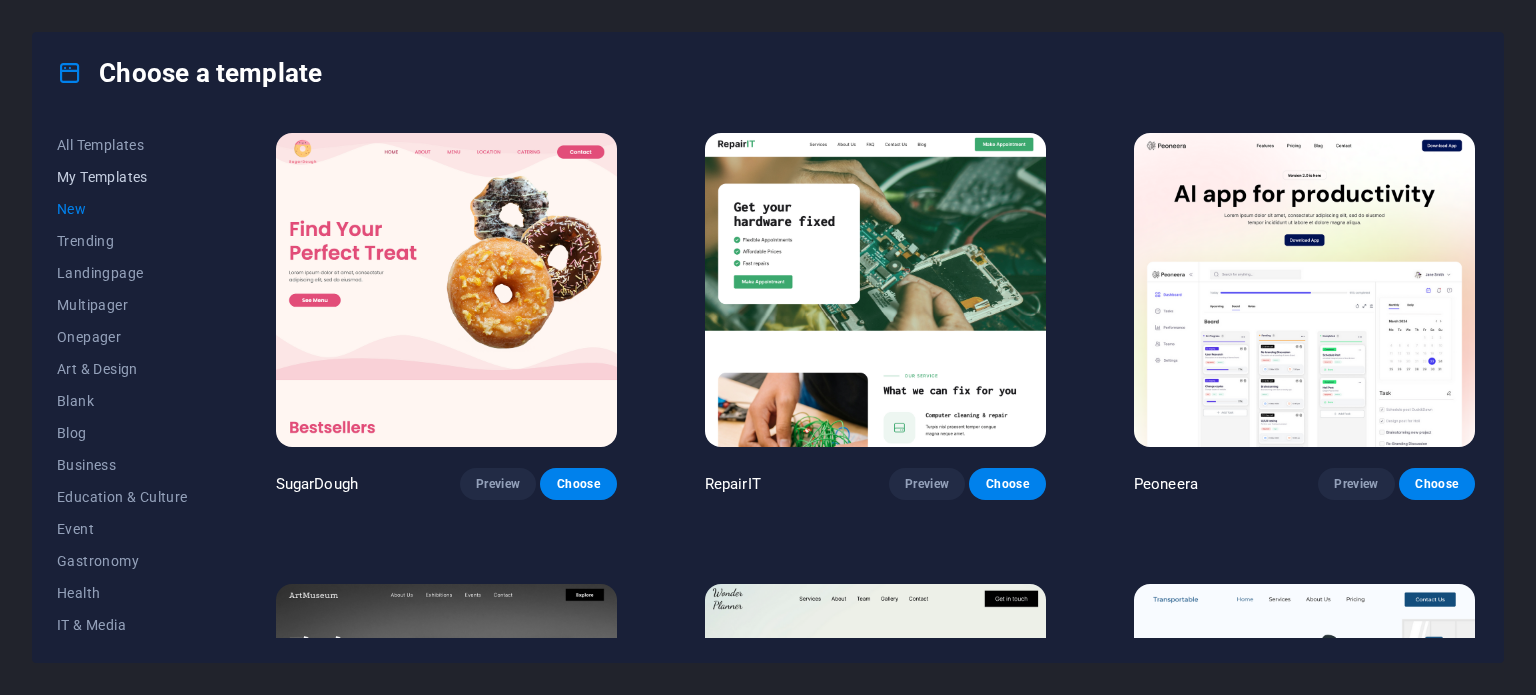 click on "My Templates" at bounding box center (122, 177) 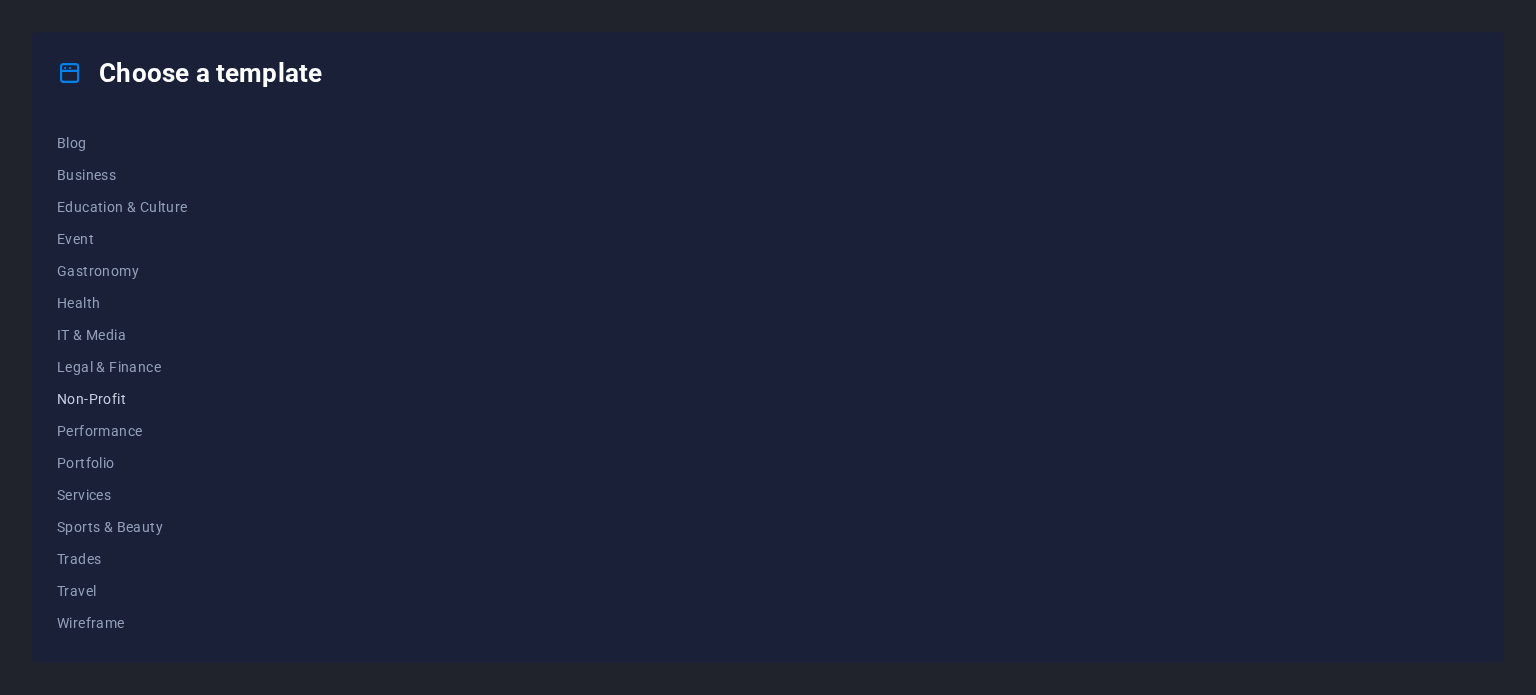 scroll, scrollTop: 0, scrollLeft: 0, axis: both 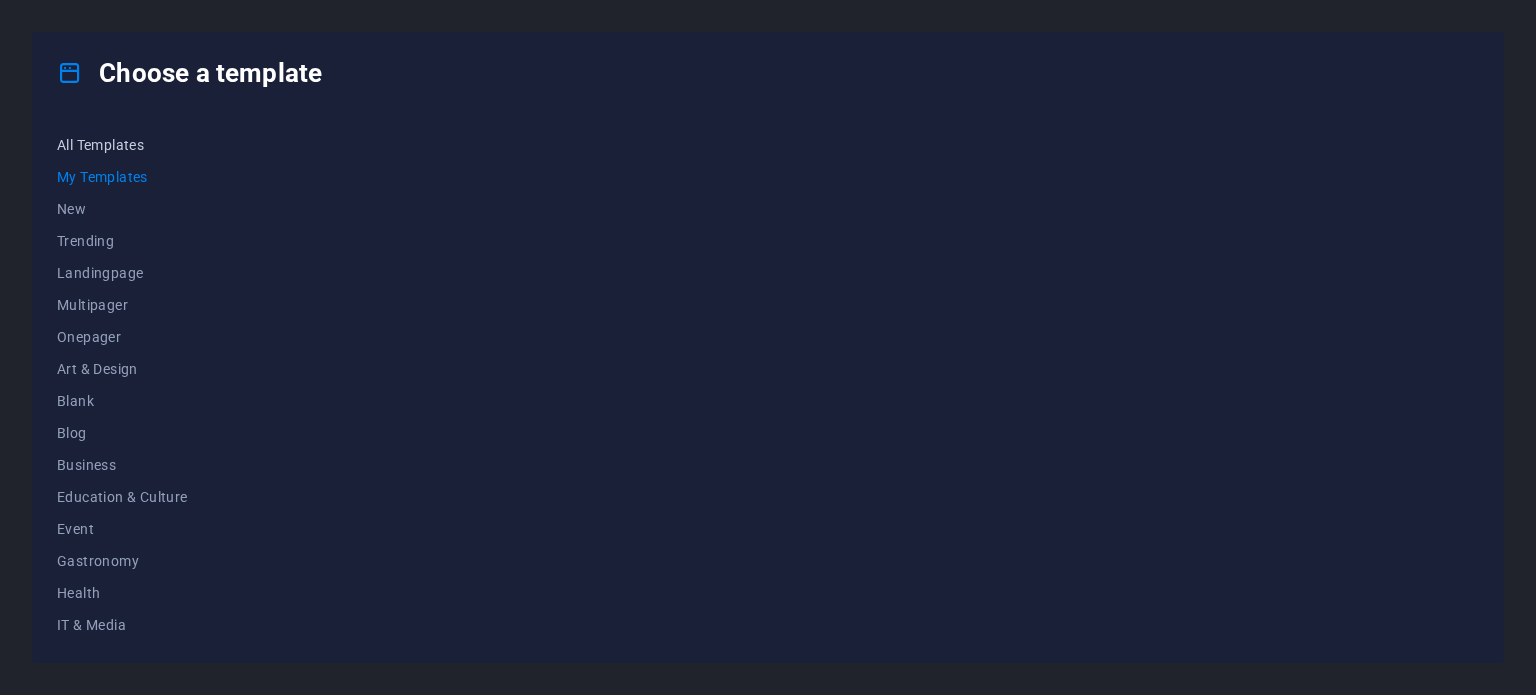 click on "All Templates" at bounding box center [122, 145] 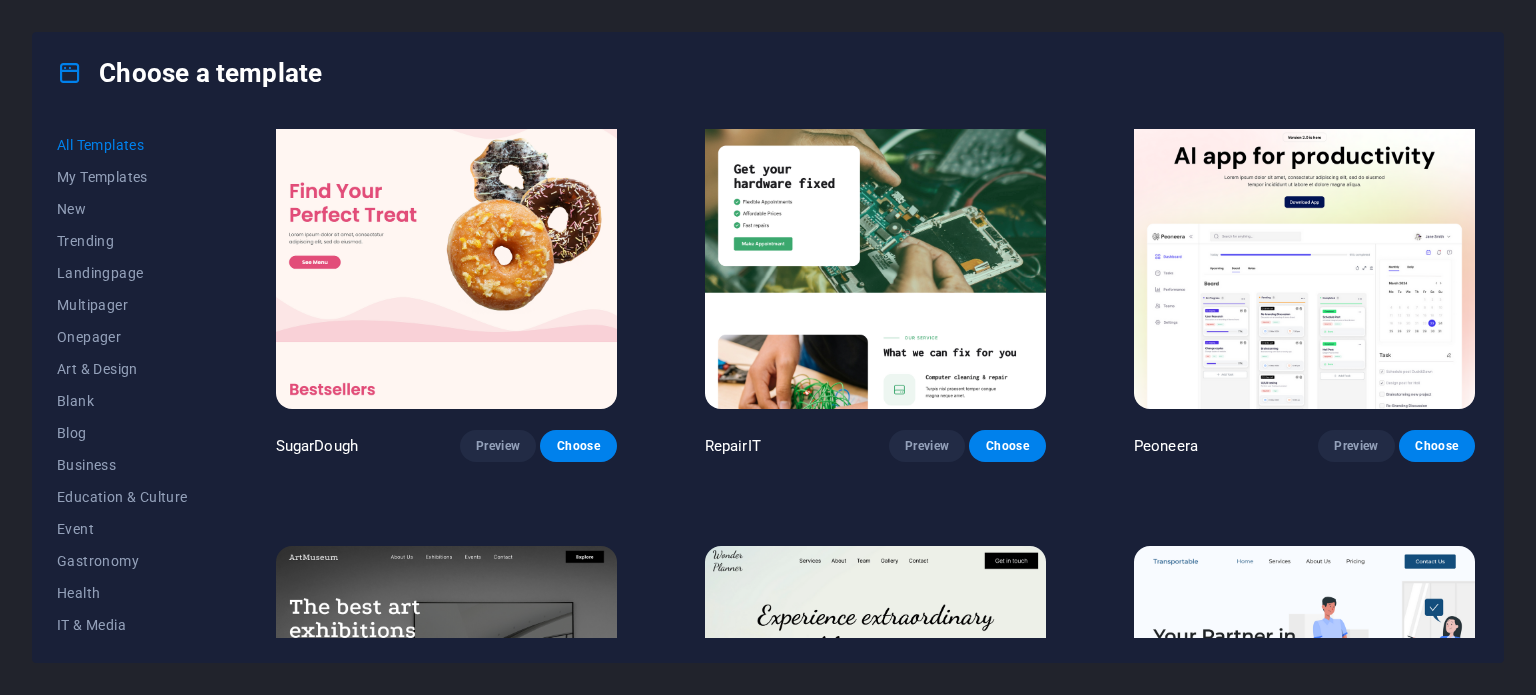 scroll, scrollTop: 0, scrollLeft: 0, axis: both 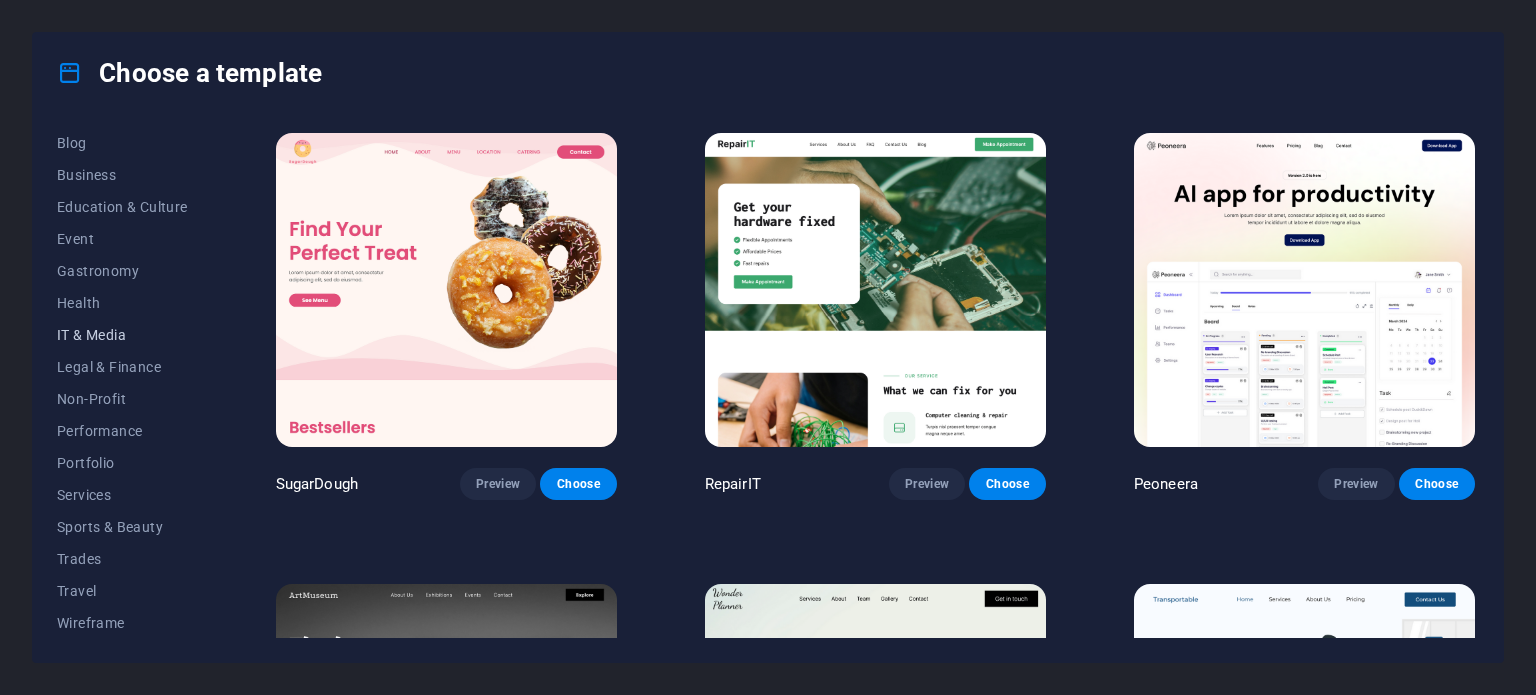 click on "IT & Media" at bounding box center [122, 335] 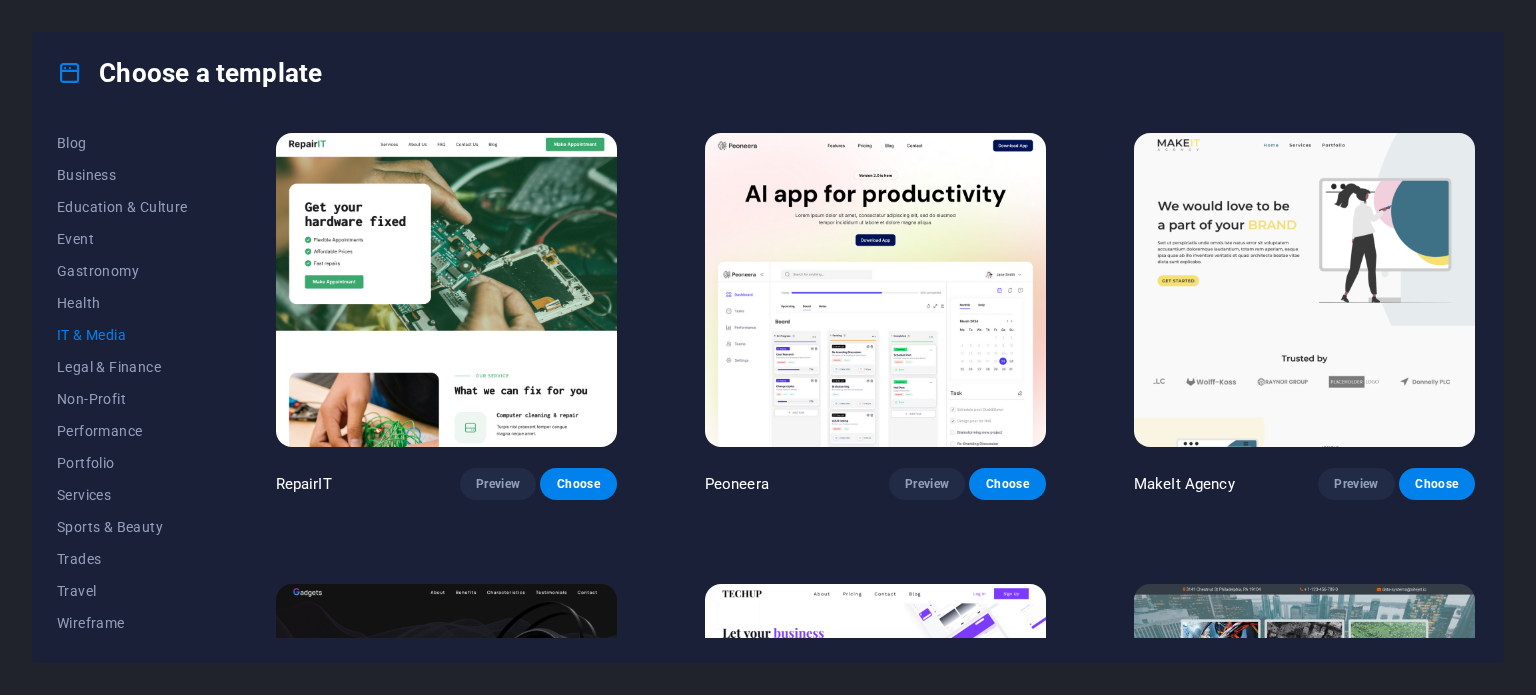 scroll, scrollTop: 0, scrollLeft: 0, axis: both 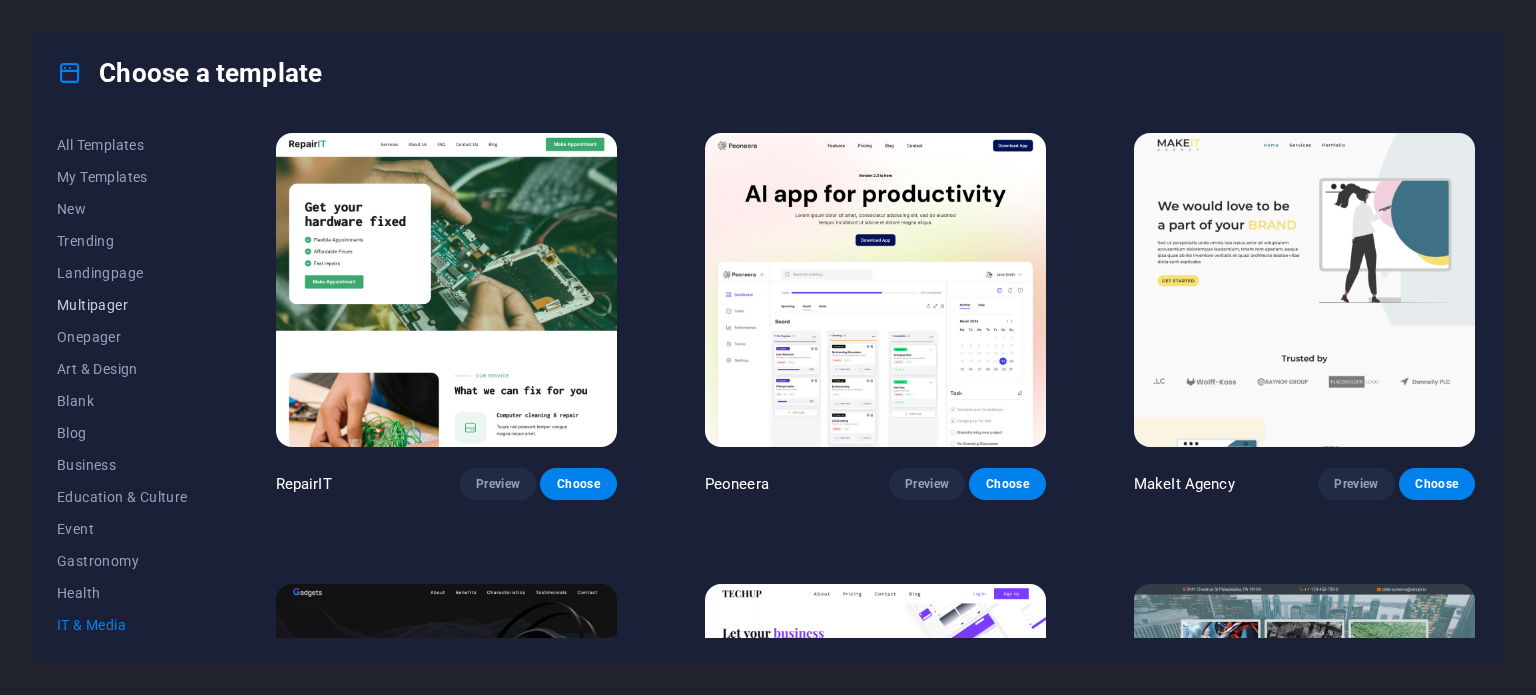 click on "Multipager" at bounding box center [122, 305] 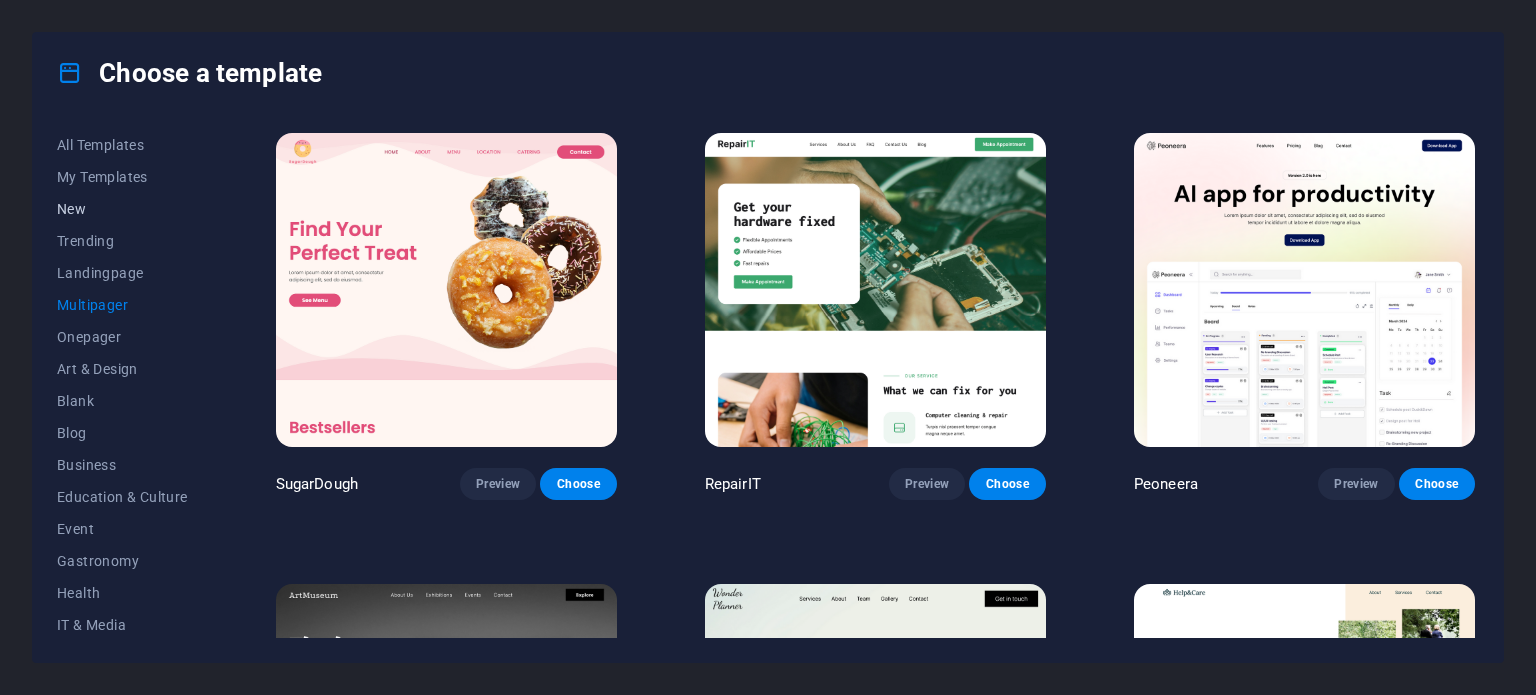click on "New" at bounding box center [122, 209] 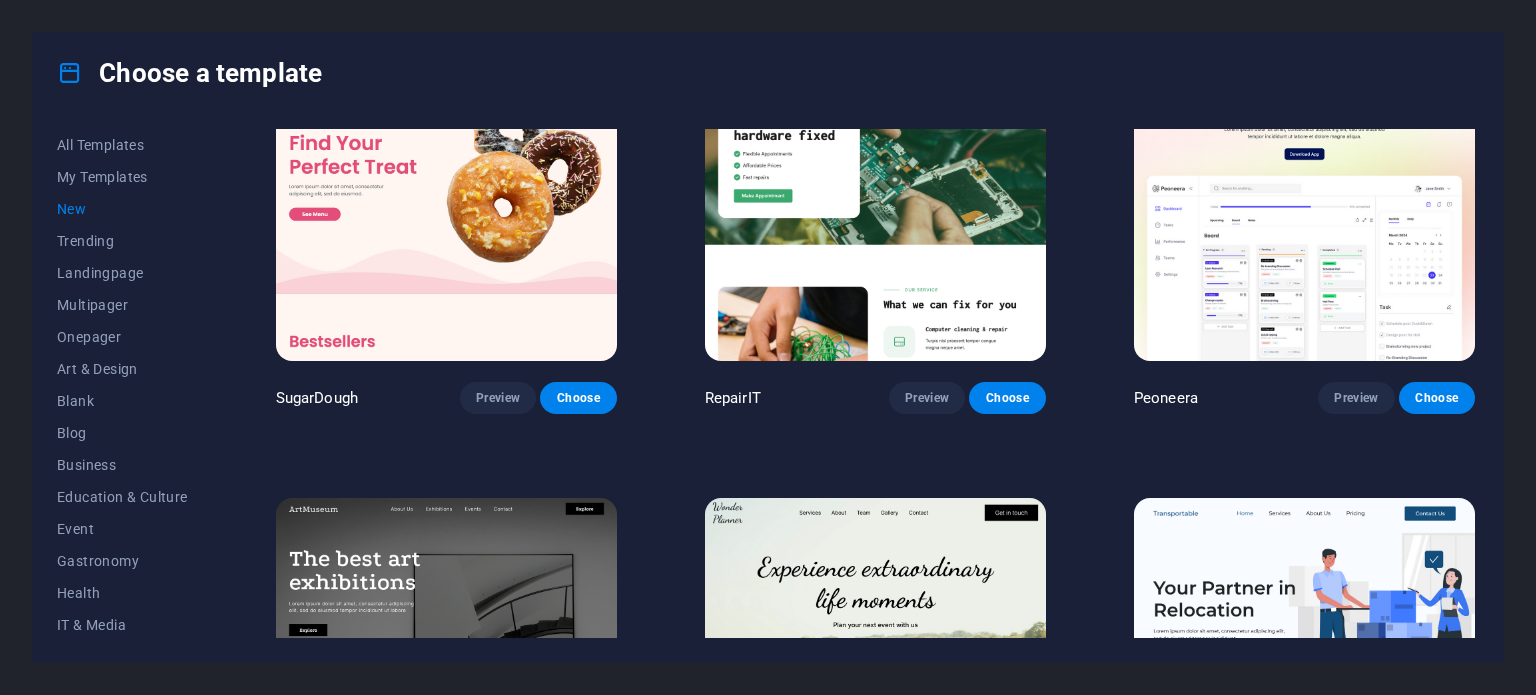 scroll, scrollTop: 0, scrollLeft: 0, axis: both 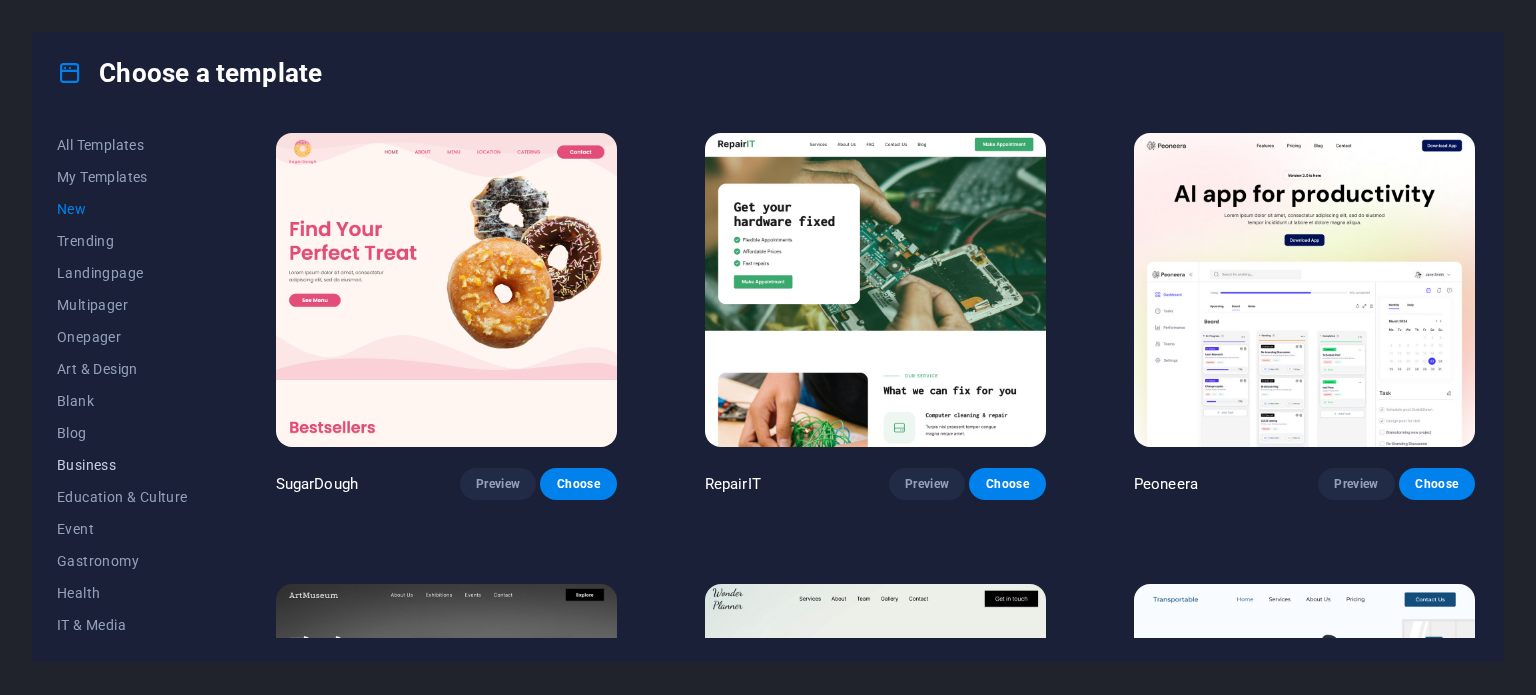 click on "Business" at bounding box center (122, 465) 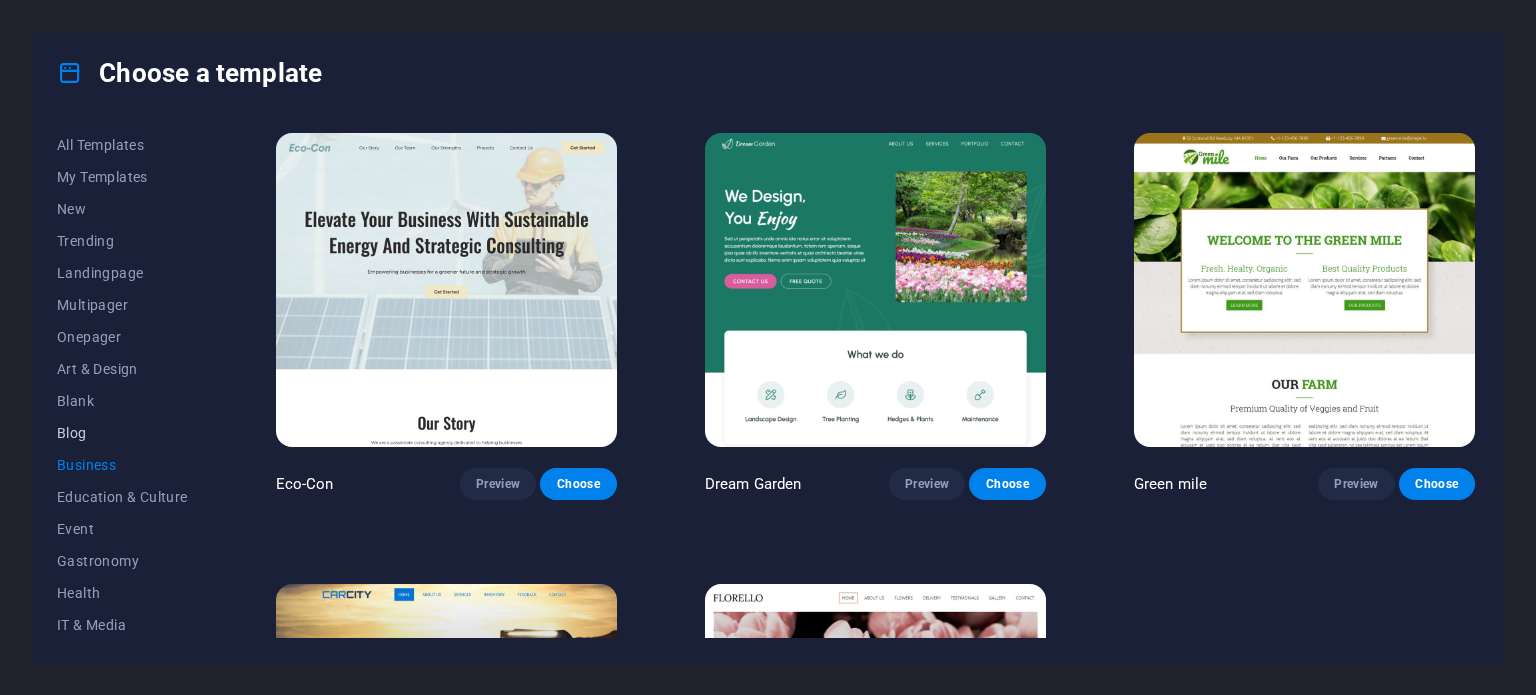 click on "Blog" at bounding box center [122, 433] 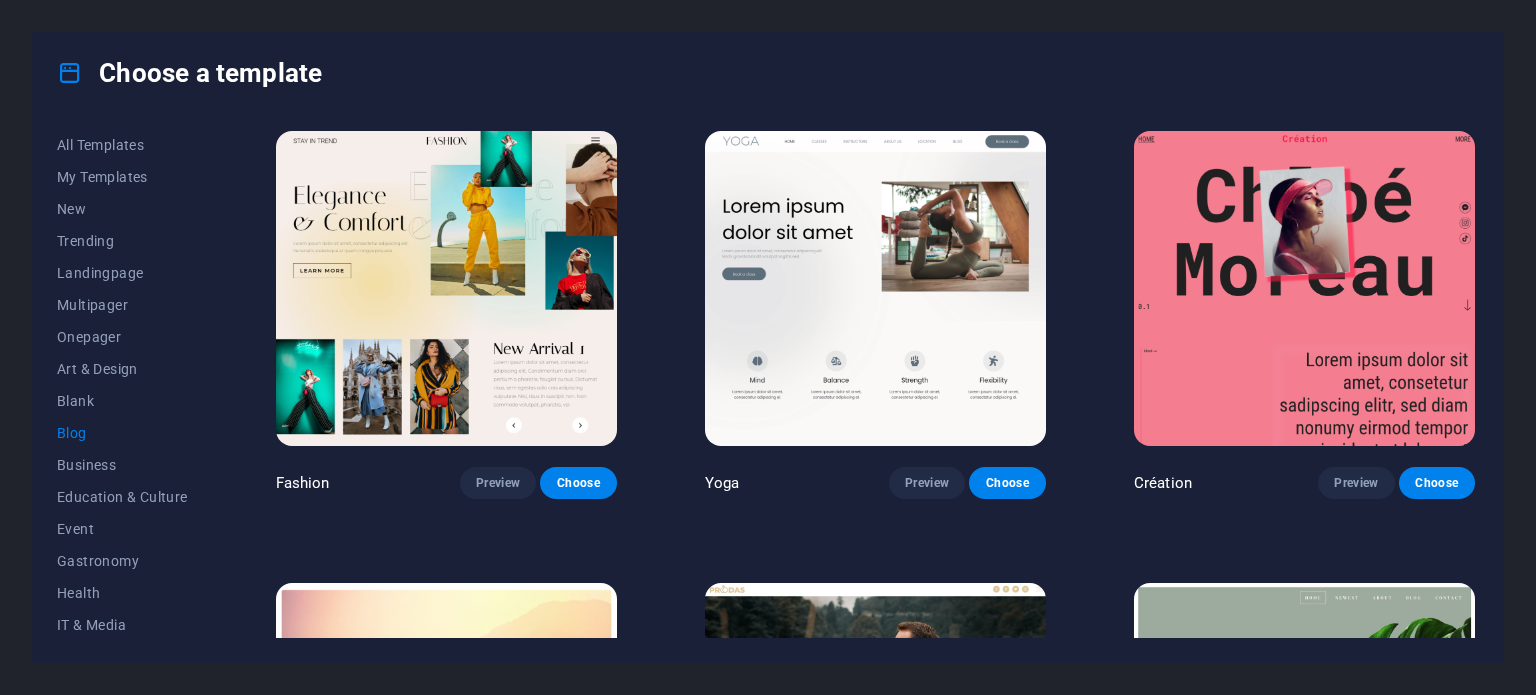 scroll, scrollTop: 2256, scrollLeft: 0, axis: vertical 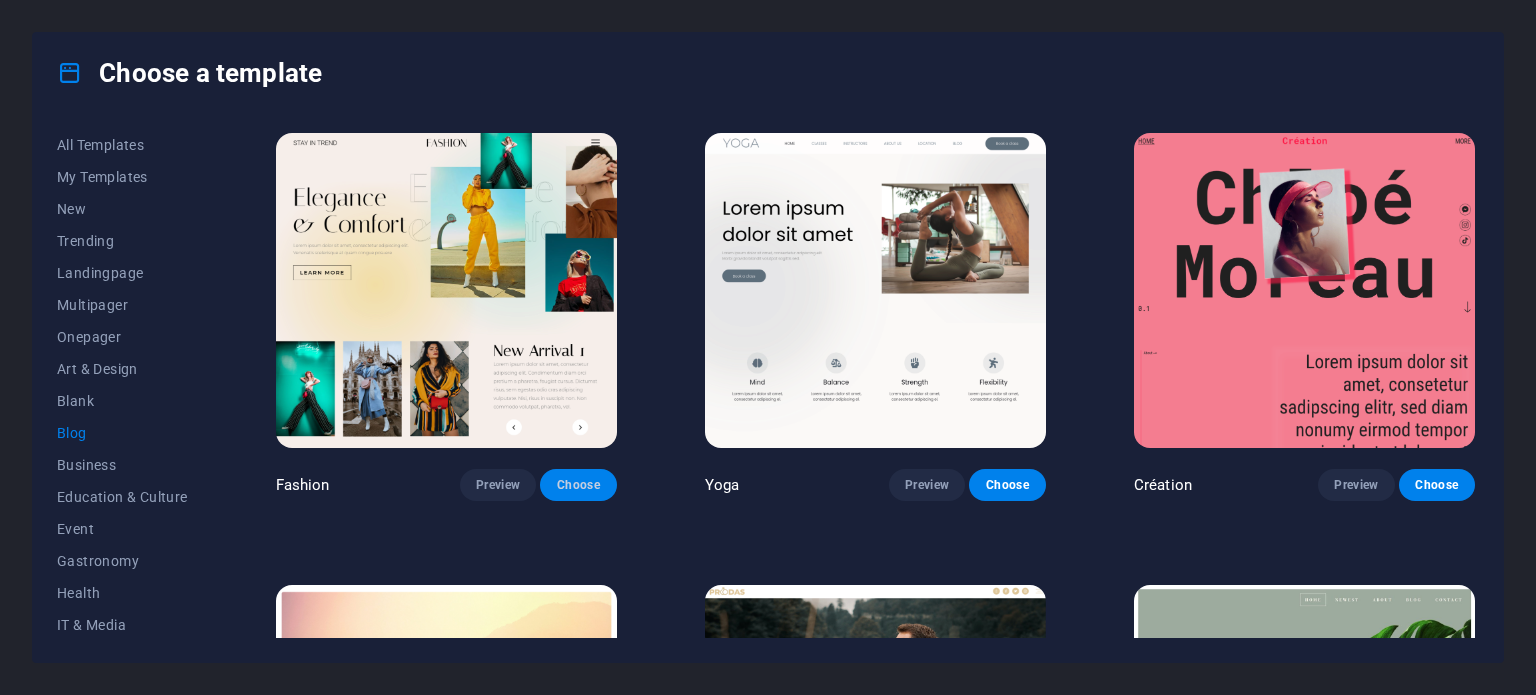 click on "Choose" at bounding box center [578, 485] 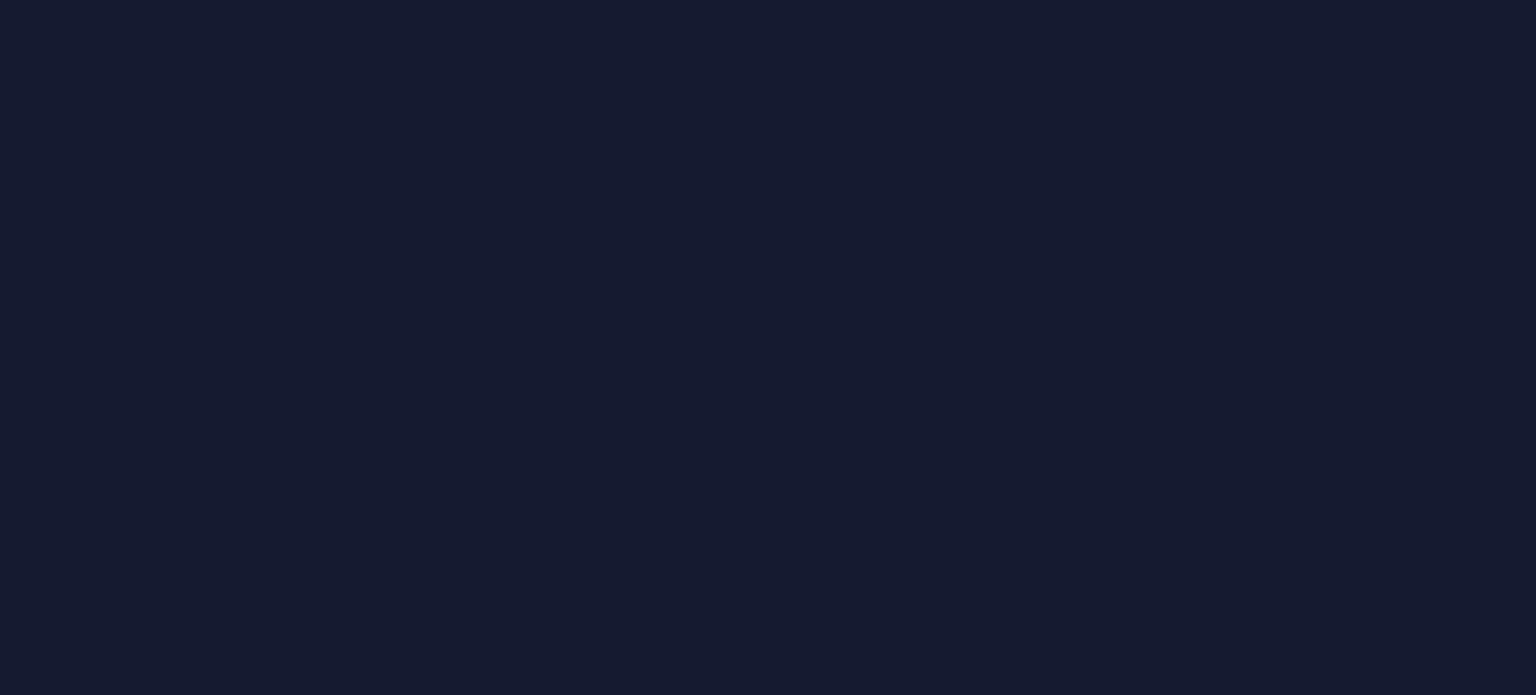 scroll, scrollTop: 0, scrollLeft: 0, axis: both 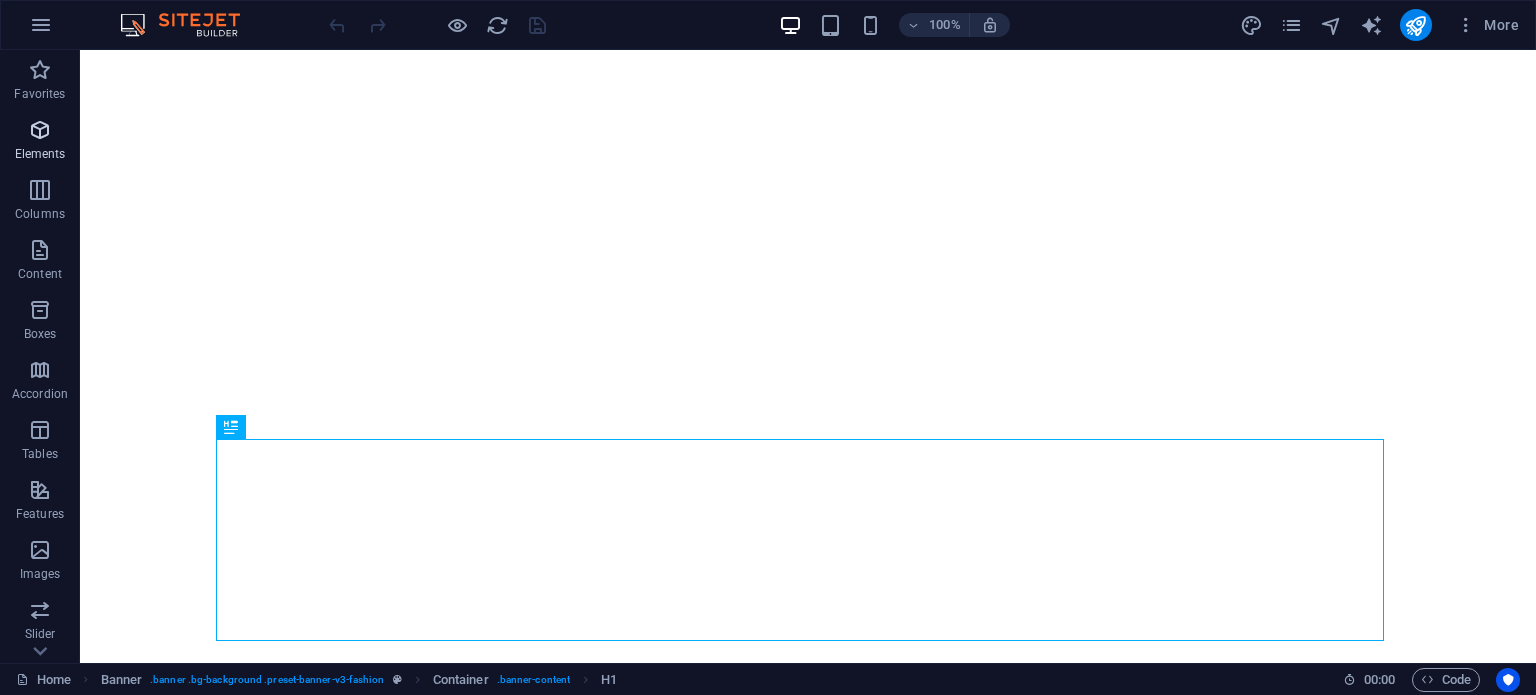 click on "Elements" at bounding box center [40, 154] 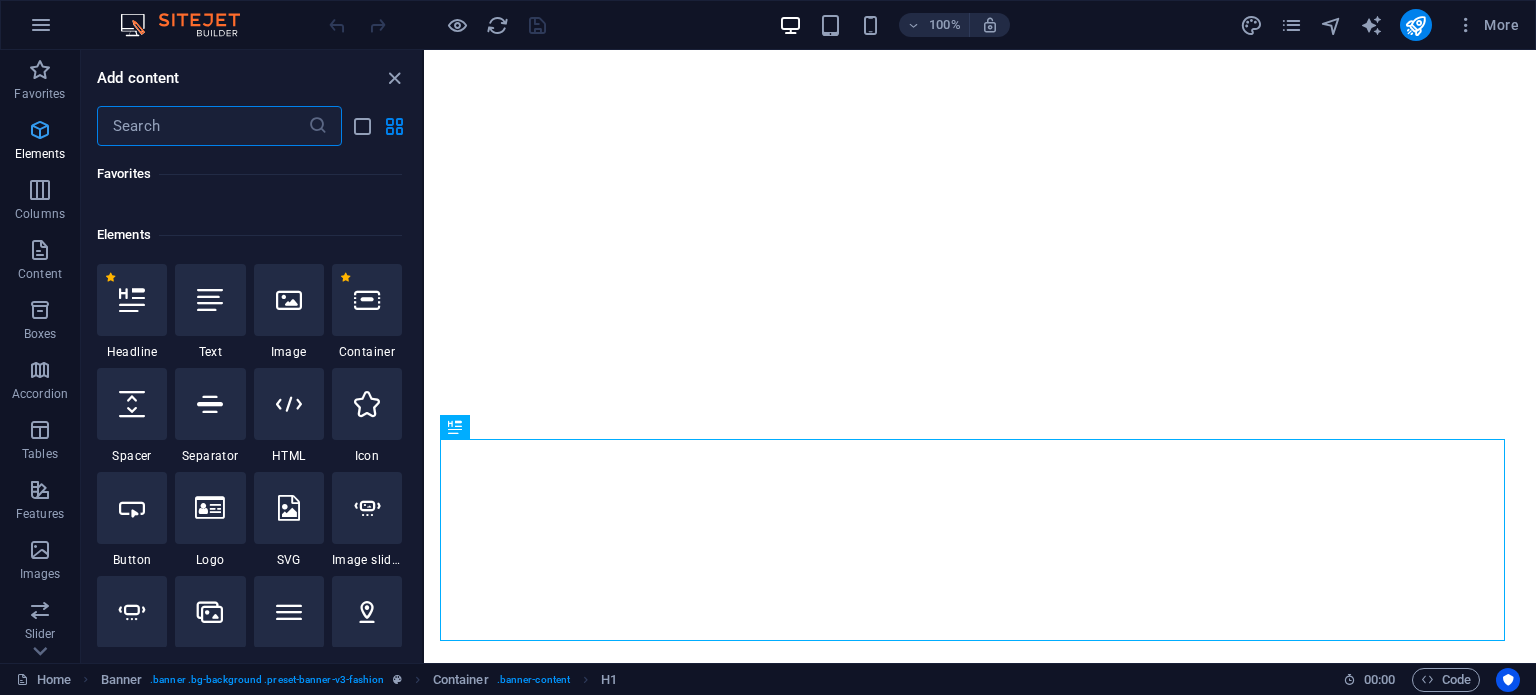 scroll, scrollTop: 212, scrollLeft: 0, axis: vertical 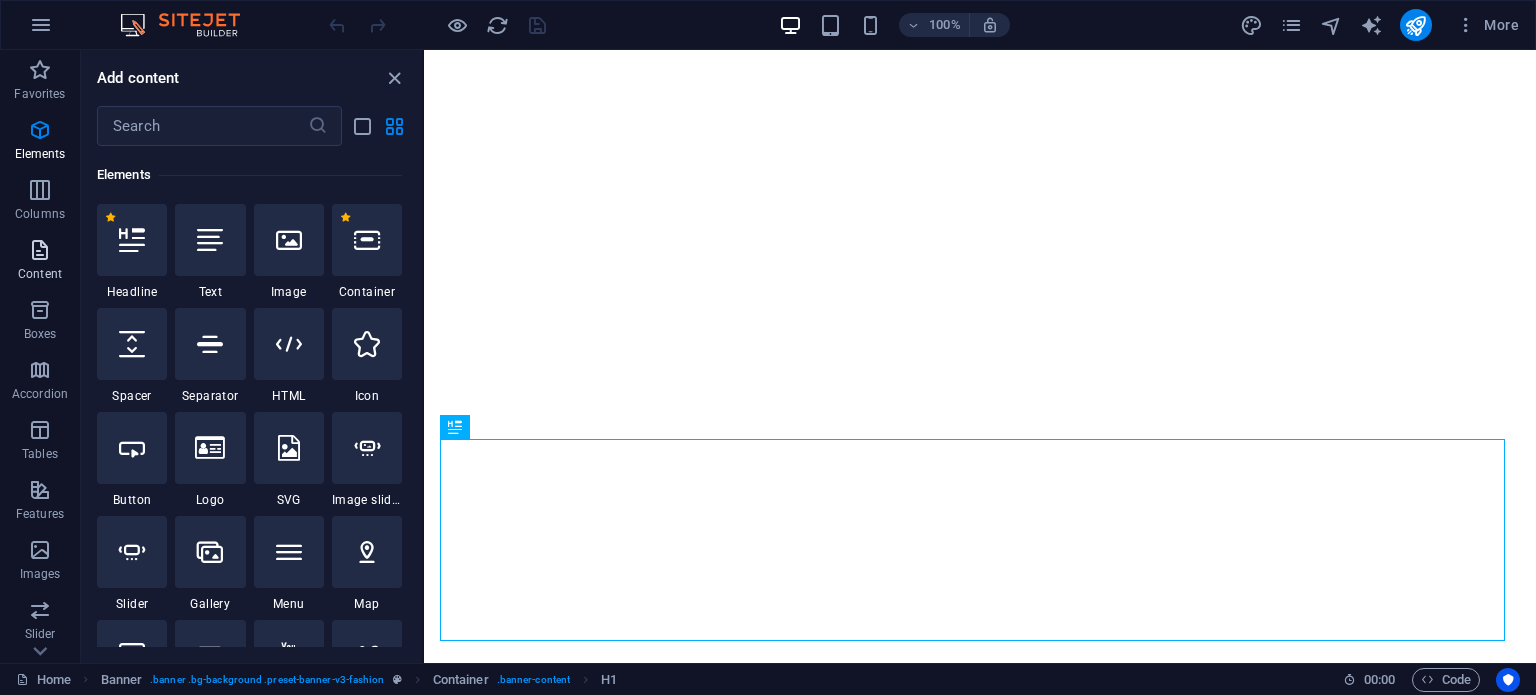 click on "Content" at bounding box center (40, 262) 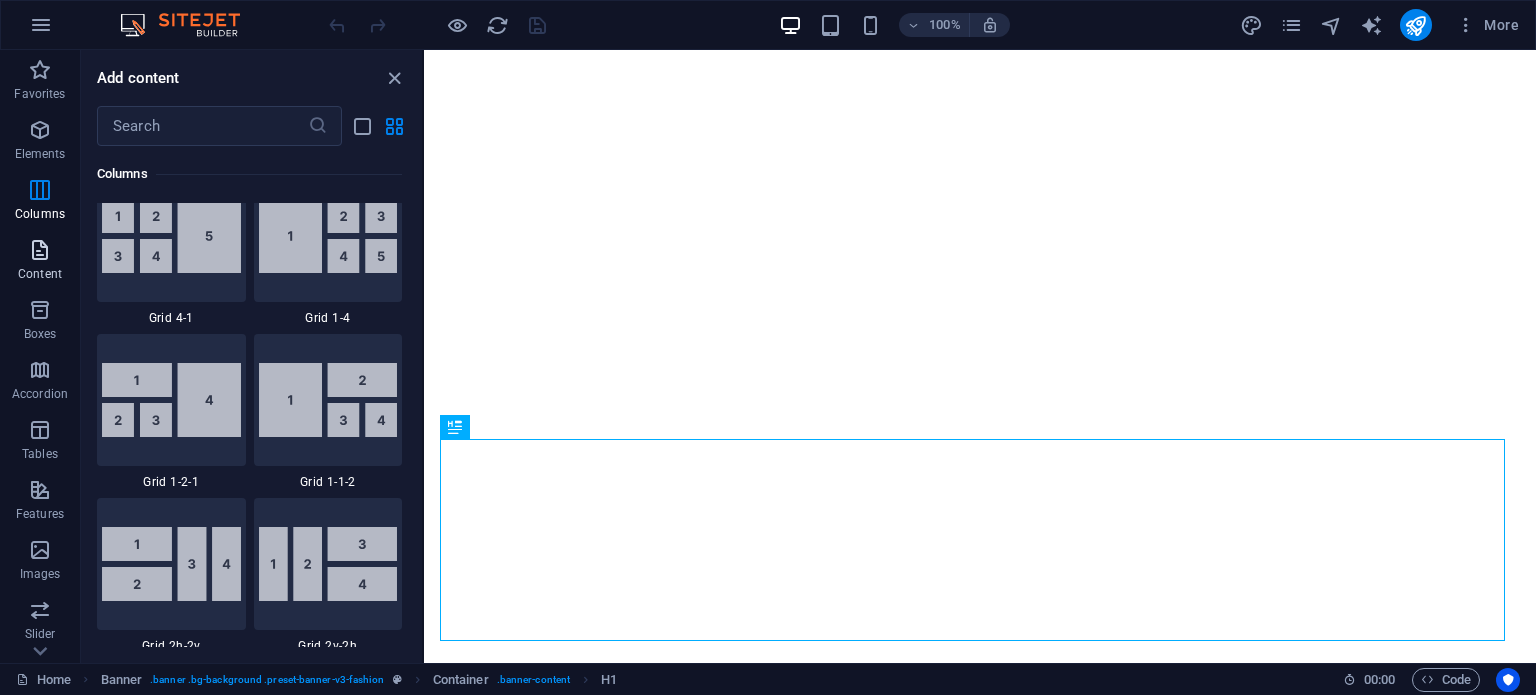scroll, scrollTop: 3499, scrollLeft: 0, axis: vertical 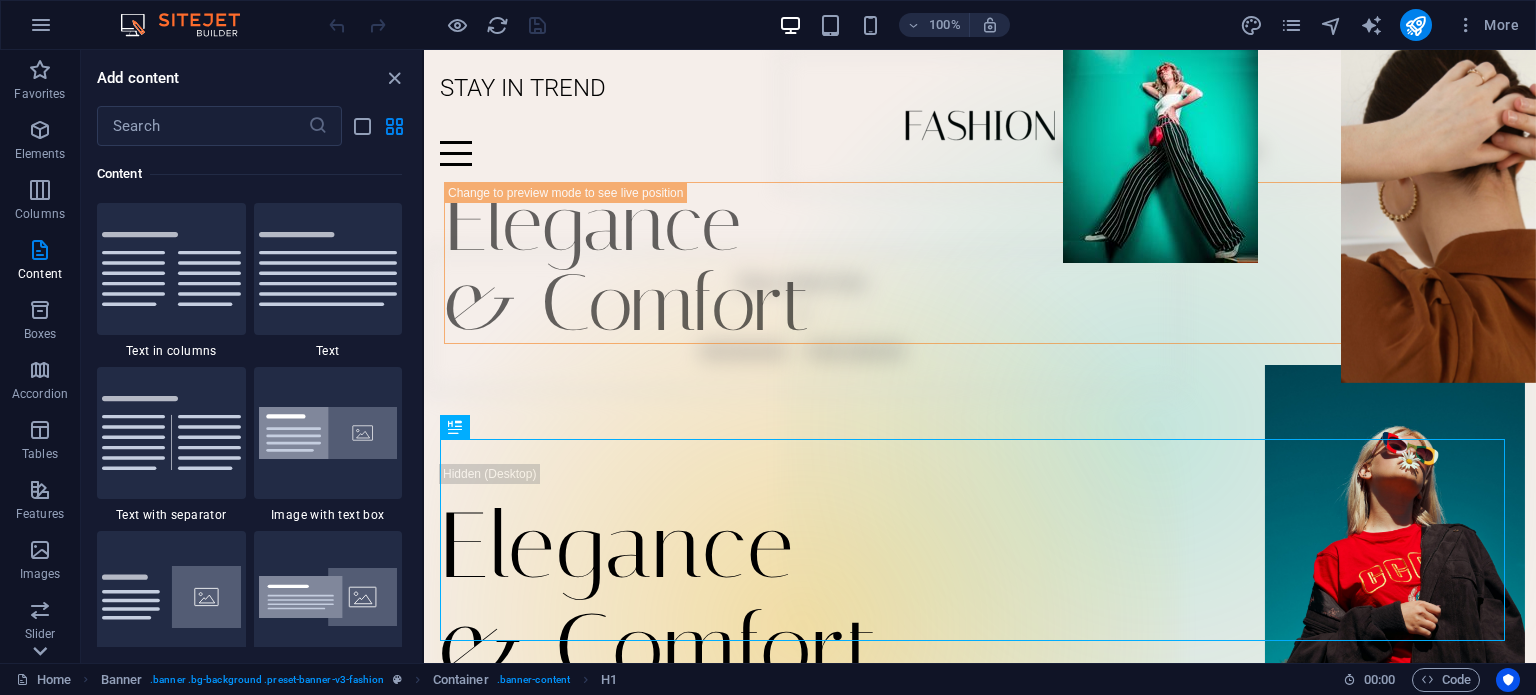 click 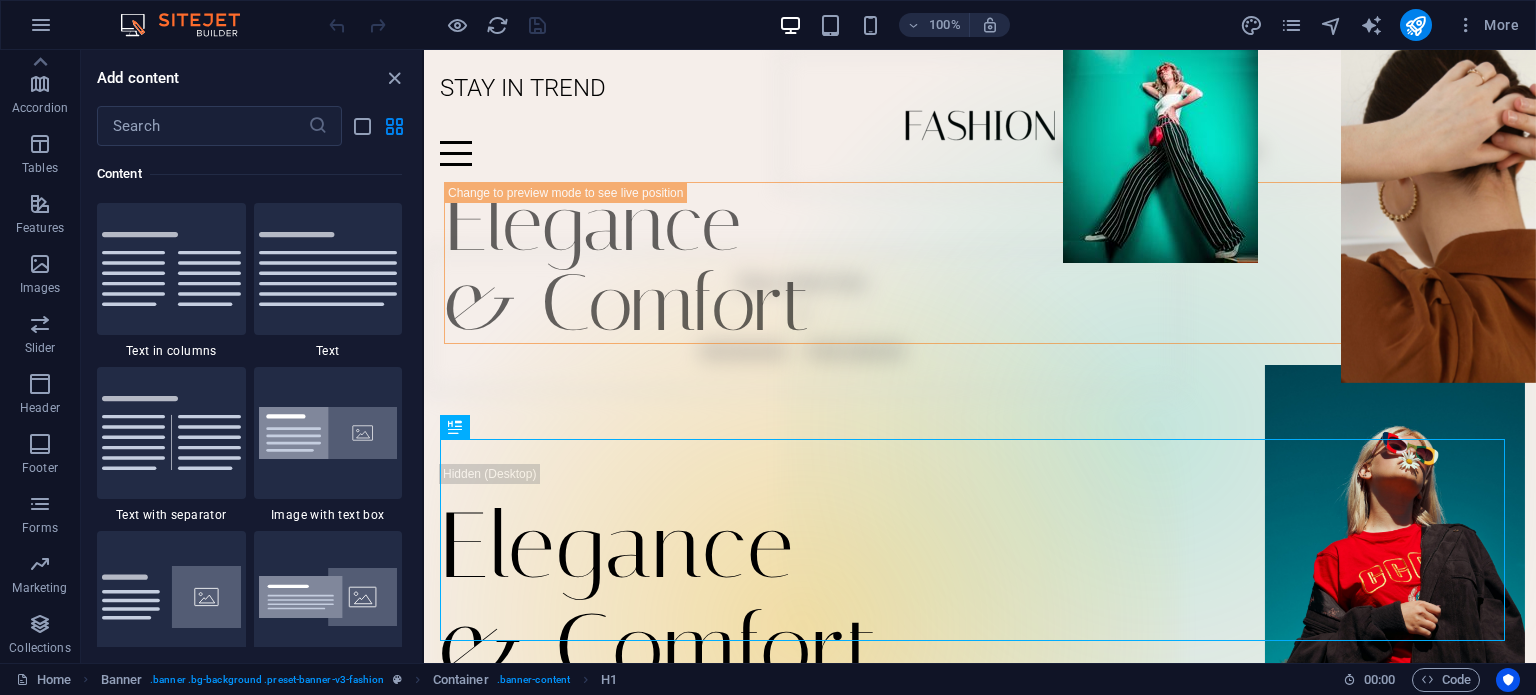 click on "Collections" at bounding box center [40, 636] 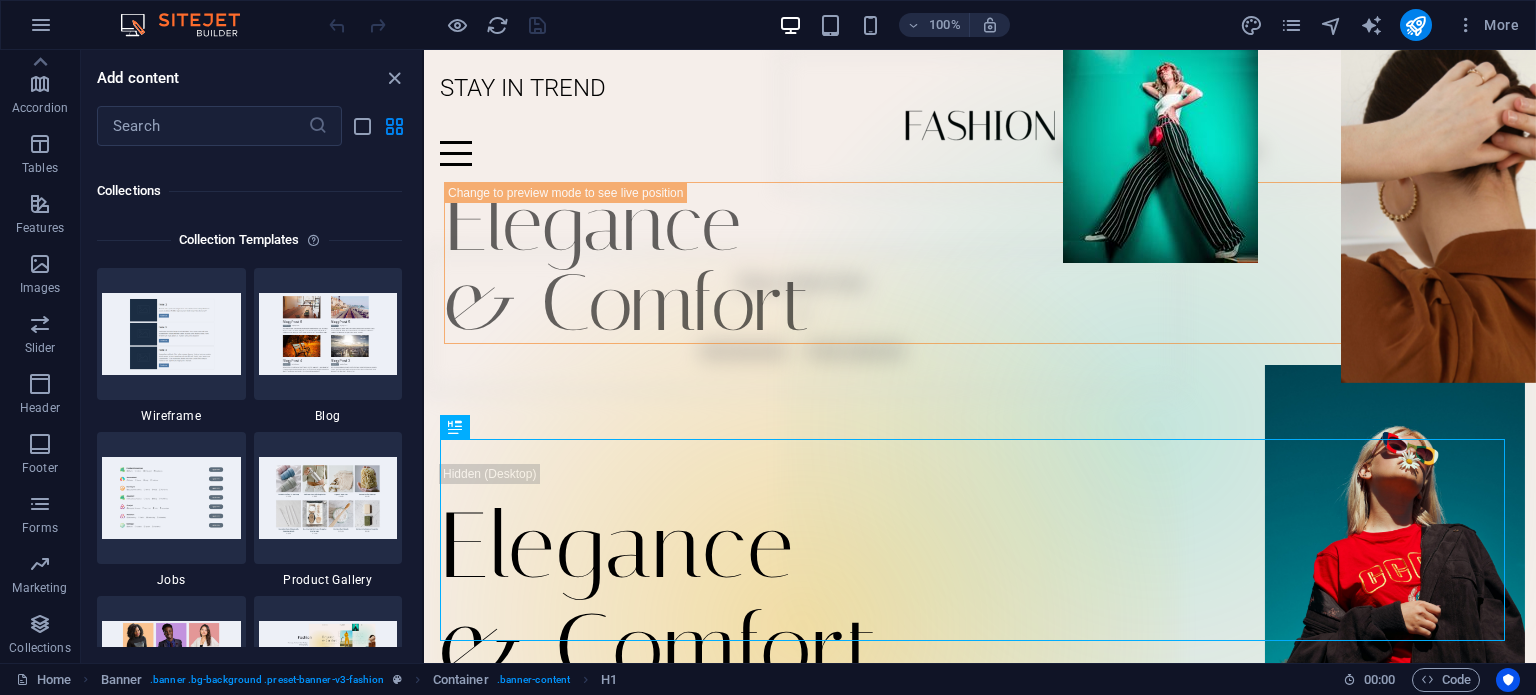 scroll, scrollTop: 18306, scrollLeft: 0, axis: vertical 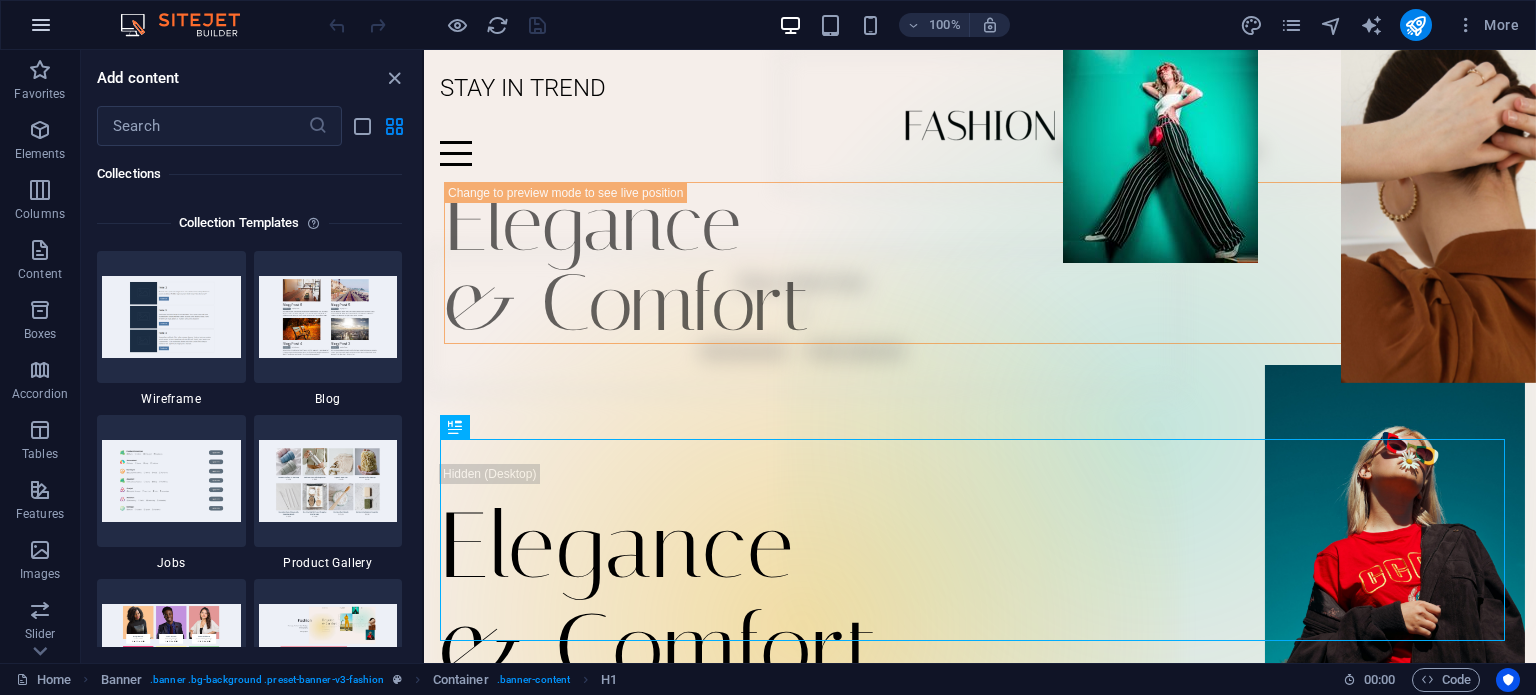 click at bounding box center [41, 25] 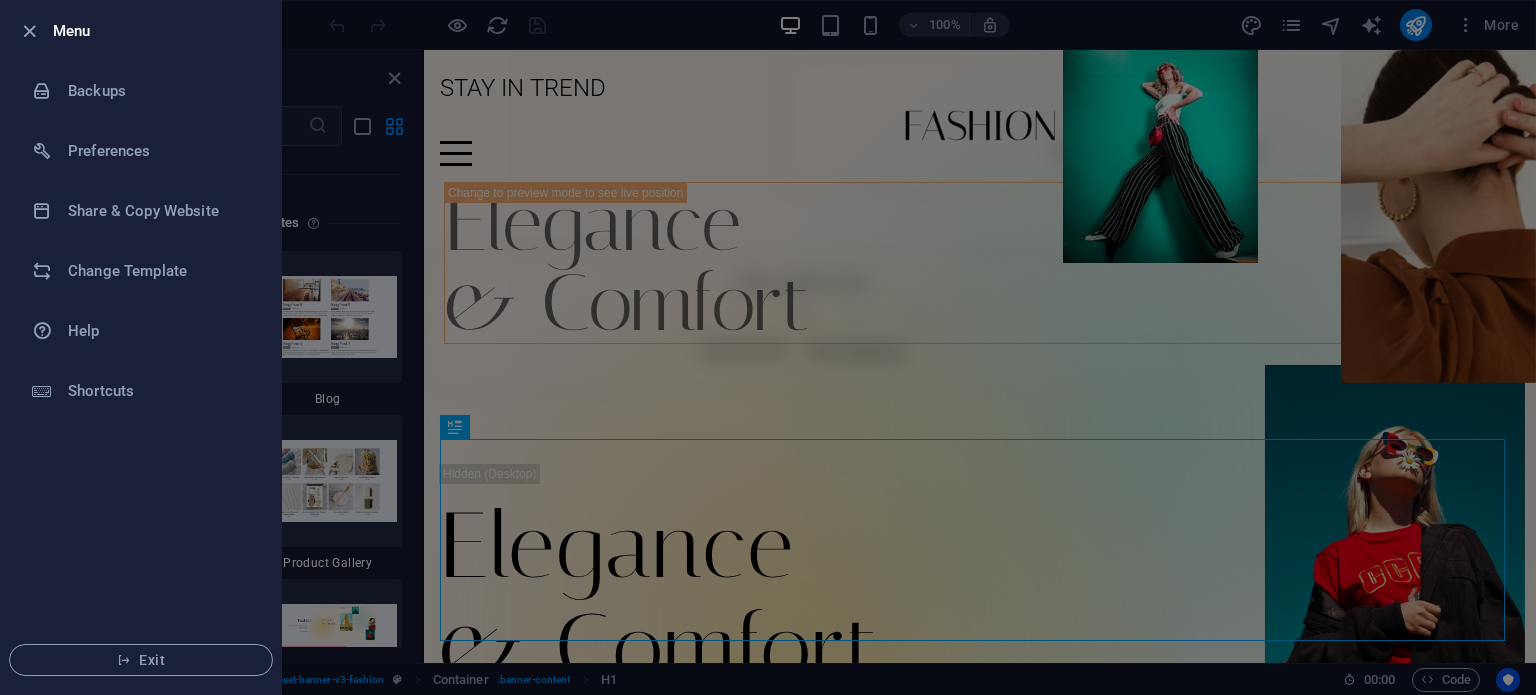 click at bounding box center (768, 347) 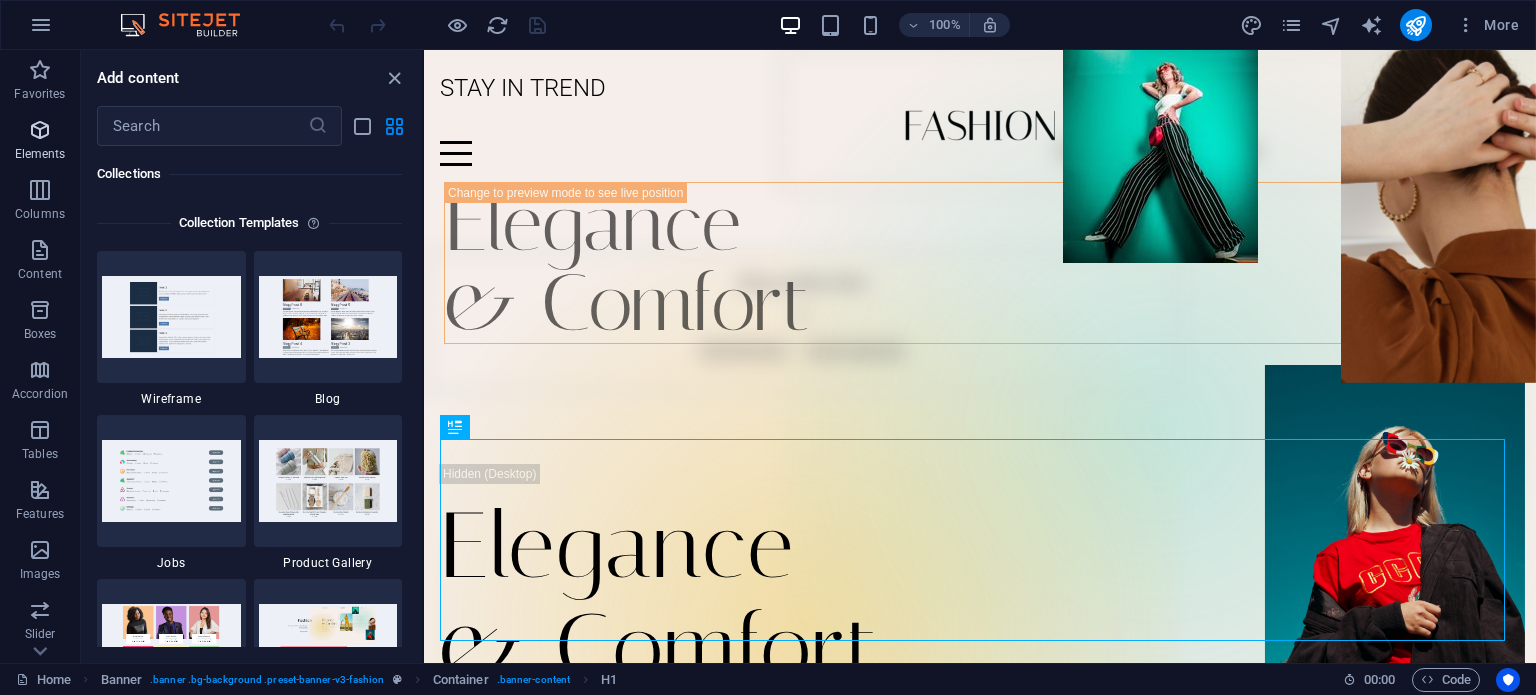 click at bounding box center [40, 130] 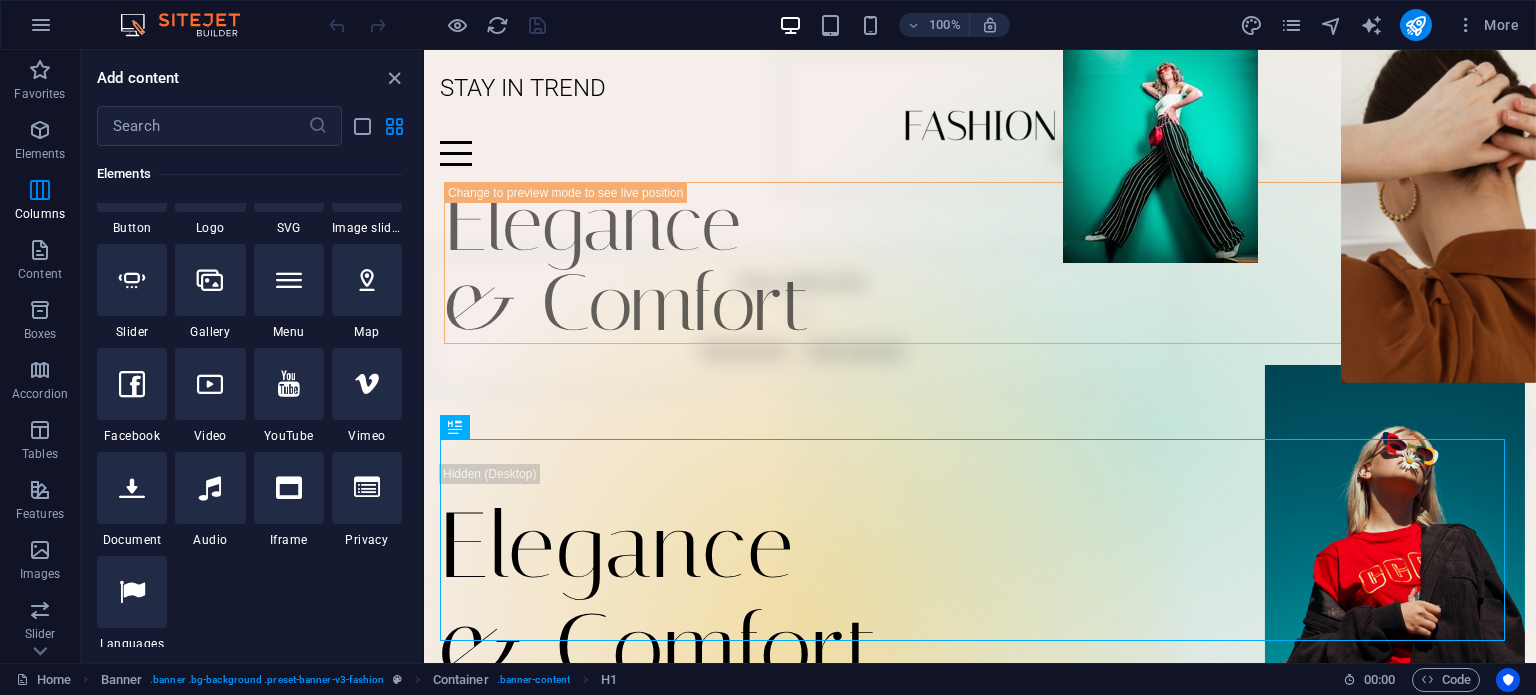 scroll, scrollTop: 236, scrollLeft: 0, axis: vertical 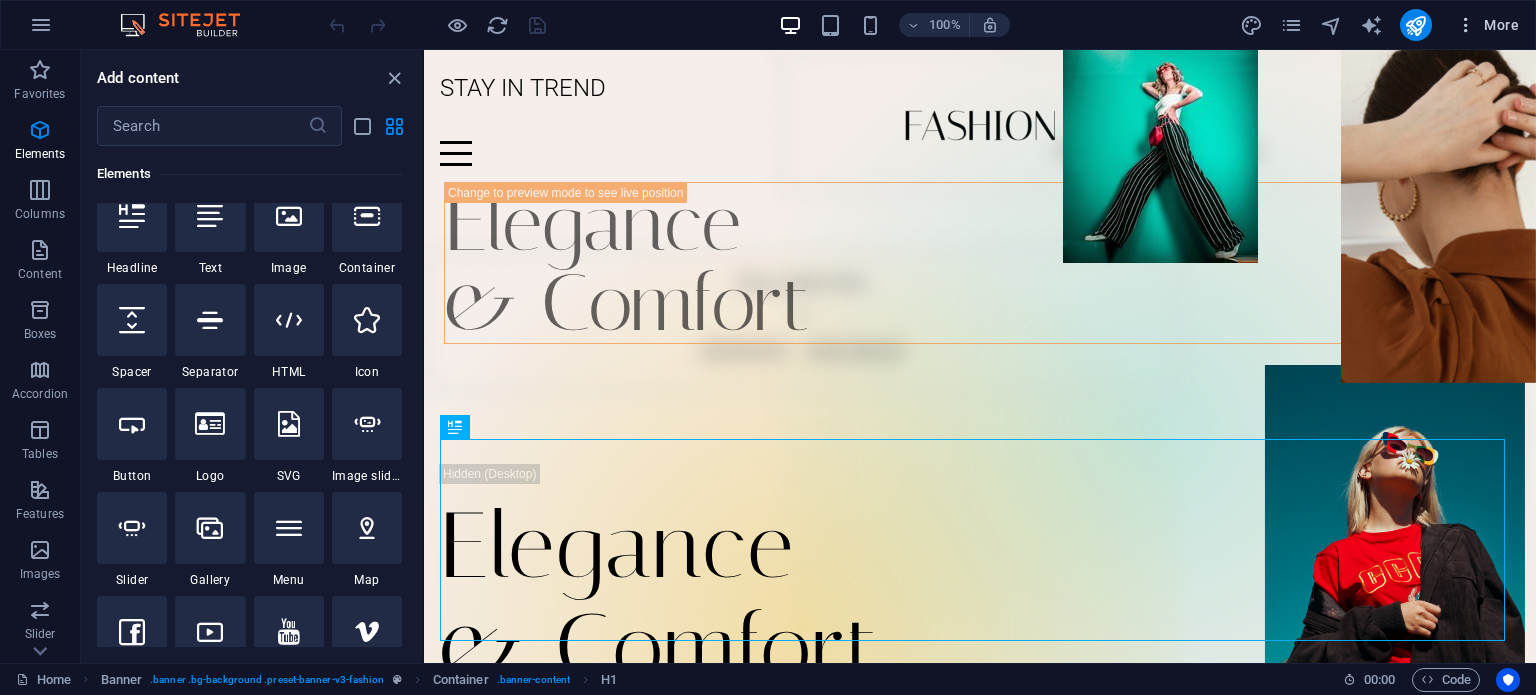 click at bounding box center [1466, 25] 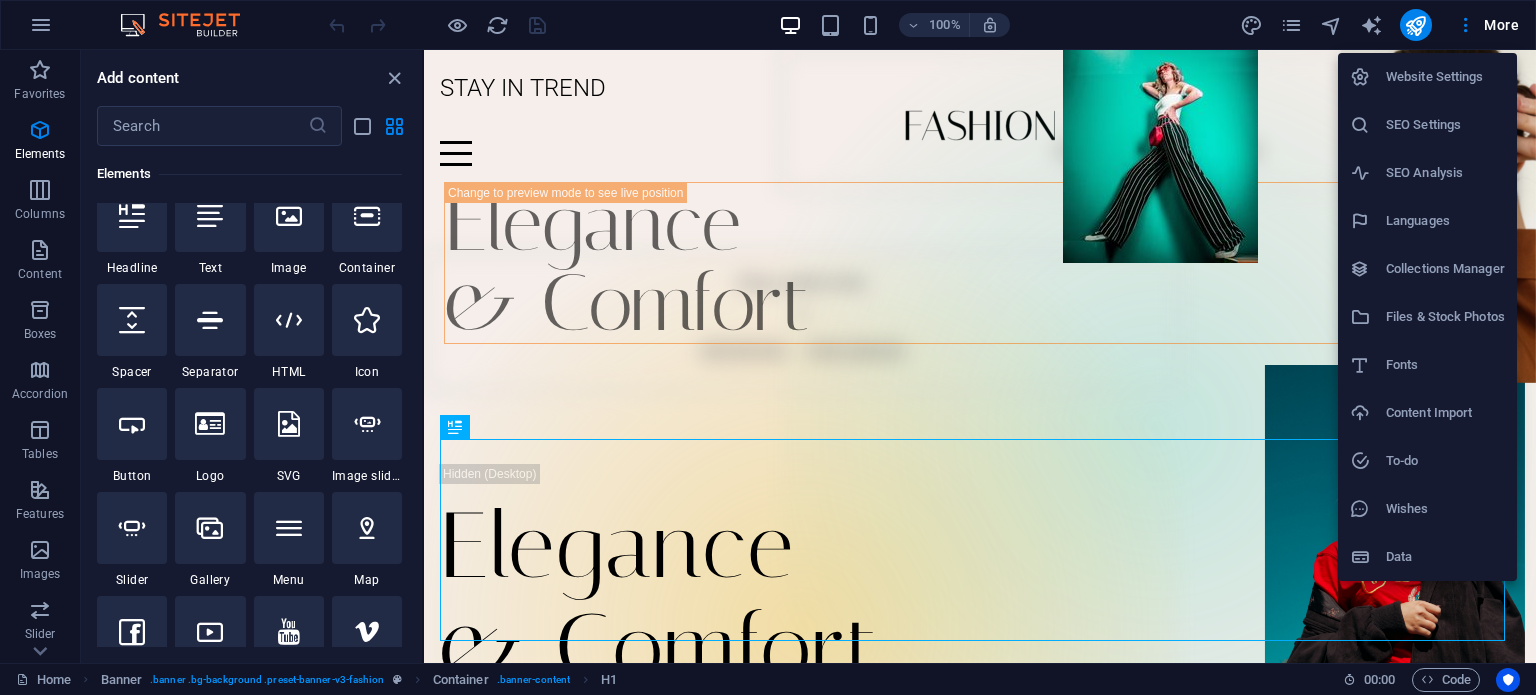 click on "Content Import" at bounding box center (1445, 413) 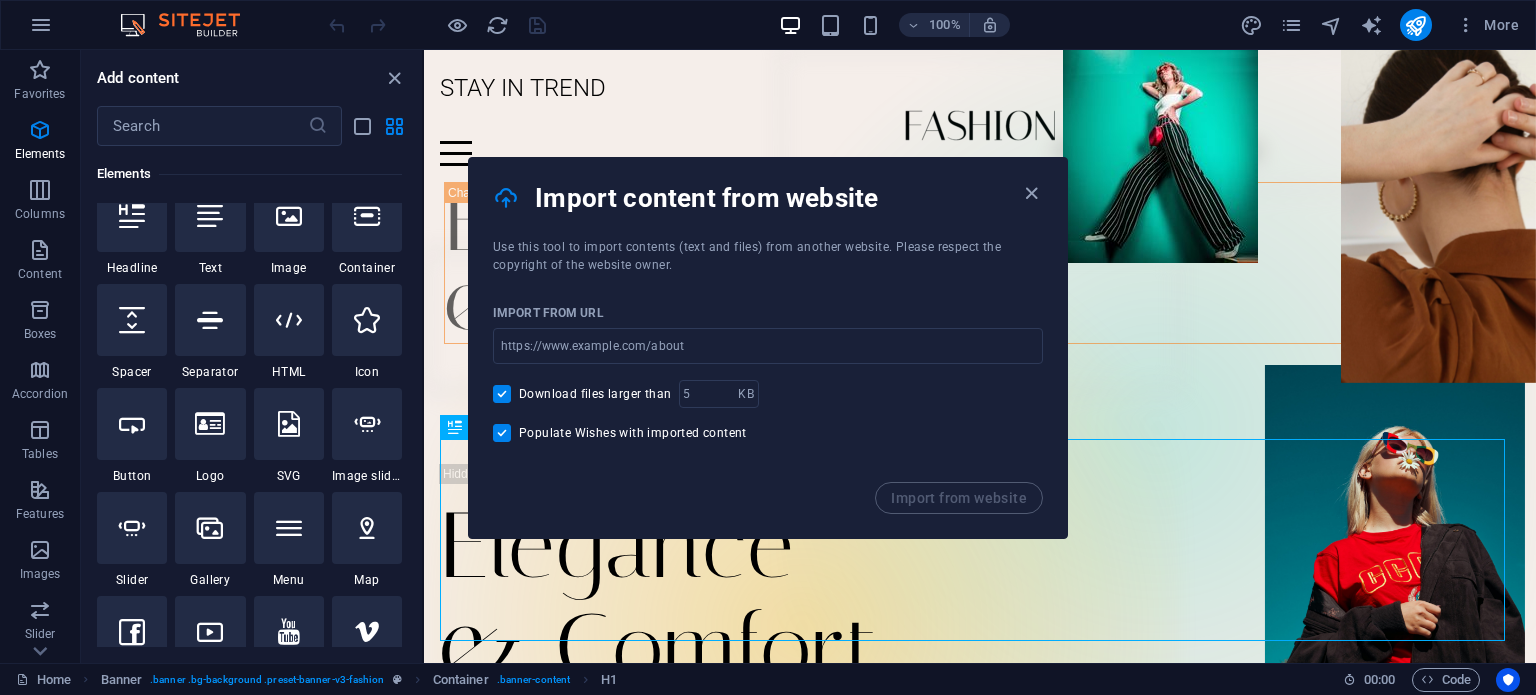 click on "Download files larger than" at bounding box center (506, 394) 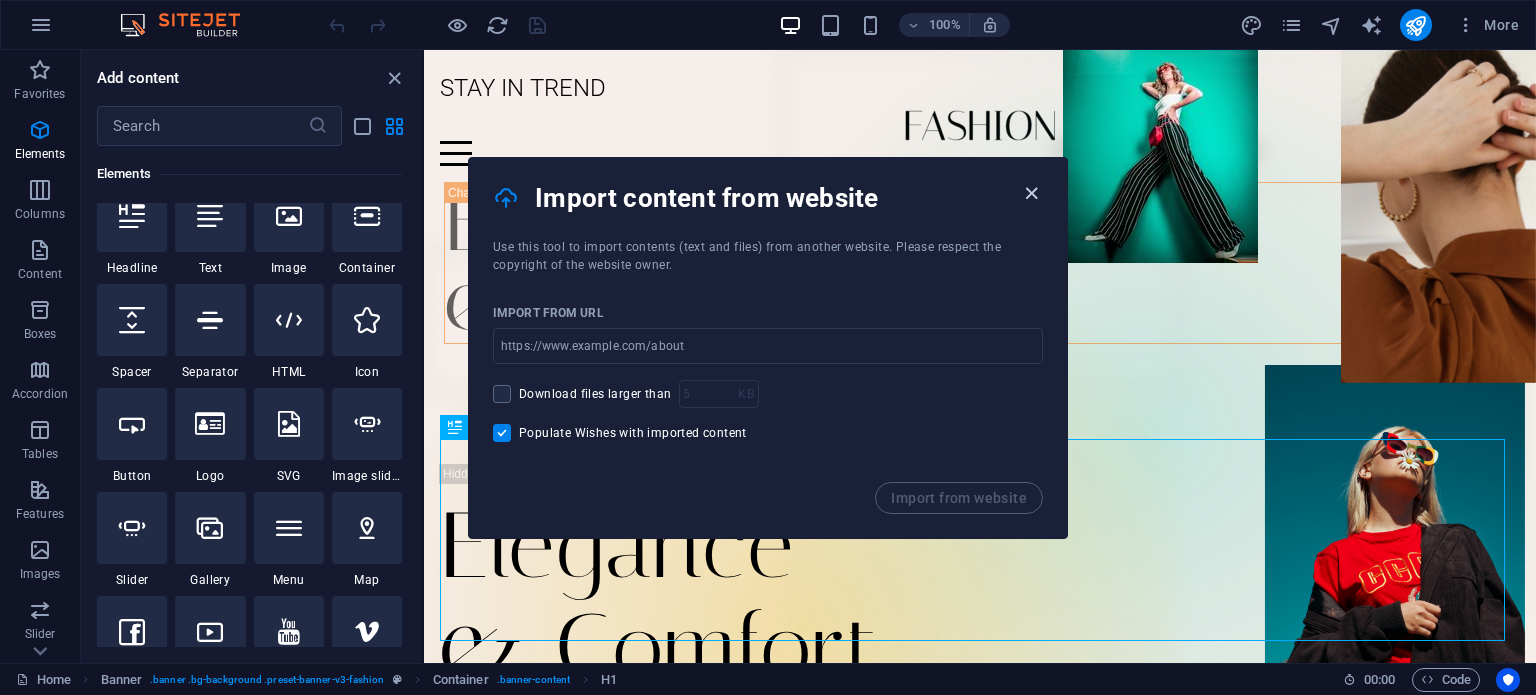 click at bounding box center [1031, 193] 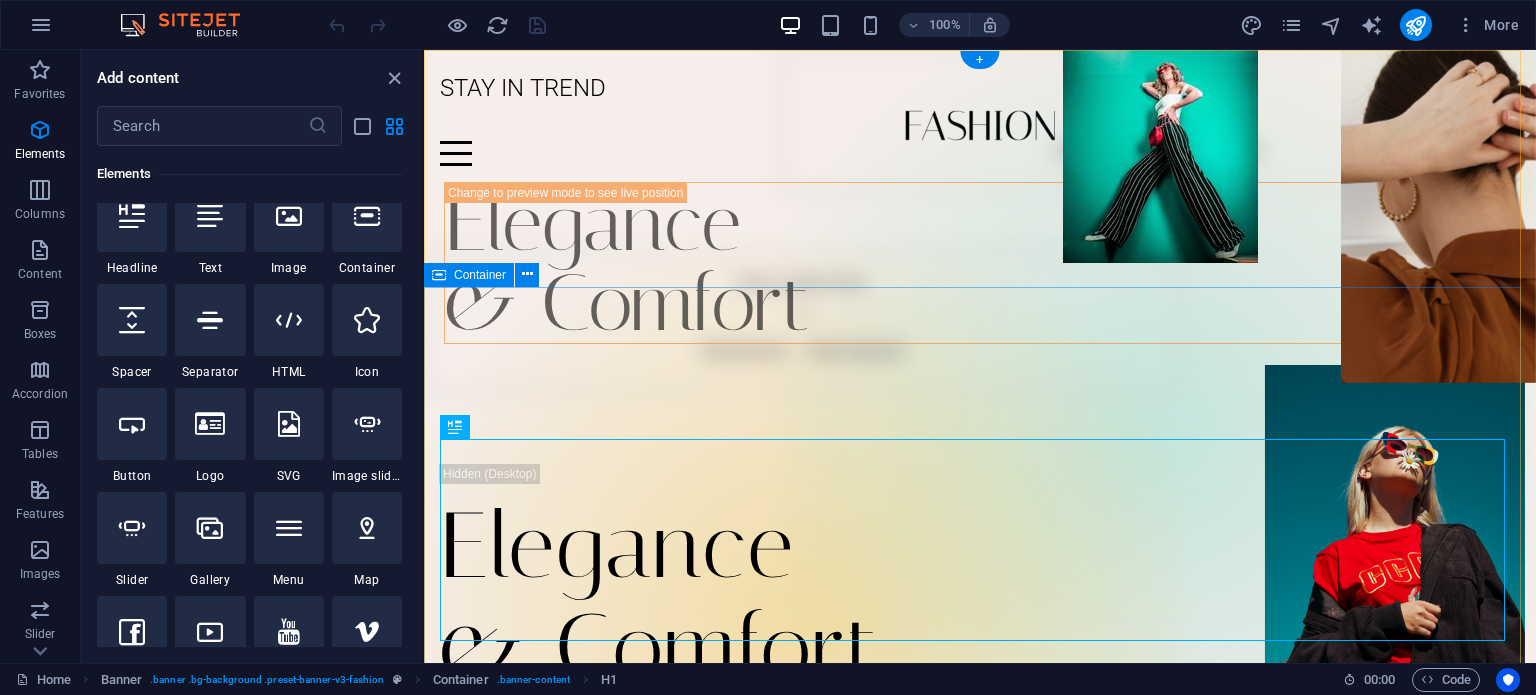 click on "Elegance & Comfort Lorem ipsum dolor sit amet, consectetur adipiscing elit.  Venenatis scelerisque at quam congue posuere Learn more" at bounding box center (980, 663) 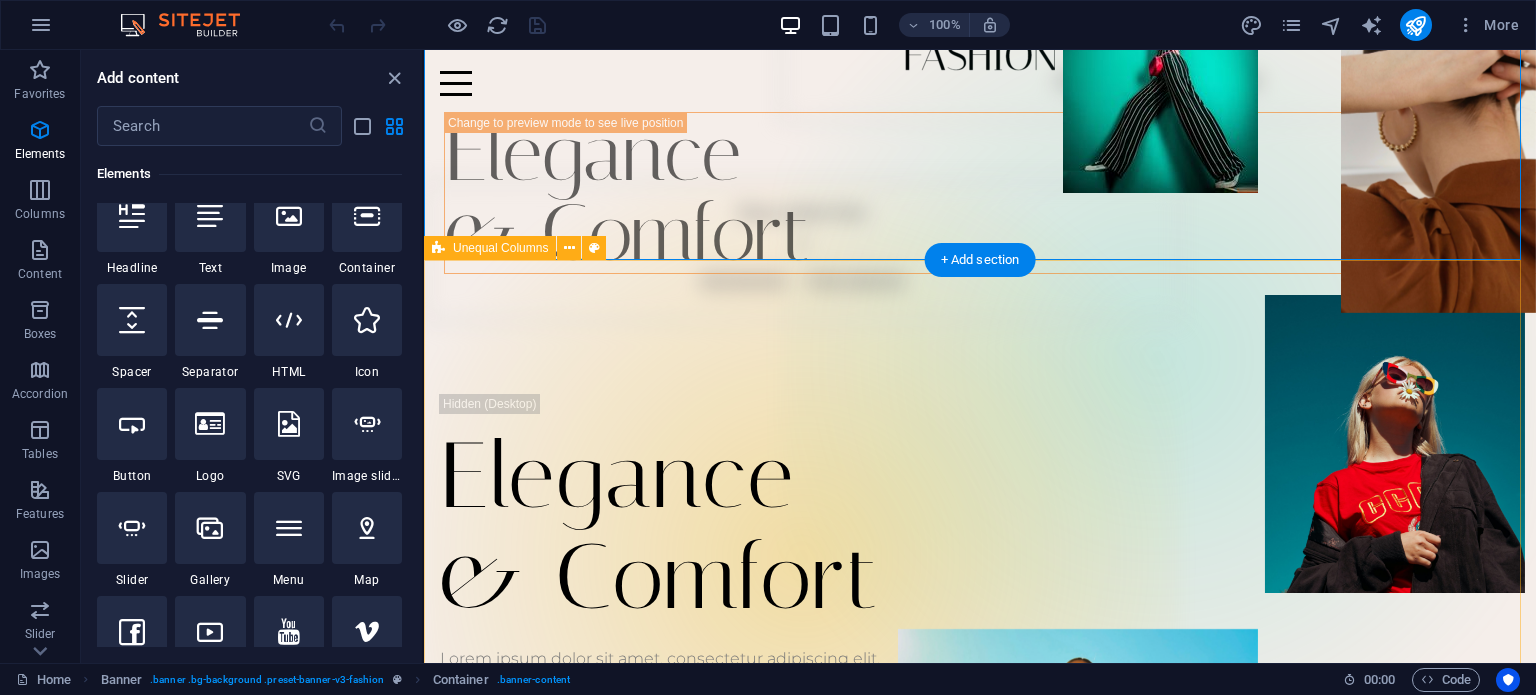 scroll, scrollTop: 0, scrollLeft: 0, axis: both 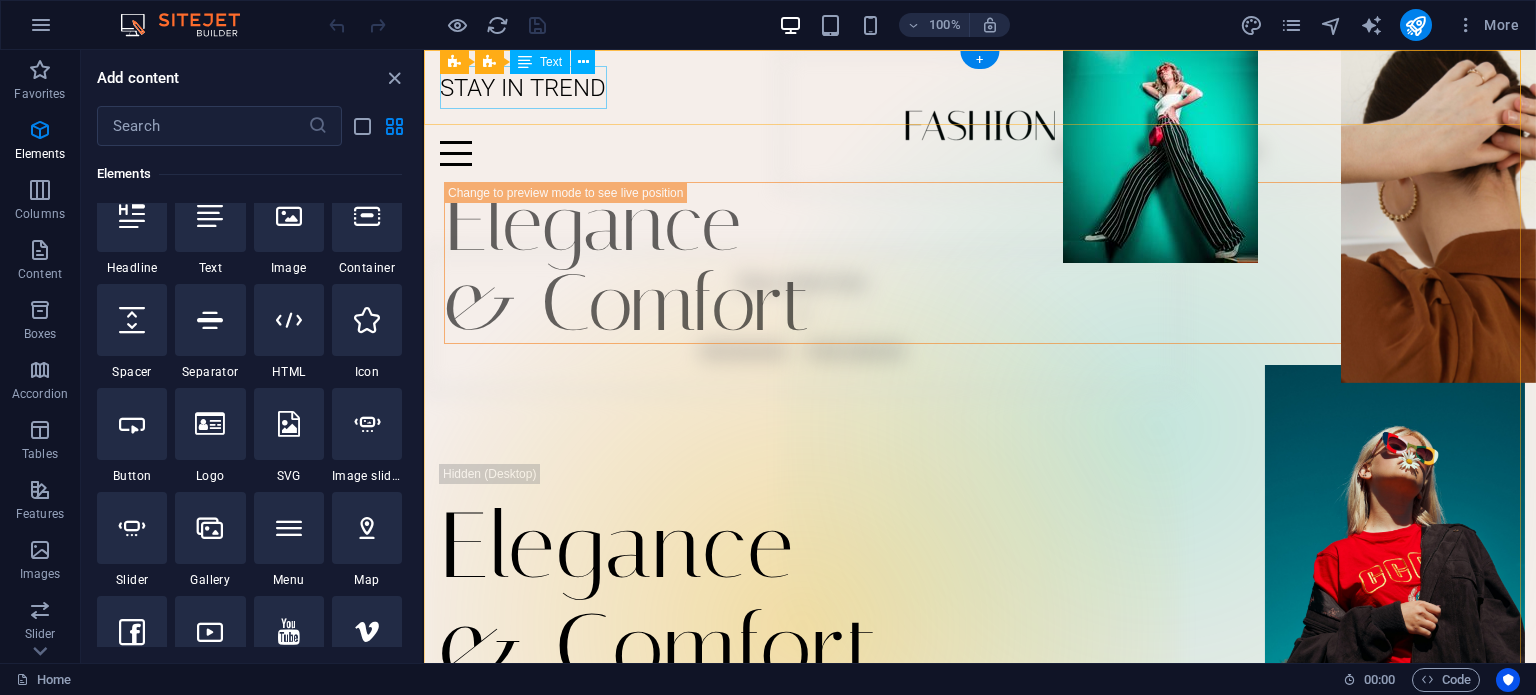 click on "STAY IN TREND" at bounding box center (980, 88) 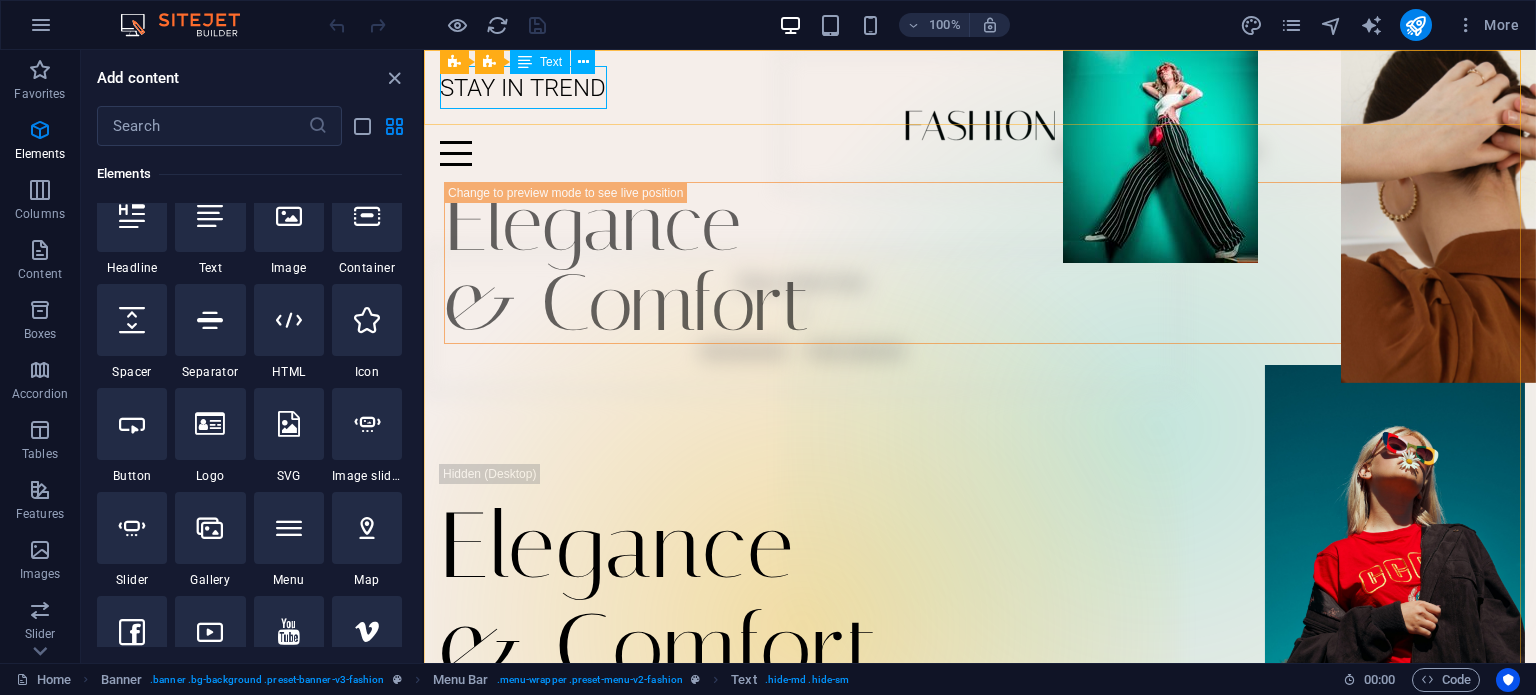click on "Text" at bounding box center [551, 62] 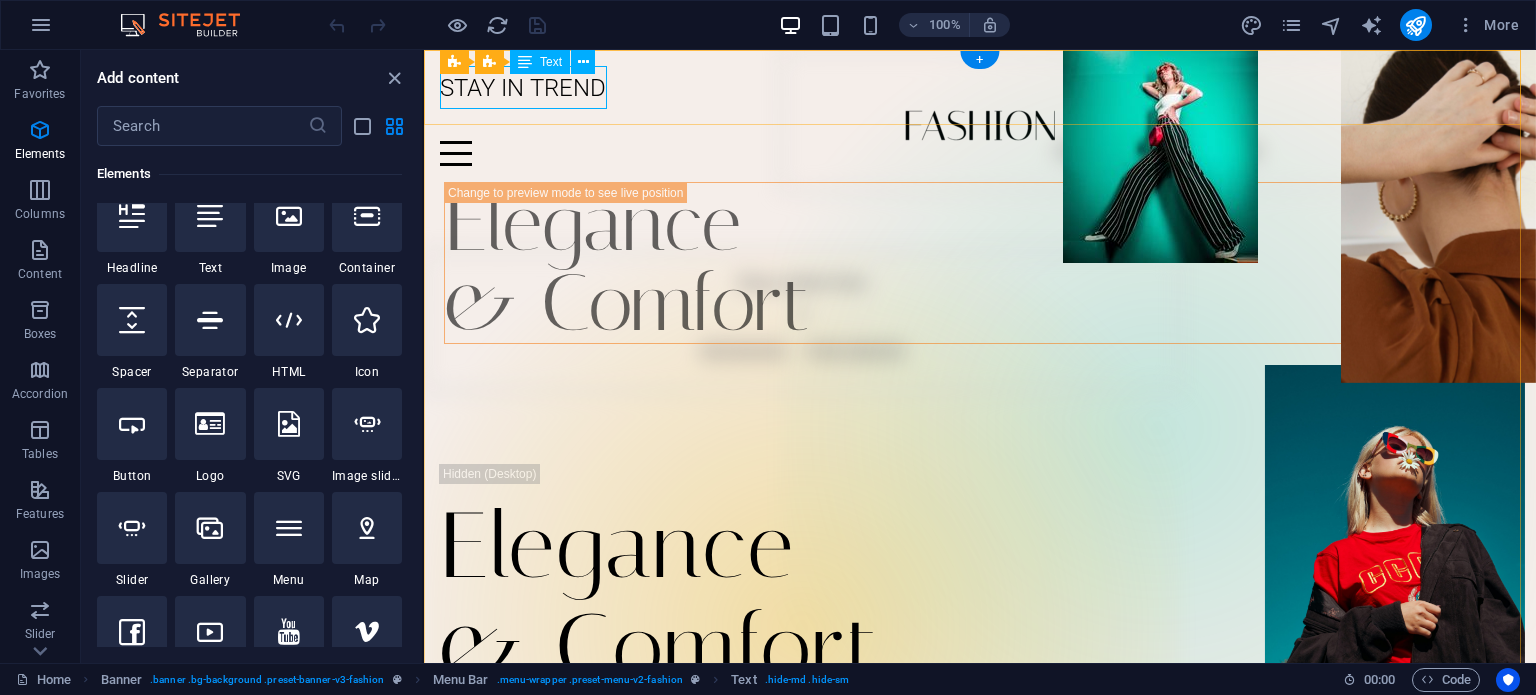 click on "STAY IN TREND" at bounding box center (980, 88) 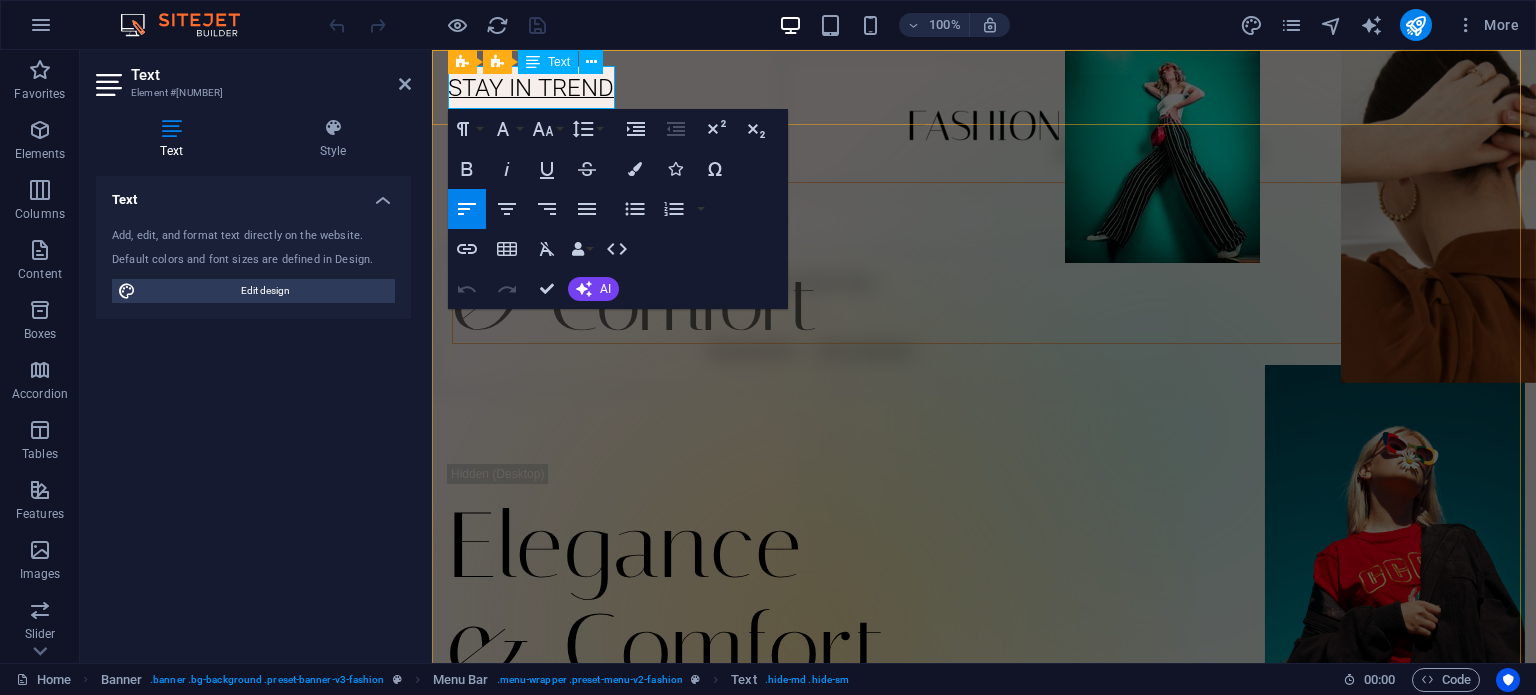 click on "STAY IN TREND" at bounding box center (531, 88) 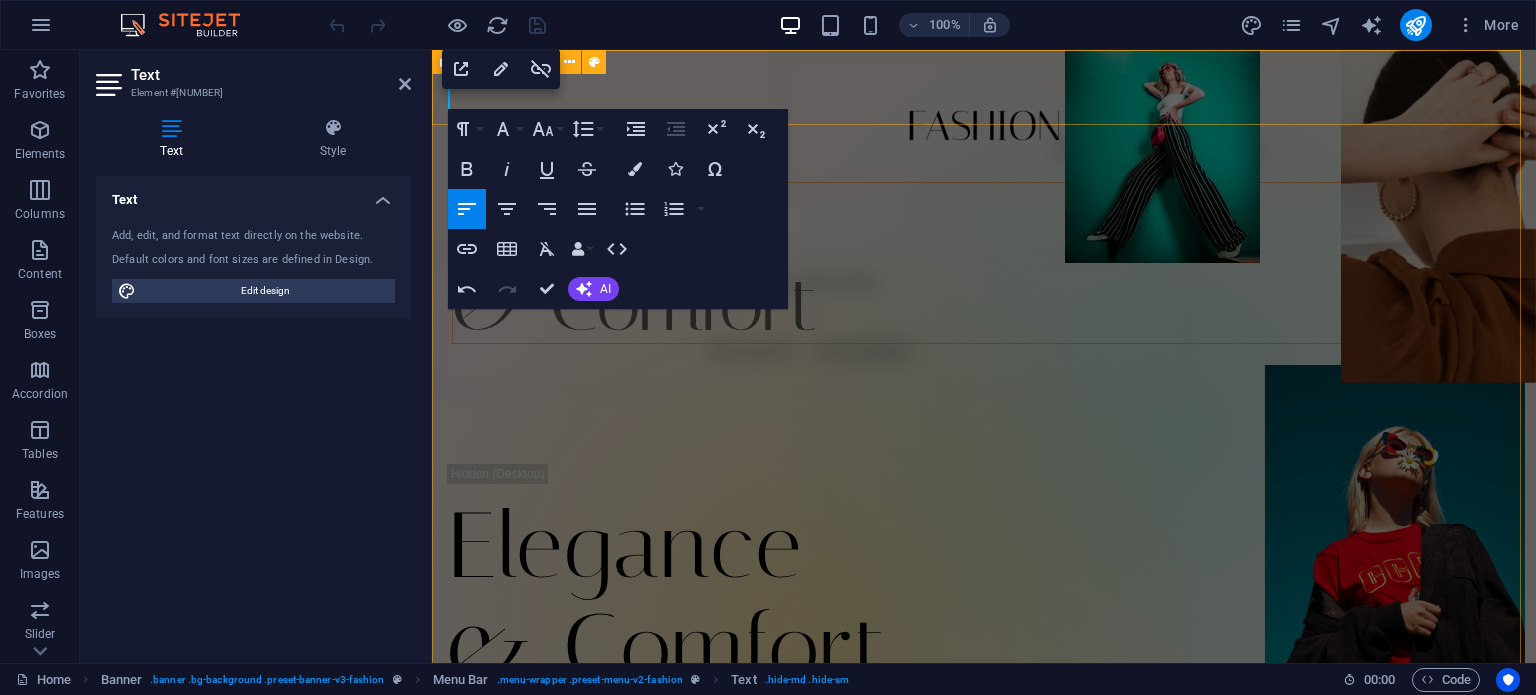 type 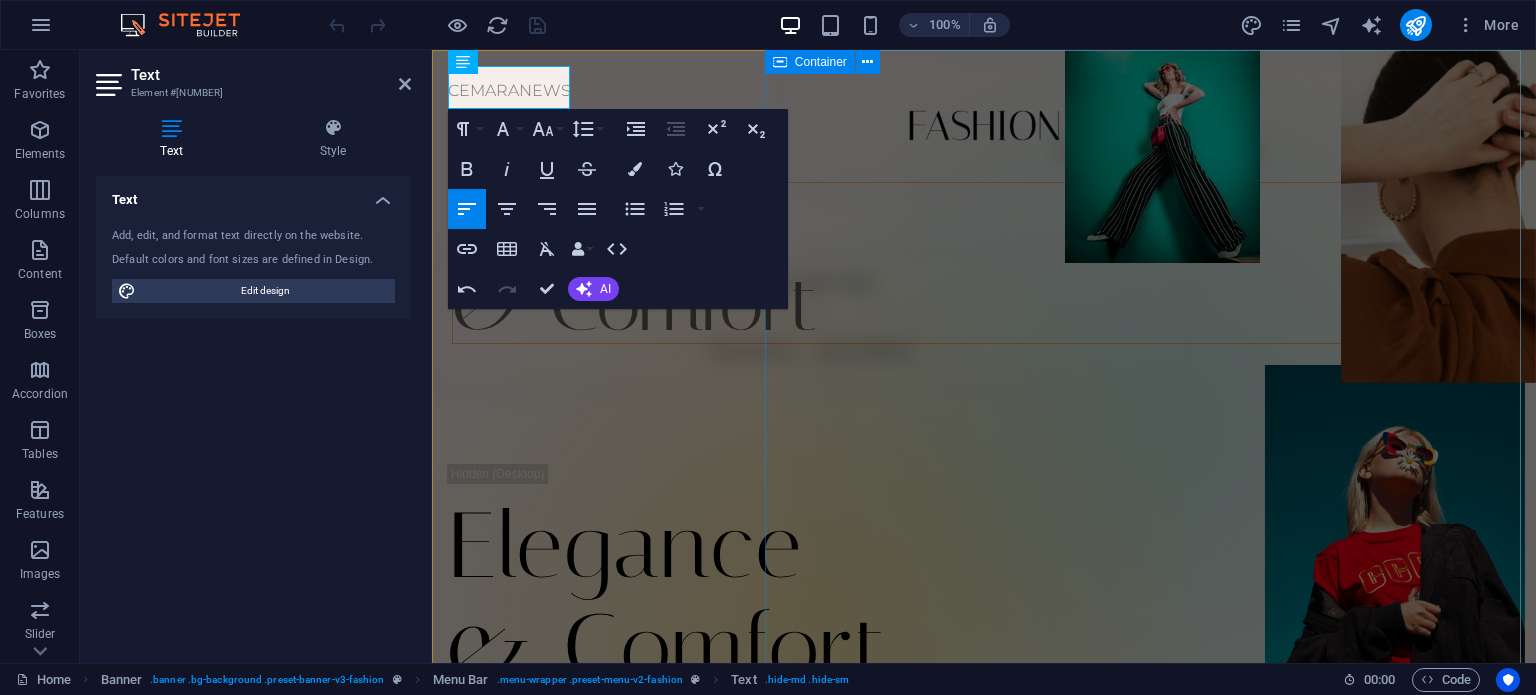 click on "Drop content here or  Add elements  Paste clipboard" at bounding box center [1158, 428] 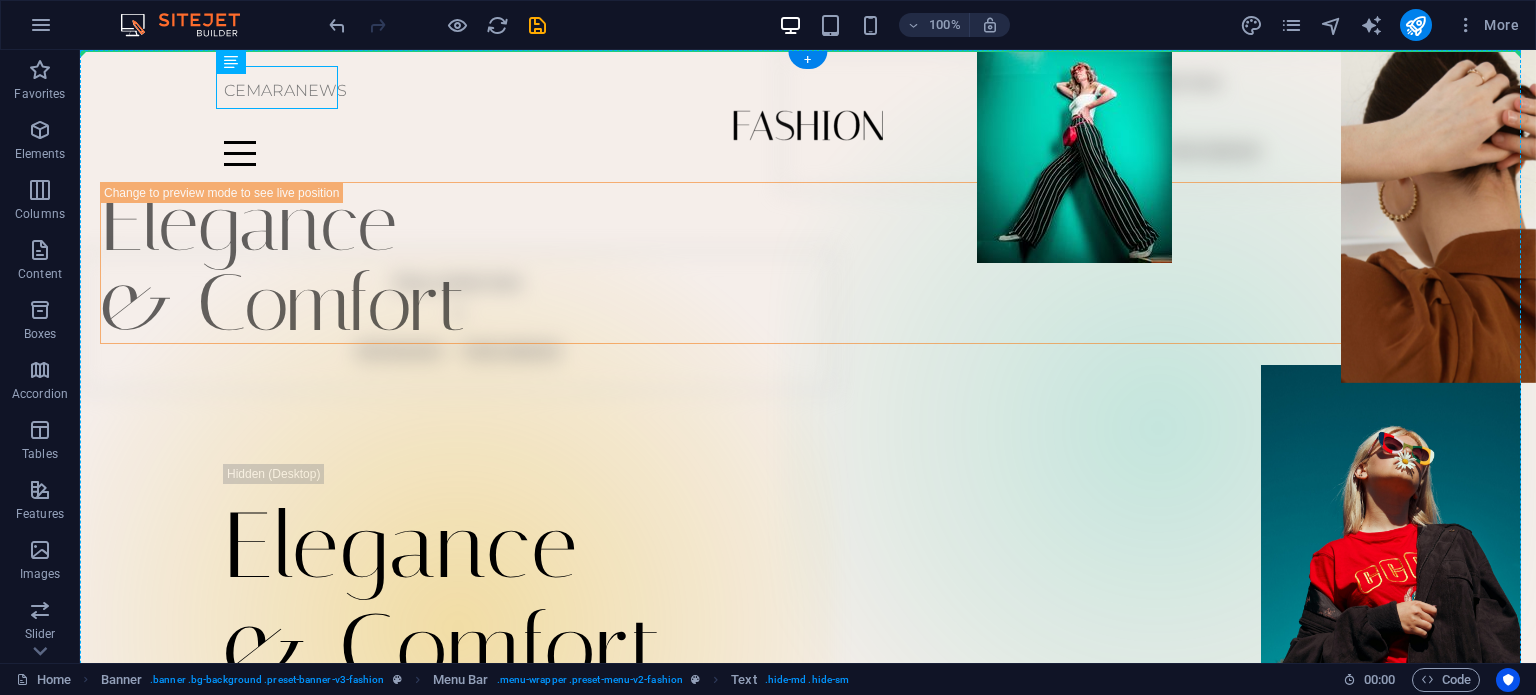 drag, startPoint x: 300, startPoint y: 84, endPoint x: 352, endPoint y: 103, distance: 55.362442 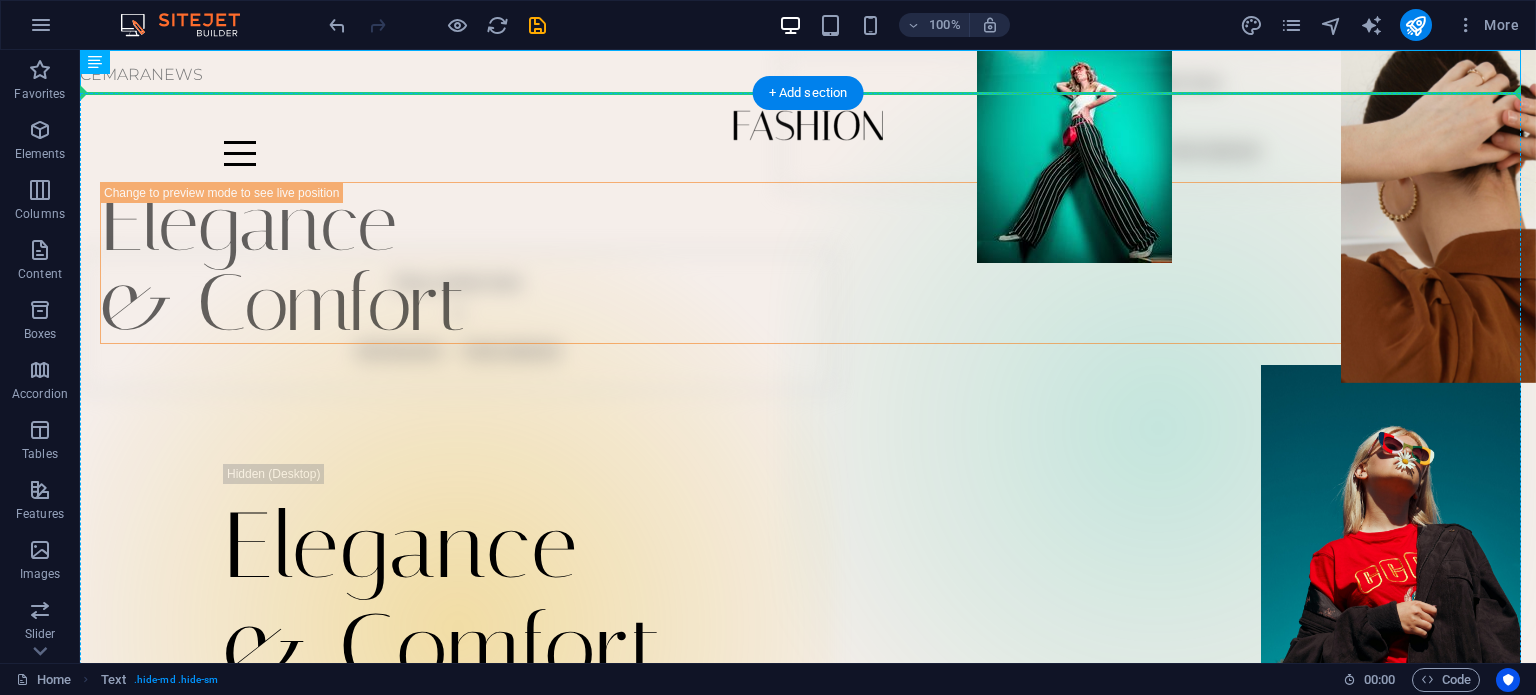 drag, startPoint x: 186, startPoint y: 79, endPoint x: 493, endPoint y: 127, distance: 310.7298 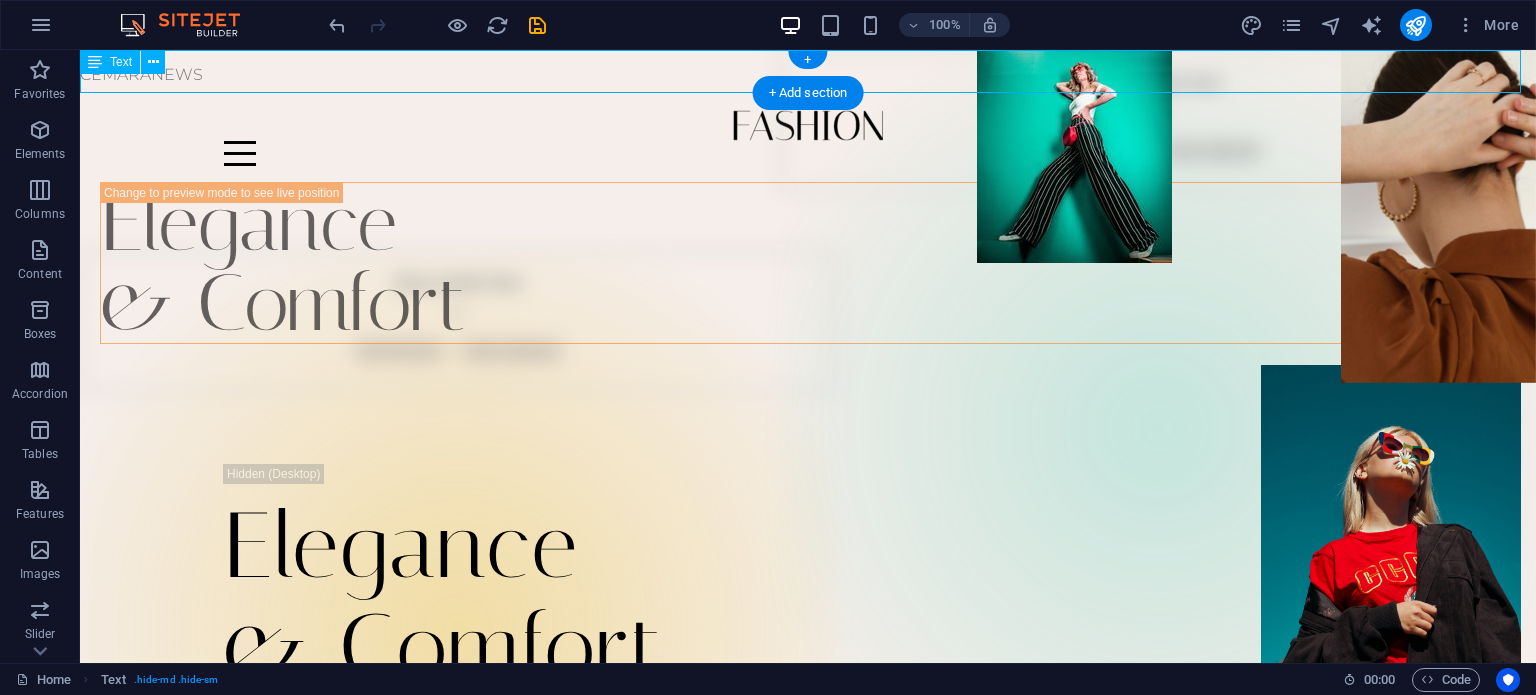 click on "CEMARANEWS" at bounding box center [808, 72] 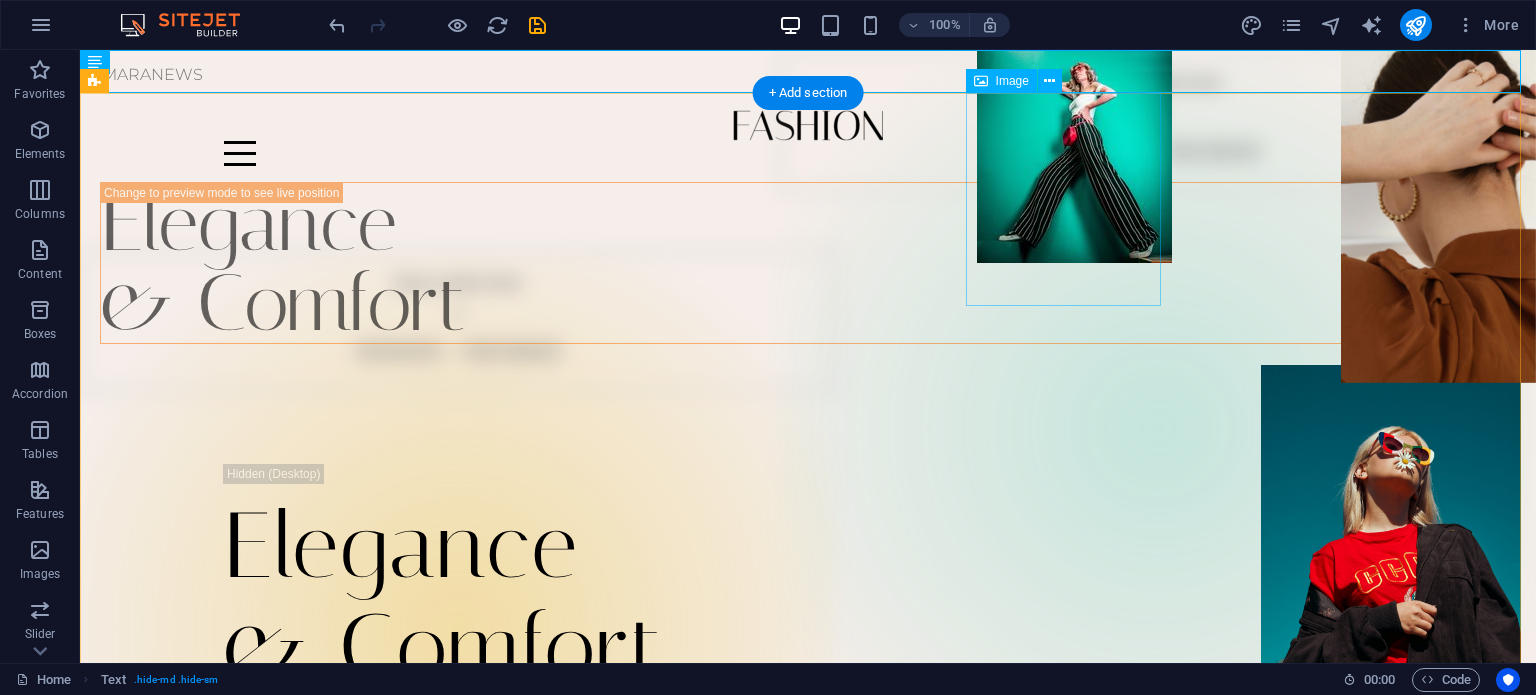 click at bounding box center (1074, 156) 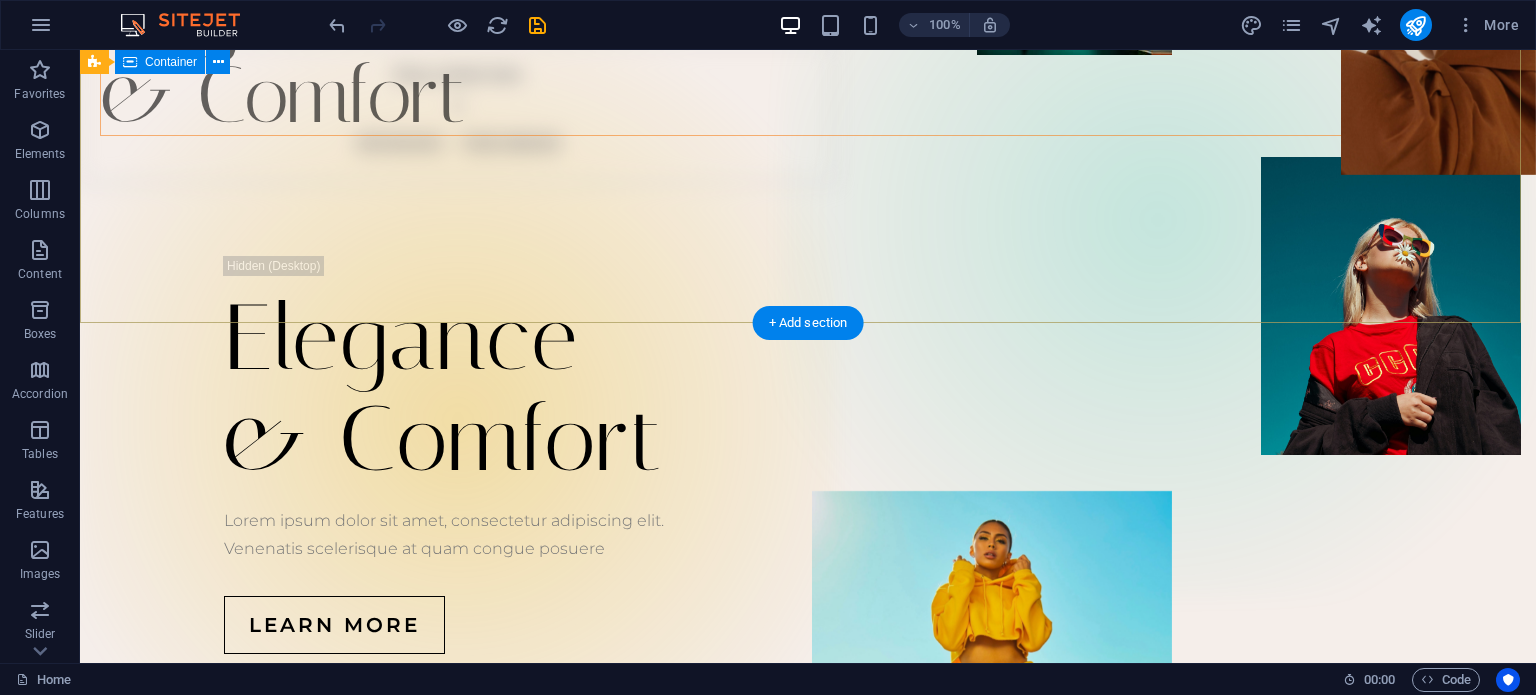 scroll, scrollTop: 0, scrollLeft: 0, axis: both 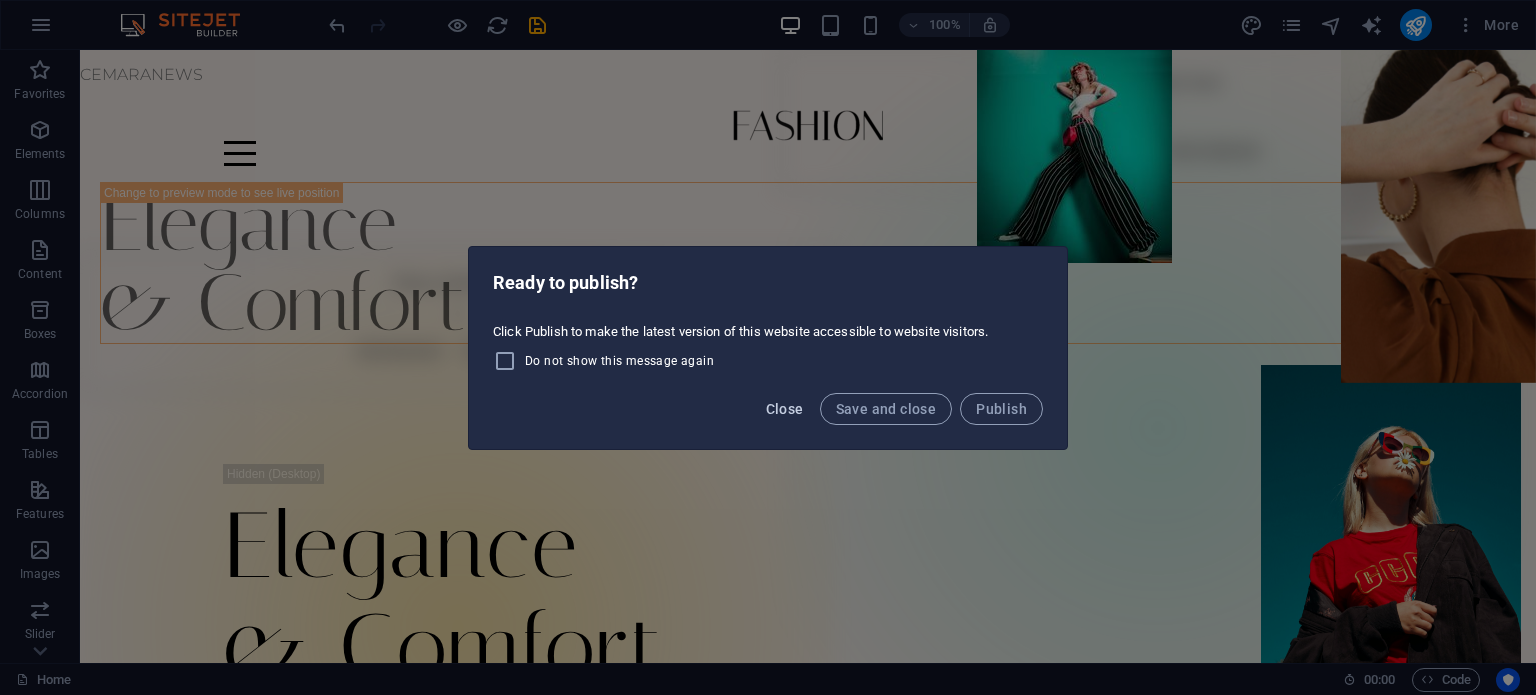 click on "Close" at bounding box center [785, 409] 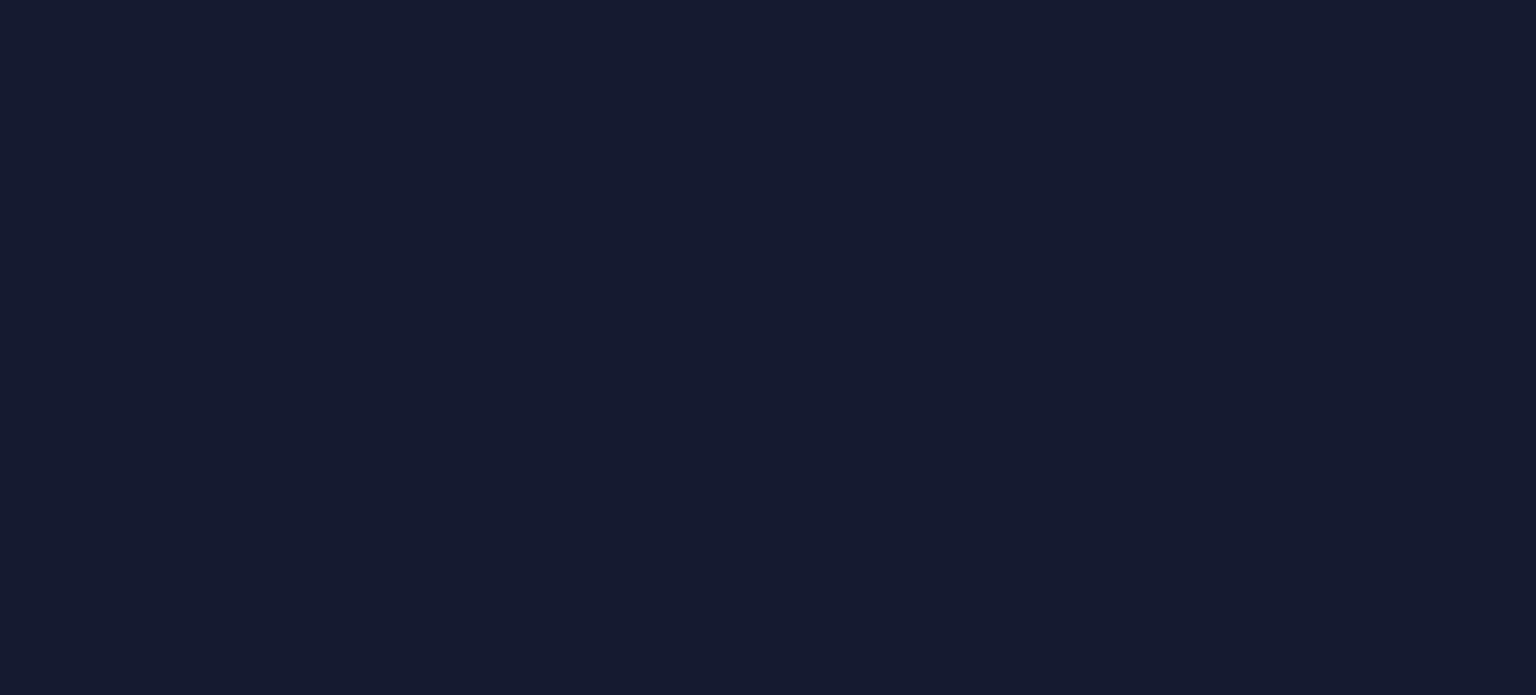 scroll, scrollTop: 0, scrollLeft: 0, axis: both 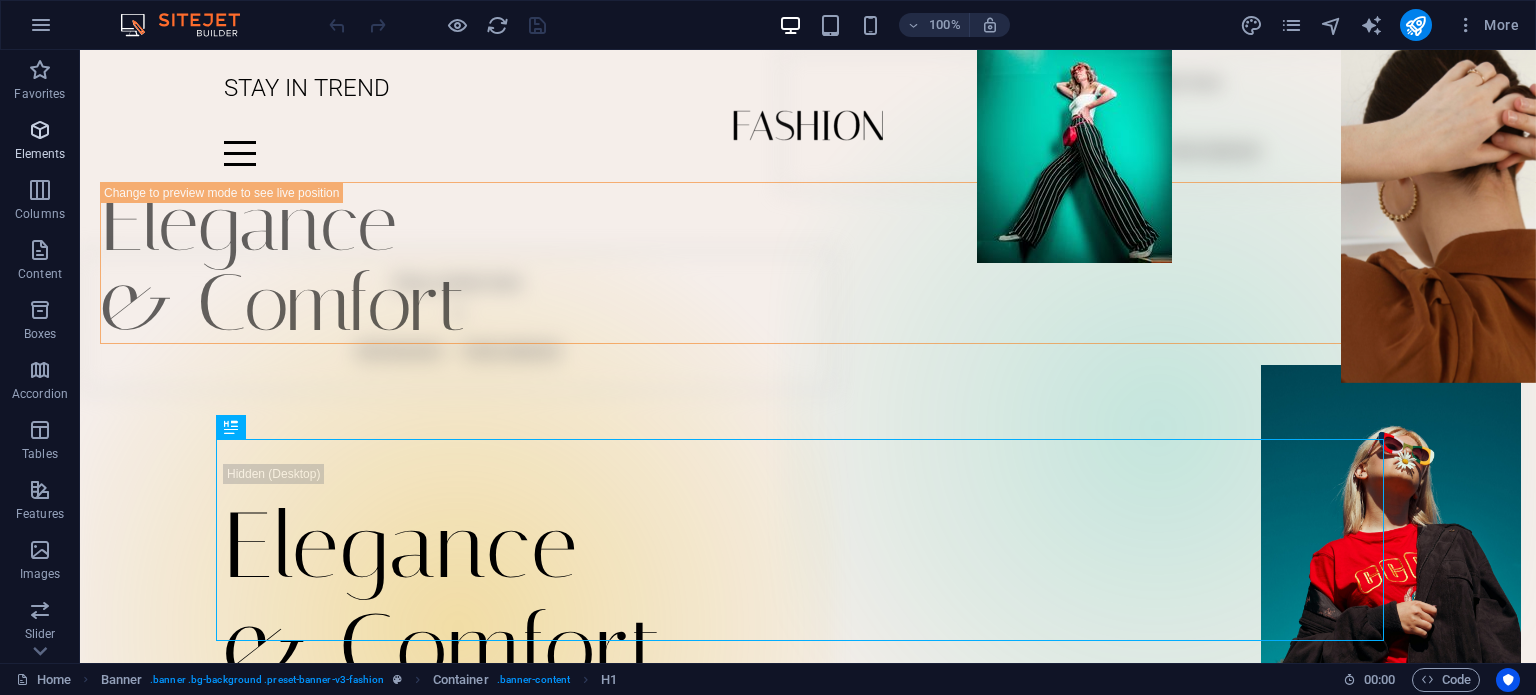 click at bounding box center [40, 130] 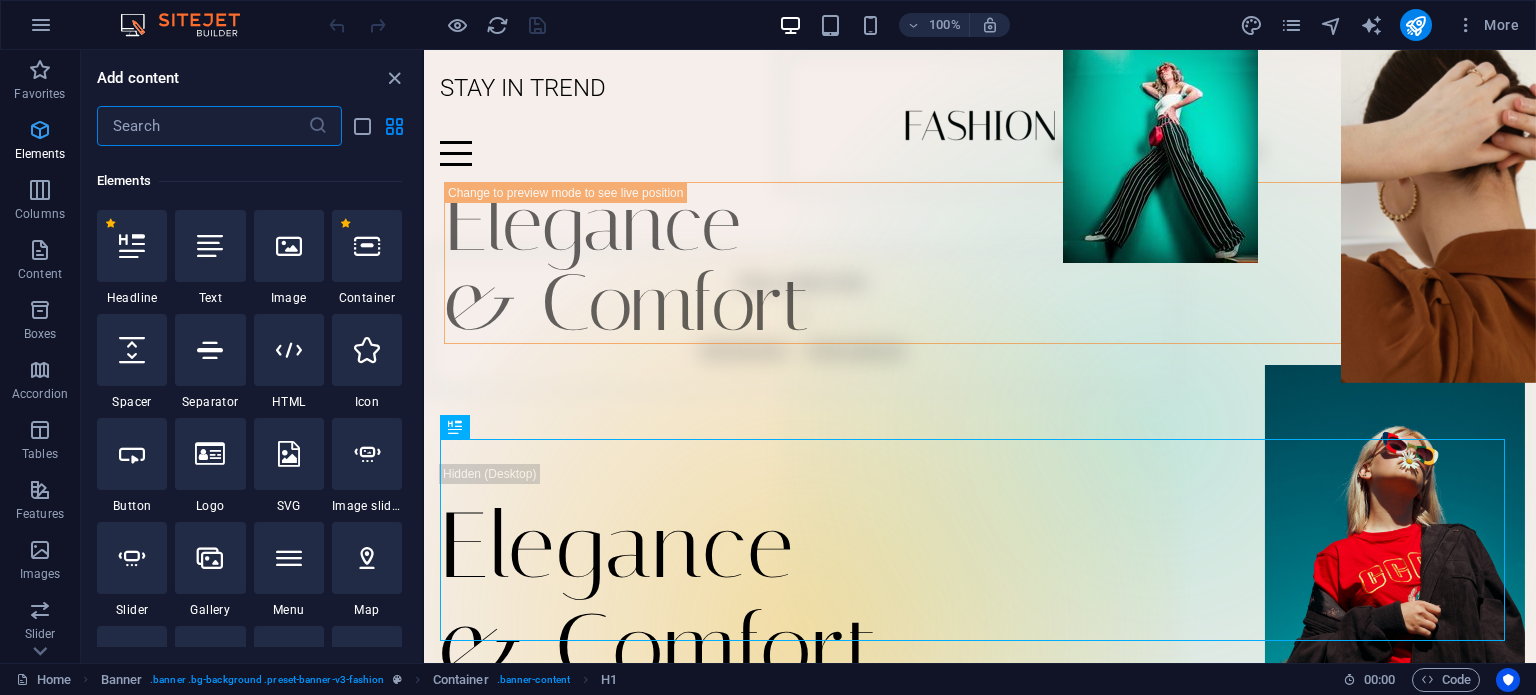 scroll, scrollTop: 212, scrollLeft: 0, axis: vertical 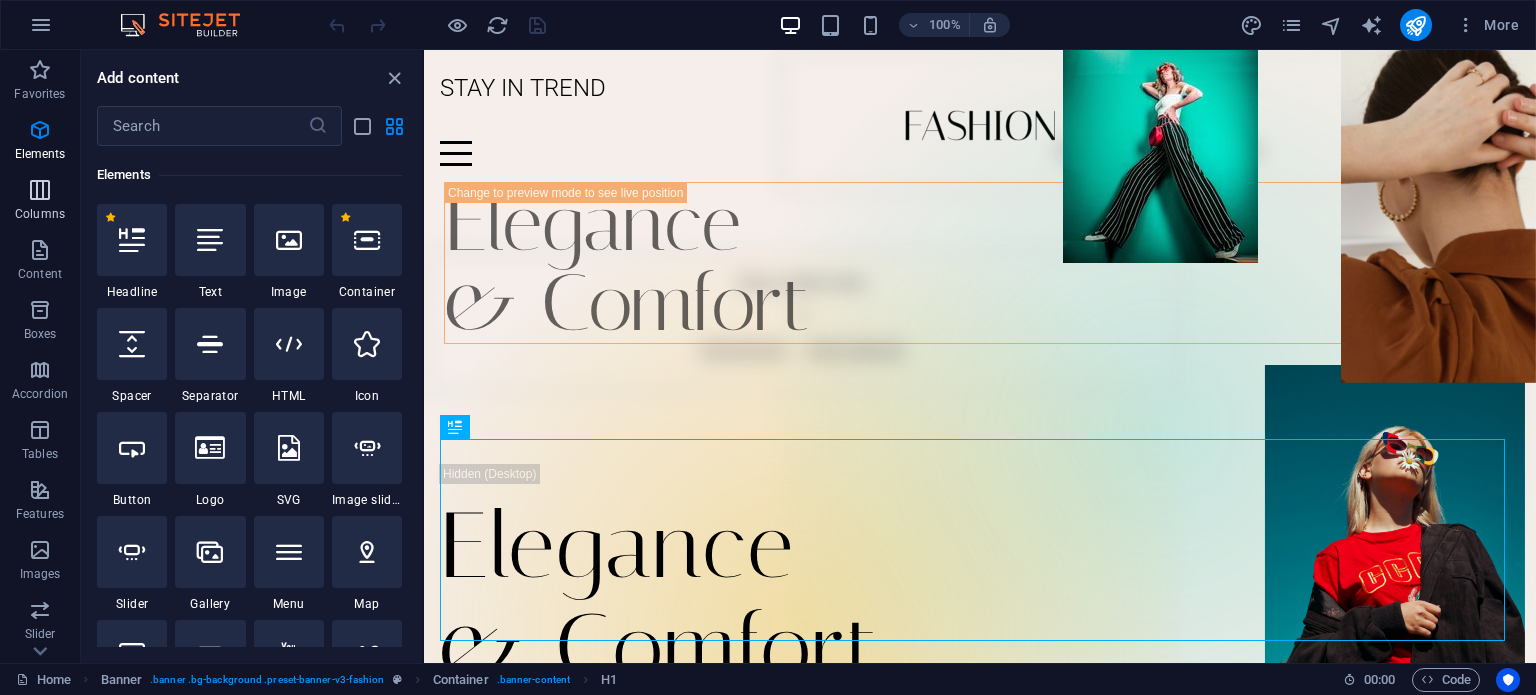 click on "Columns" at bounding box center [40, 214] 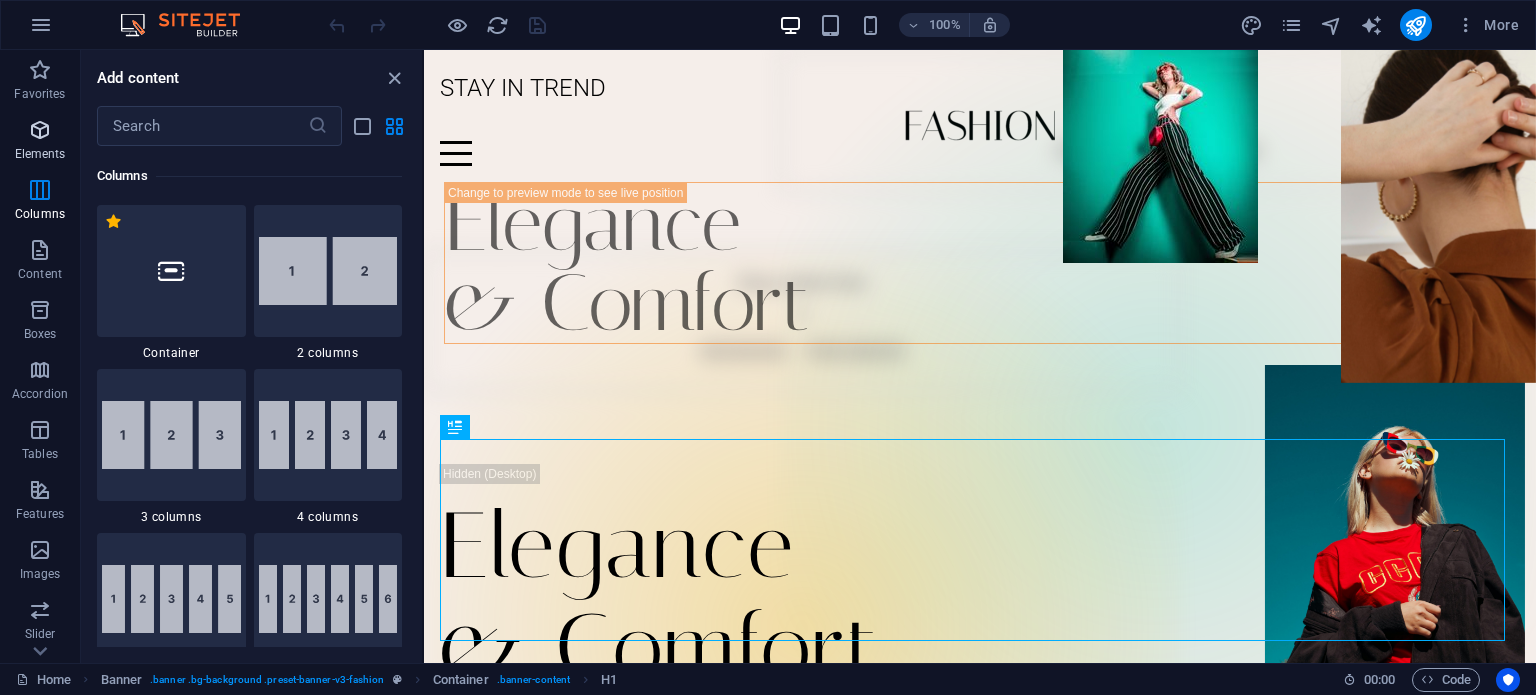 scroll, scrollTop: 989, scrollLeft: 0, axis: vertical 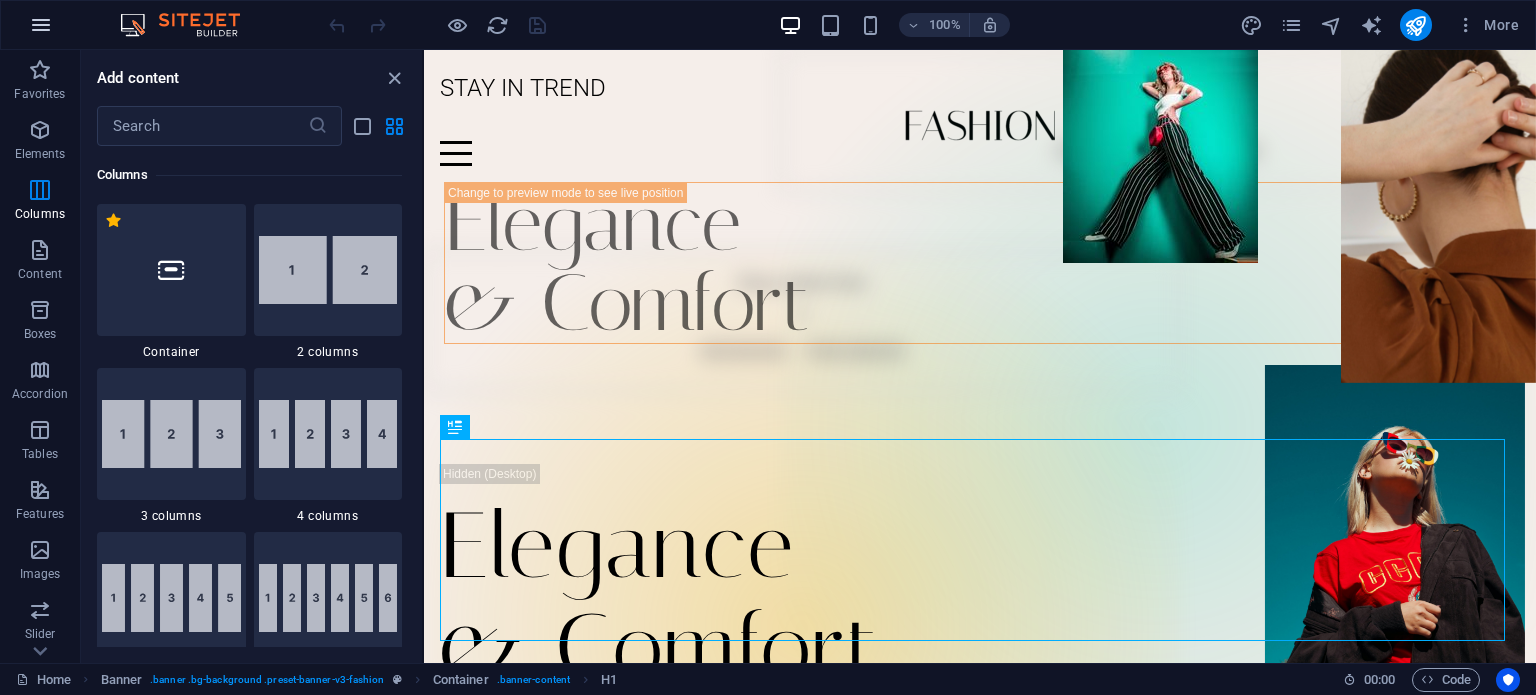 click at bounding box center (41, 25) 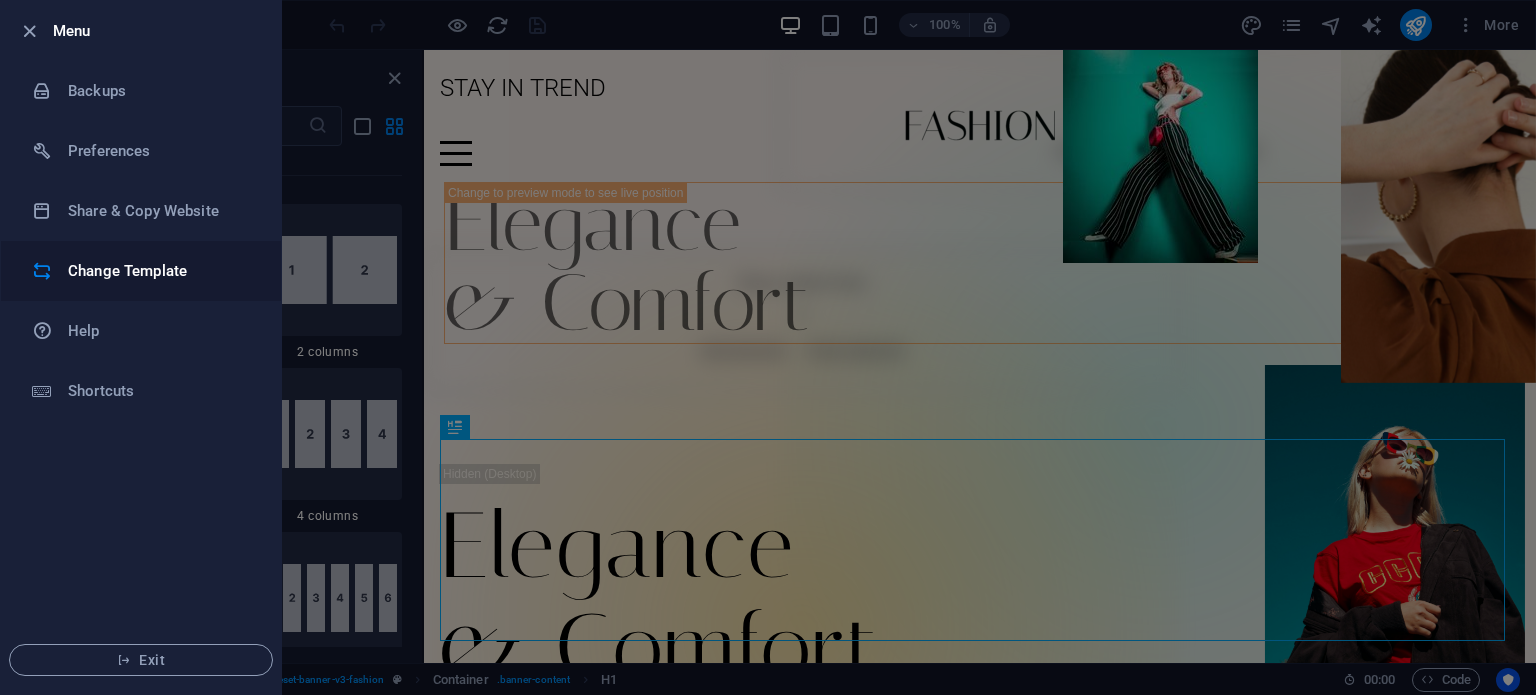 click on "Change Template" at bounding box center [160, 271] 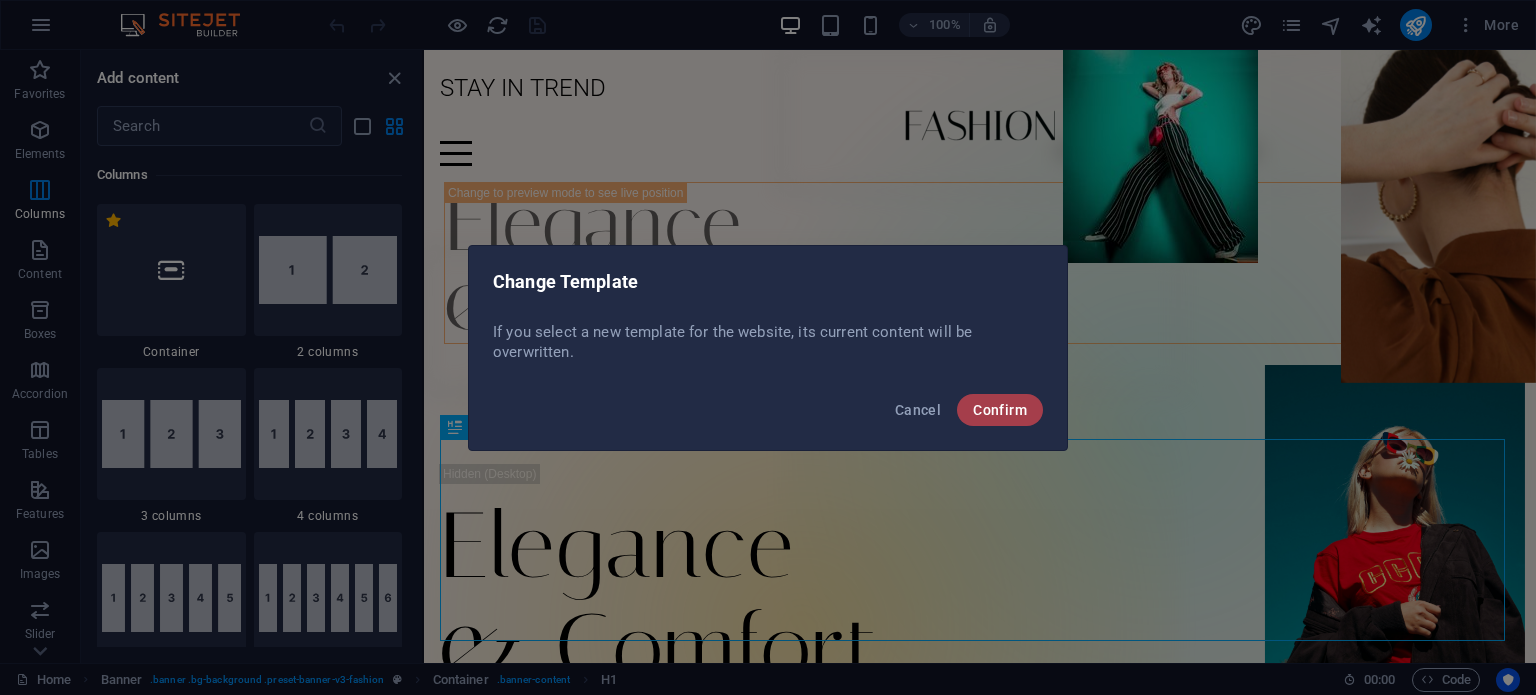 click on "Confirm" at bounding box center [1000, 410] 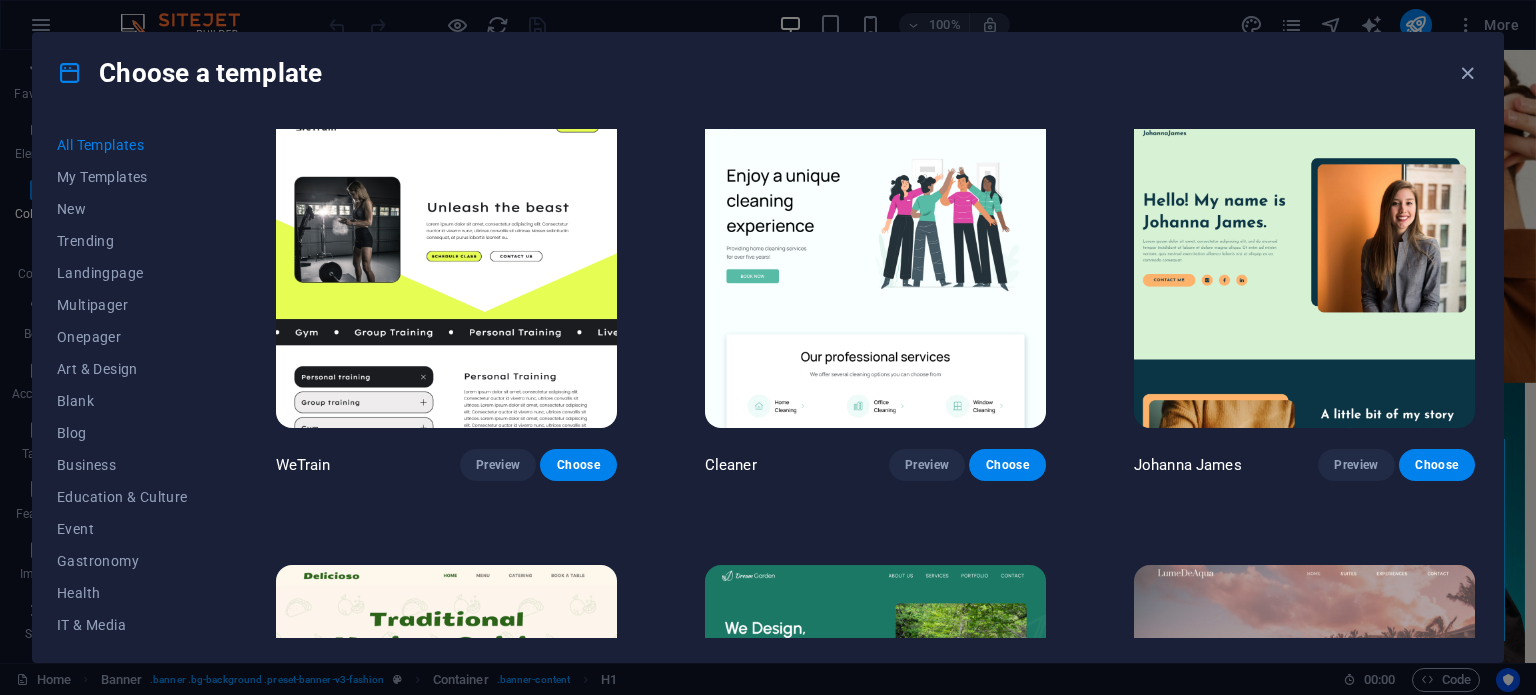 scroll, scrollTop: 2728, scrollLeft: 0, axis: vertical 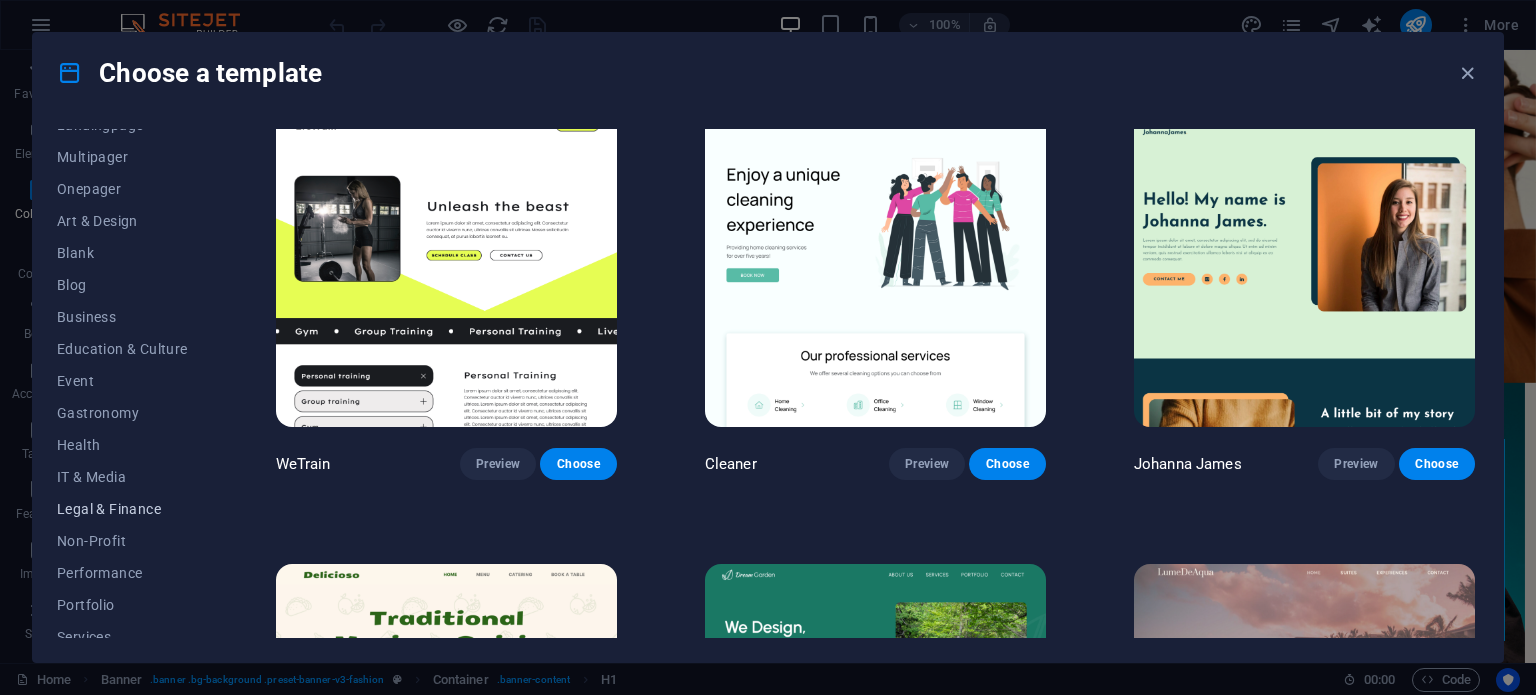 click on "Legal & Finance" at bounding box center [122, 509] 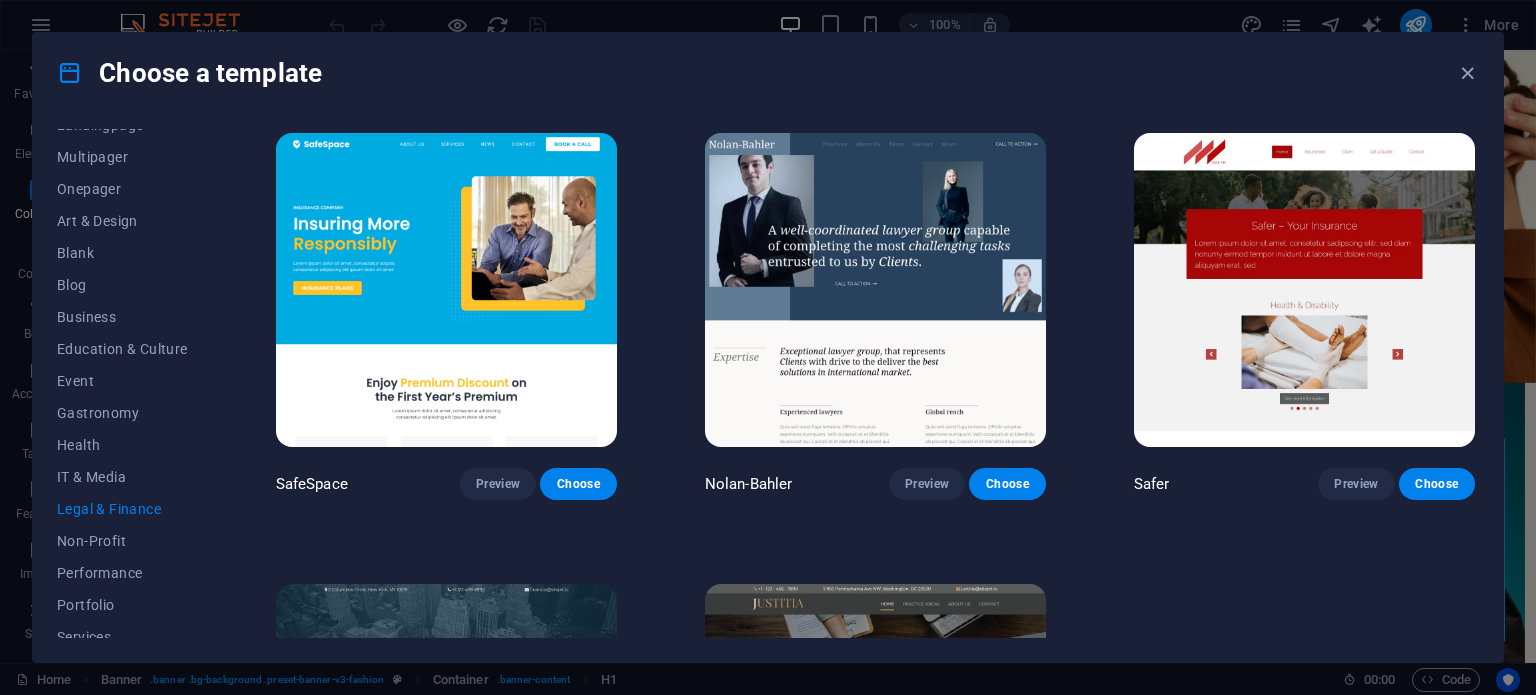 scroll, scrollTop: 0, scrollLeft: 0, axis: both 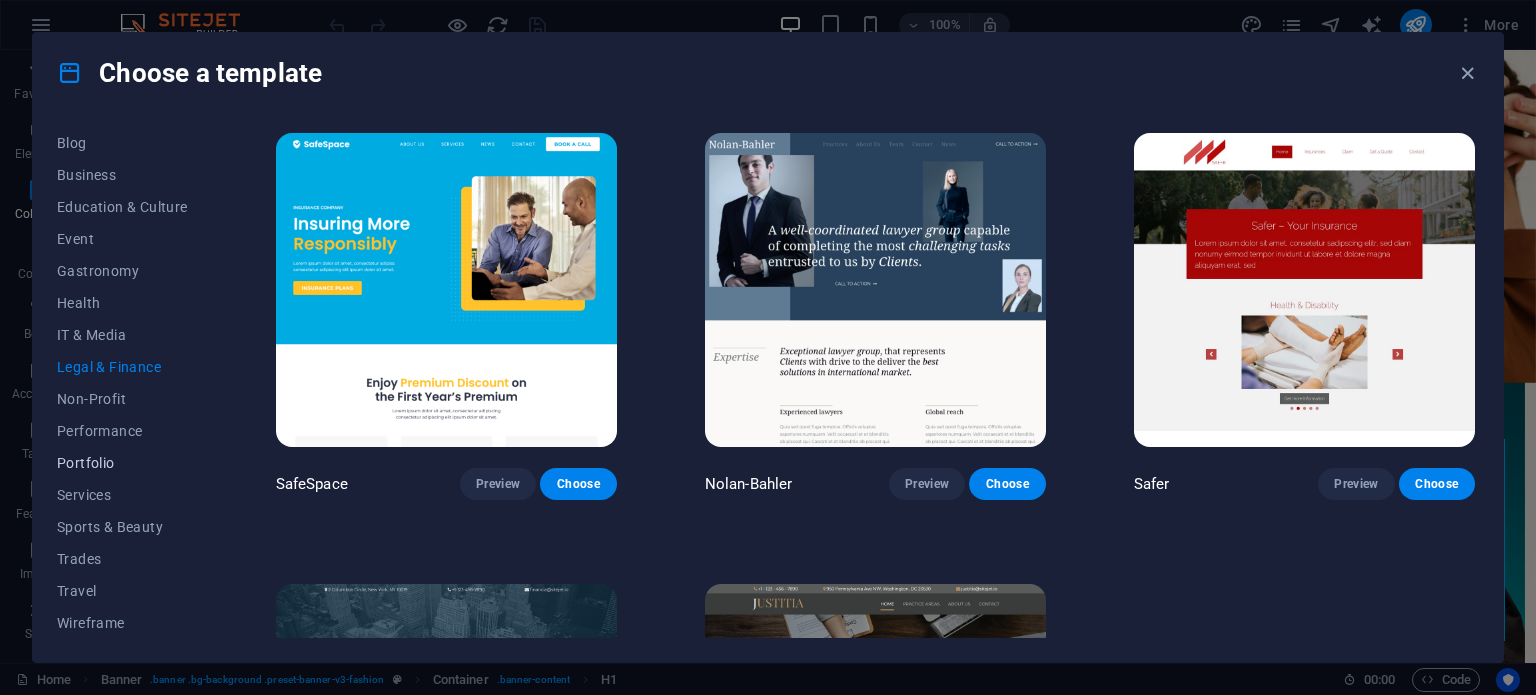 click on "Portfolio" at bounding box center [122, 463] 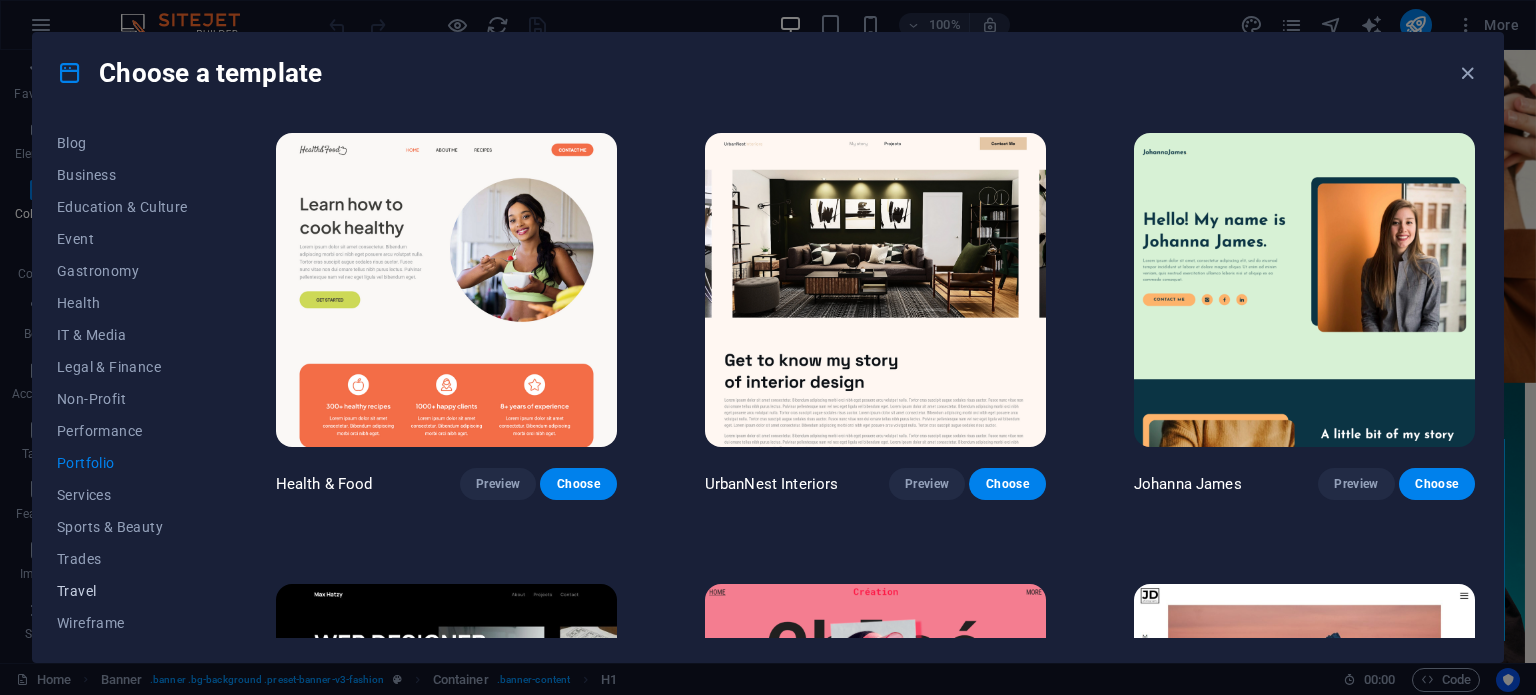 click on "Travel" at bounding box center (122, 591) 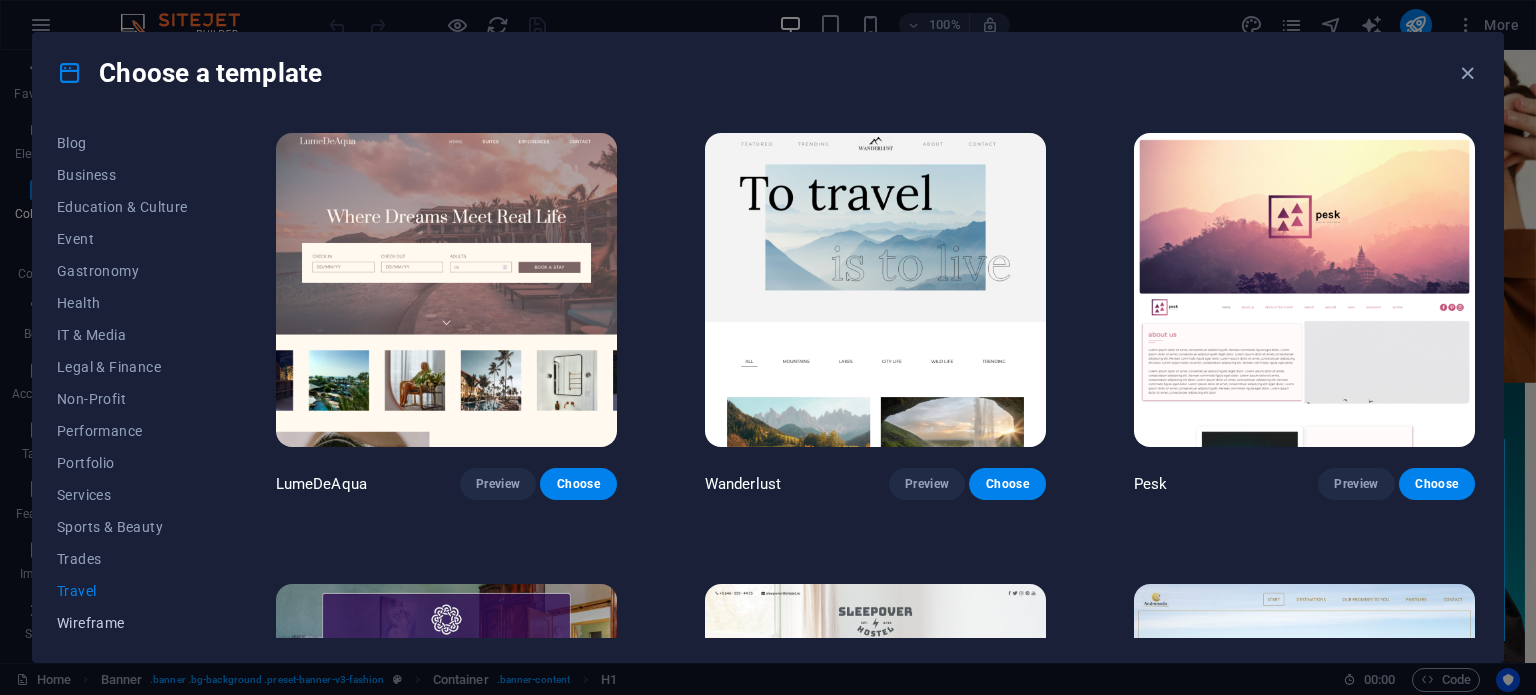 click on "Wireframe" at bounding box center [122, 623] 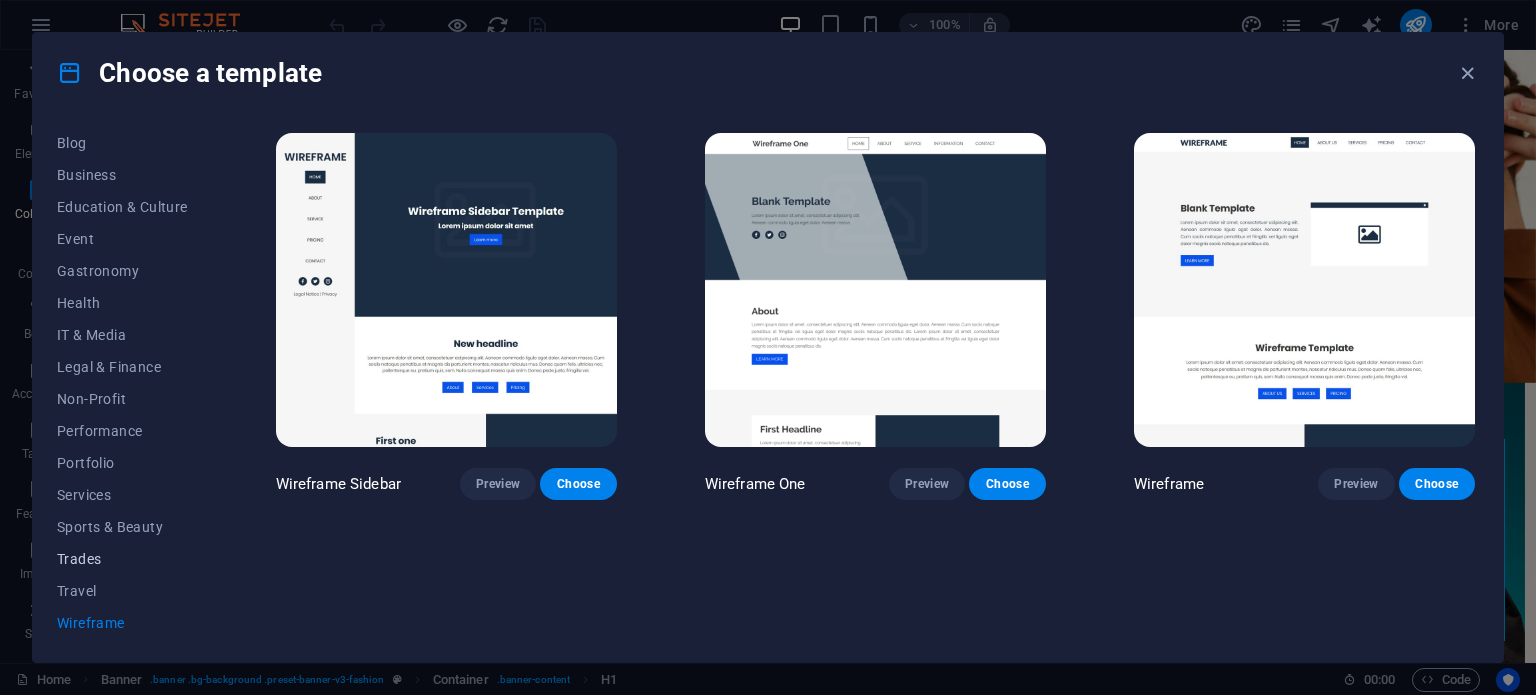 click on "Trades" at bounding box center (122, 559) 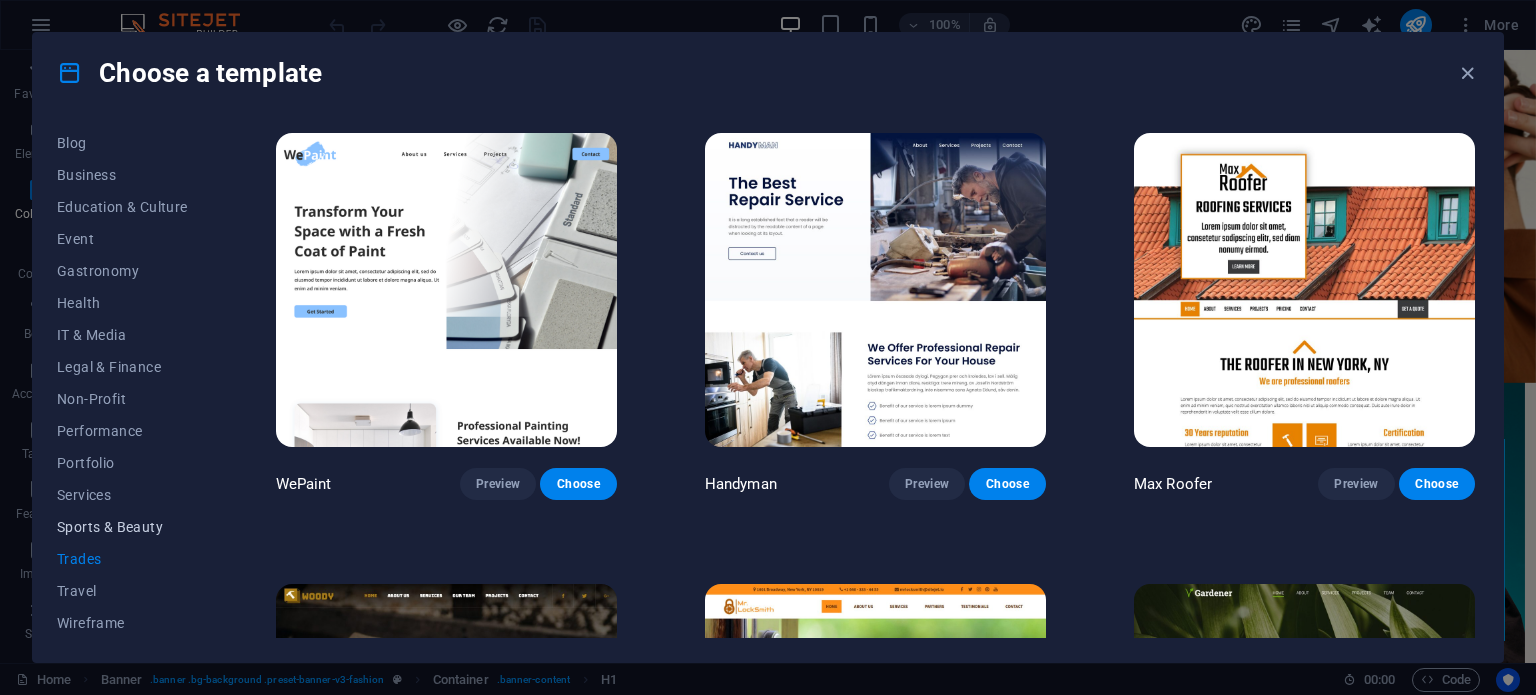 click on "Sports & Beauty" at bounding box center (122, 527) 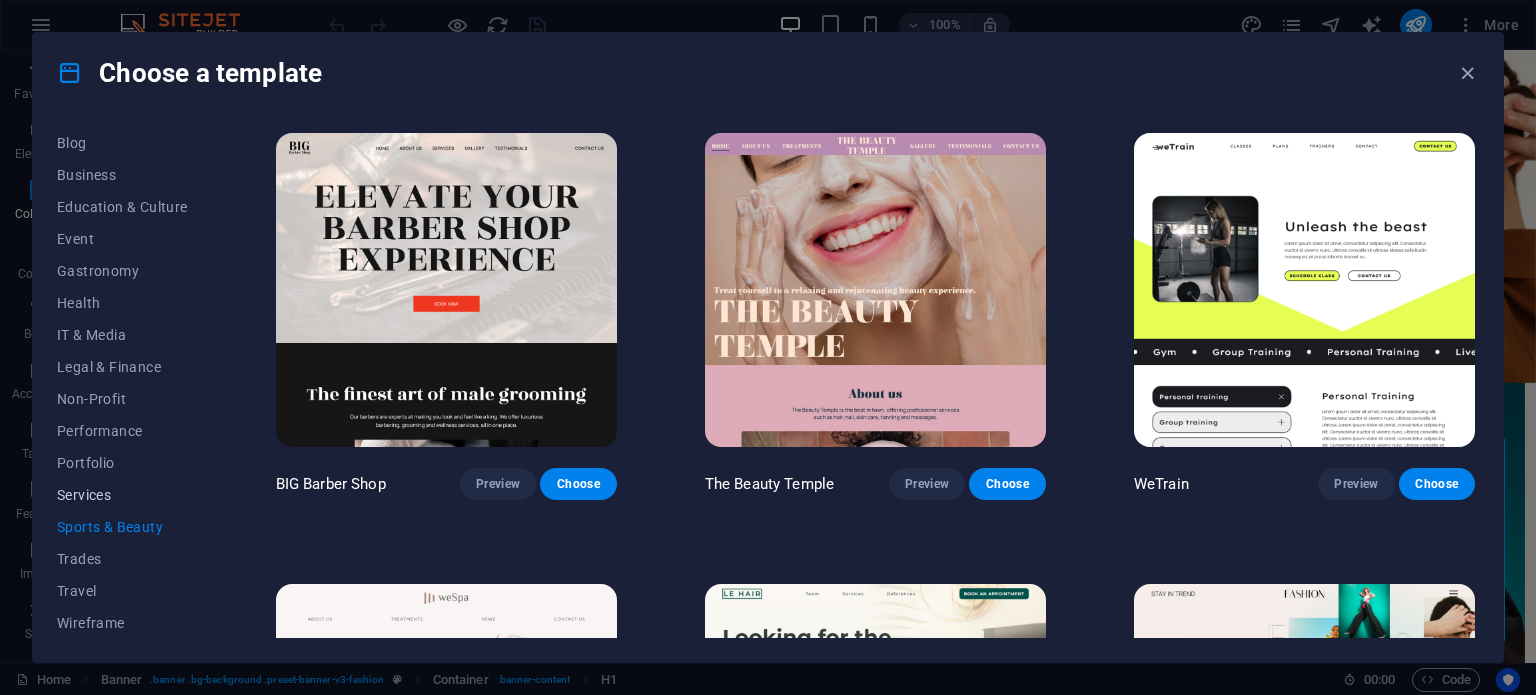 click on "Services" at bounding box center (122, 495) 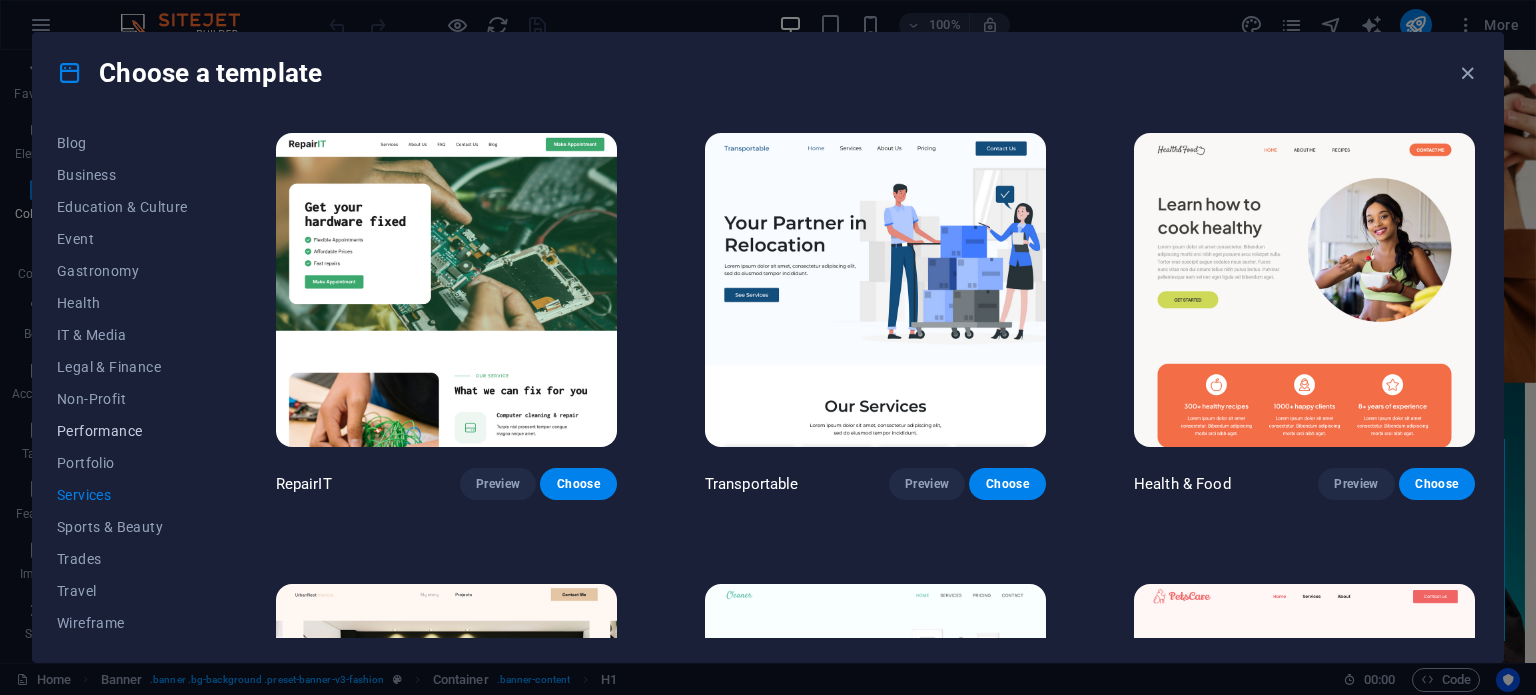 click on "Performance" at bounding box center [122, 431] 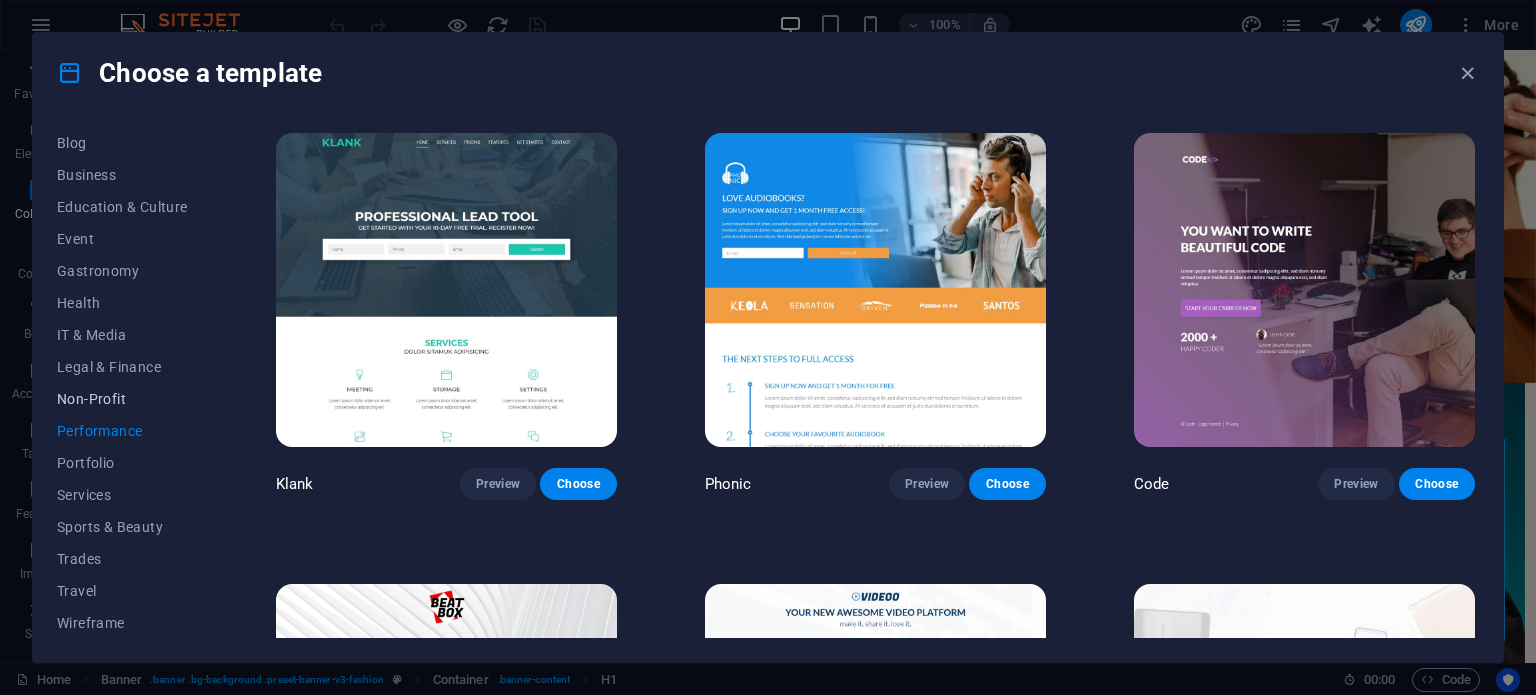 click on "Non-Profit" at bounding box center [122, 399] 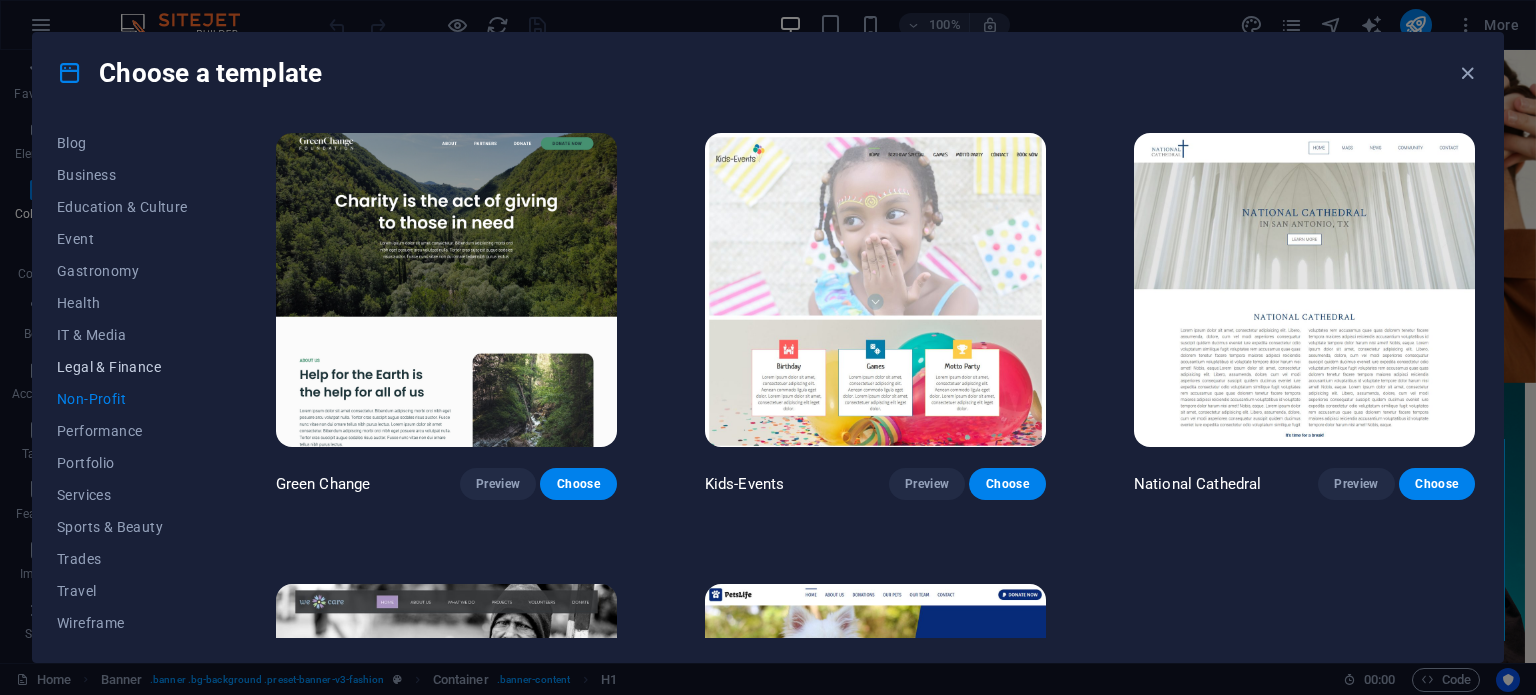 click on "Legal & Finance" at bounding box center (122, 367) 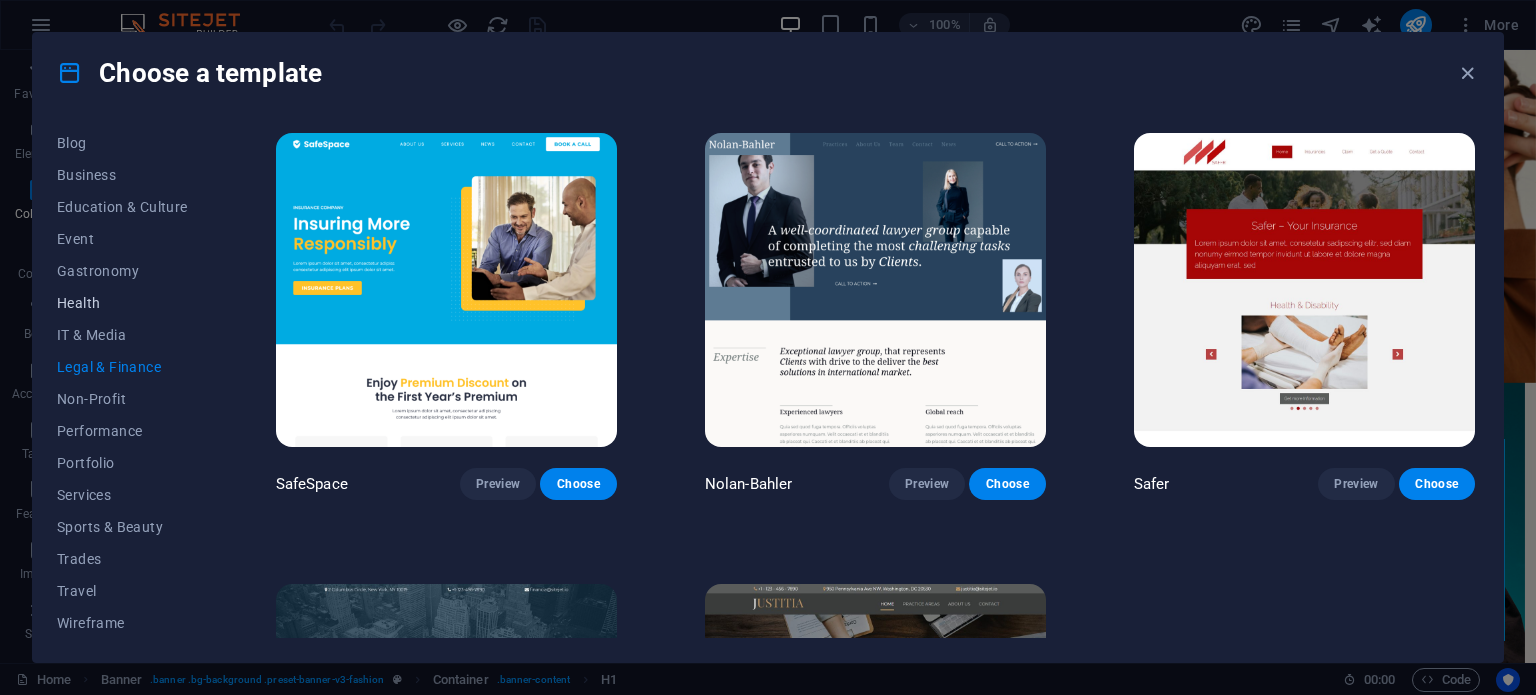 click on "Health" at bounding box center [122, 303] 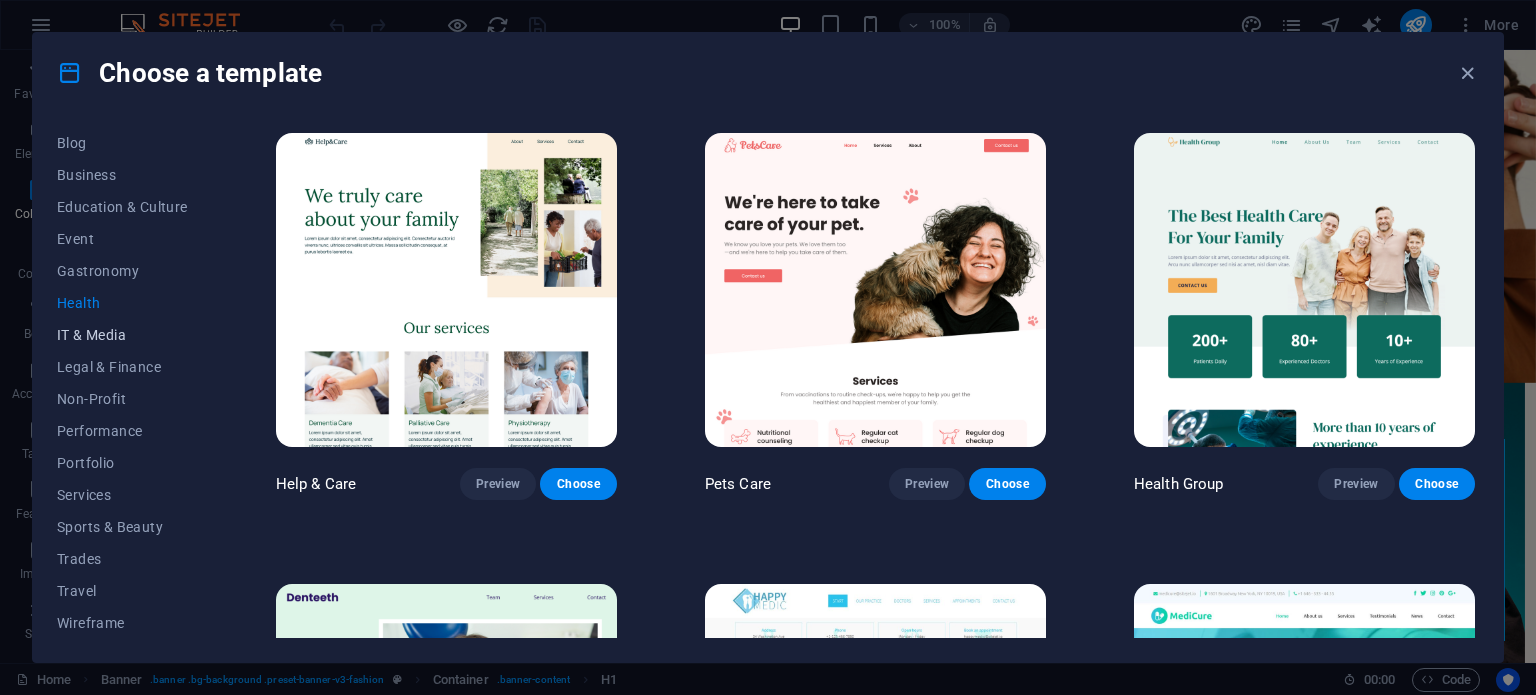 click on "IT & Media" at bounding box center (122, 335) 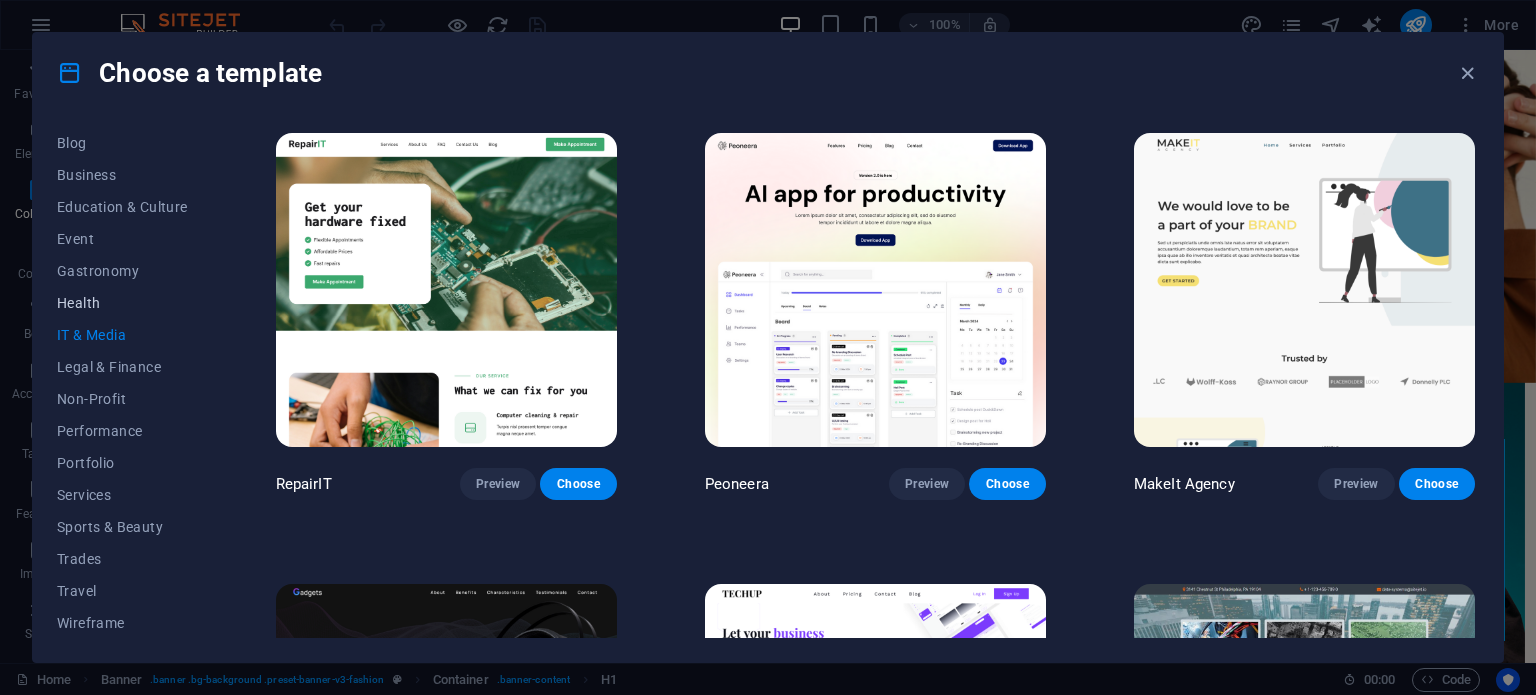 click on "Health" at bounding box center [122, 303] 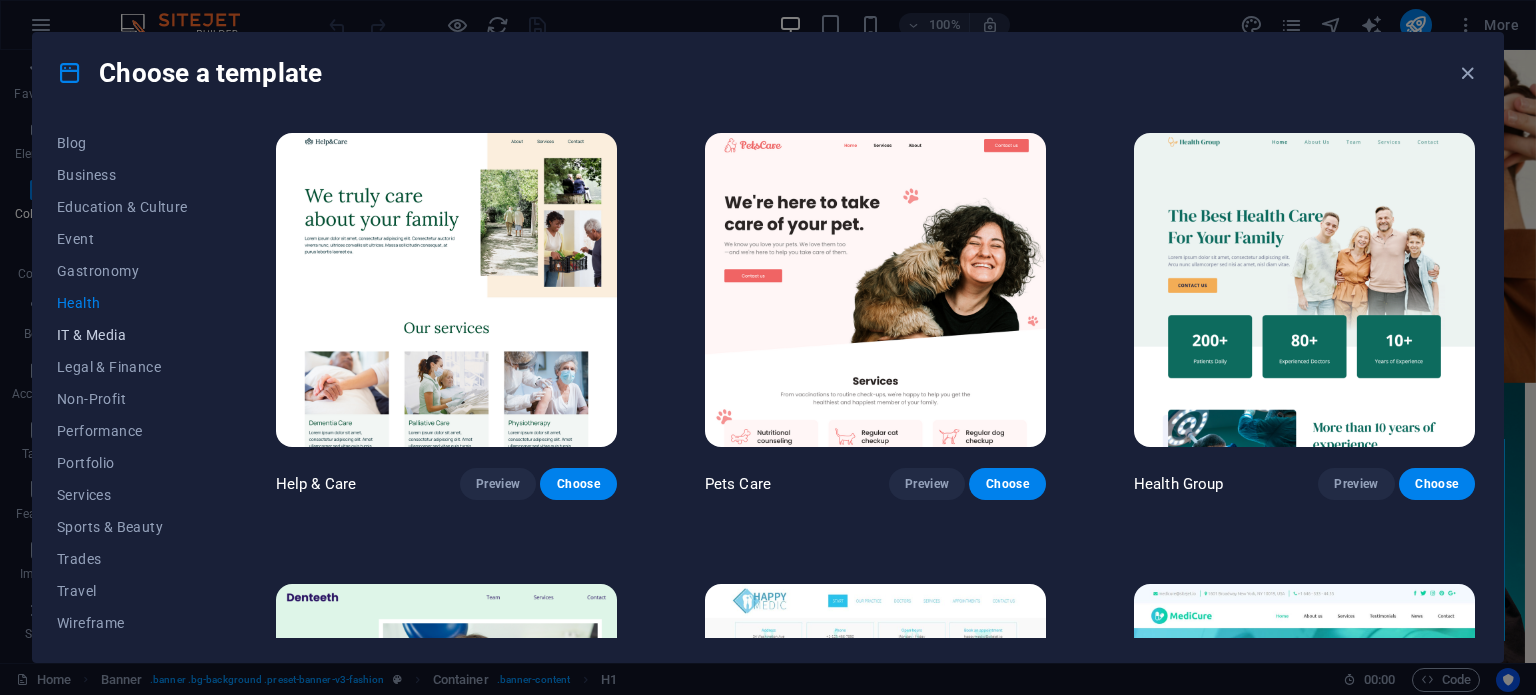 click on "IT & Media" at bounding box center [122, 335] 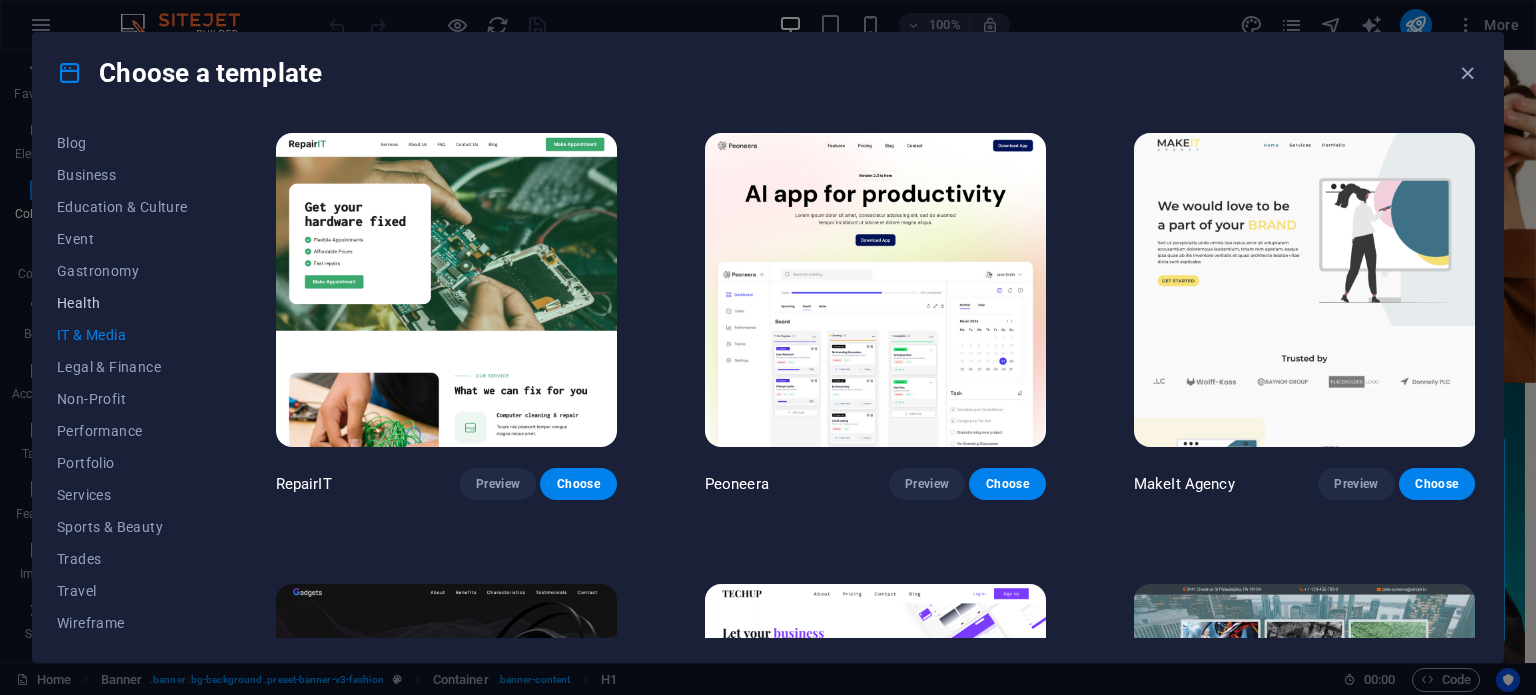 click on "Health" at bounding box center [122, 303] 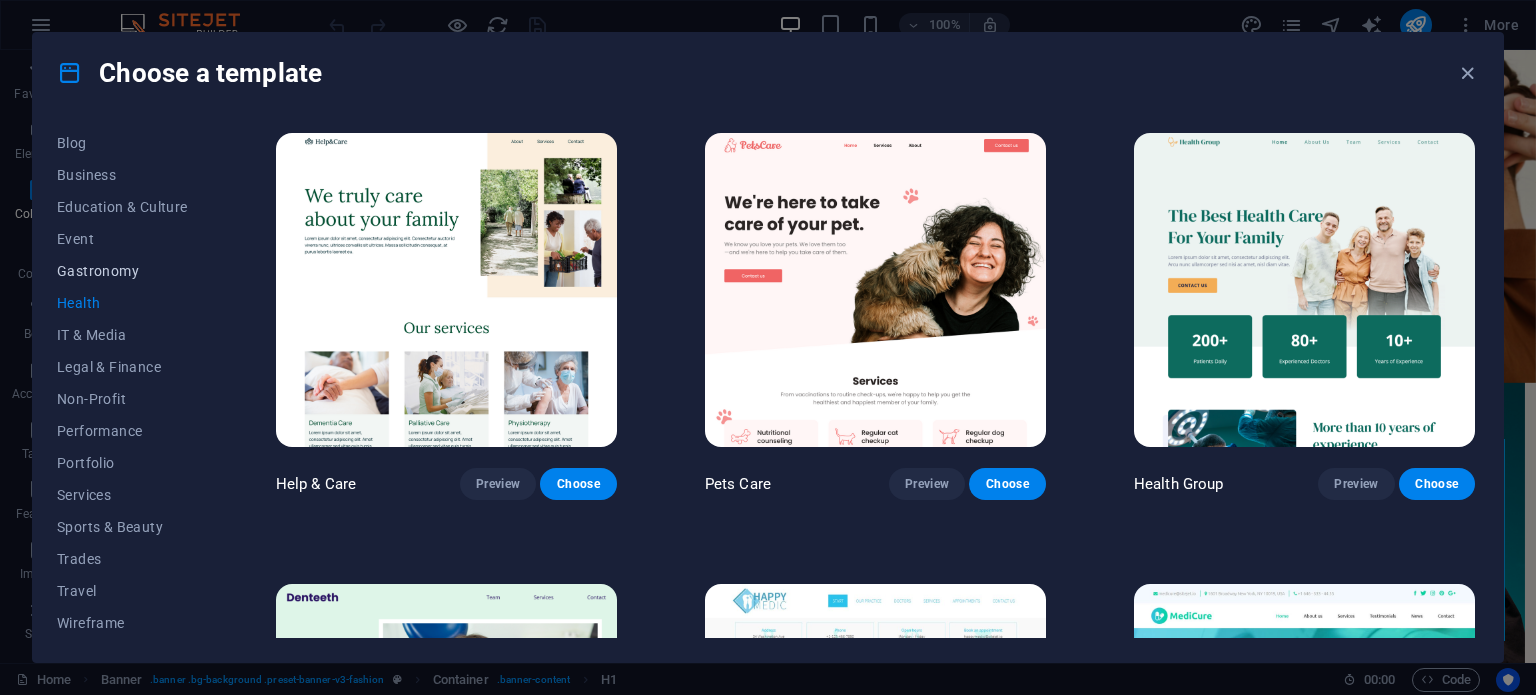 click on "Gastronomy" at bounding box center [122, 271] 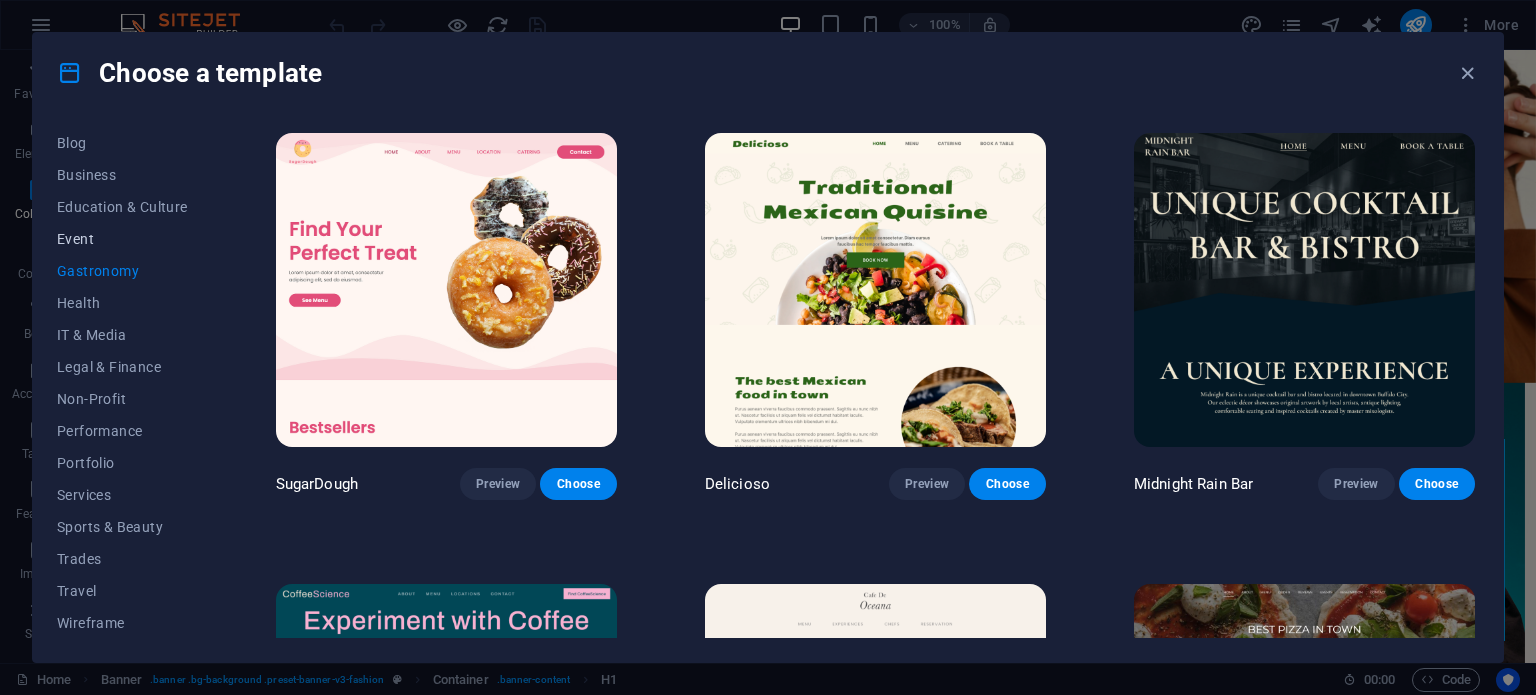 click on "Event" at bounding box center (122, 239) 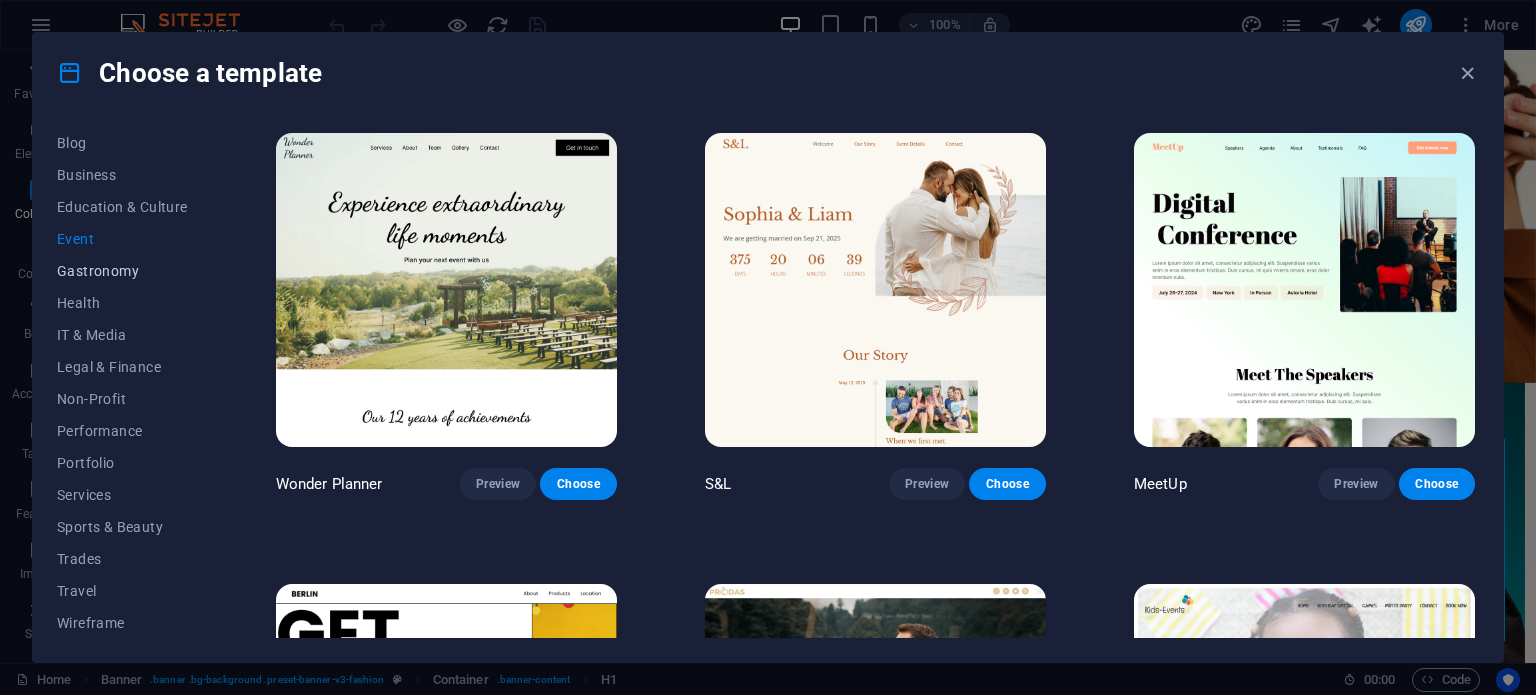 click on "Gastronomy" at bounding box center [122, 271] 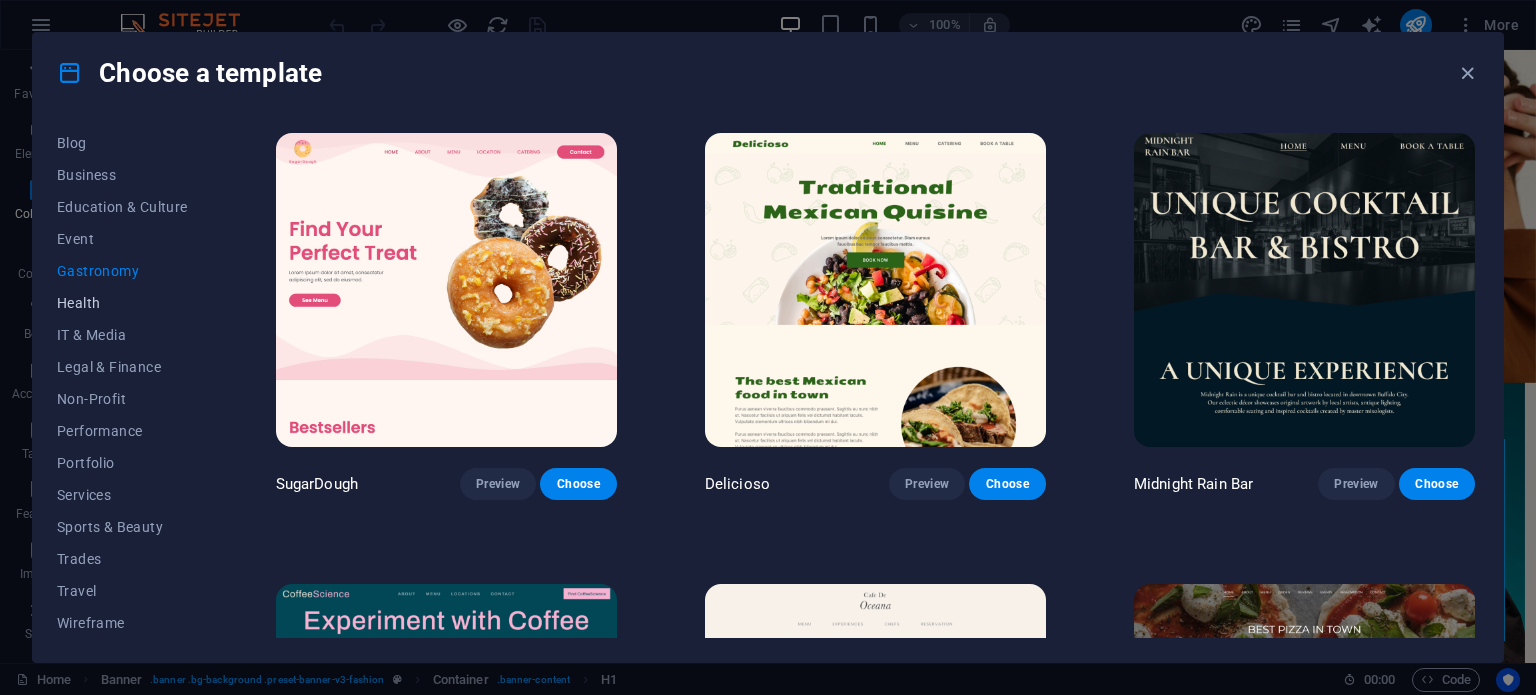 click on "Health" at bounding box center (122, 303) 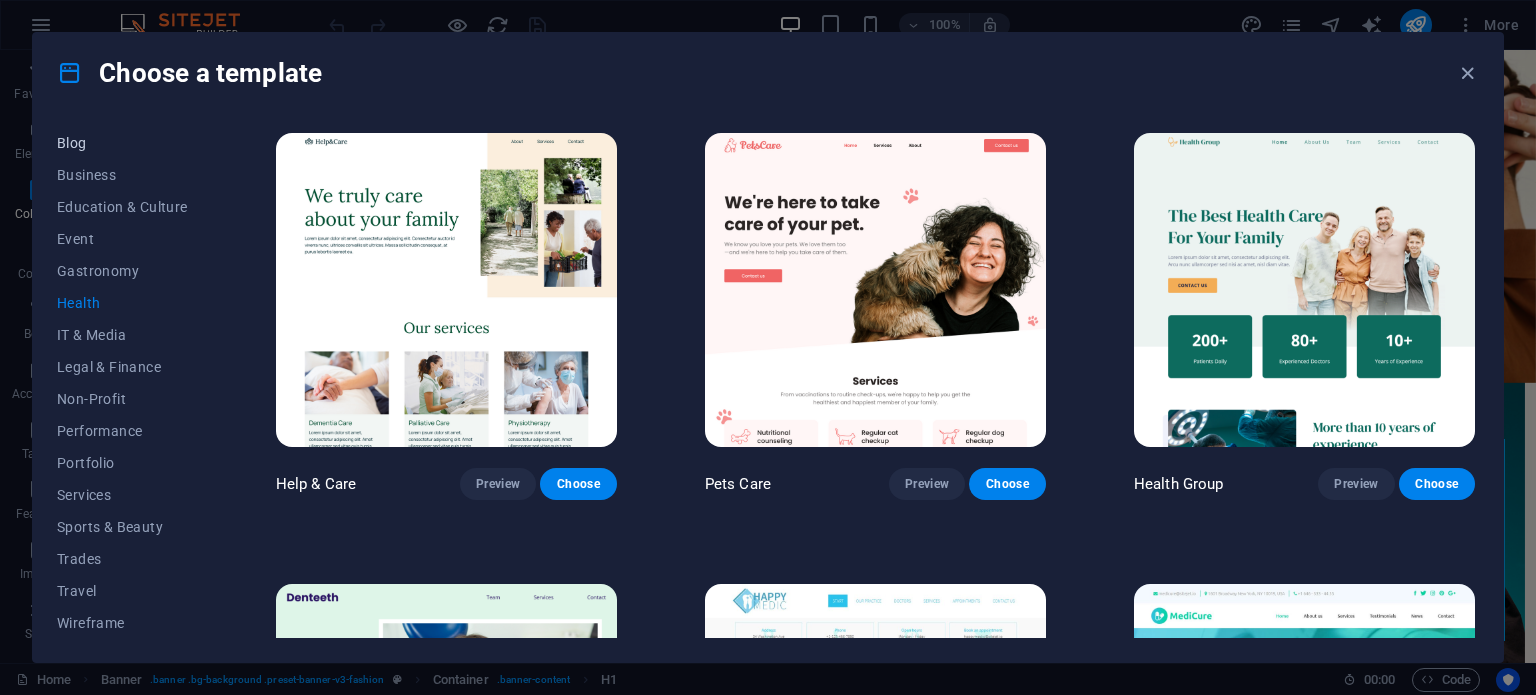 click on "Blog" at bounding box center [122, 143] 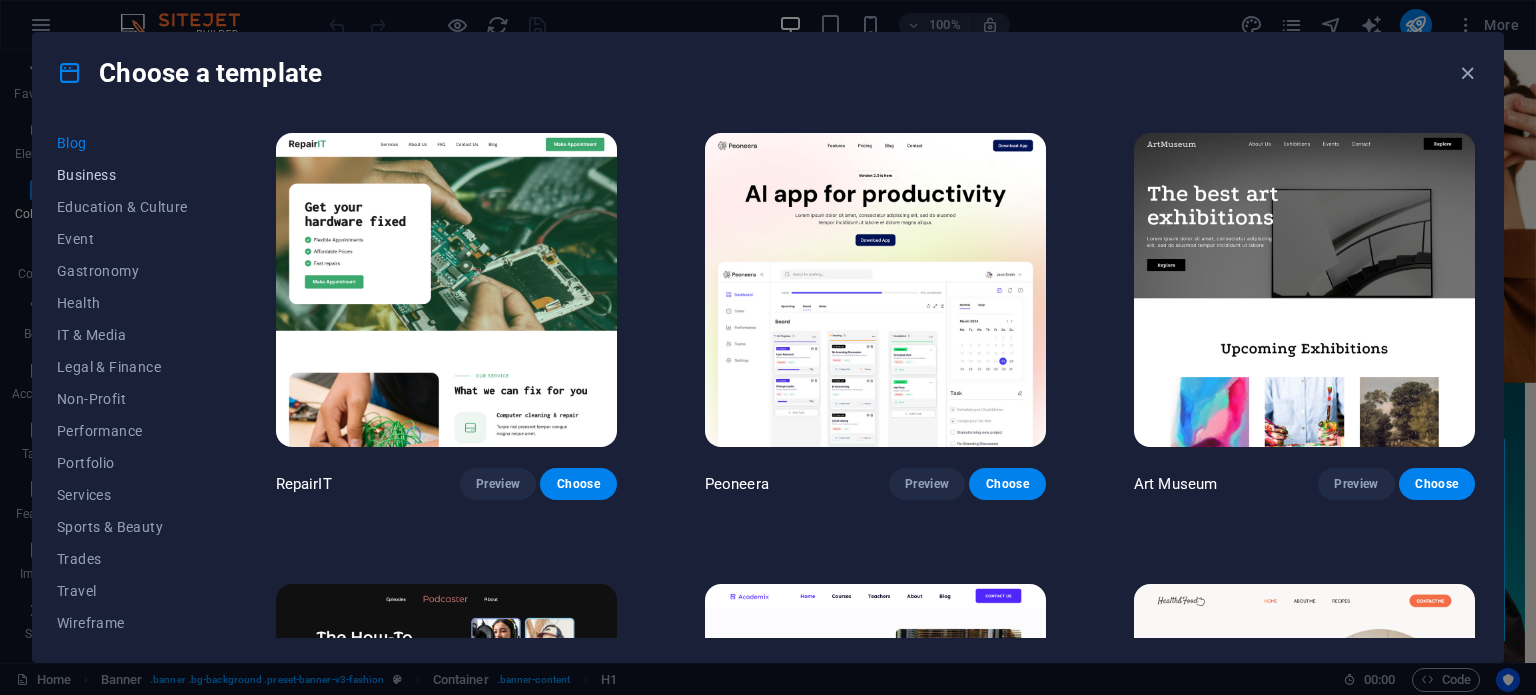 click on "Business" at bounding box center [122, 175] 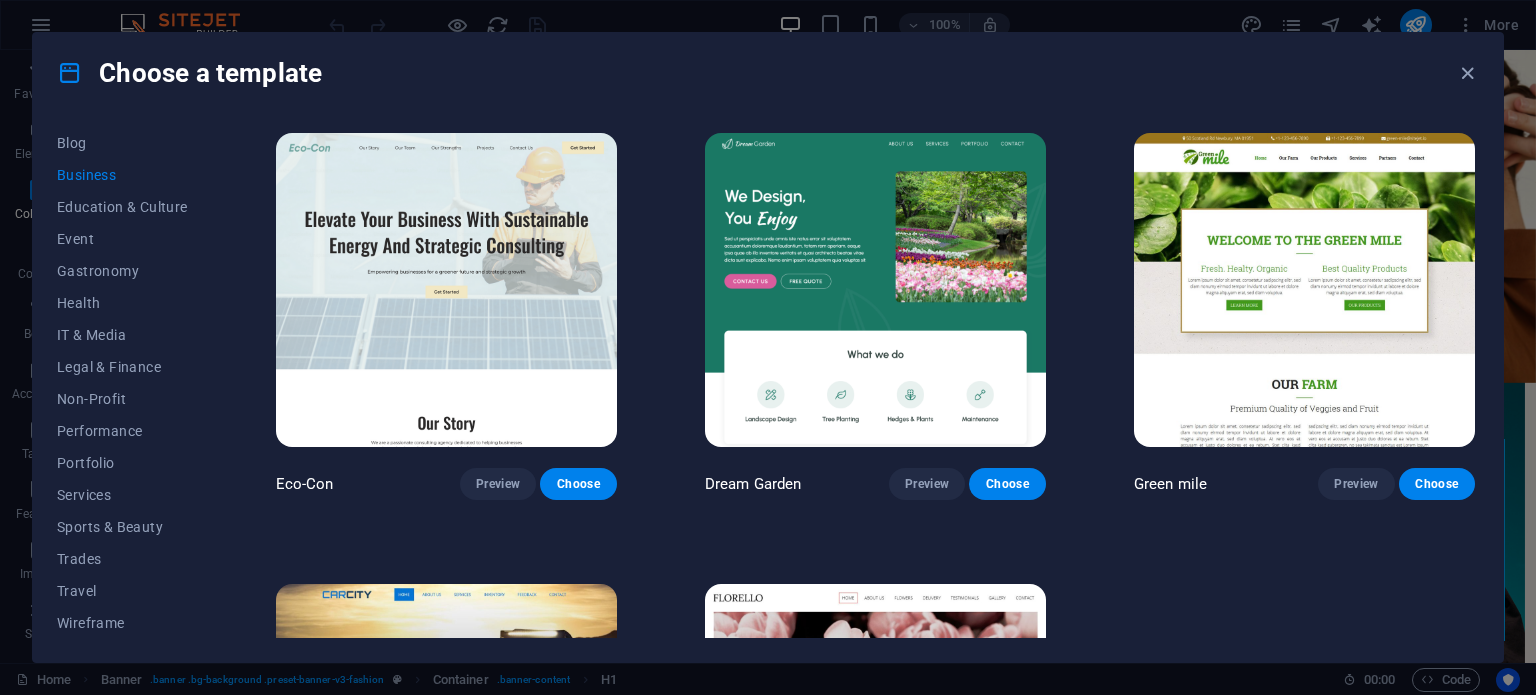 scroll, scrollTop: 308, scrollLeft: 0, axis: vertical 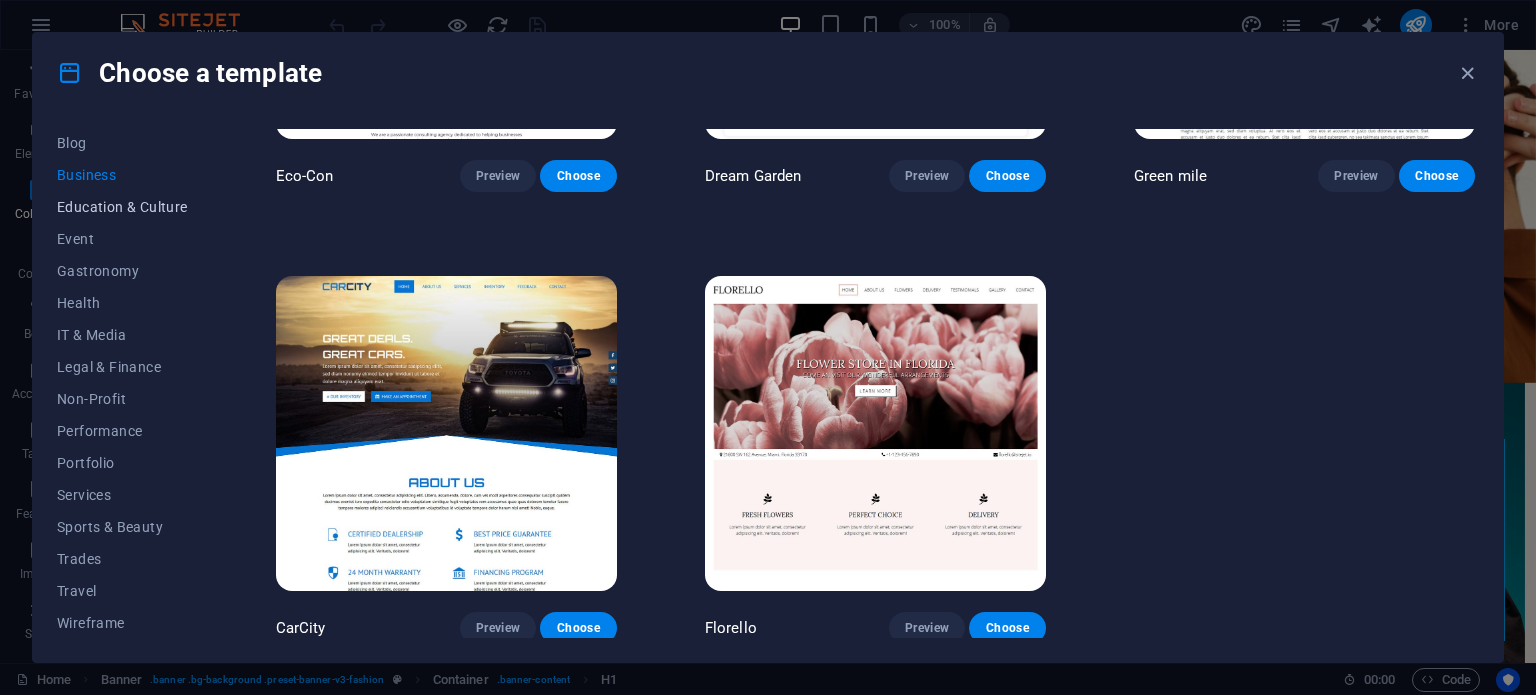 click on "Education & Culture" at bounding box center [122, 207] 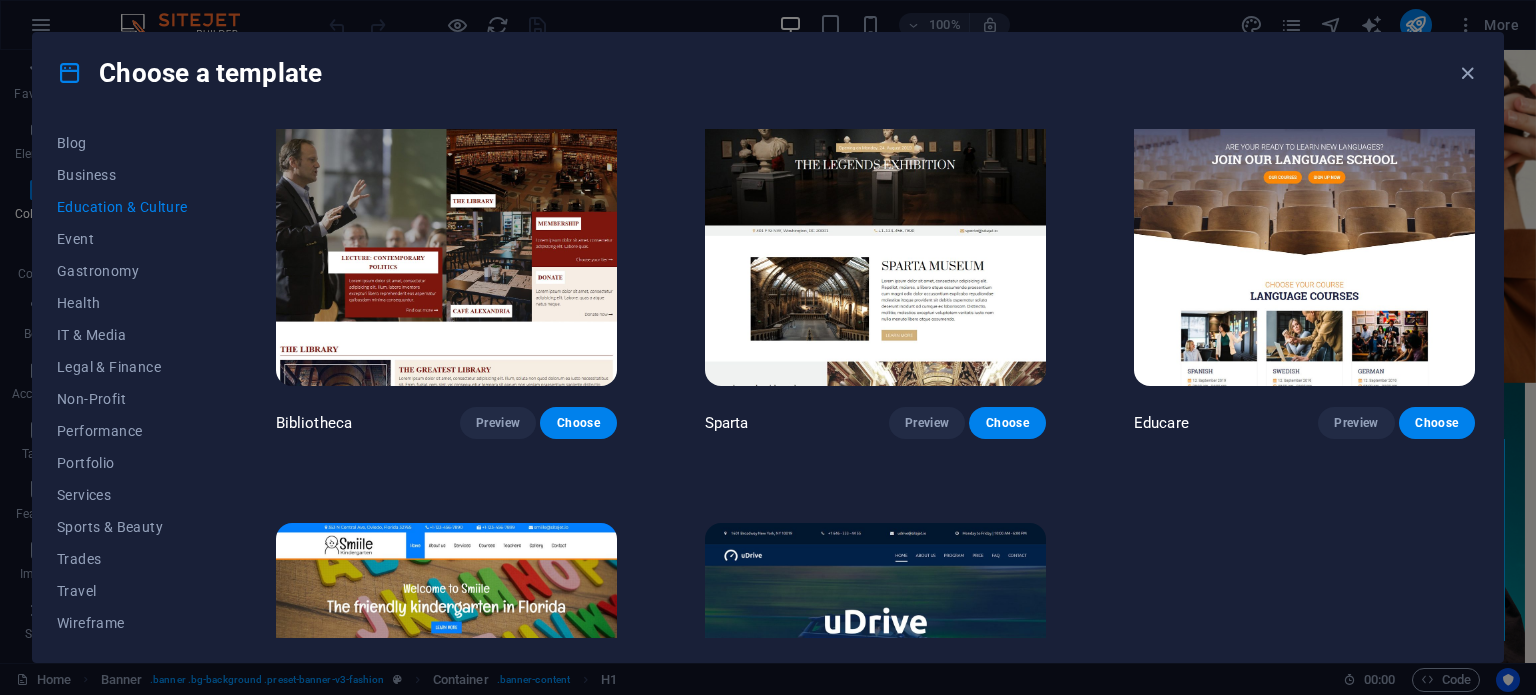scroll, scrollTop: 0, scrollLeft: 0, axis: both 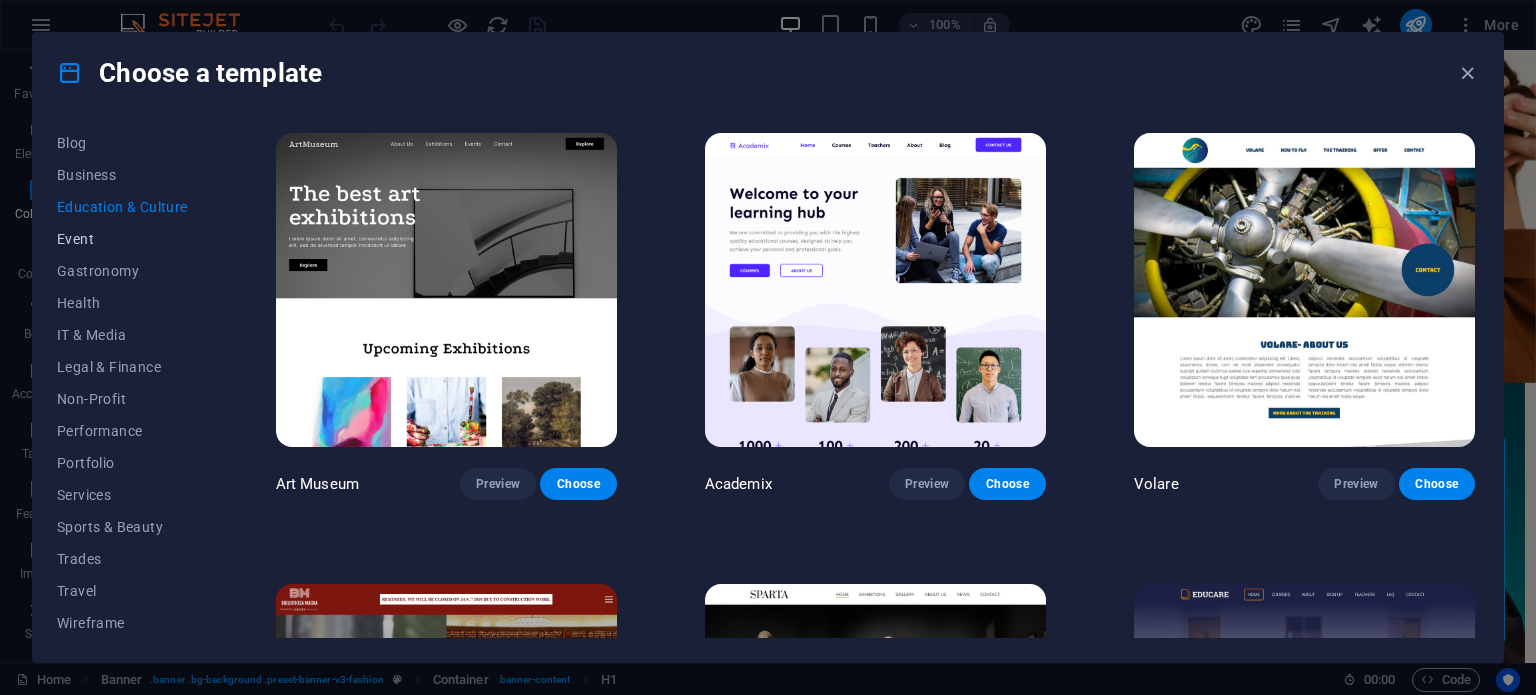 click on "Event" at bounding box center (122, 239) 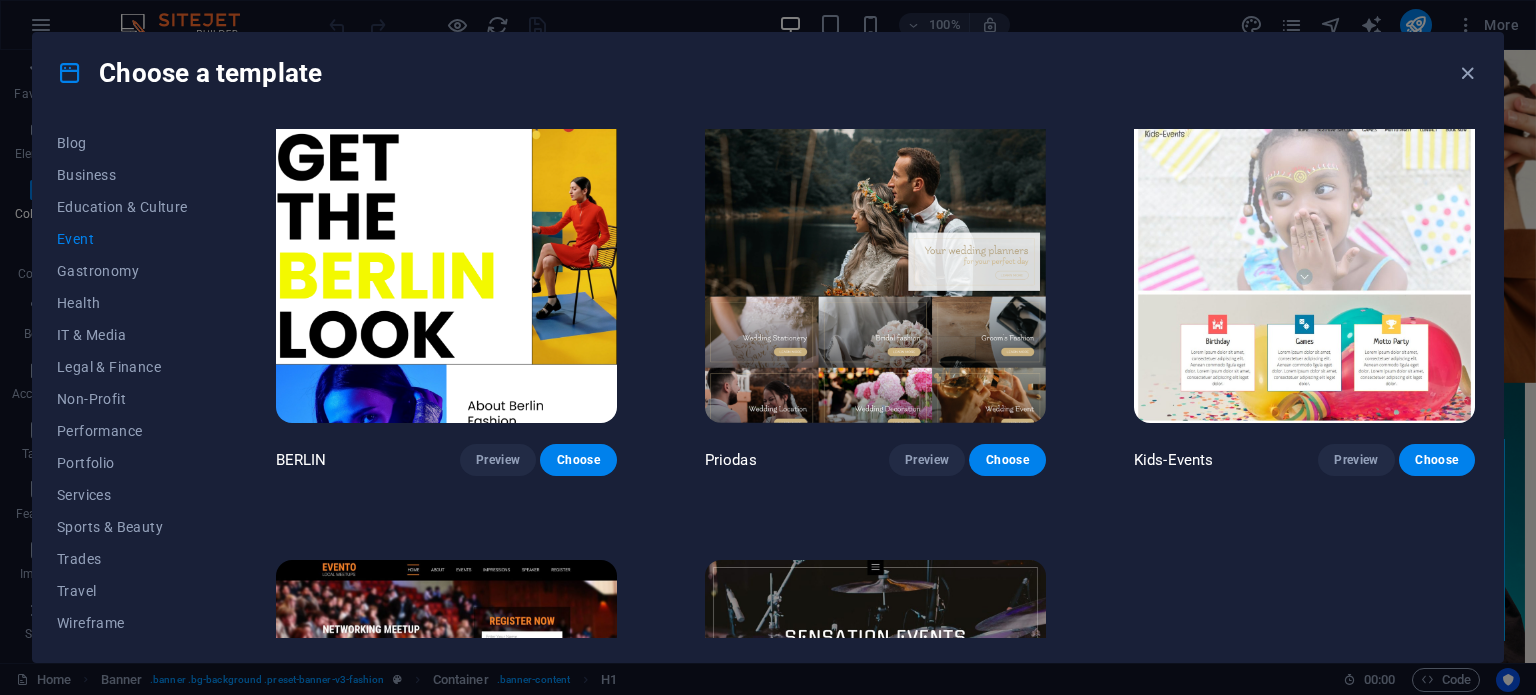 scroll, scrollTop: 758, scrollLeft: 0, axis: vertical 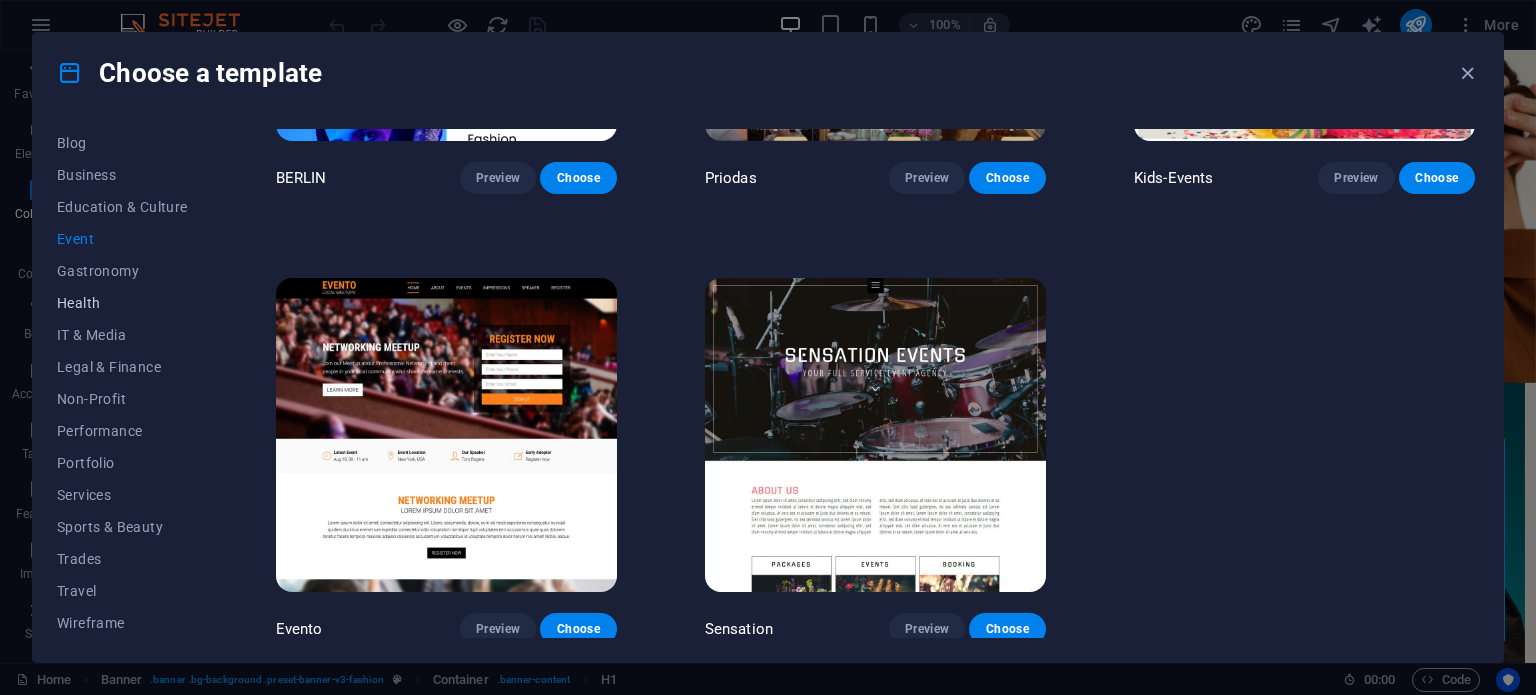 click on "Health" at bounding box center (122, 303) 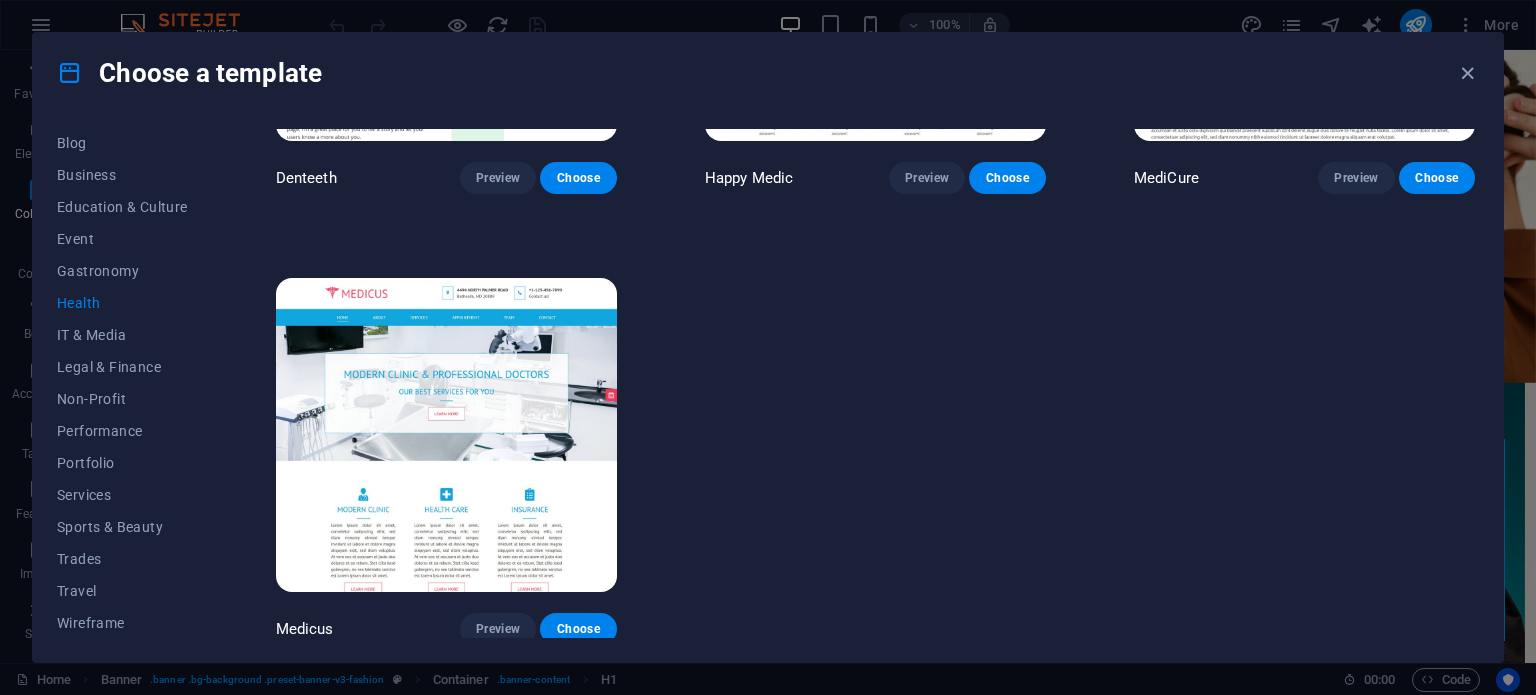 scroll, scrollTop: 0, scrollLeft: 0, axis: both 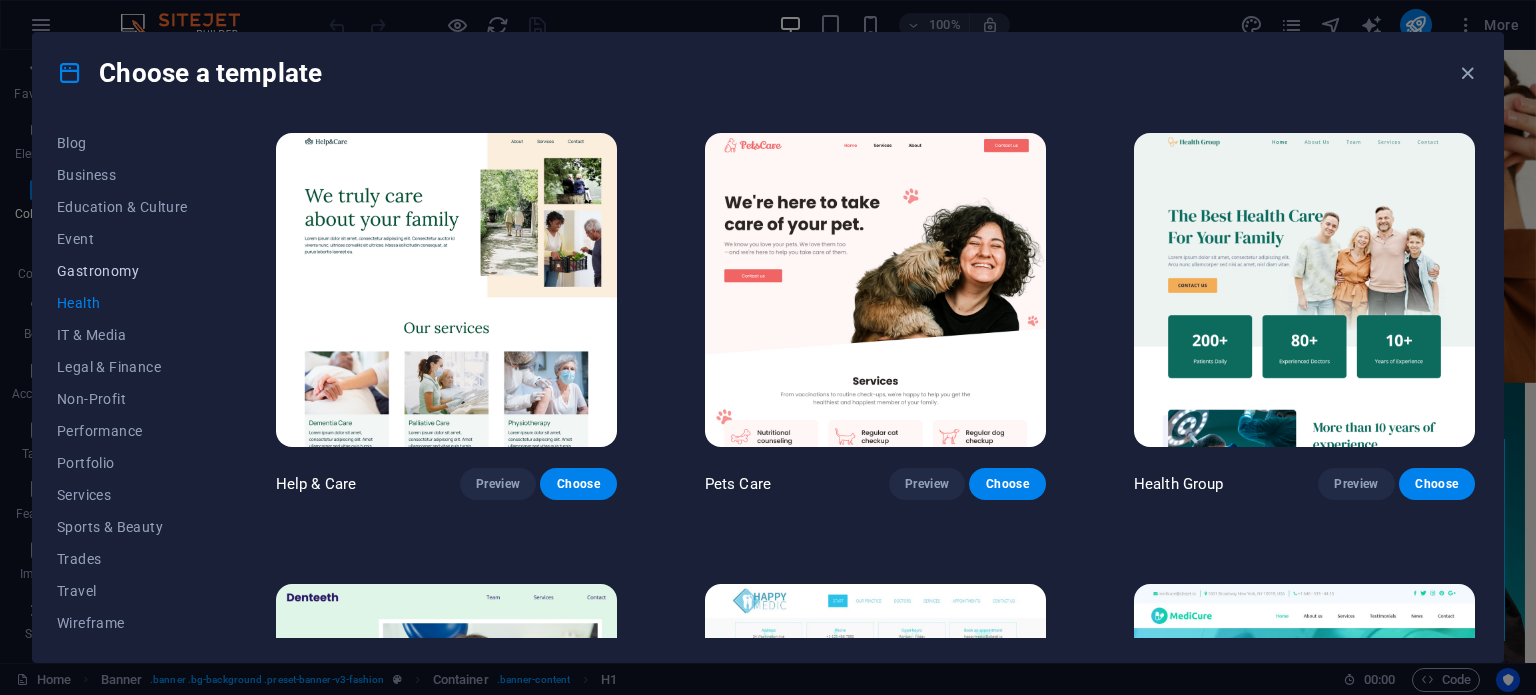 click on "Gastronomy" at bounding box center [122, 271] 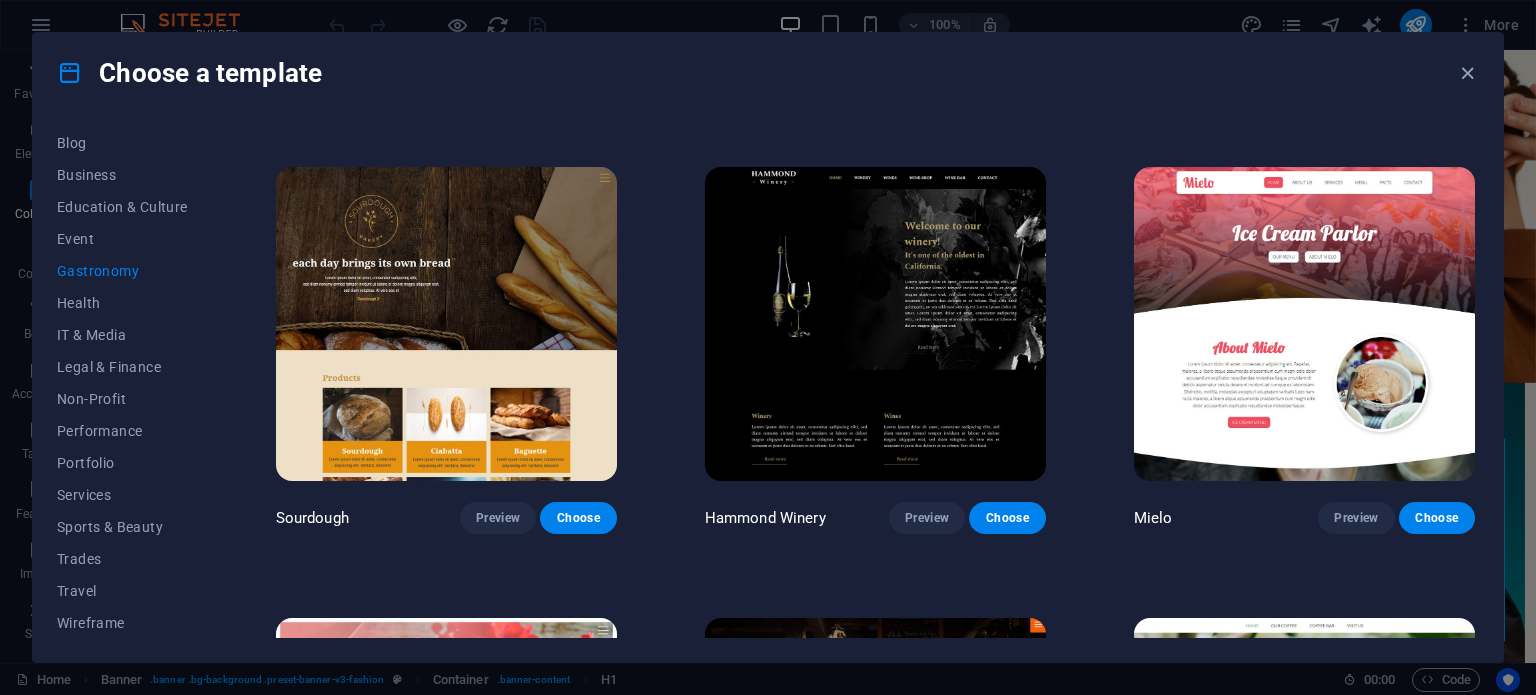 scroll, scrollTop: 1322, scrollLeft: 0, axis: vertical 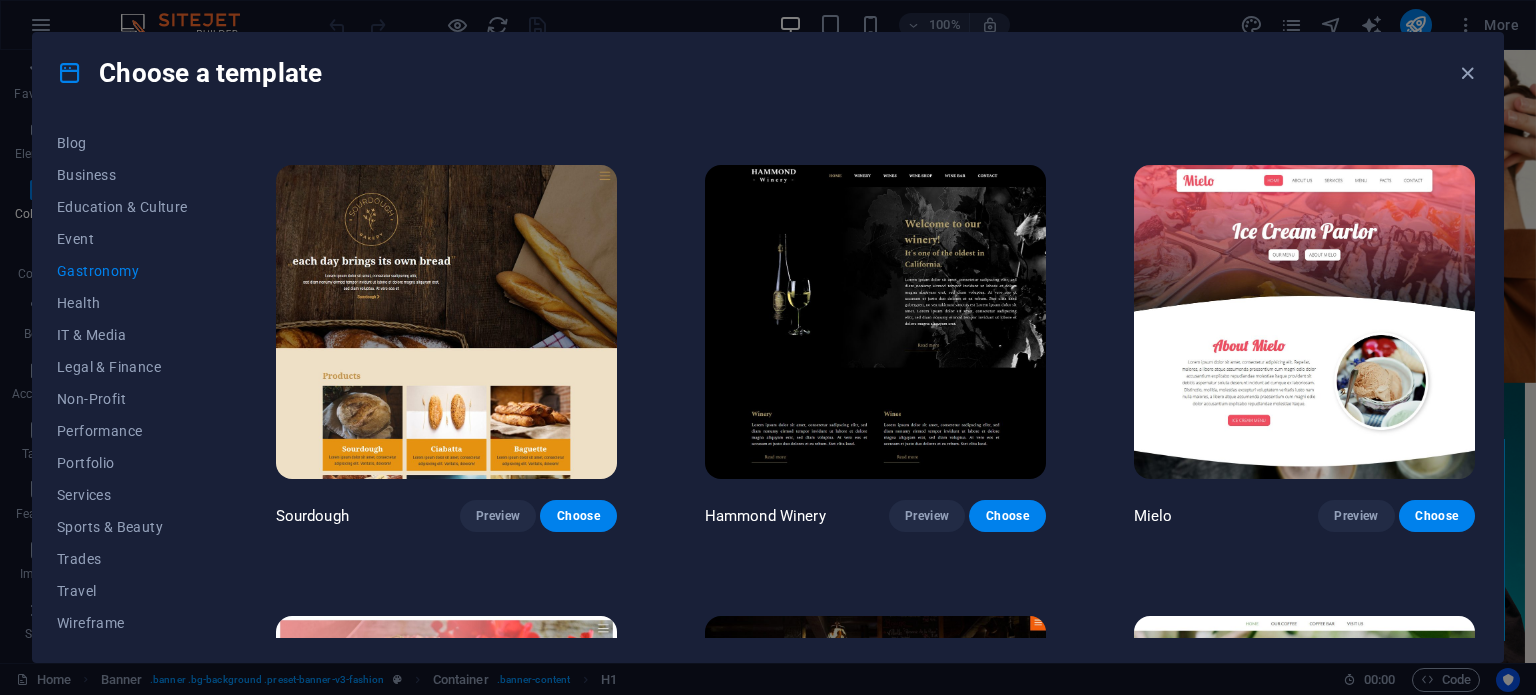 click on "All Templates My Templates New Trending Landingpage Multipager Onepager Art & Design Blank Blog Business Education & Culture Event Gastronomy Health IT & Media Legal & Finance Non-Profit Performance Portfolio Services Sports & Beauty Trades Travel Wireframe" at bounding box center [134, 383] 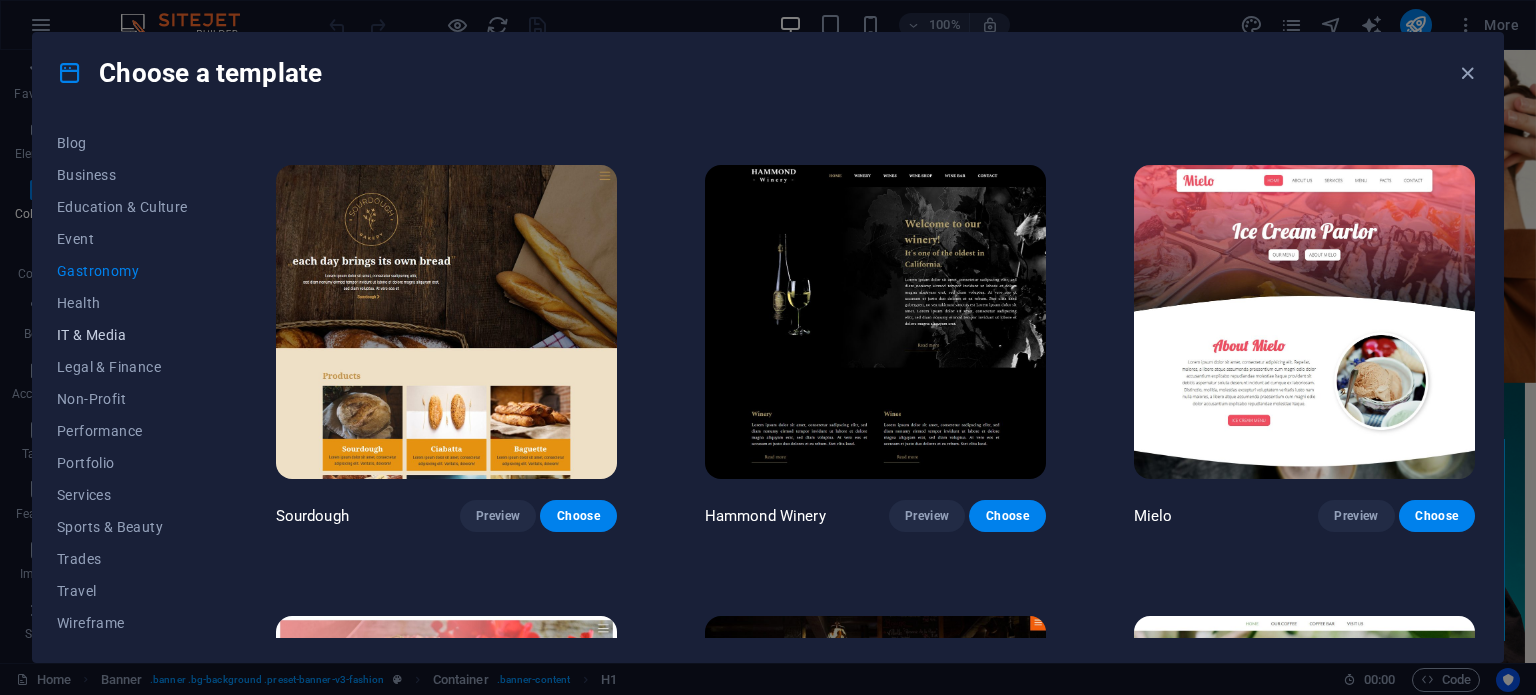 click on "IT & Media" at bounding box center [122, 335] 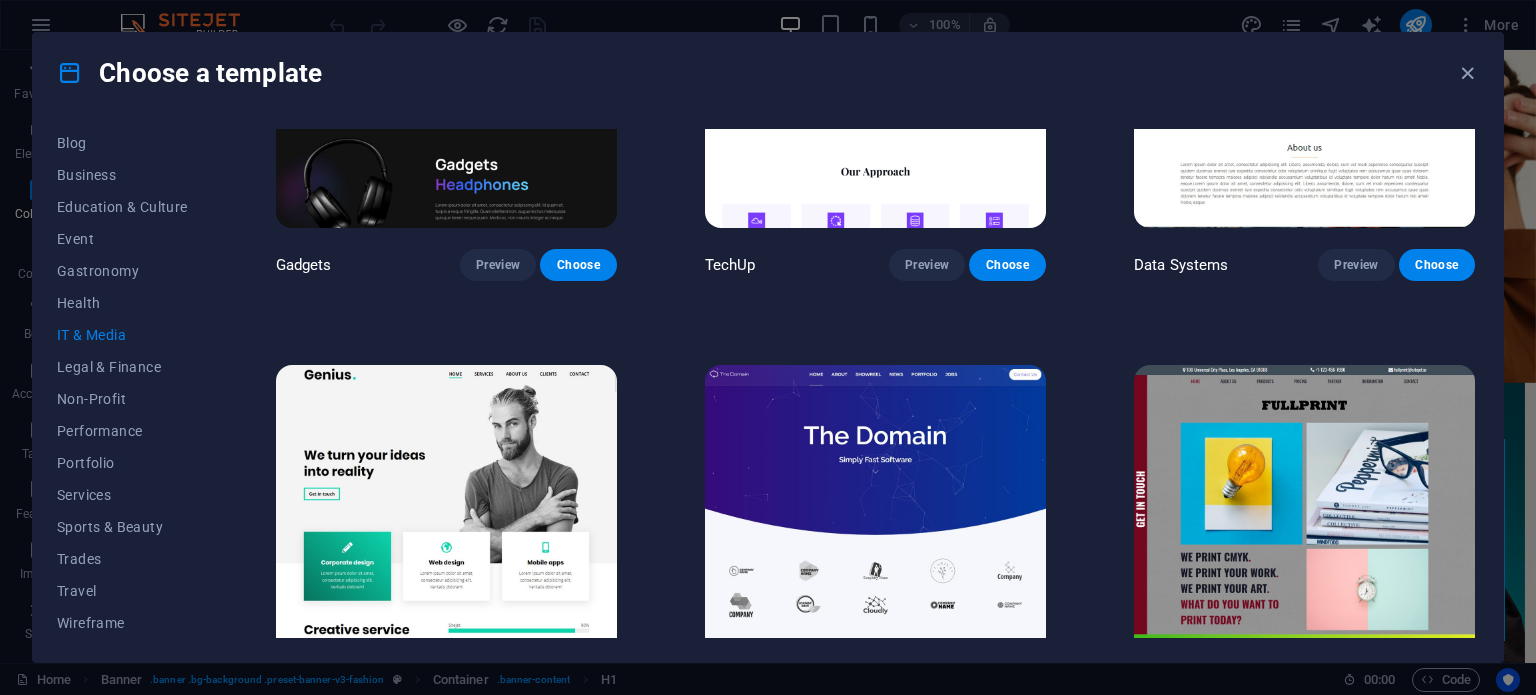scroll, scrollTop: 848, scrollLeft: 0, axis: vertical 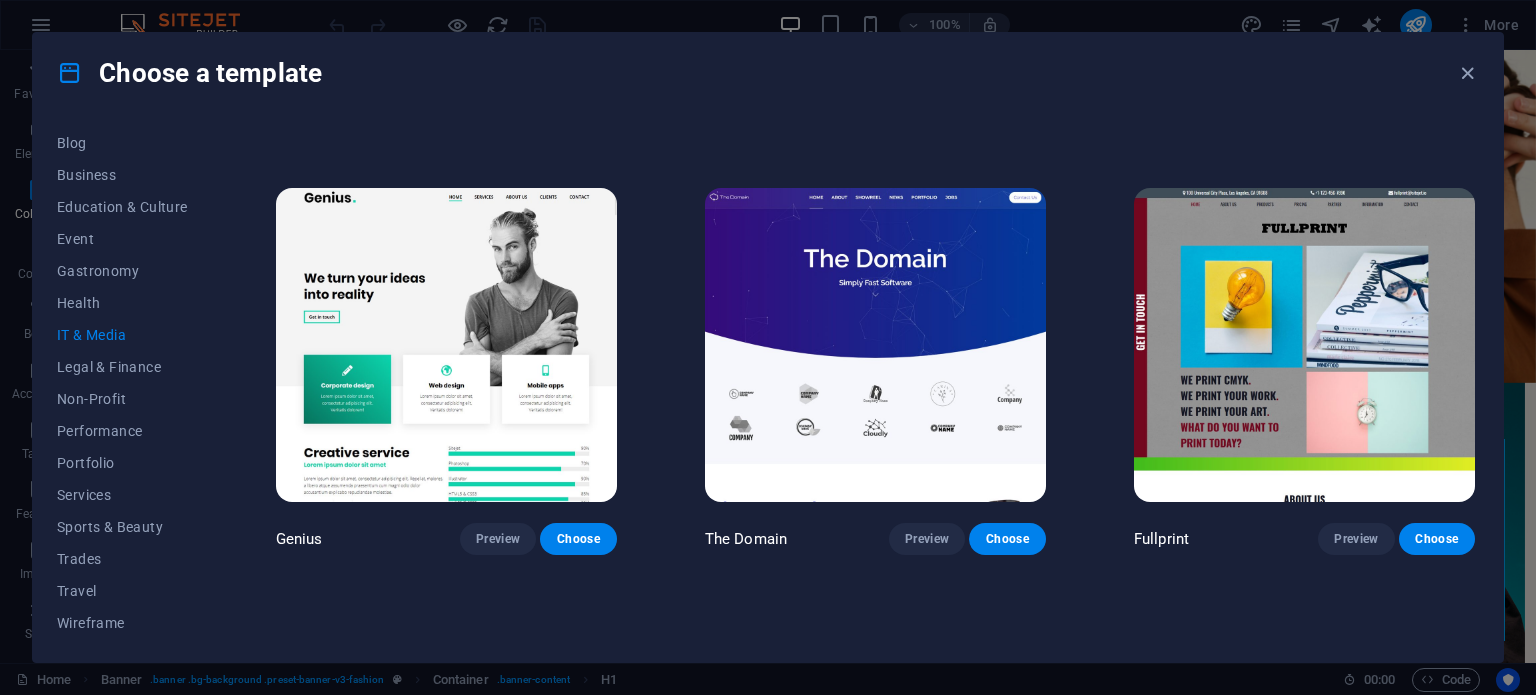 click on "RepairIT Preview Choose Peoneera Preview Choose MakeIt Agency Preview Choose Gadgets Preview Choose TechUp Preview Choose Data Systems Preview Choose Genius Preview Choose The Domain Preview Choose Fullprint Preview Choose Cloudly Preview Choose Elitenoobs Preview Choose Marketer Preview Choose" at bounding box center (875, 143) 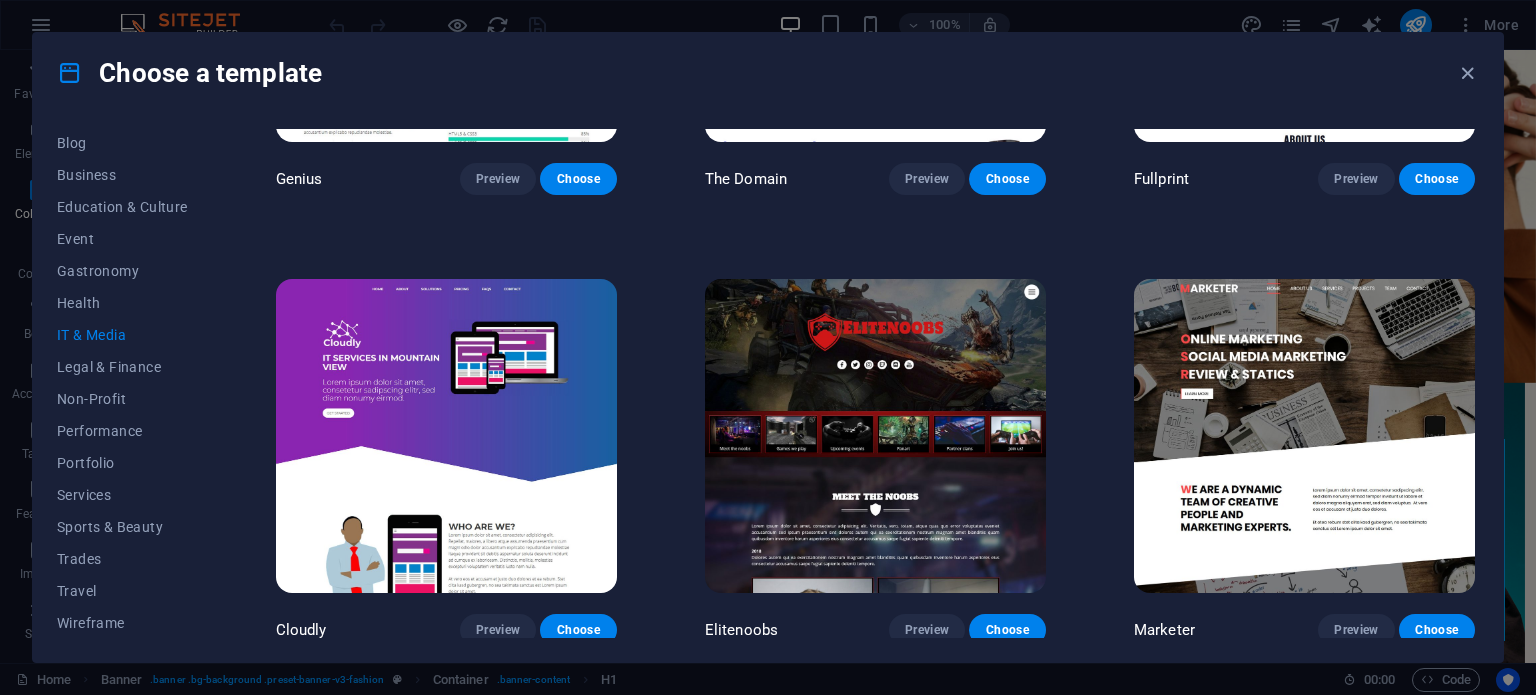 click at bounding box center [1304, 436] 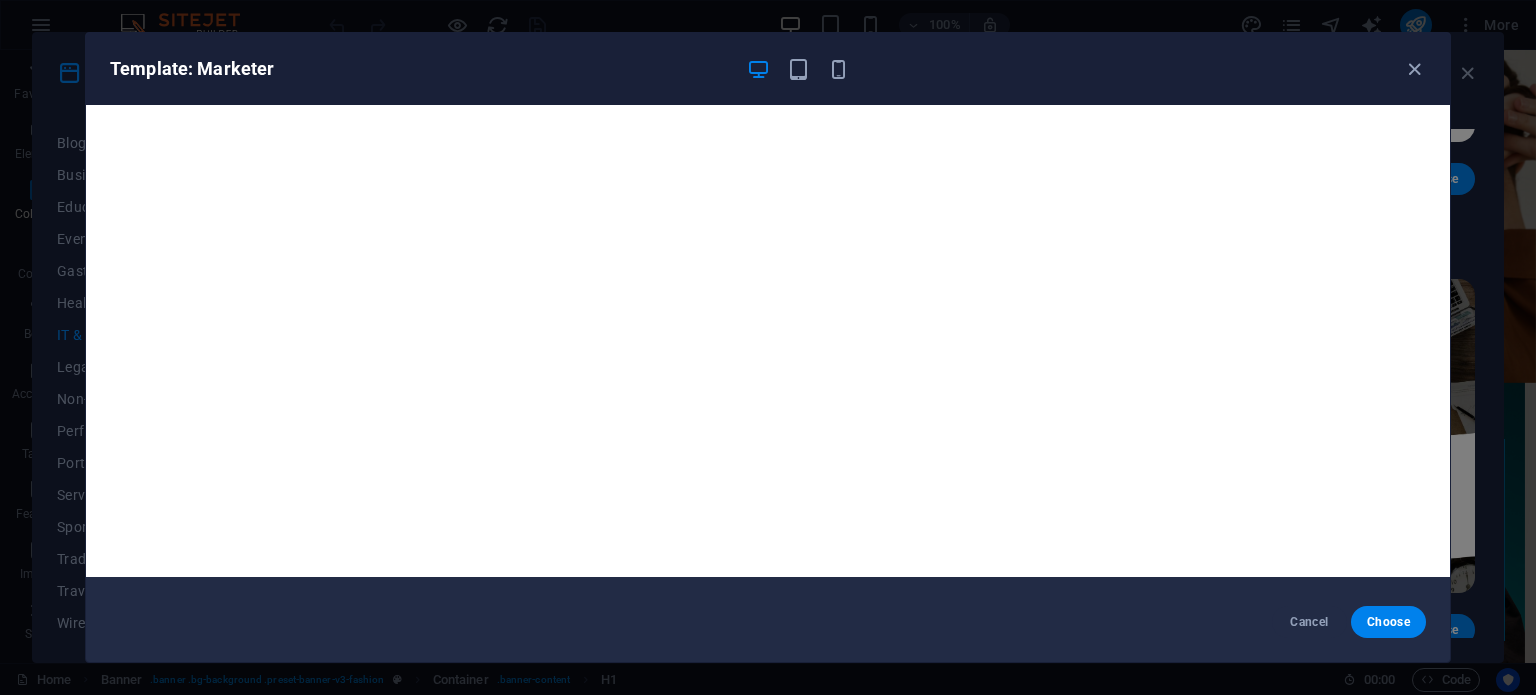 scroll, scrollTop: 0, scrollLeft: 0, axis: both 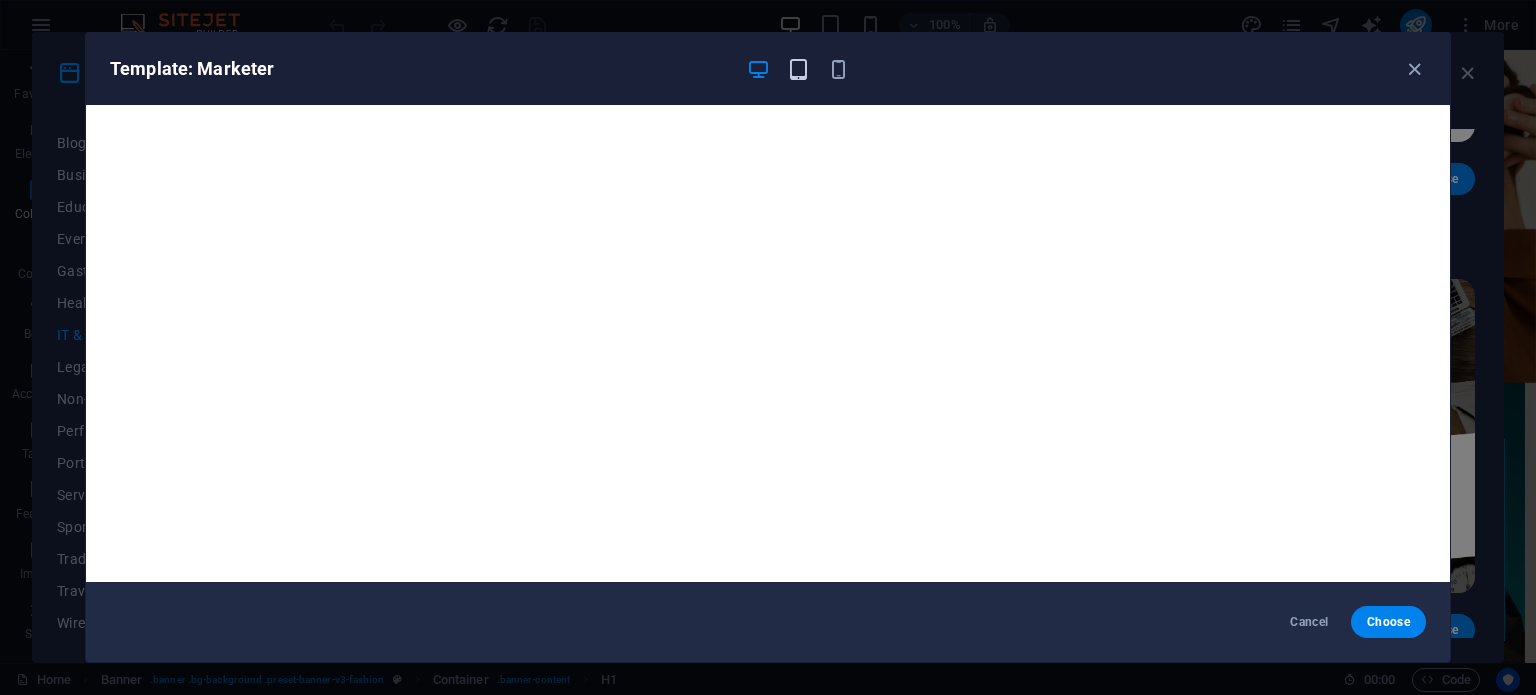 click at bounding box center [798, 69] 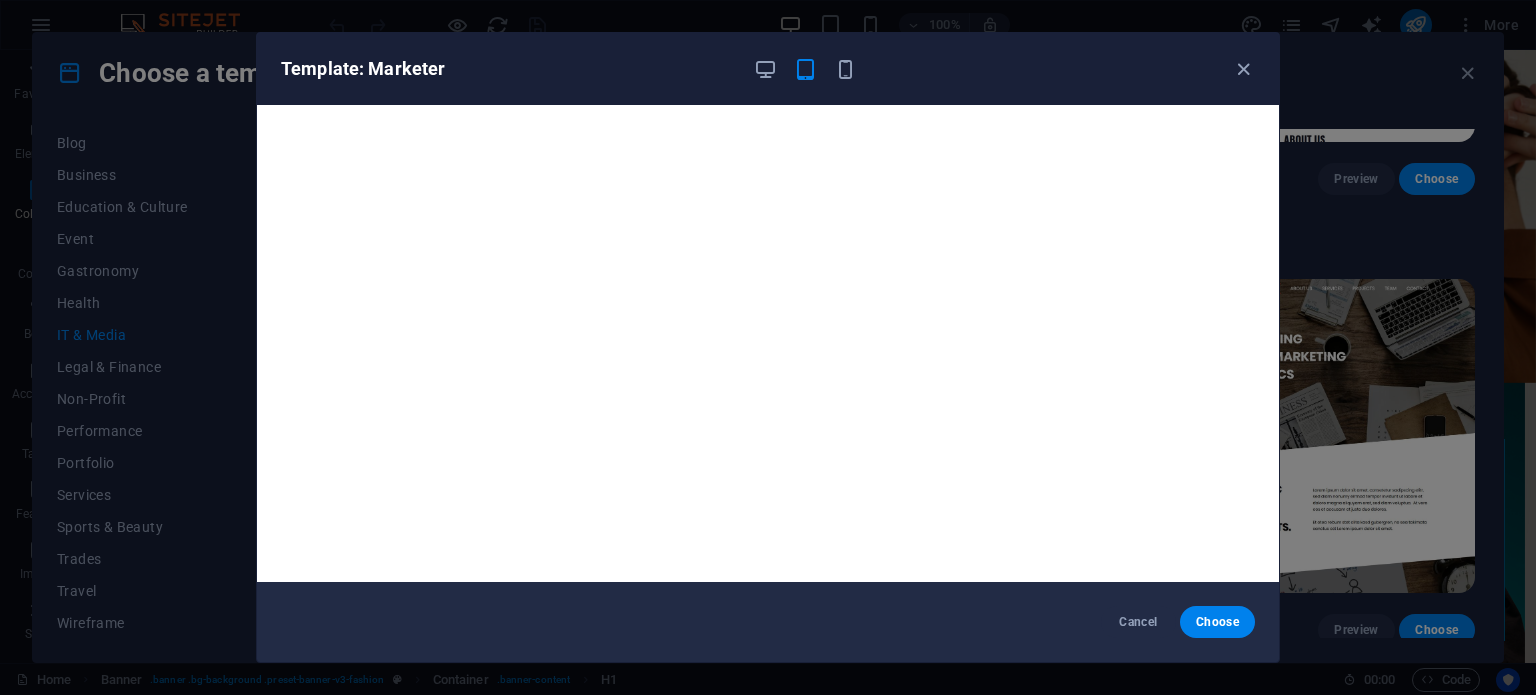 click on "Template: Marketer" at bounding box center (768, 69) 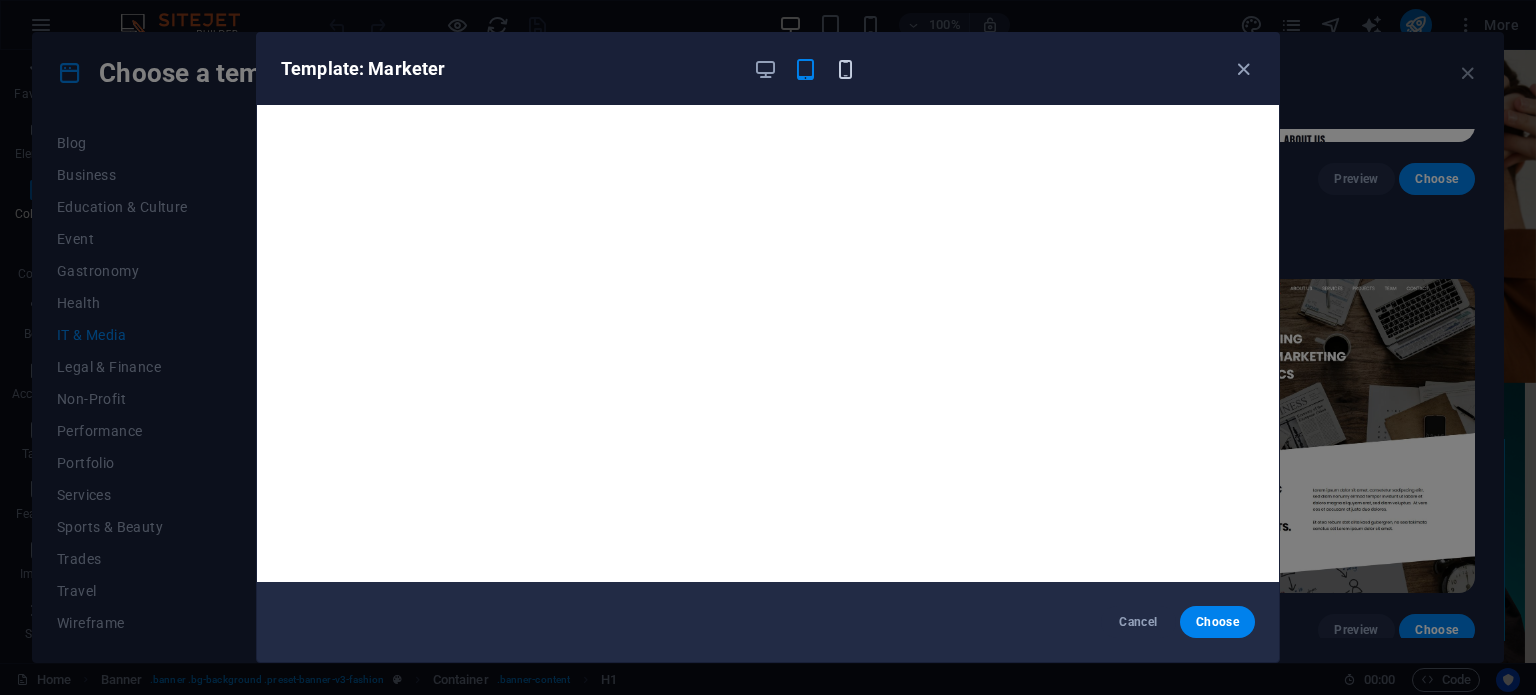 click at bounding box center (845, 69) 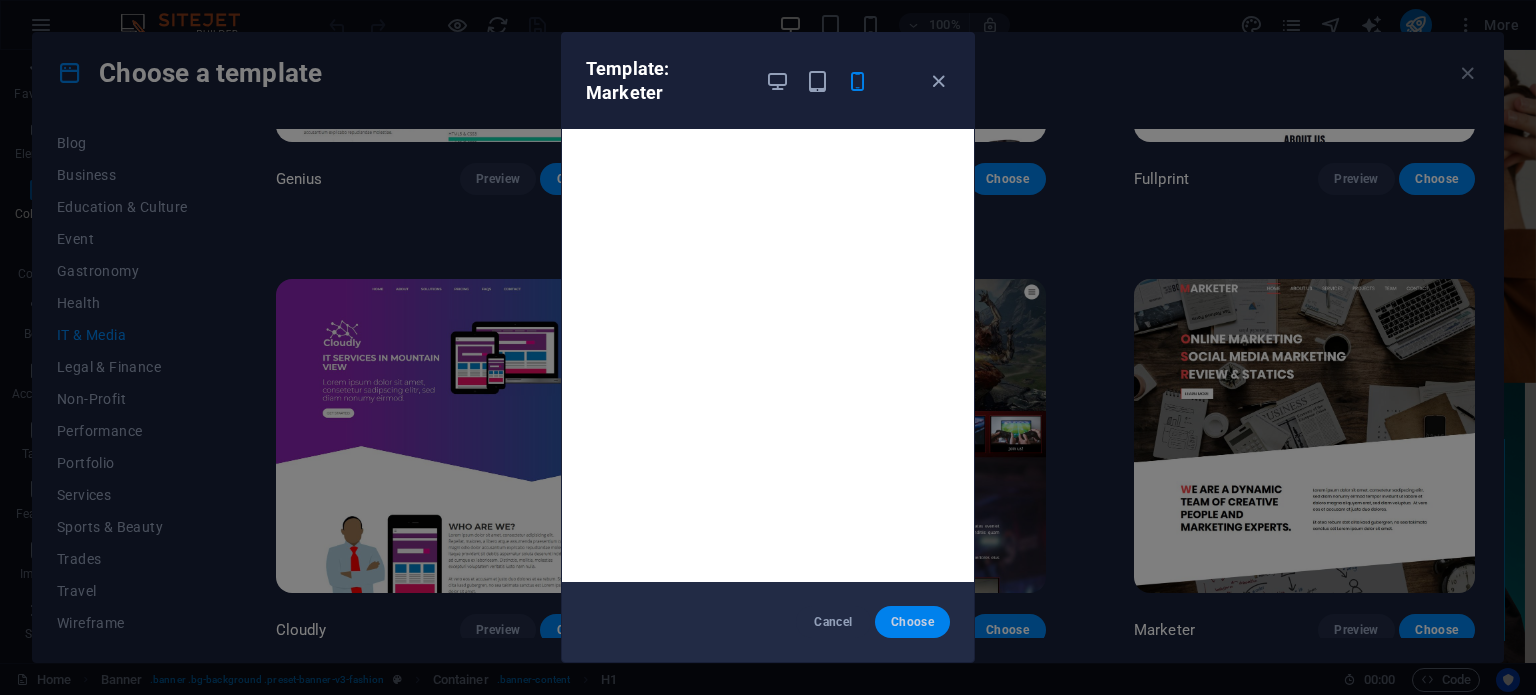 click on "Choose" at bounding box center [912, 622] 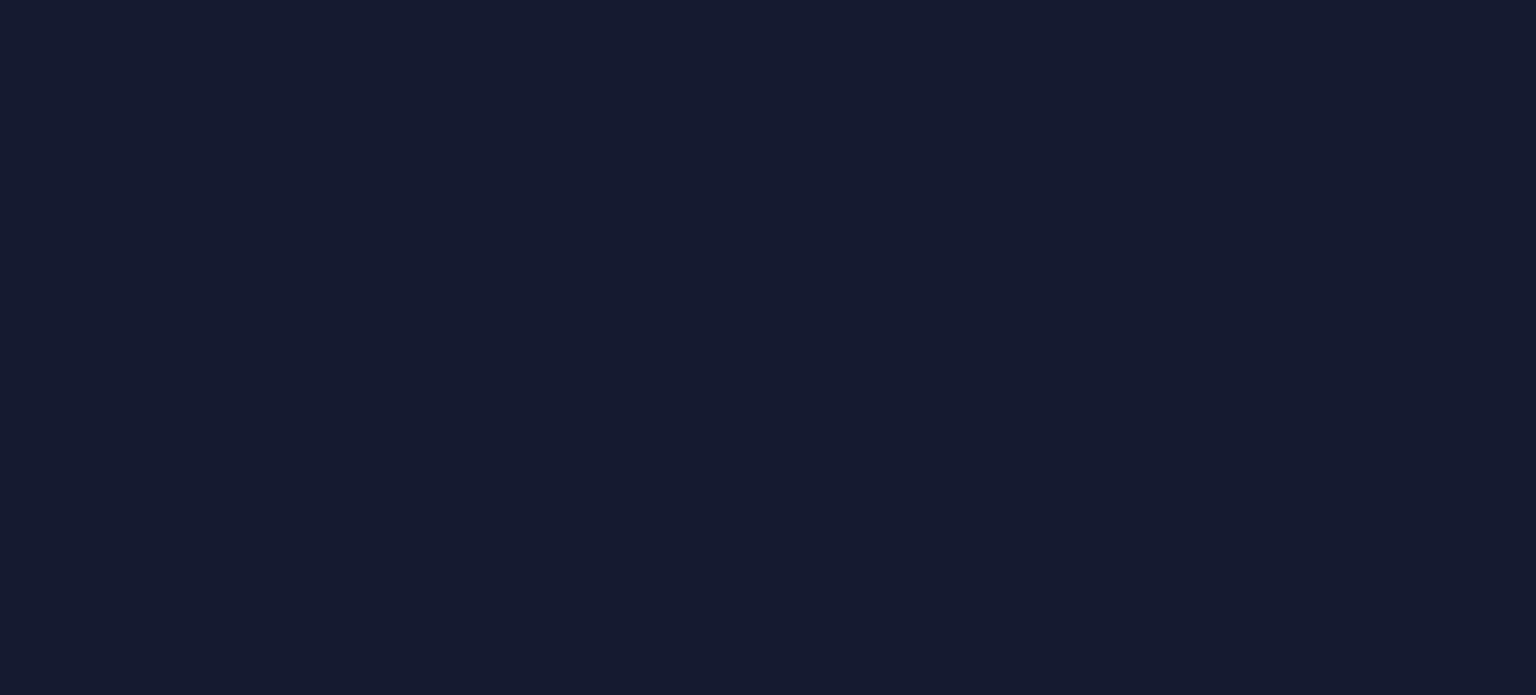 scroll, scrollTop: 0, scrollLeft: 0, axis: both 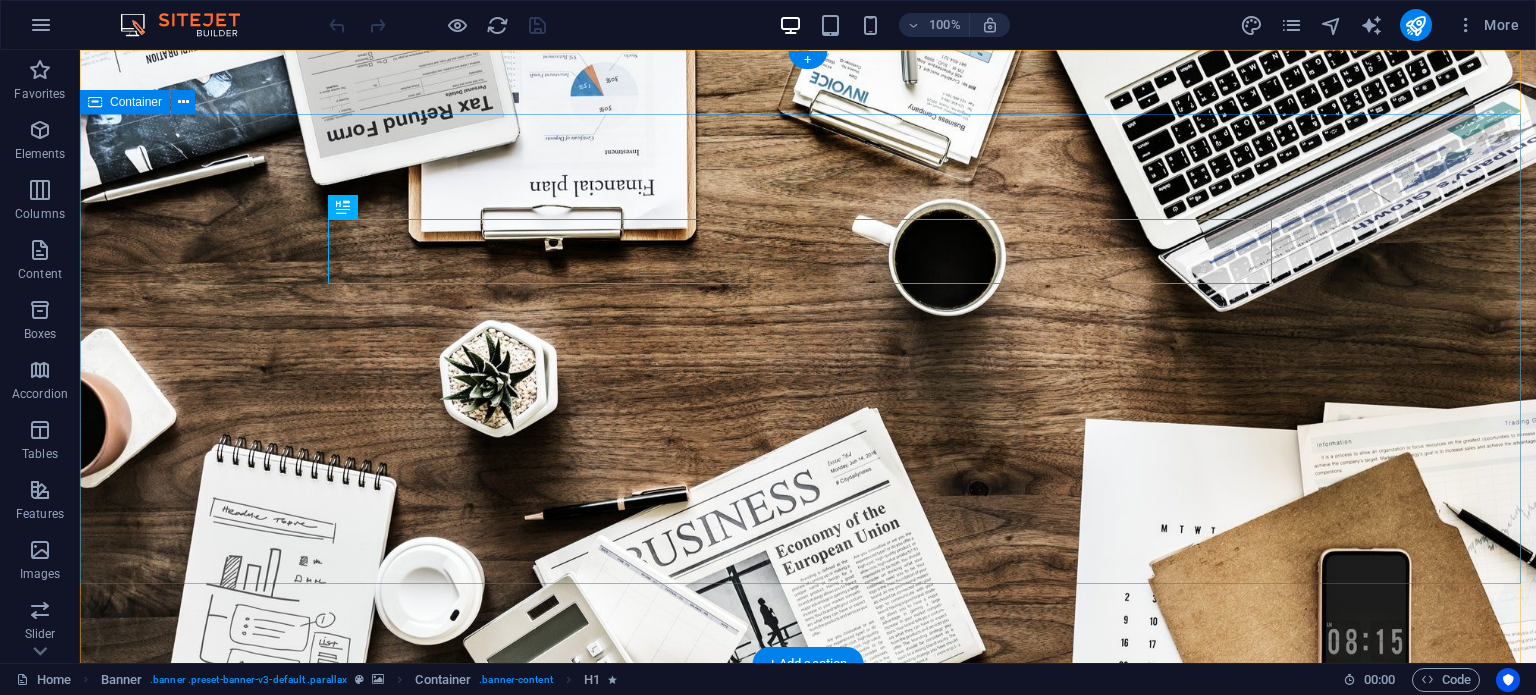 click on "O nline Marketing S OCIAL MEDIA MARKETING R EVIEW & STATISTICS Learn more" at bounding box center [808, 968] 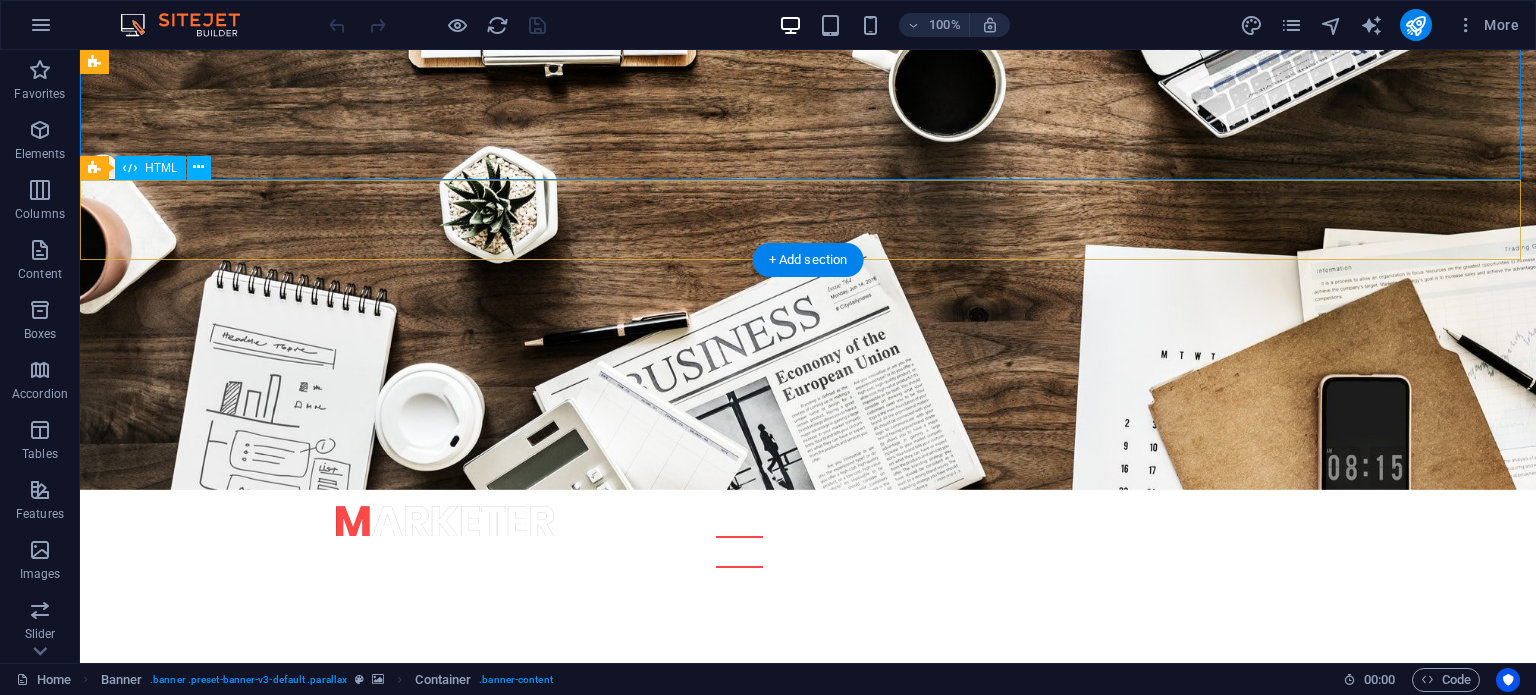 scroll, scrollTop: 0, scrollLeft: 0, axis: both 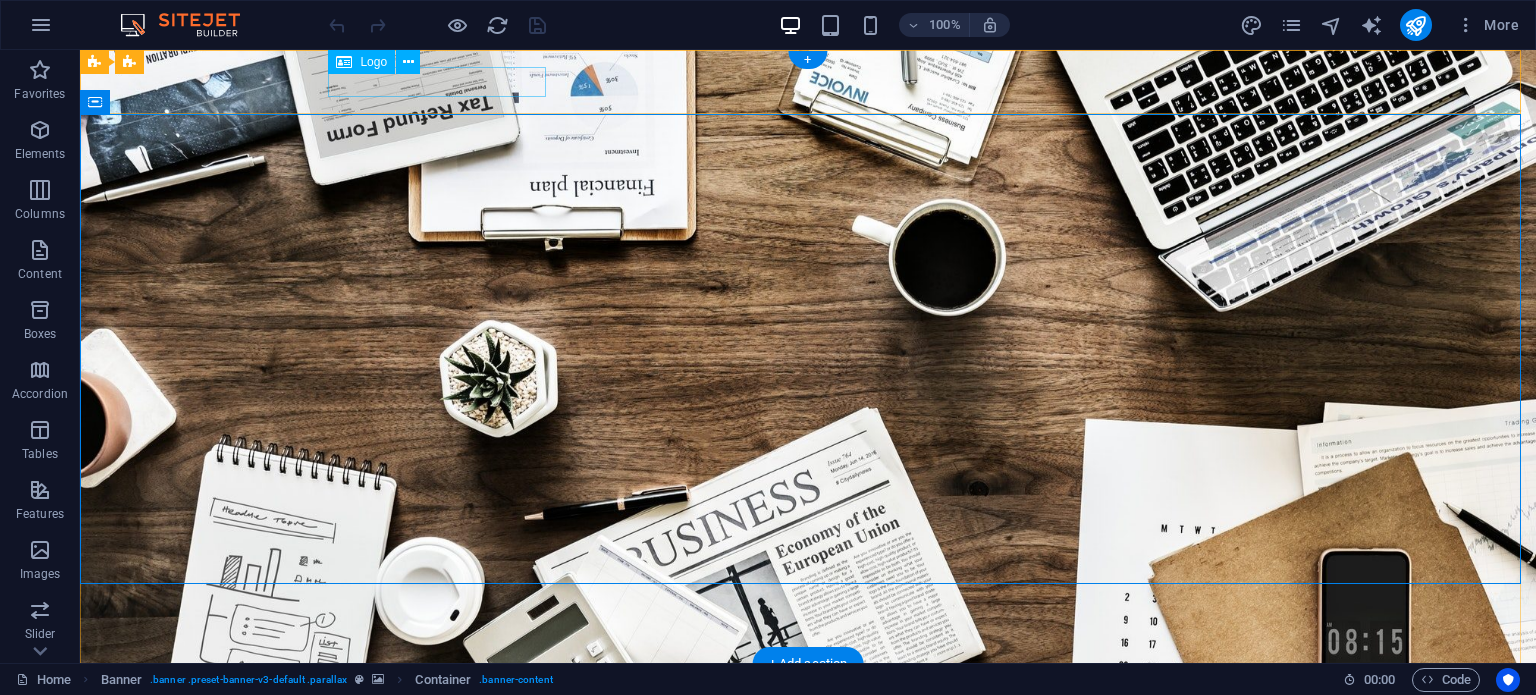 click at bounding box center [808, 695] 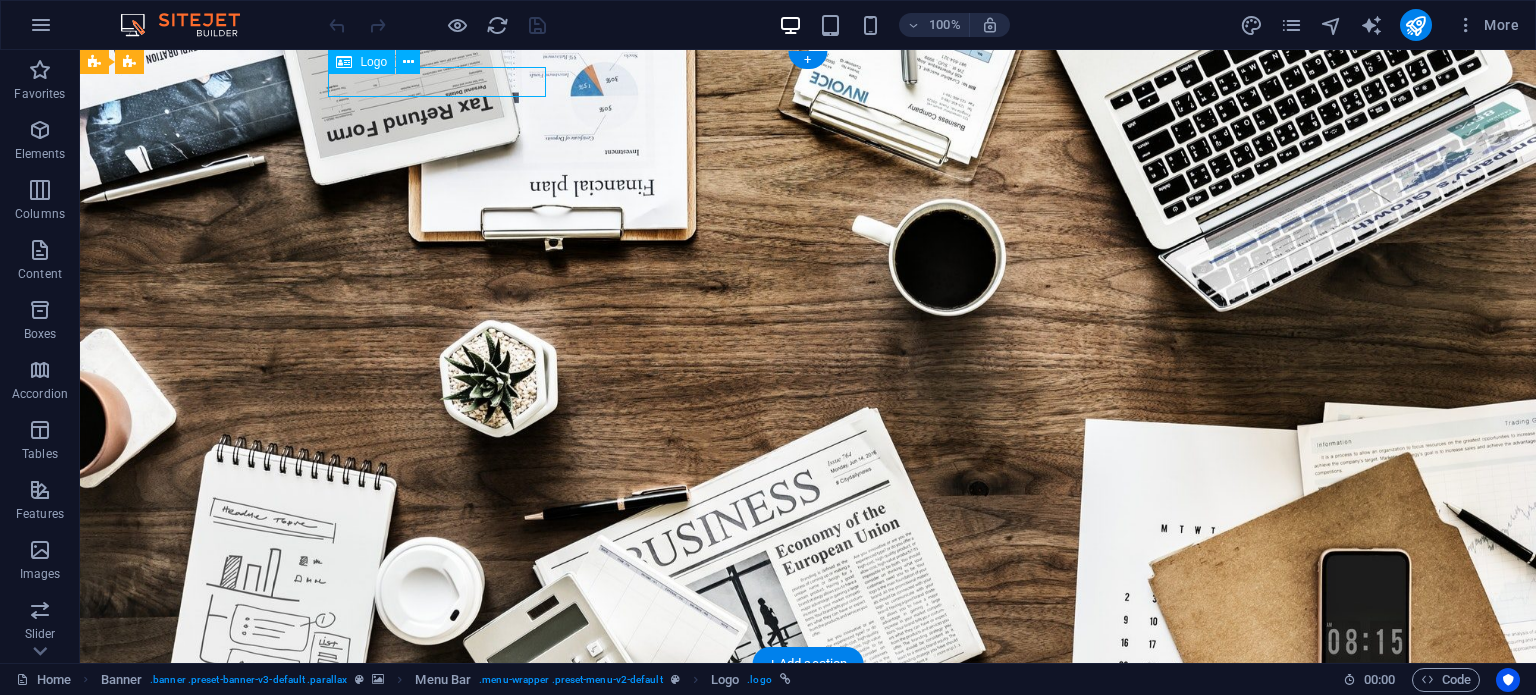 click at bounding box center (808, 695) 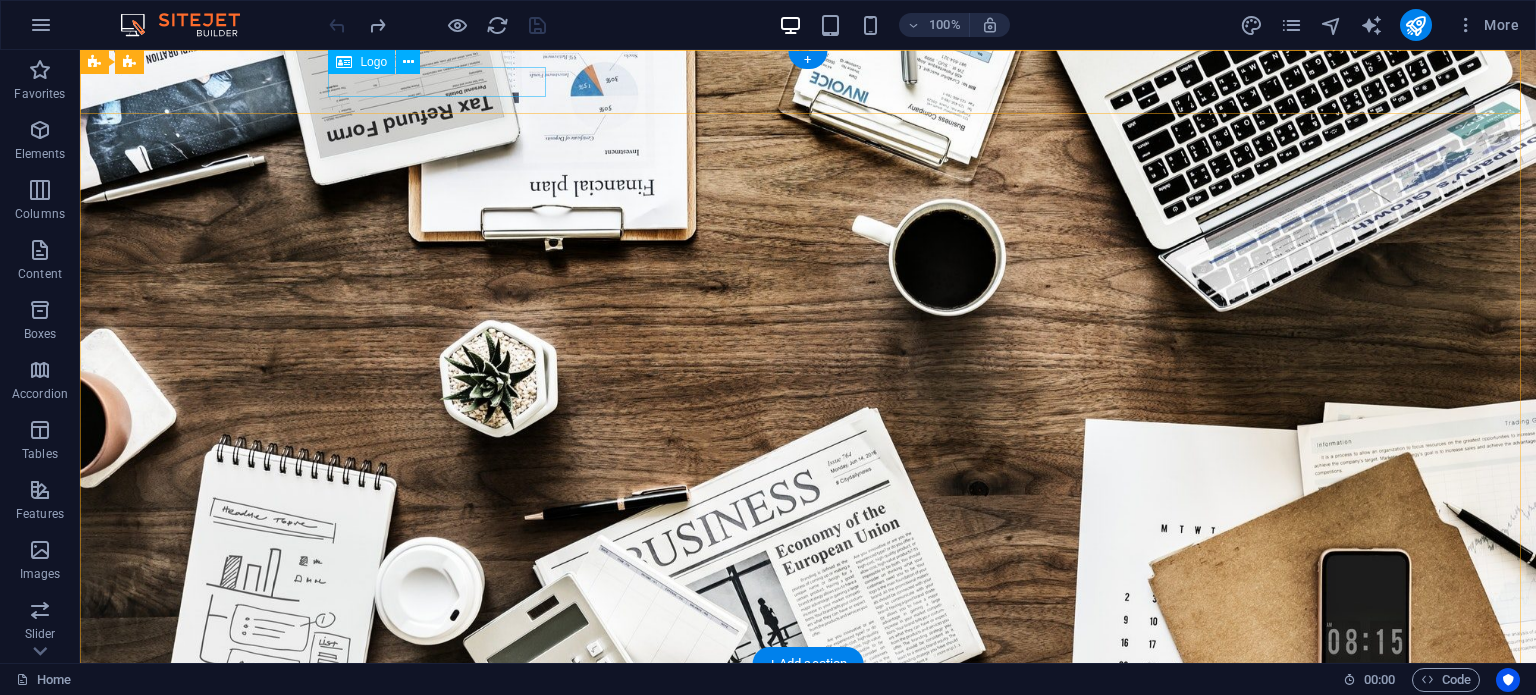 click at bounding box center [808, 695] 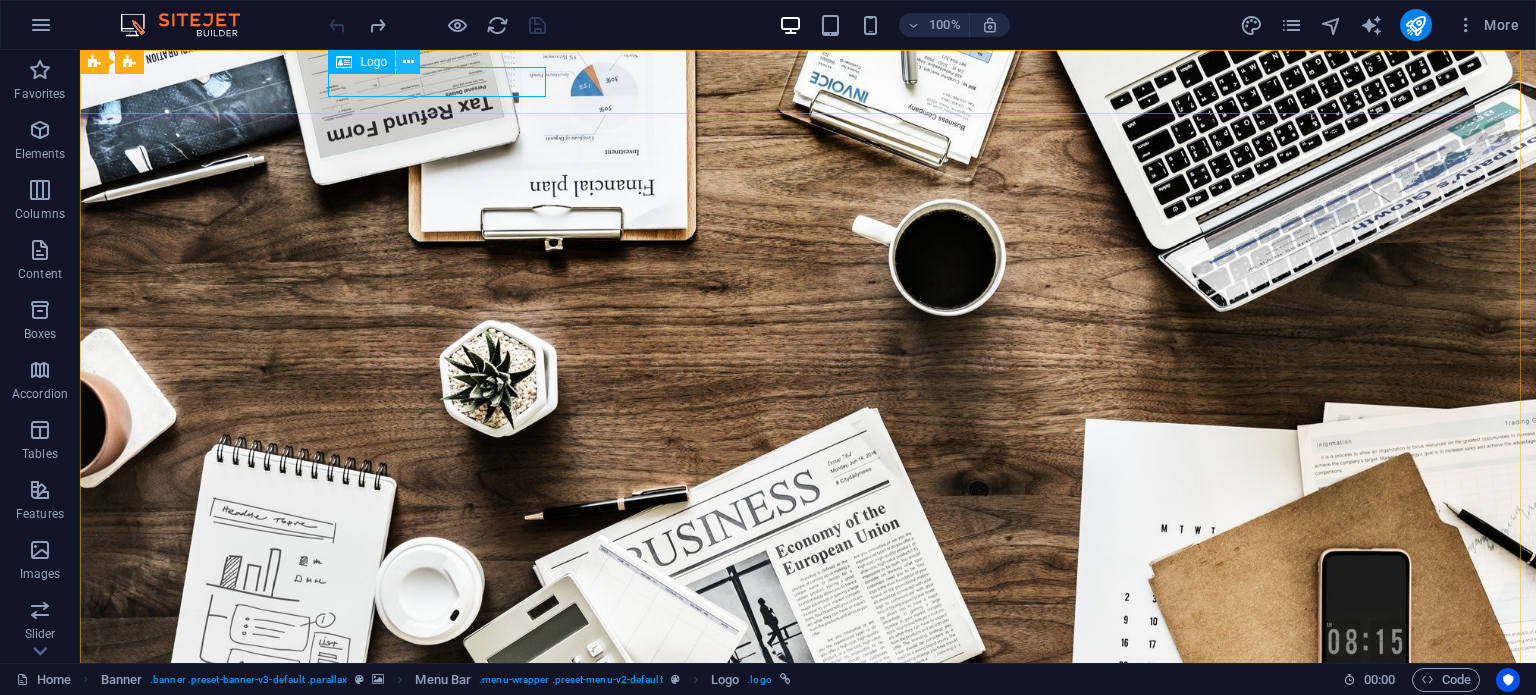 click at bounding box center [408, 62] 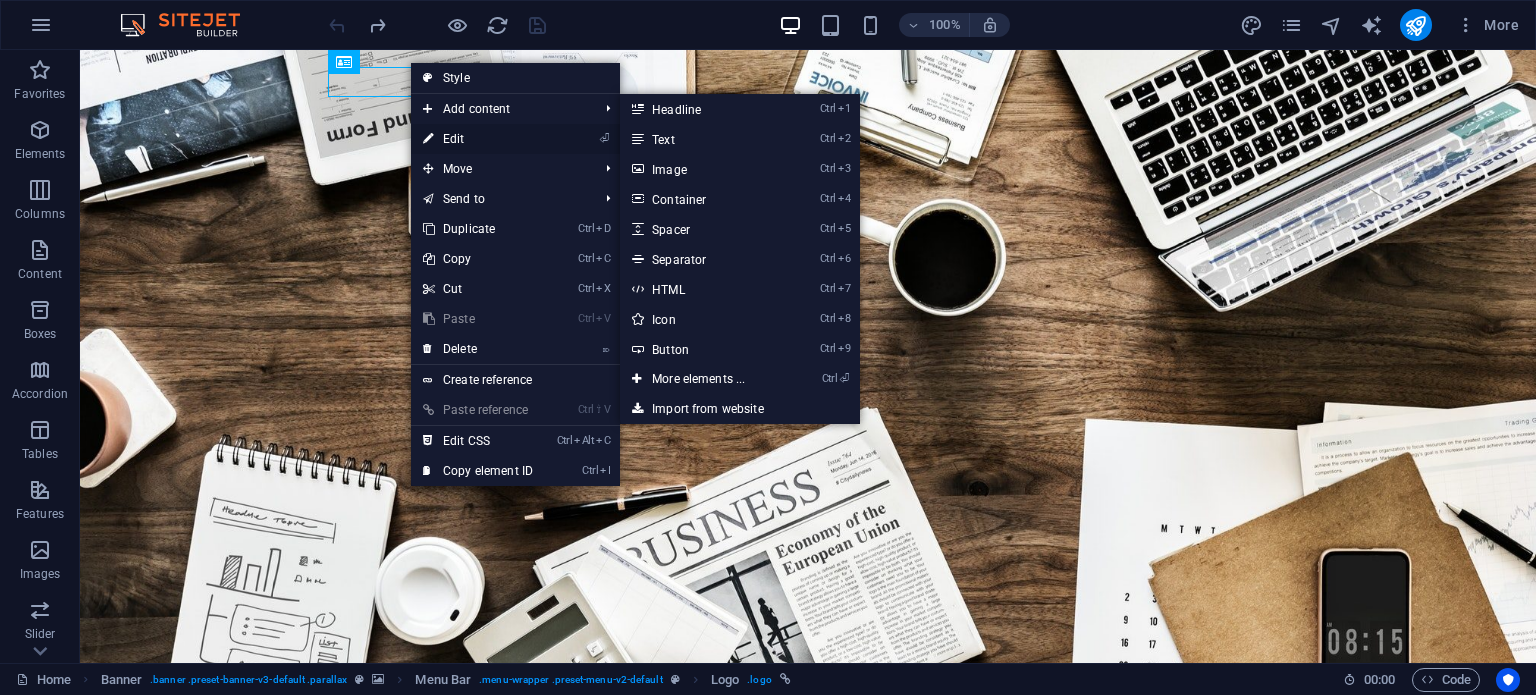 click on "⏎  Edit" at bounding box center [478, 139] 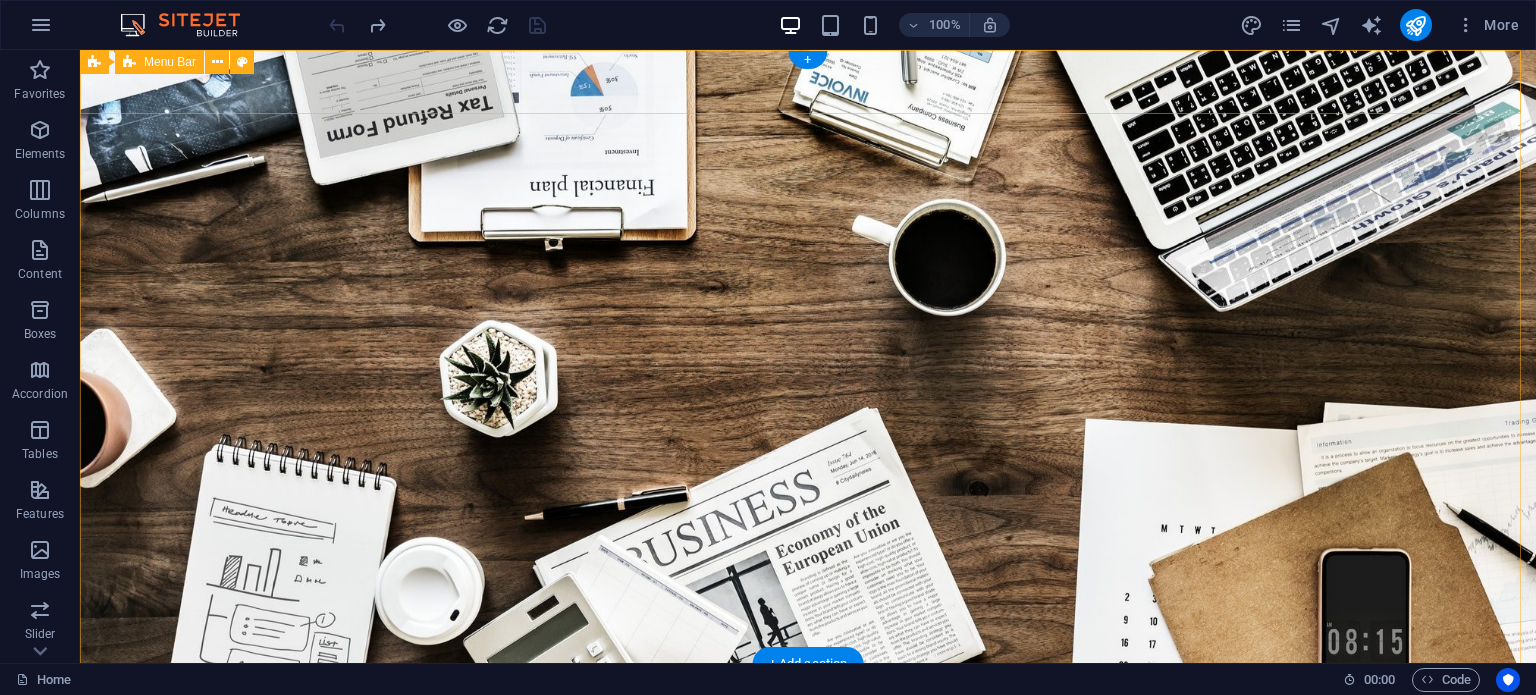 click on "Home About us Services Projects Team Contact" at bounding box center [808, 711] 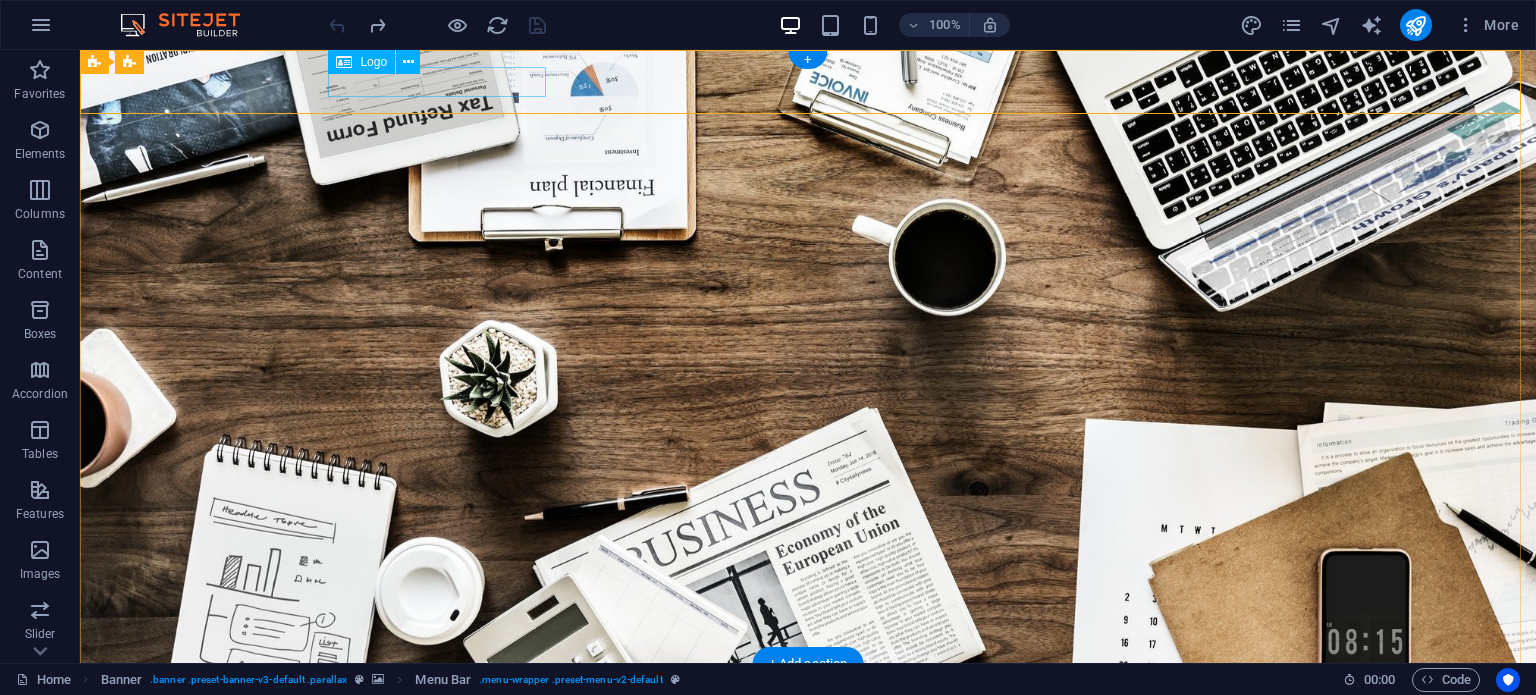 click at bounding box center (808, 695) 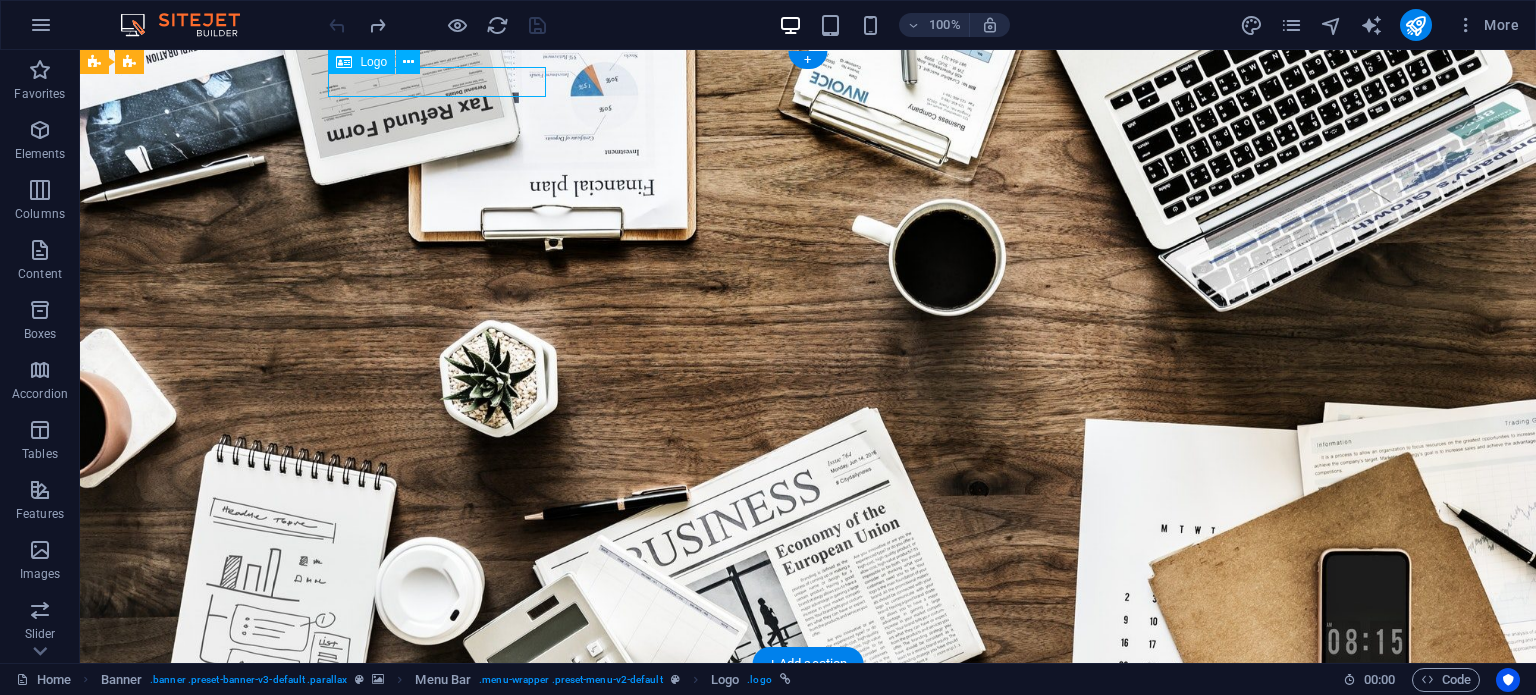 click at bounding box center (808, 695) 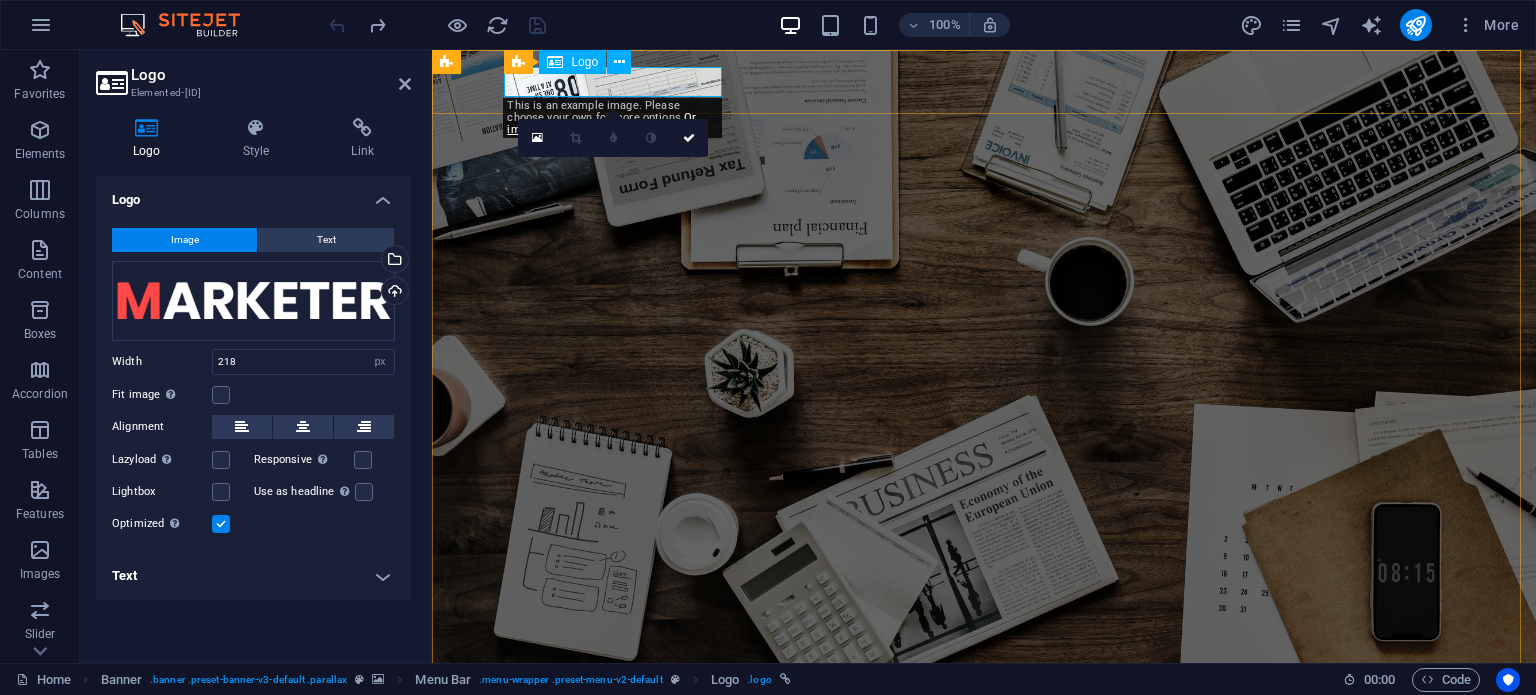 click at bounding box center (984, 695) 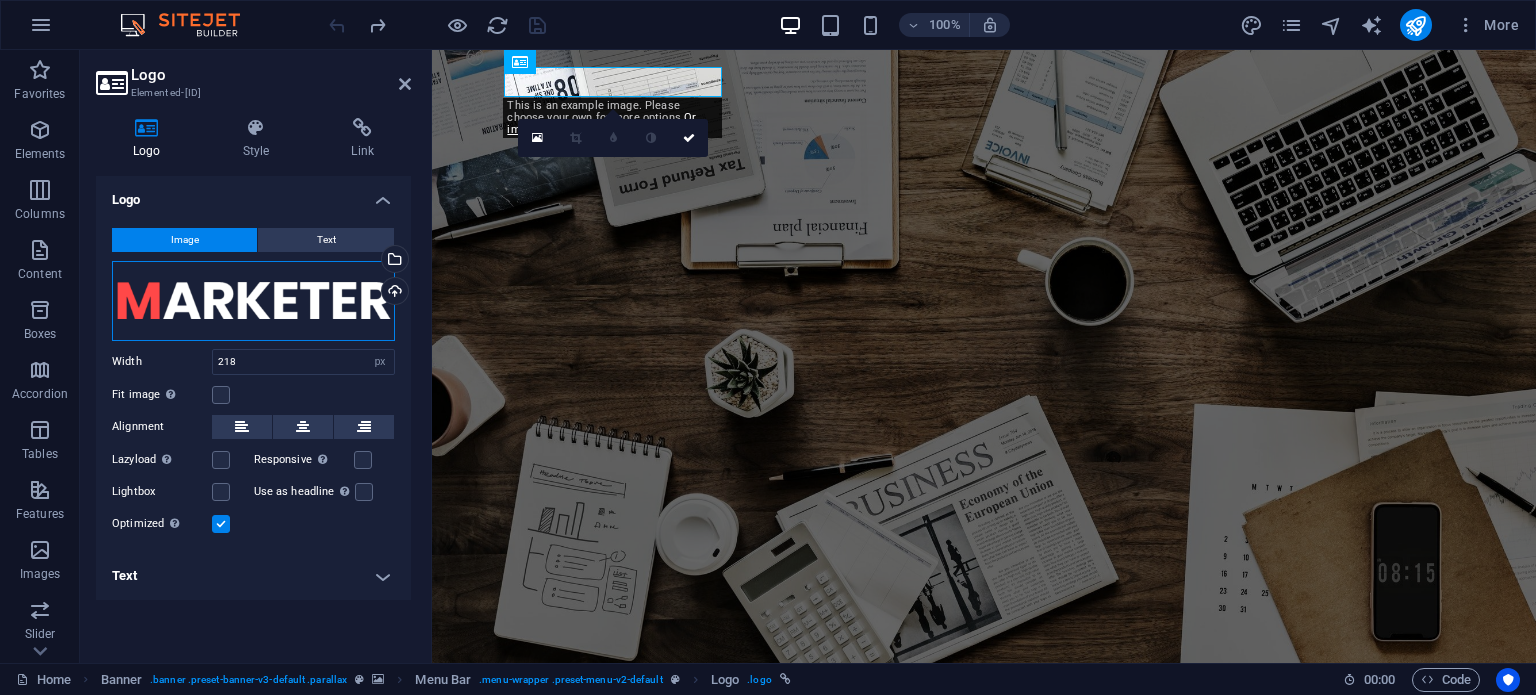 click on "Drag files here, click to choose files or select files from Files or our free stock photos & videos" at bounding box center (253, 301) 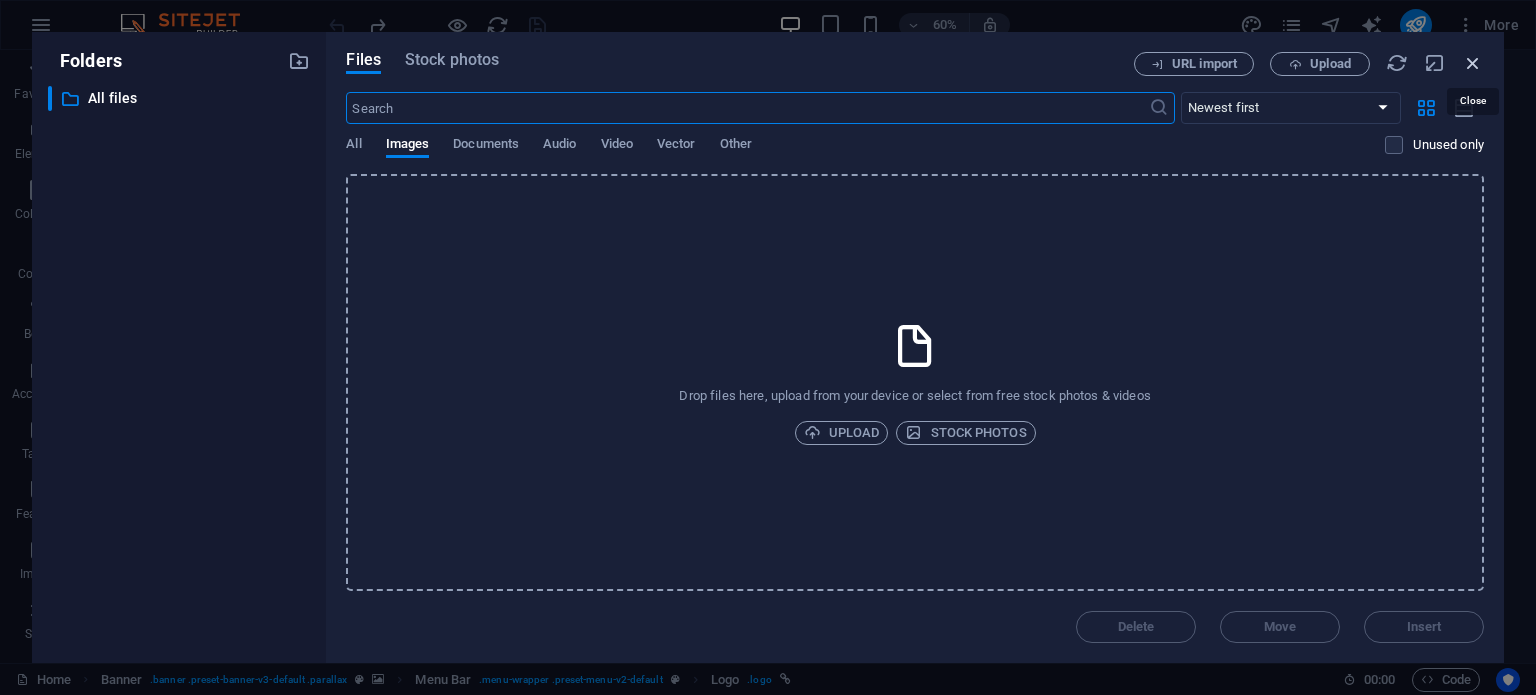 click at bounding box center (1473, 63) 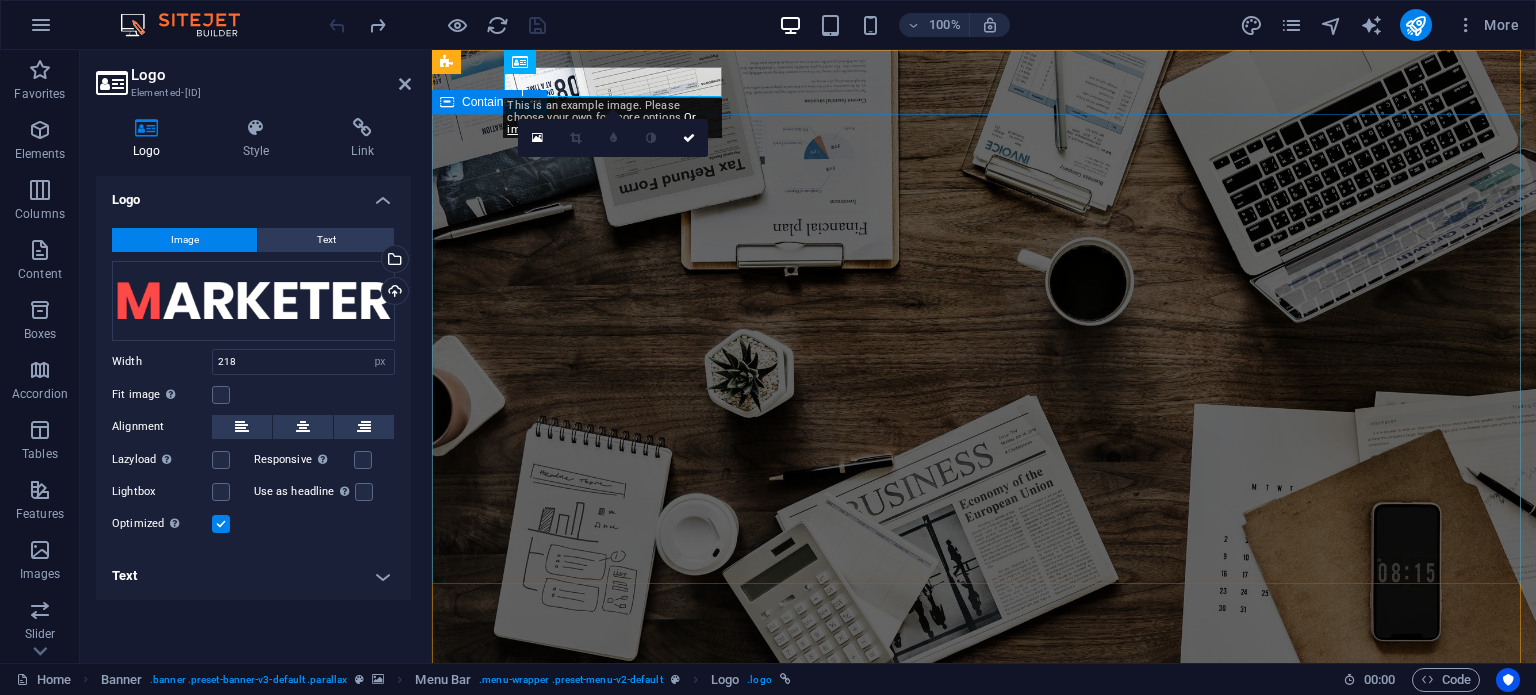 click on "O nline Marketing S OCIAL MEDIA MARKETING R EVIEW & STATISTICS Learn more" at bounding box center [984, 968] 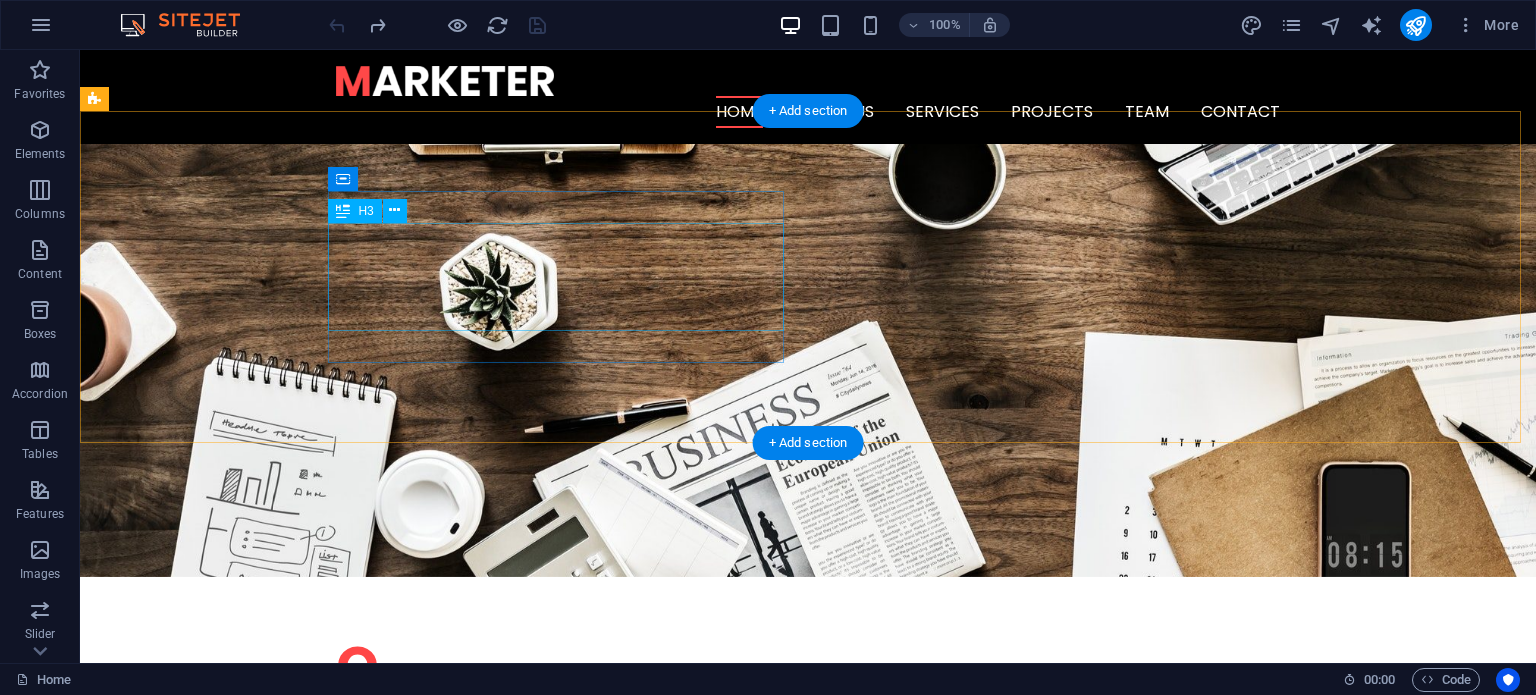 scroll, scrollTop: 0, scrollLeft: 0, axis: both 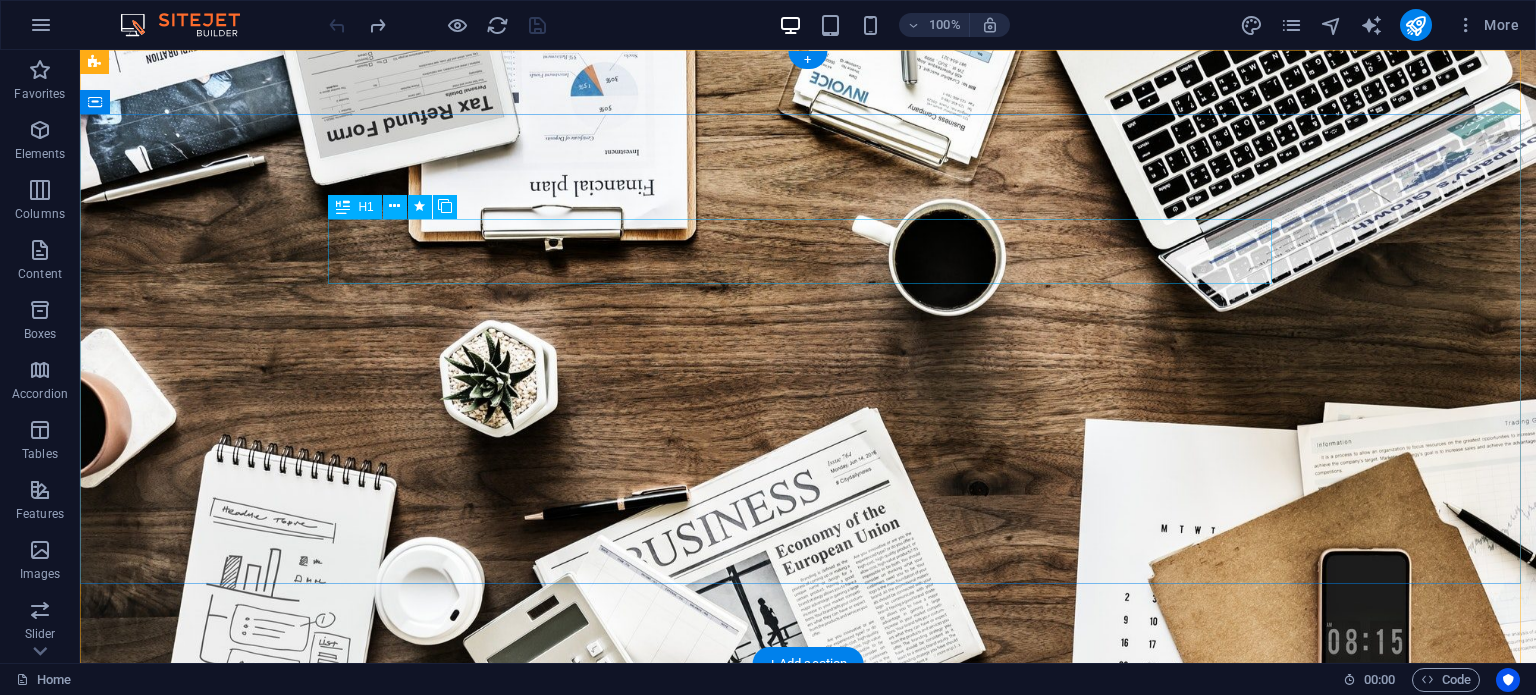 click on "O nline Marketing" at bounding box center (808, 870) 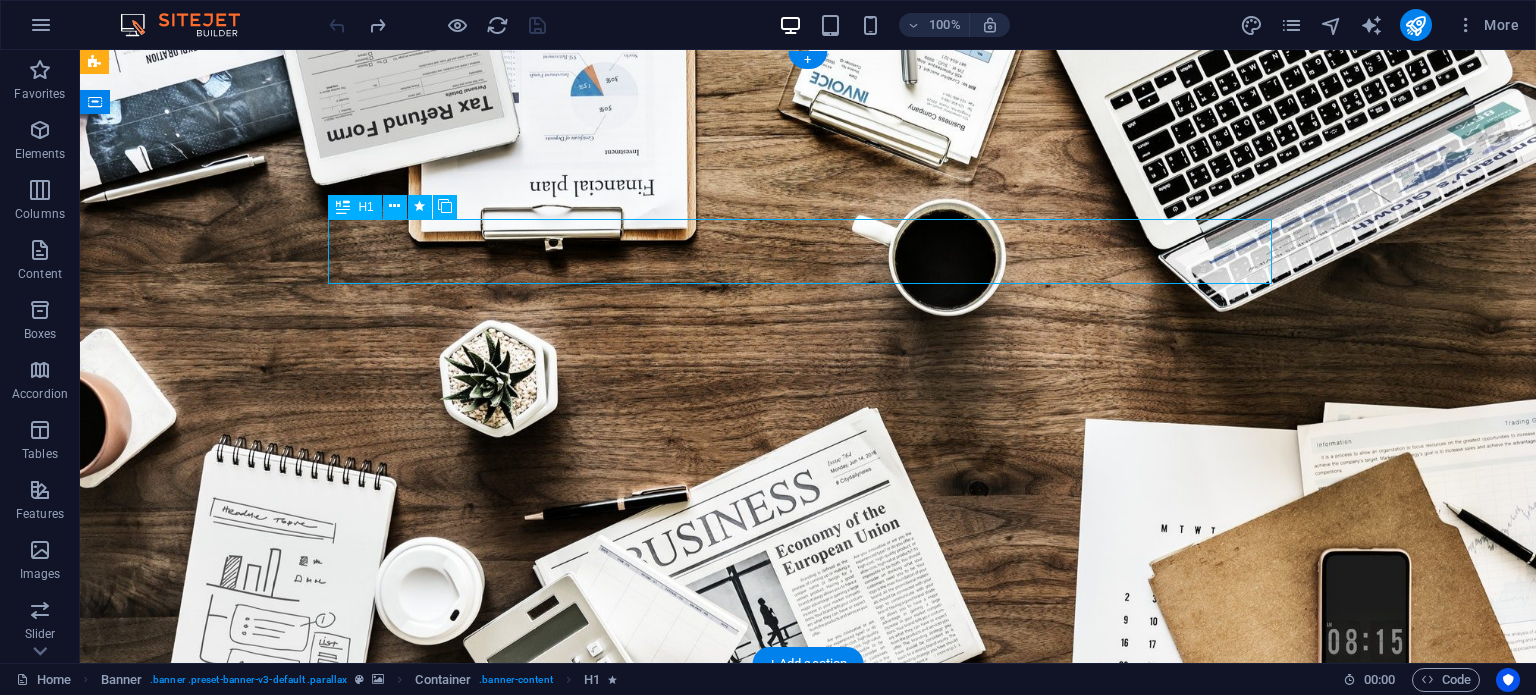 click on "O nline Marketing" at bounding box center [808, 870] 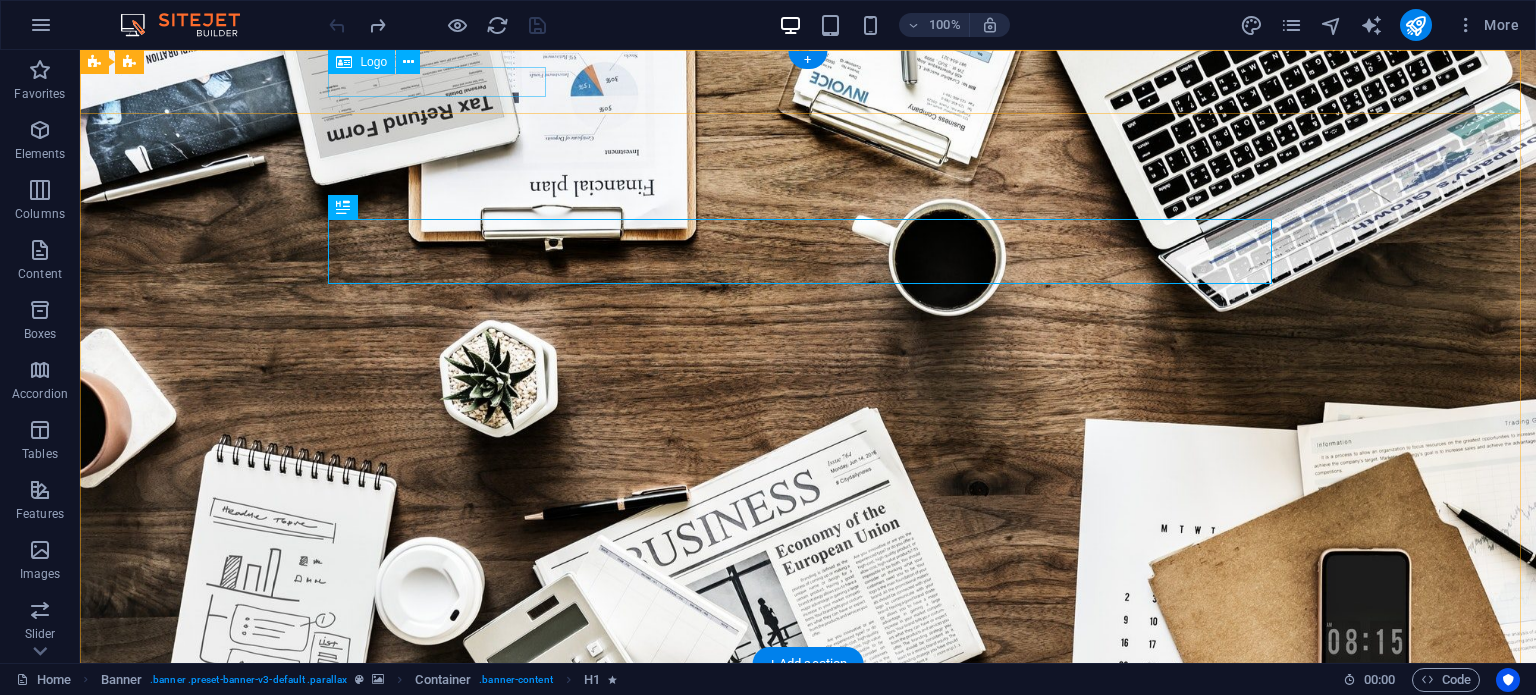 click at bounding box center [808, 695] 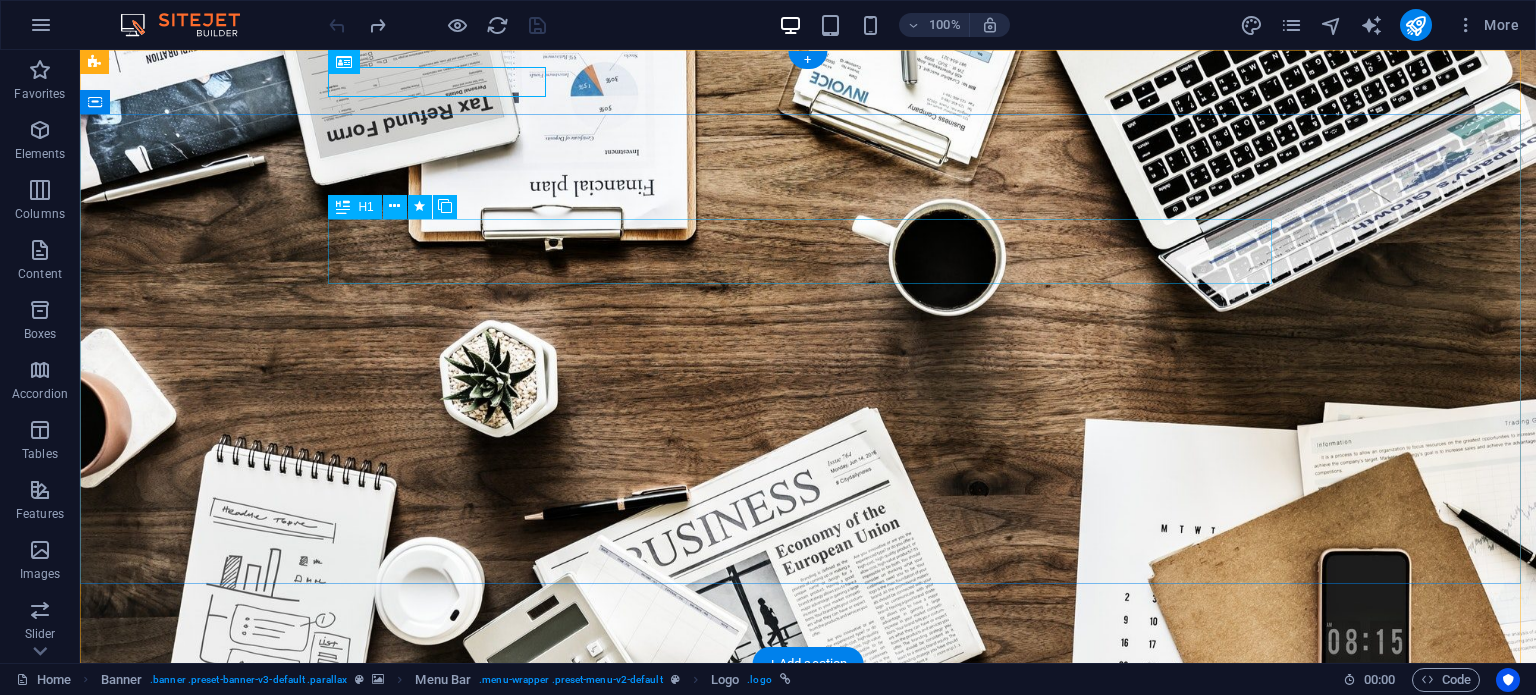 click on "O nline Marketing" at bounding box center [808, 870] 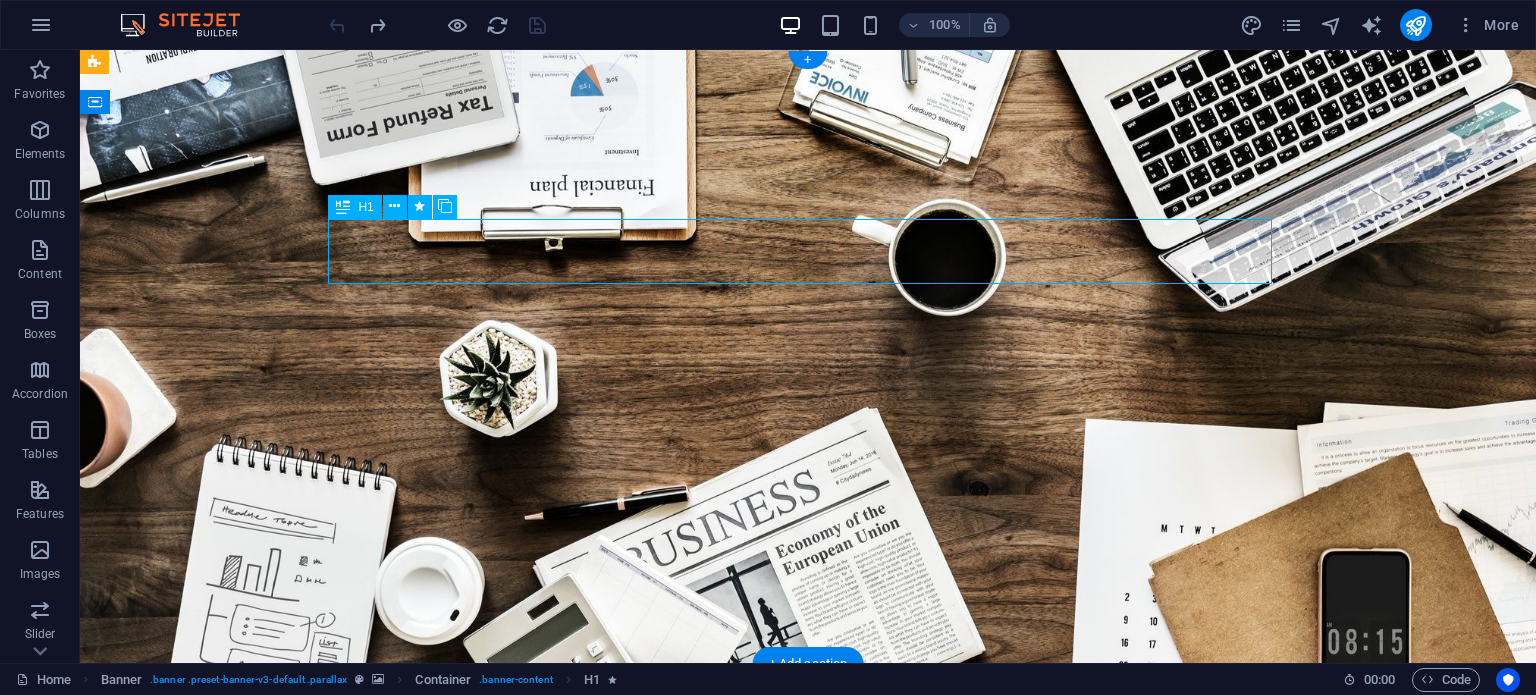 click on "O nline Marketing" at bounding box center (808, 870) 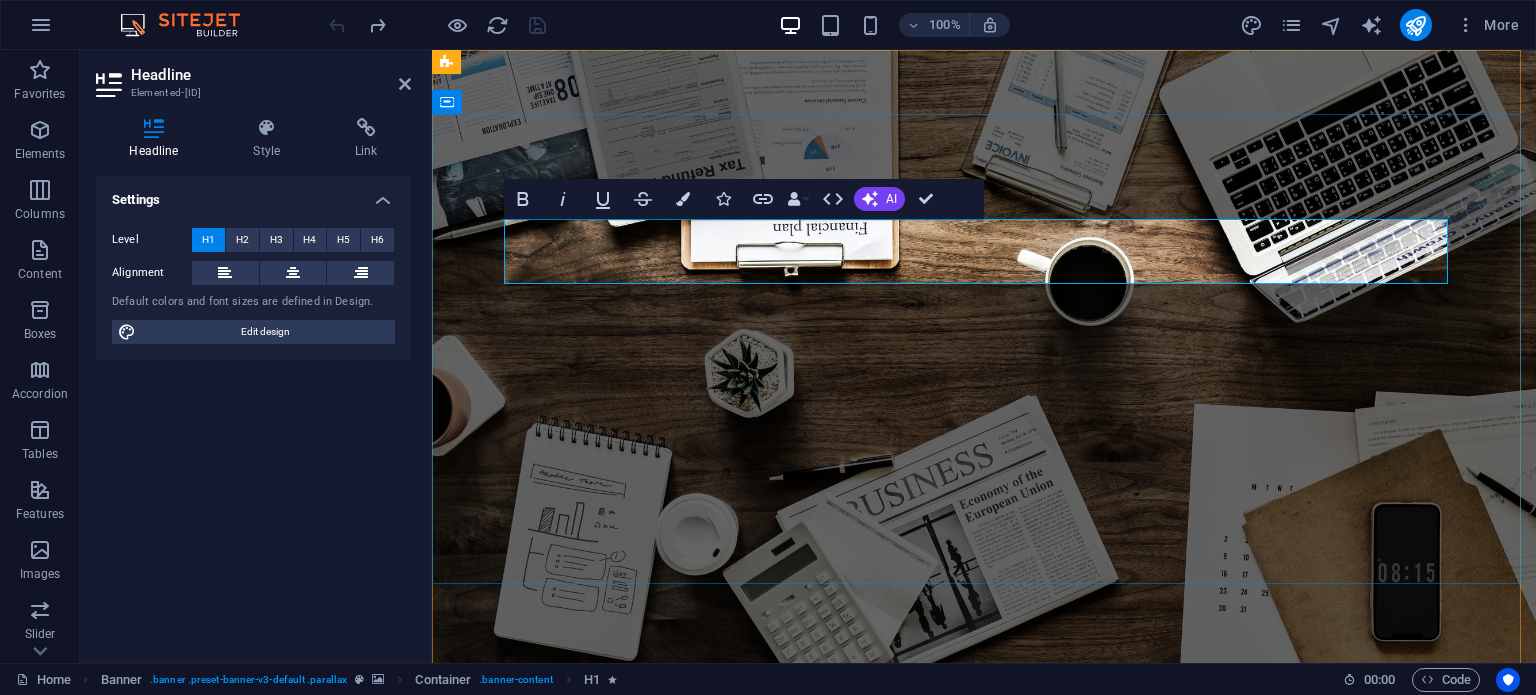 click on "nline Marketing" at bounding box center [797, 870] 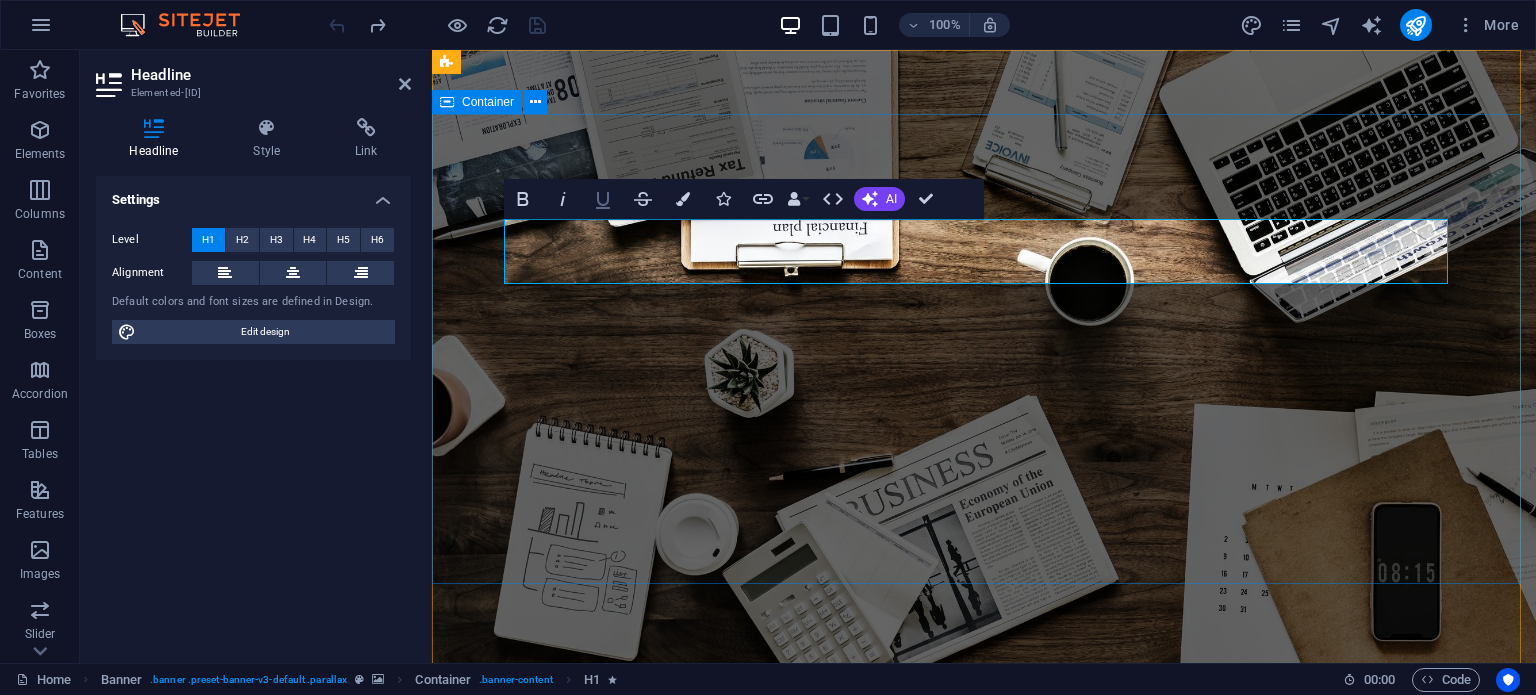 click on "O nline Marketing S OCIAL MEDIA MARKETING R EVIEW & STATISTICS Learn more" at bounding box center [984, 968] 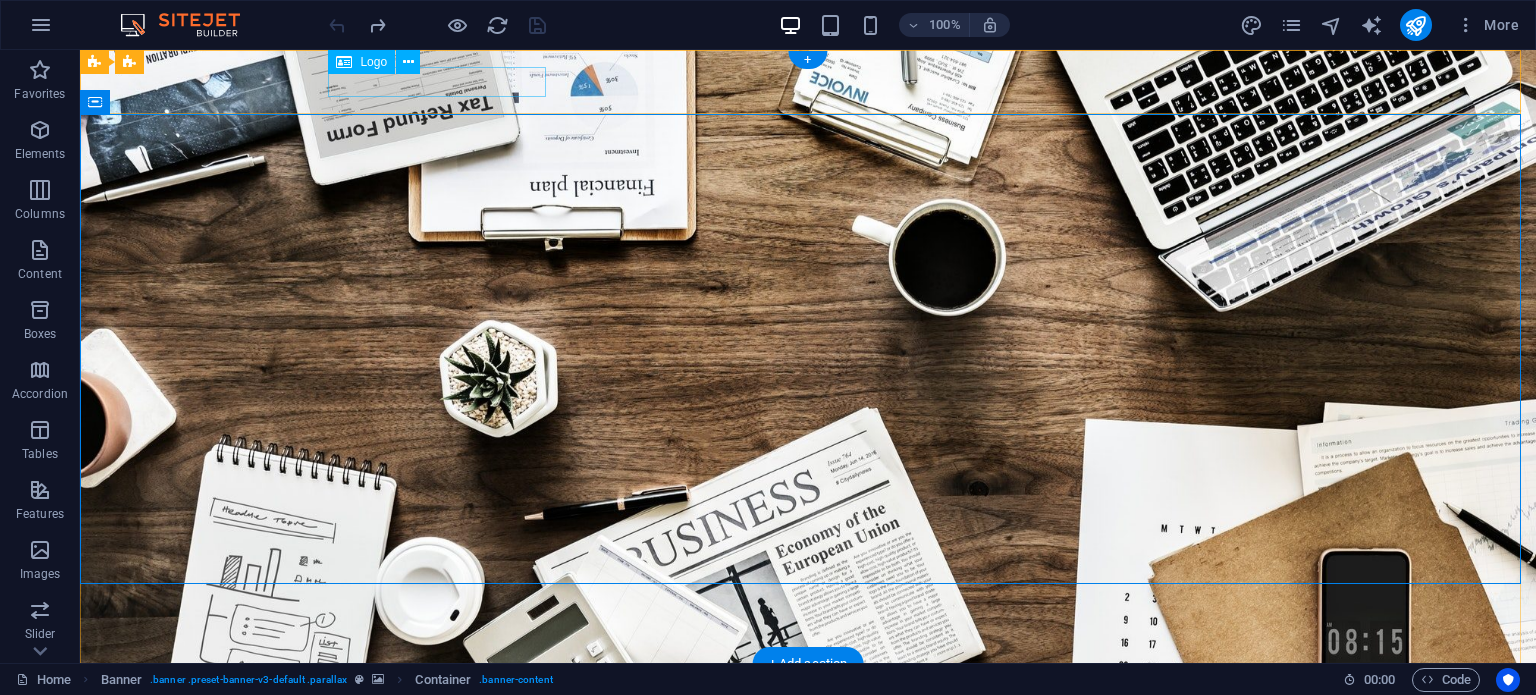 click at bounding box center (808, 695) 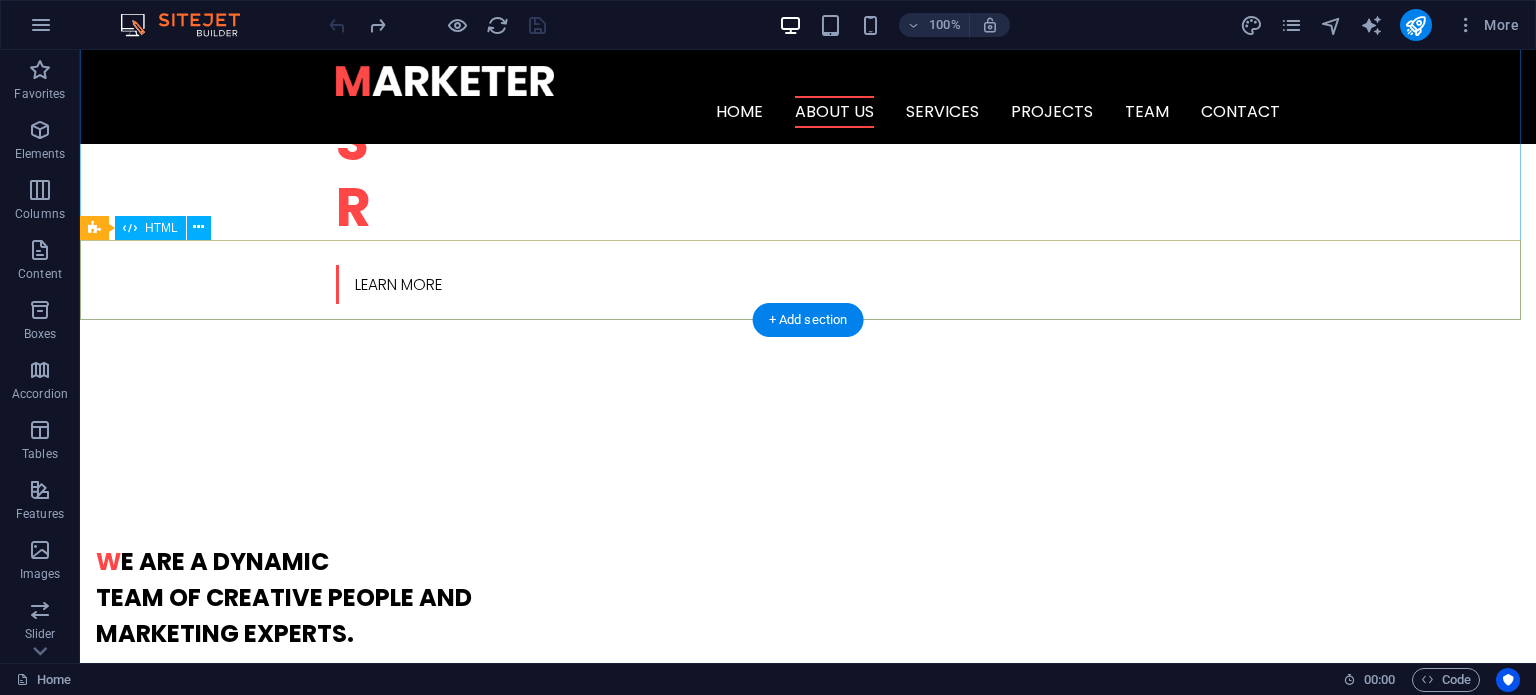 scroll, scrollTop: 0, scrollLeft: 0, axis: both 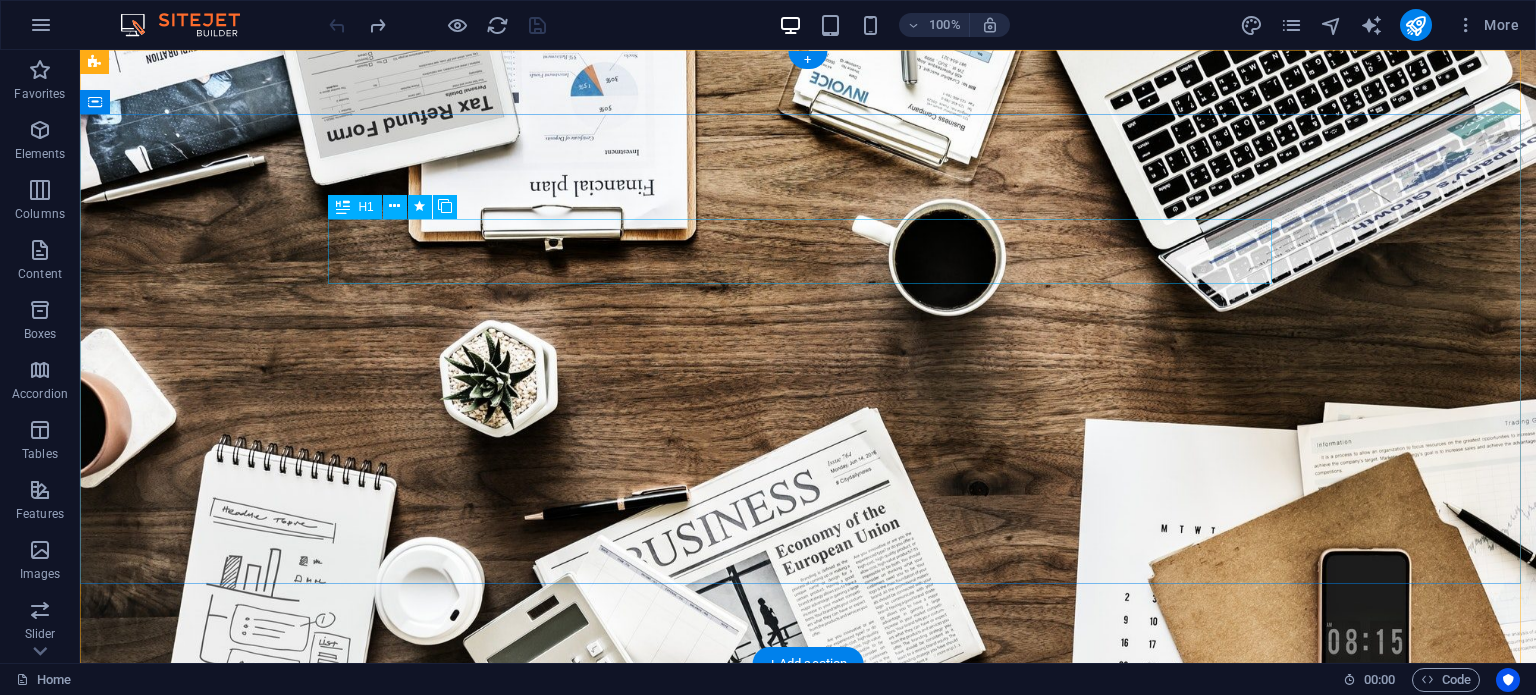 click on "O nline Marketing" at bounding box center (808, 870) 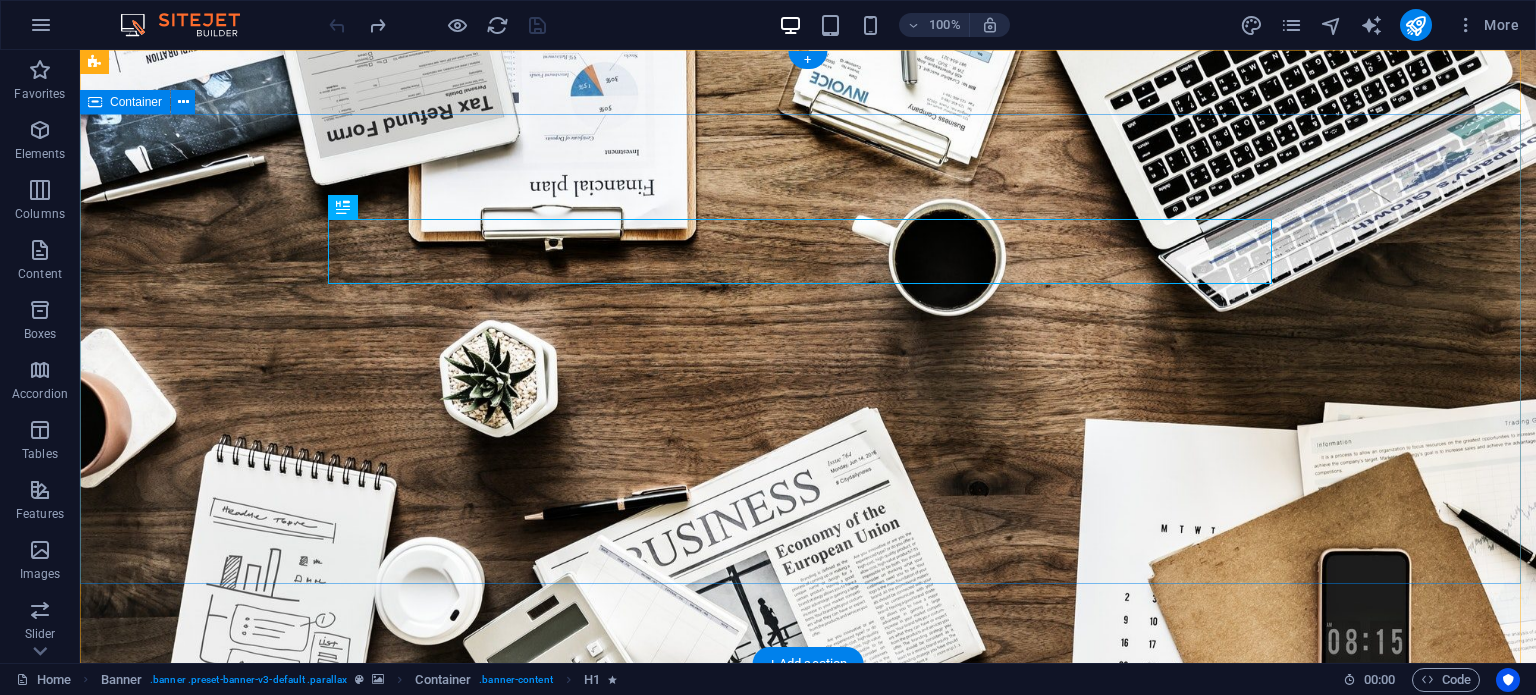 click on "O nline Marketing S OCIAL MEDIA MARKETING R EVIEW & STATISTICS Learn more" at bounding box center [808, 968] 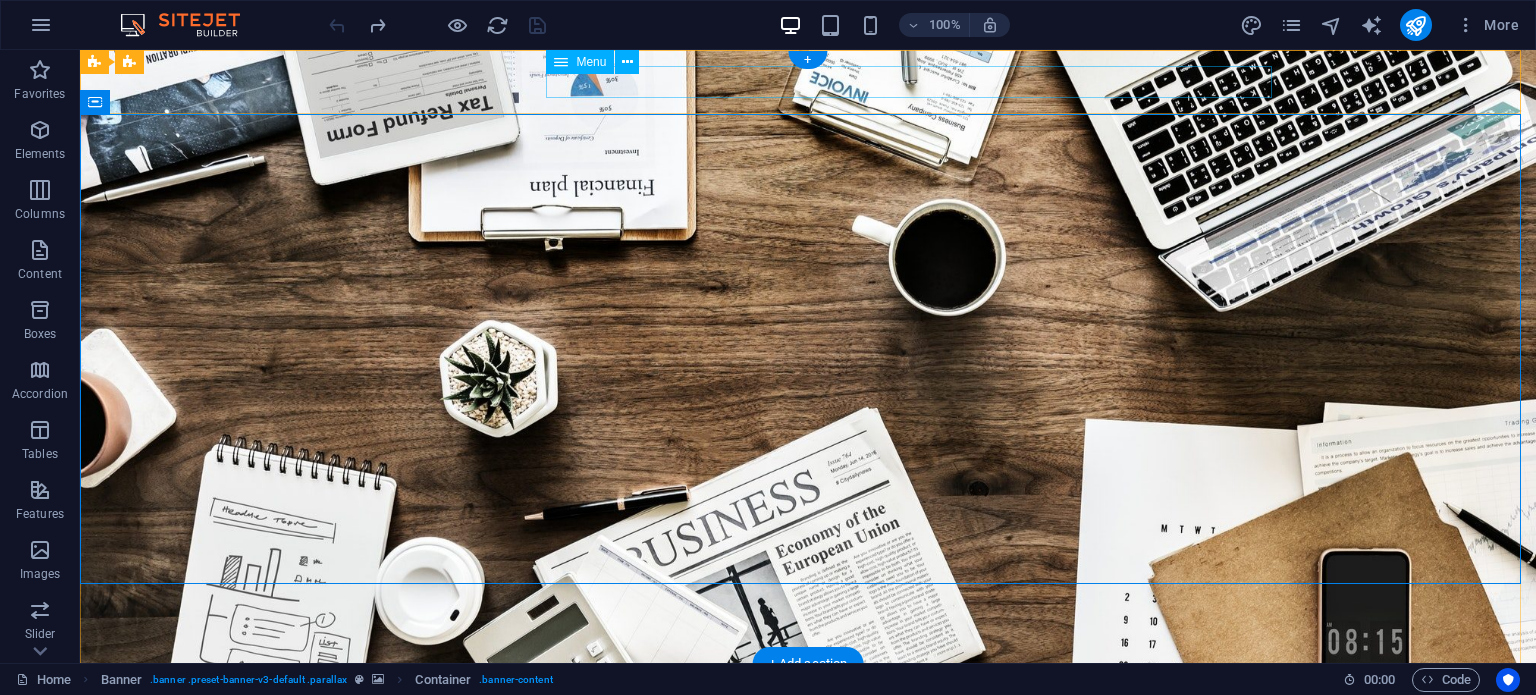 click on "Home About us Services Projects Team Contact" at bounding box center (808, 726) 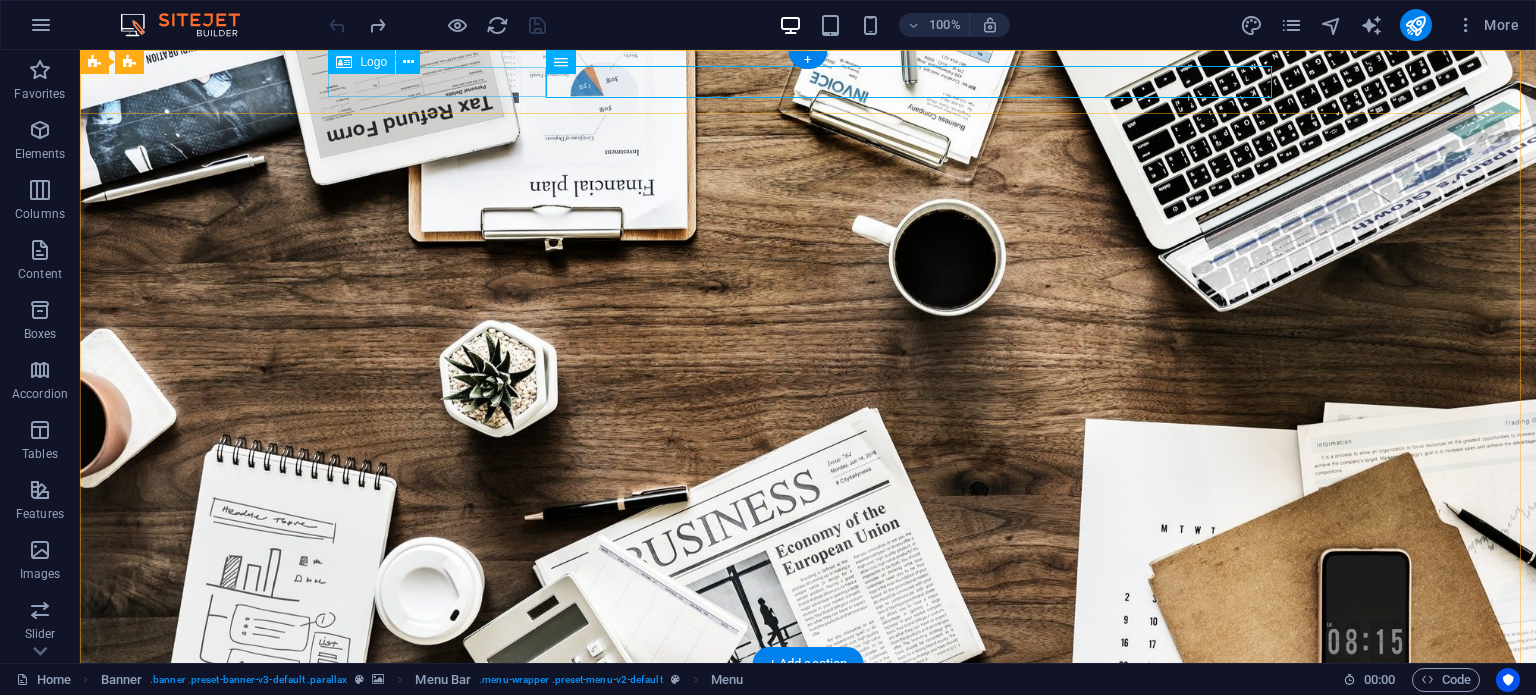 click at bounding box center (808, 695) 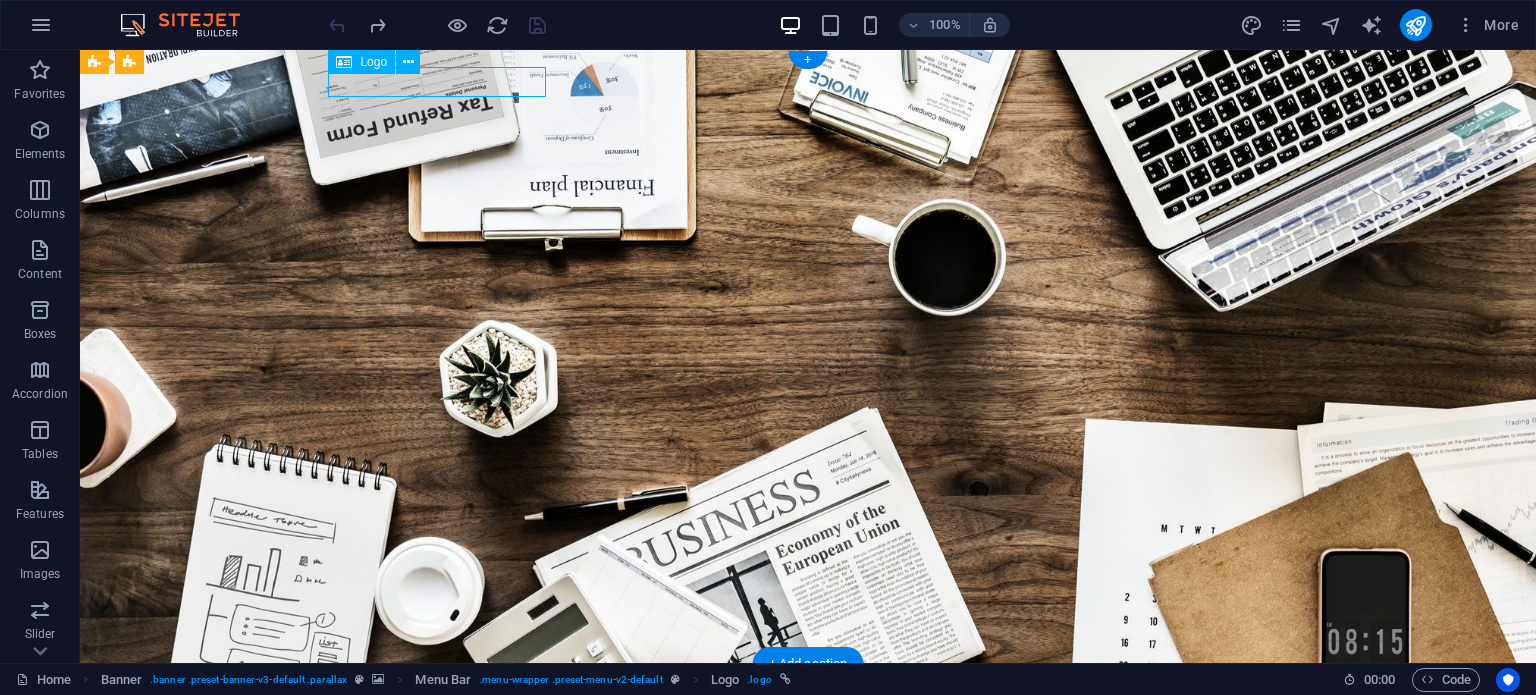 click at bounding box center (808, 695) 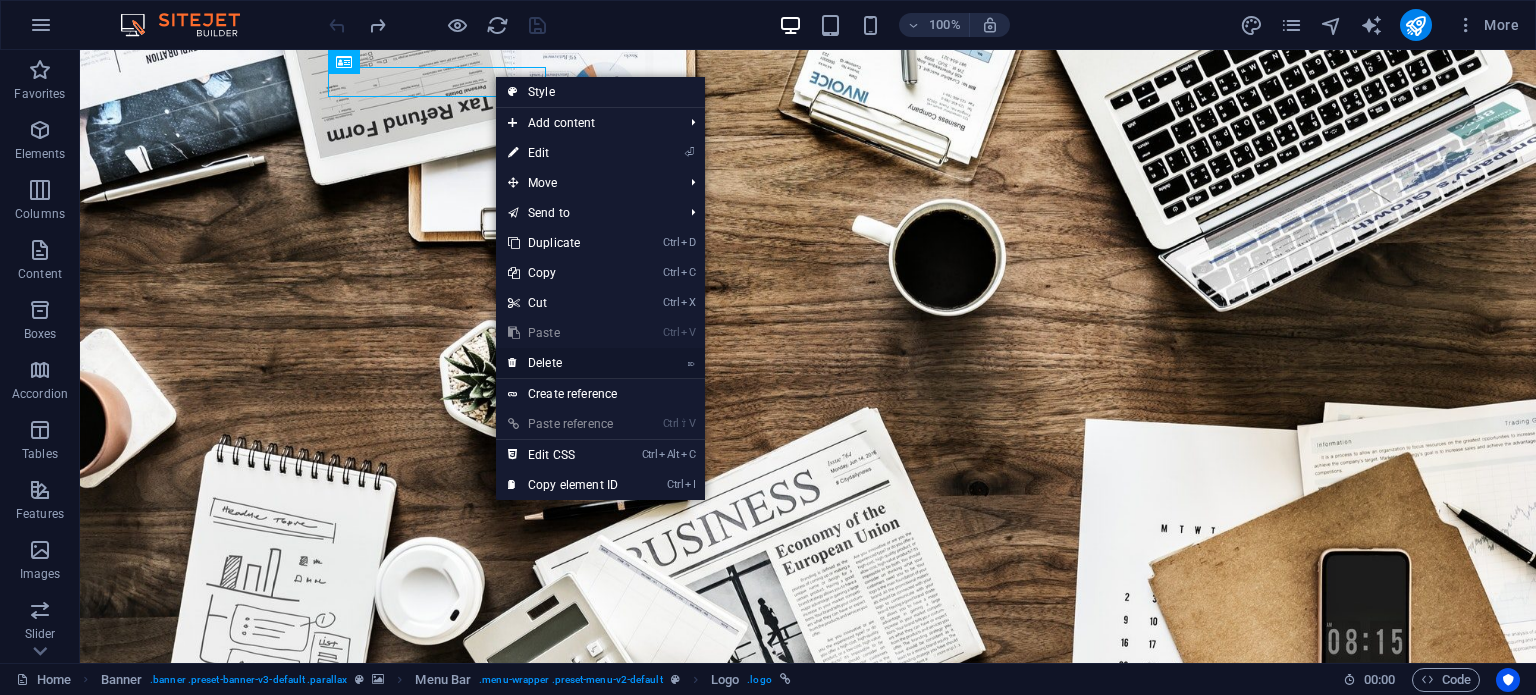 click on "⌦  Delete" at bounding box center (563, 363) 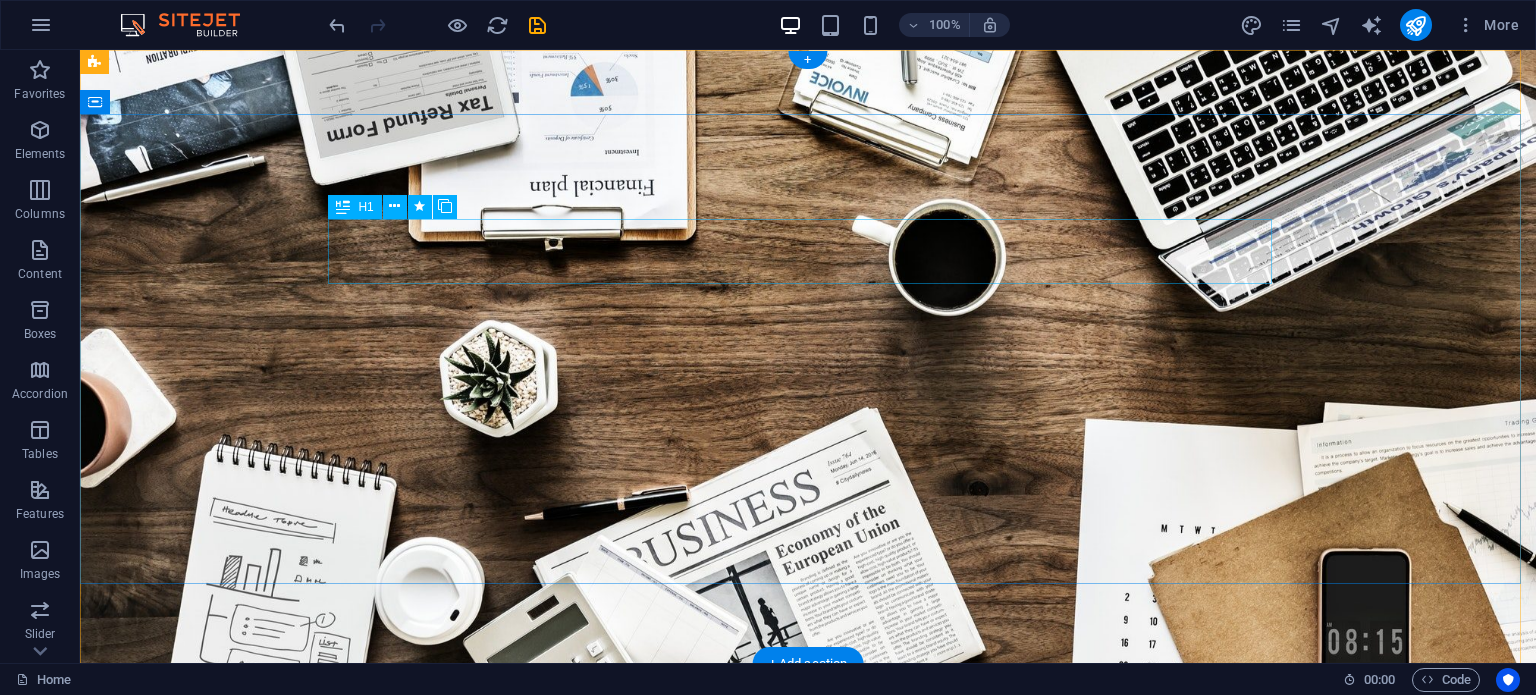 click on "O nline Marketing" at bounding box center (808, 840) 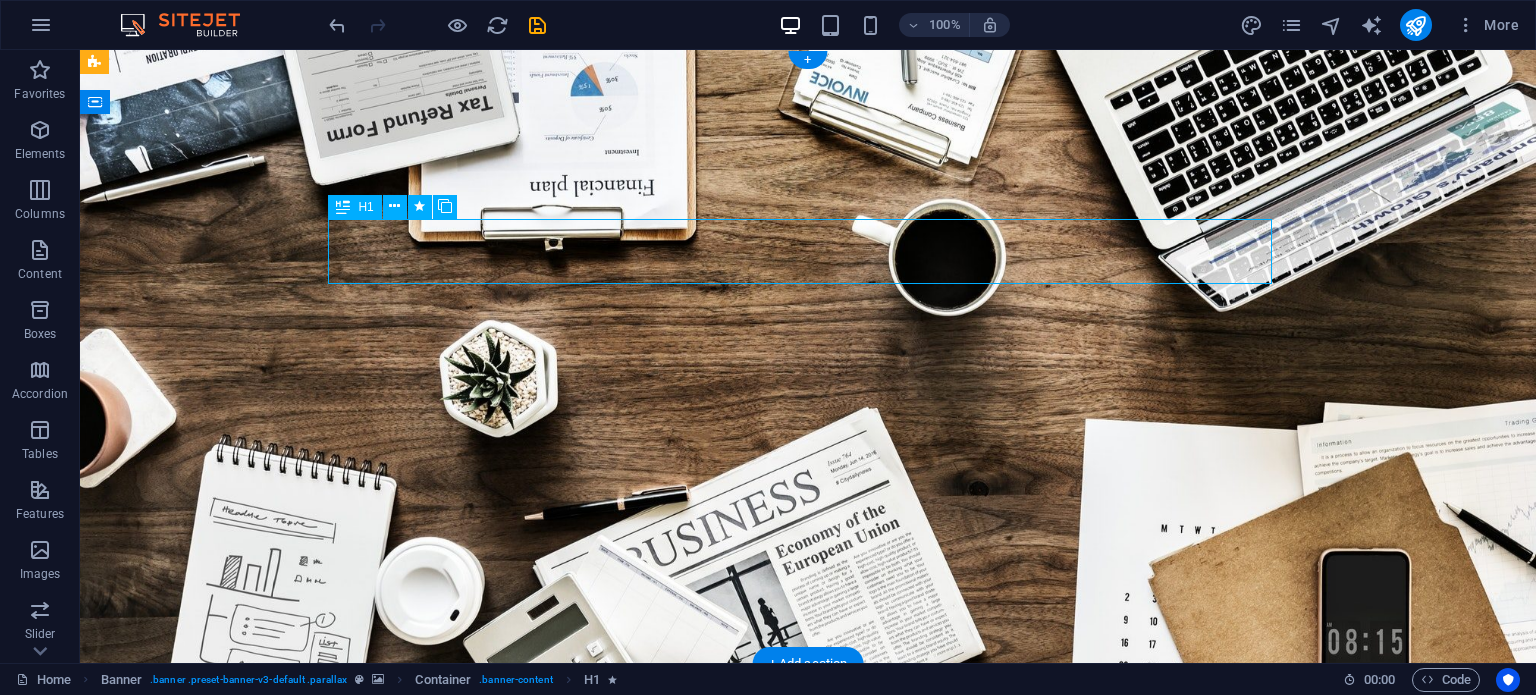 click on "O nline Marketing" at bounding box center [808, 840] 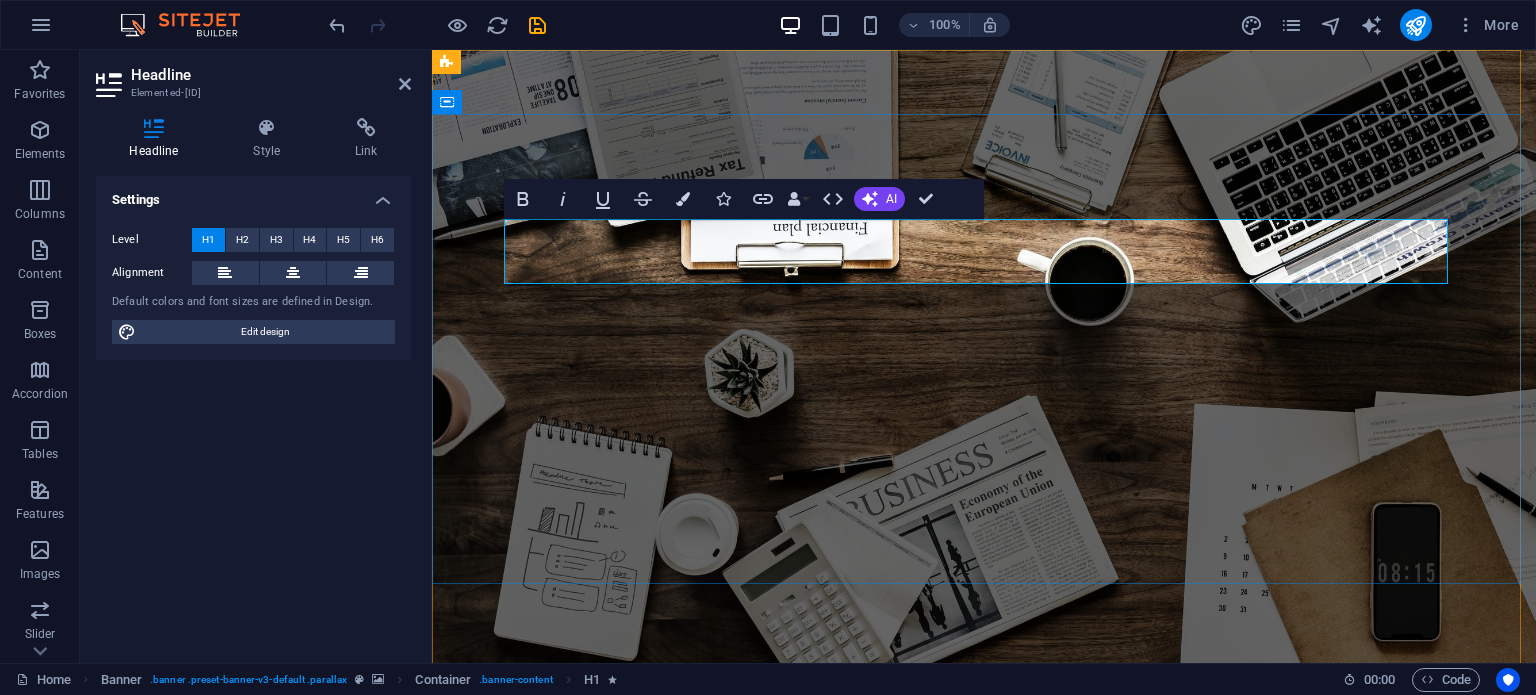 click on "nline Marketing" at bounding box center (797, 840) 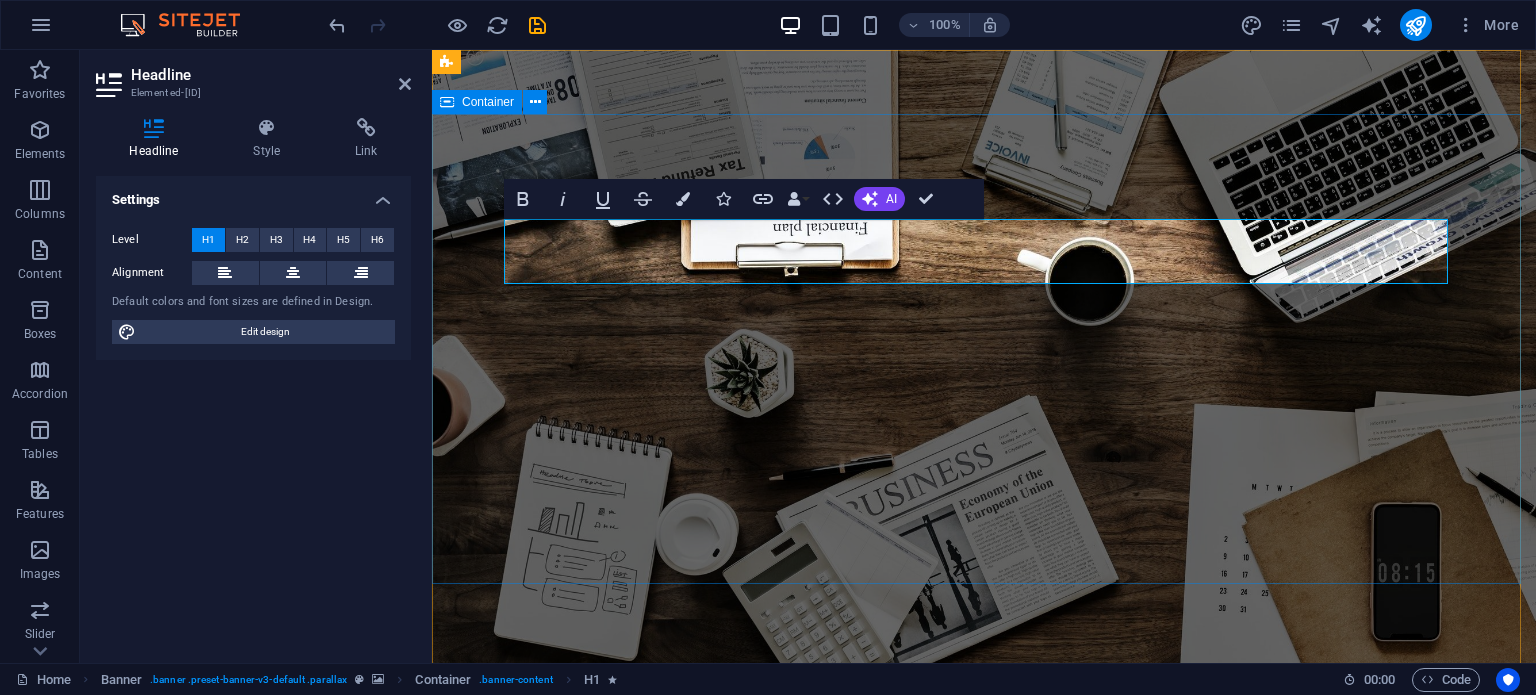 click on "C [NAME] S OCIAL MEDIA MARKETING R EVIEW & STATISTICS Learn more" at bounding box center (984, 938) 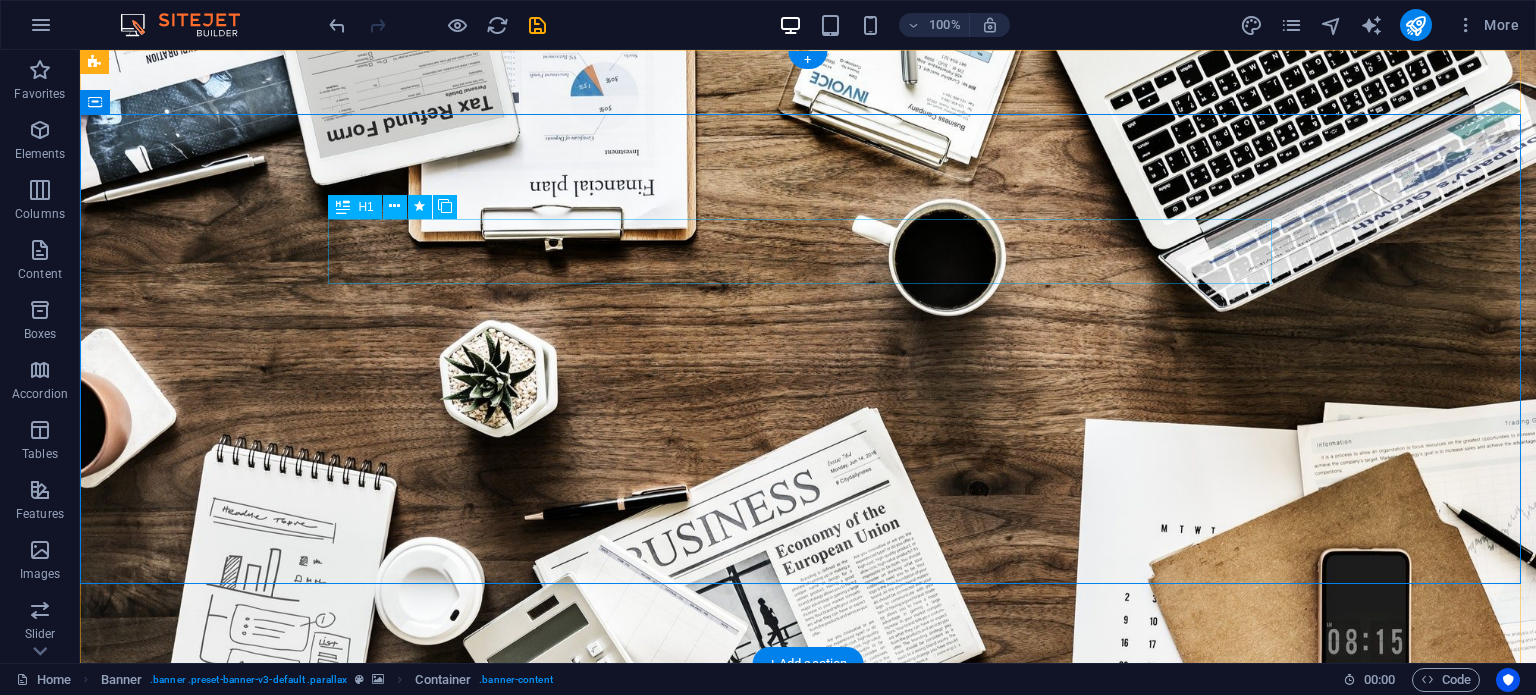 click on "C [NAME]" at bounding box center (808, 840) 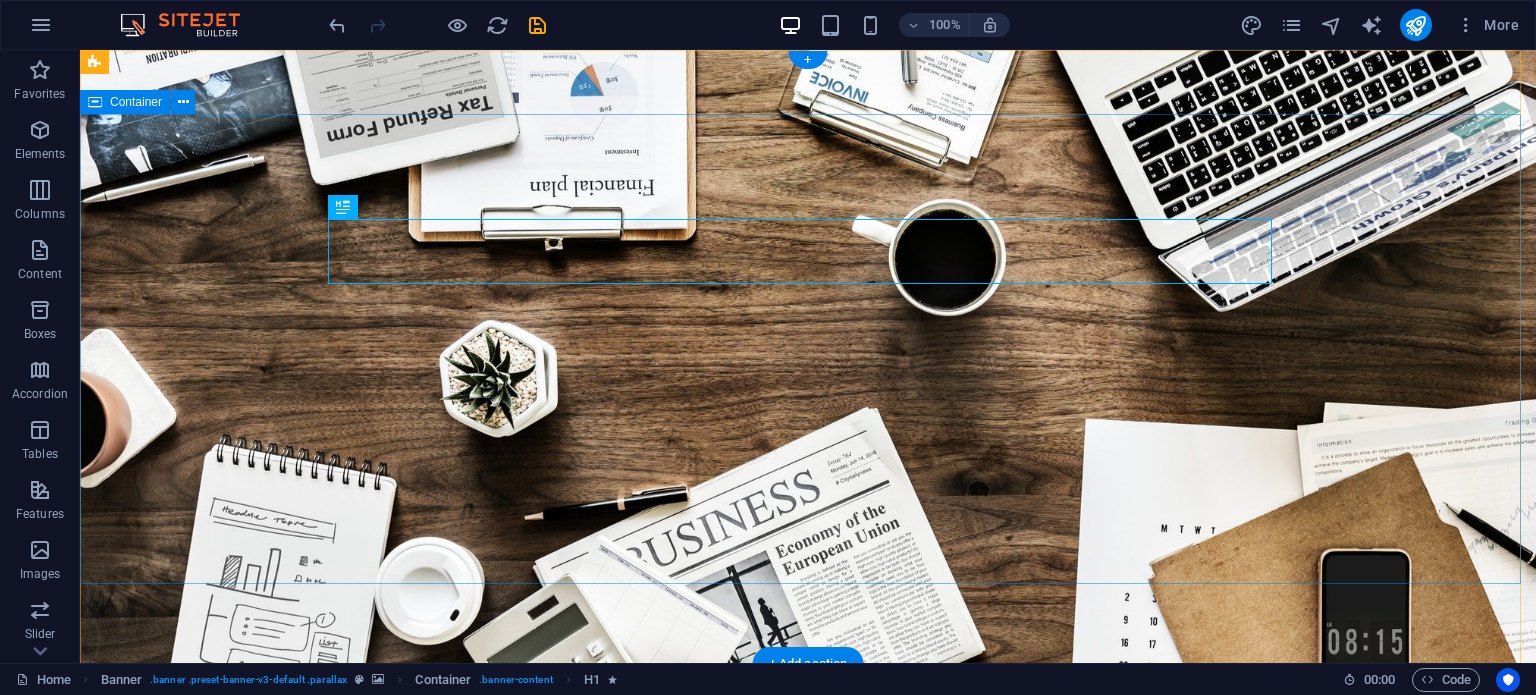 click on "C [NAME] S OCIAL MEDIA MARKETING R EVIEW & STATISTICS Learn more" at bounding box center [808, 938] 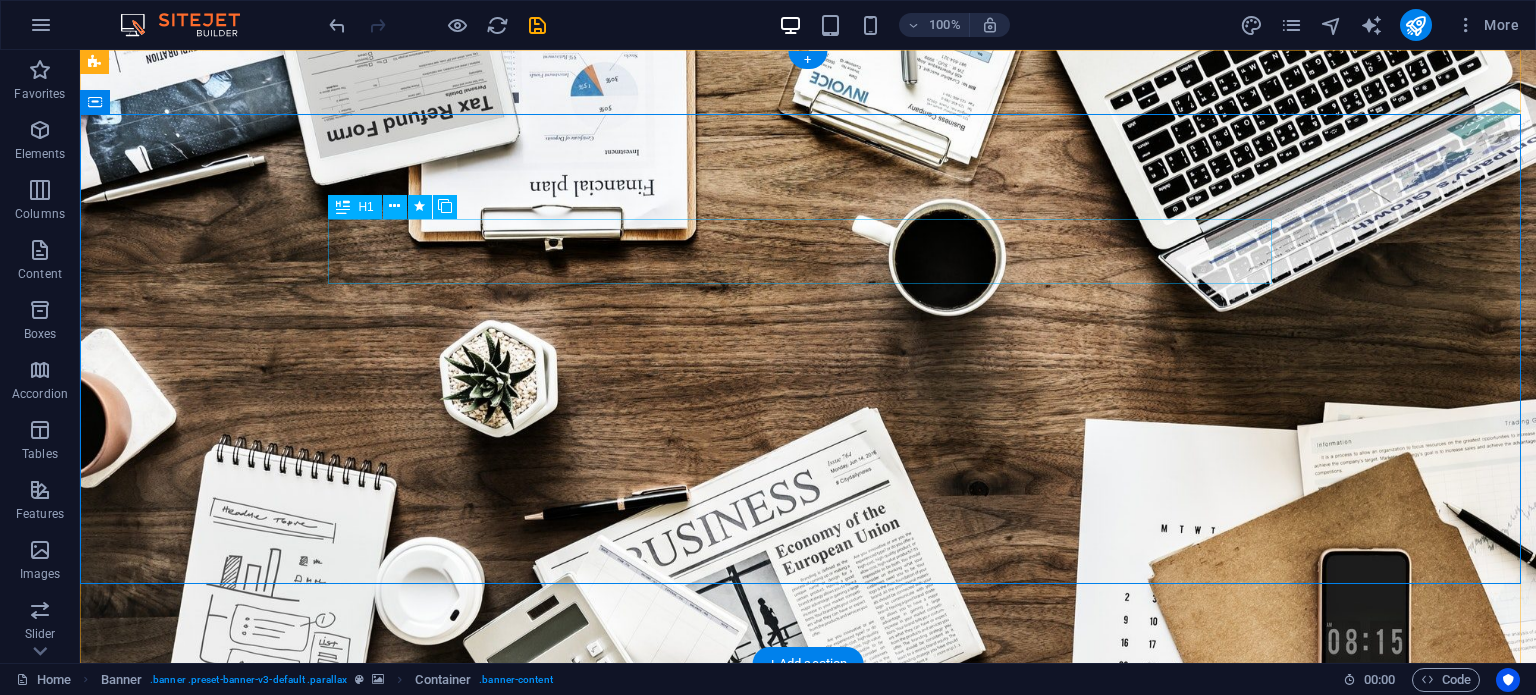 click on "C [NAME]" at bounding box center [808, 840] 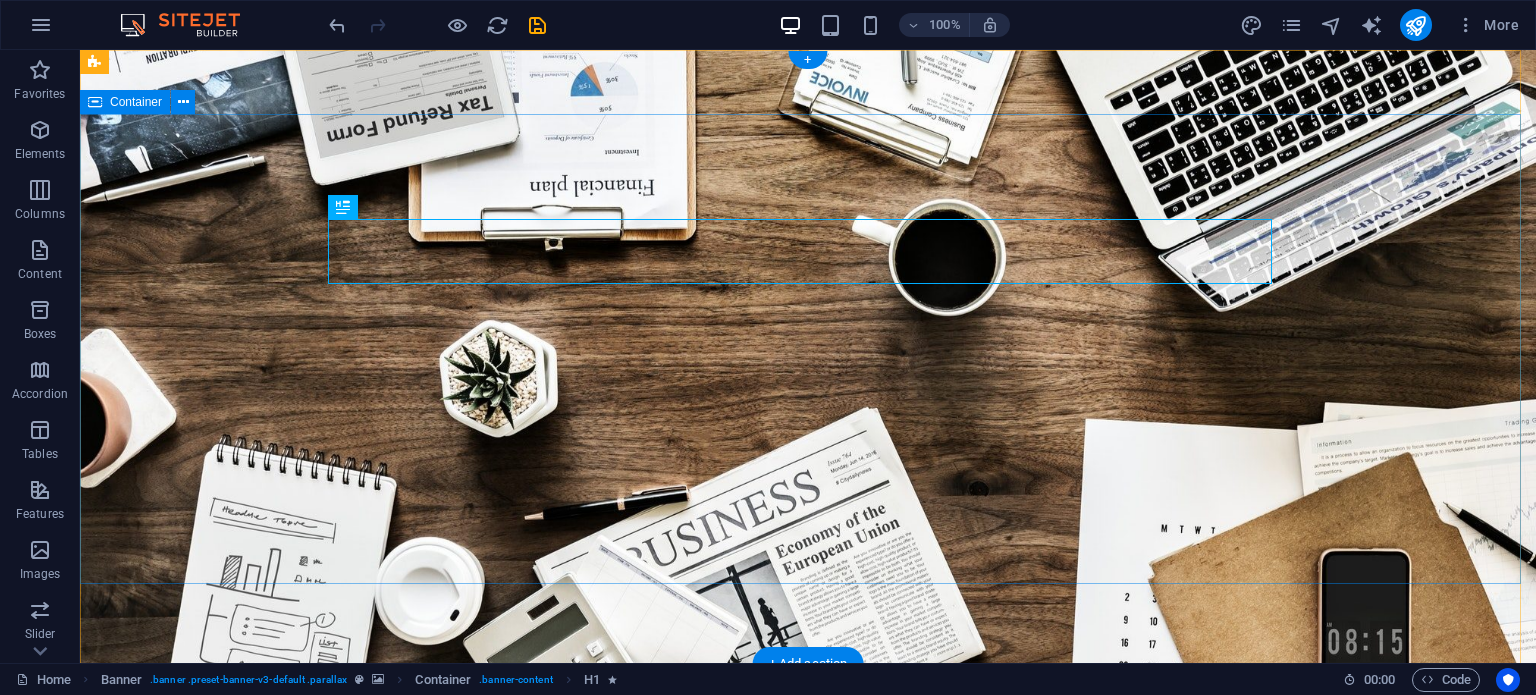 click on "C [NAME] S OCIAL MEDIA MARKETING R EVIEW & STATISTICS Learn more" at bounding box center [808, 938] 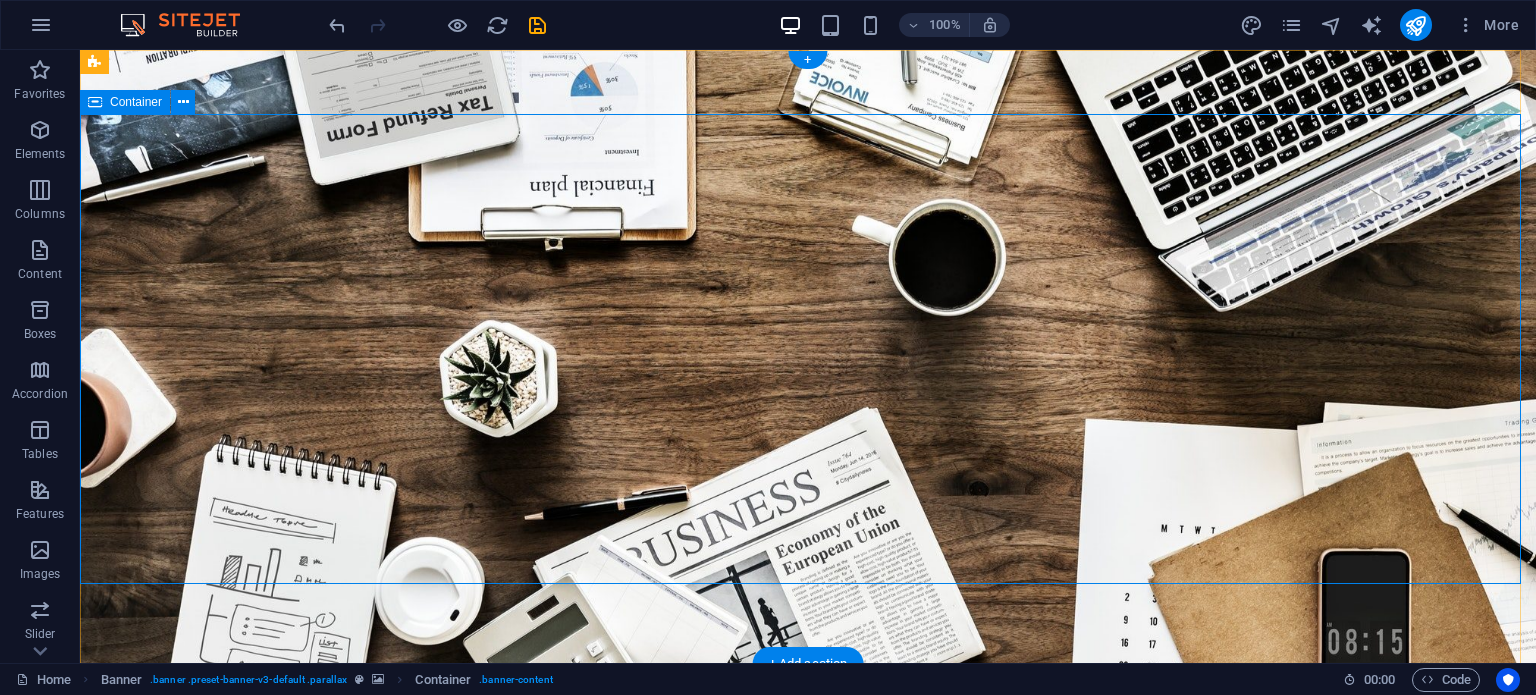 click on "C [NAME] S OCIAL MEDIA MARKETING R EVIEW & STATISTICS Learn more" at bounding box center (808, 938) 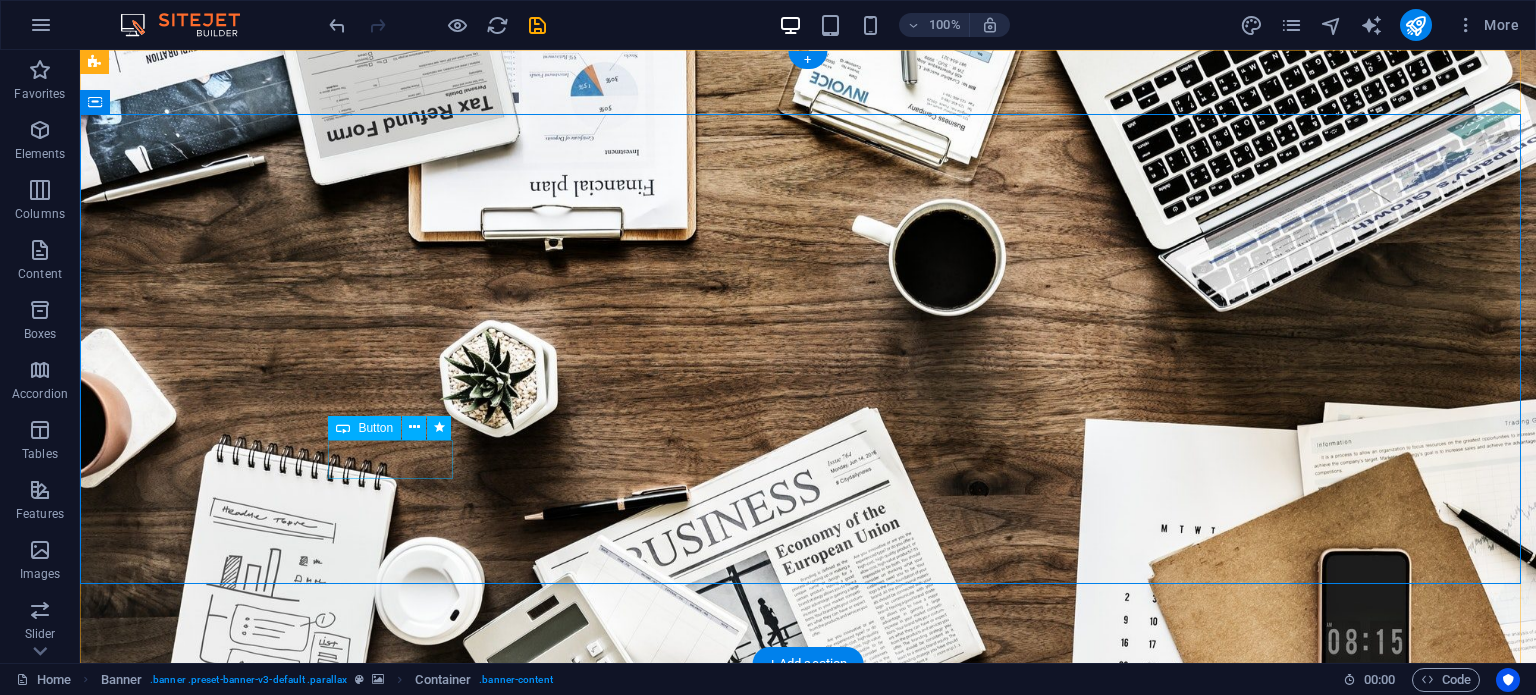 click on "Learn more" at bounding box center [808, 1048] 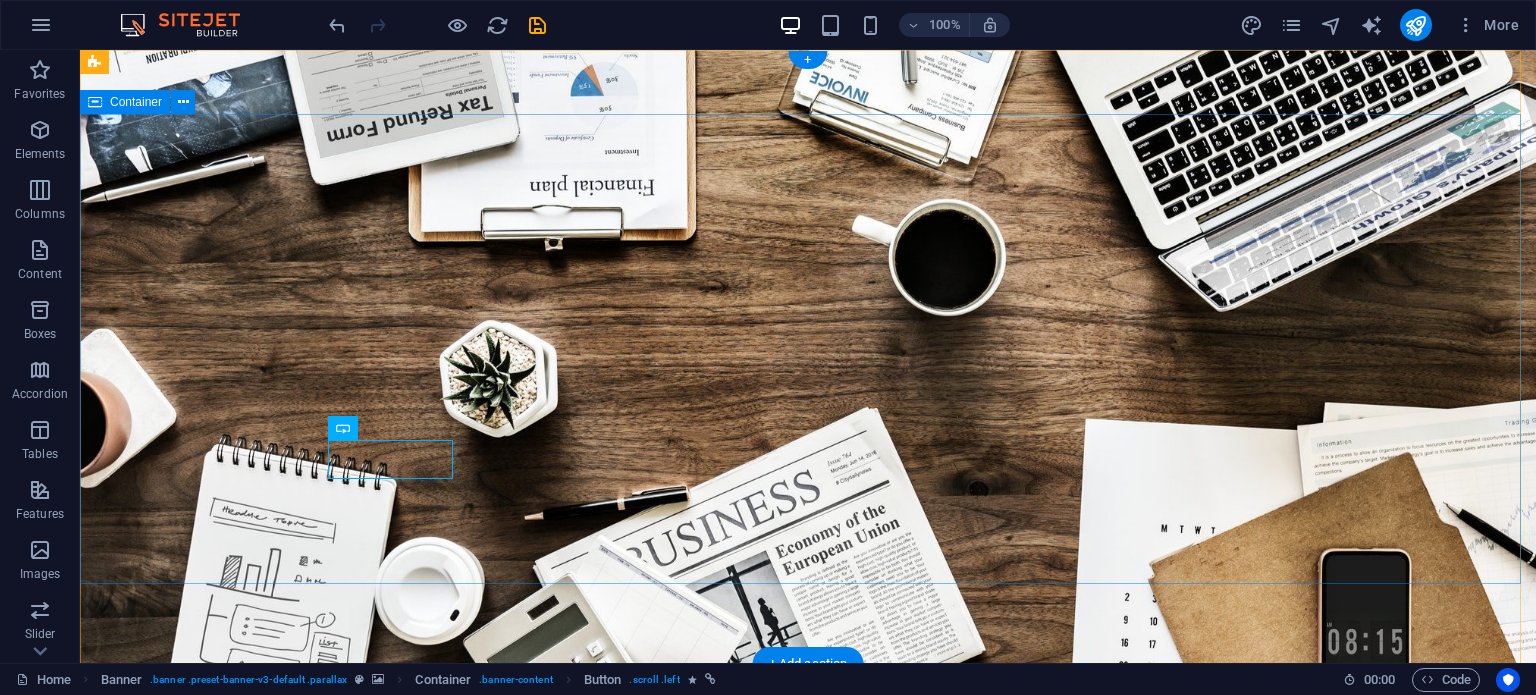 click on "C [NAME] S OCIAL MEDIA MARKETING R EVIEW & STATISTICS Learn more" at bounding box center [808, 938] 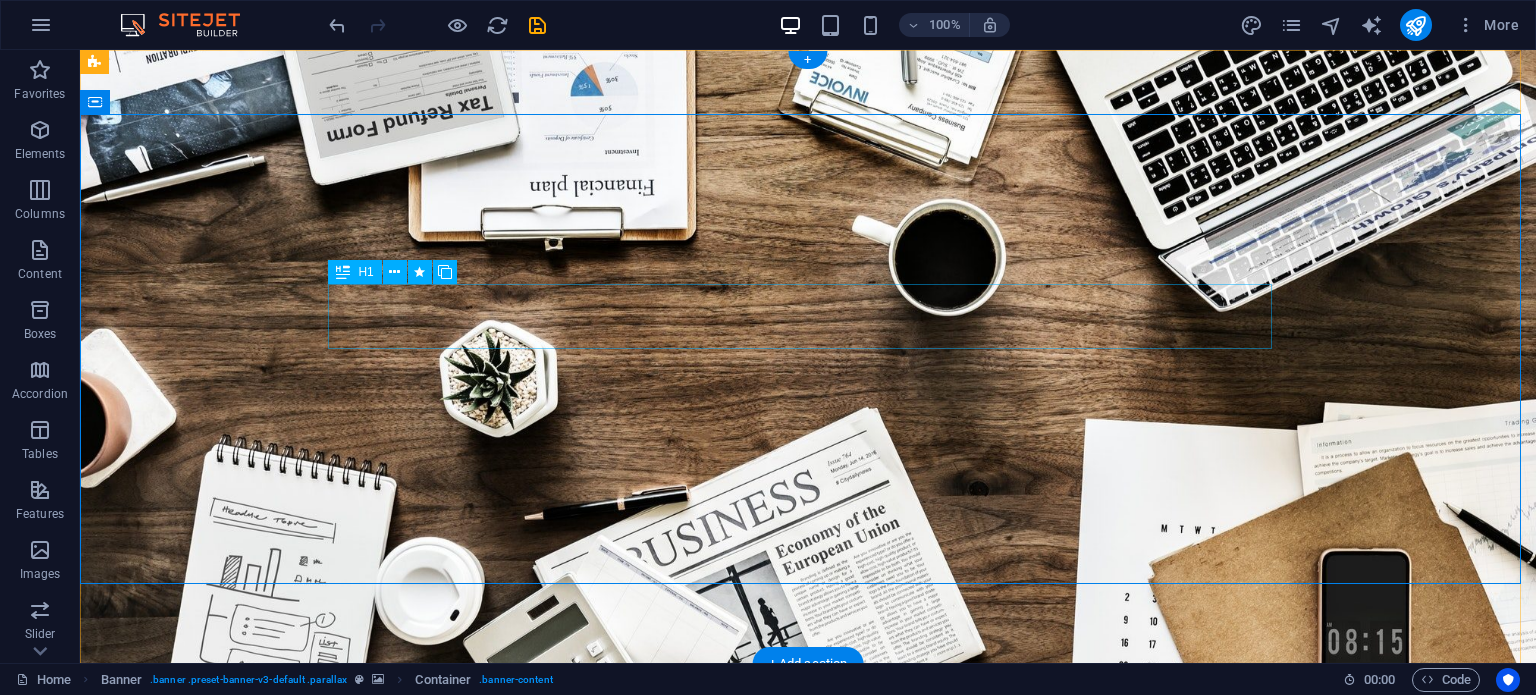 click on "S OCIAL MEDIA MARKETING" at bounding box center (808, 905) 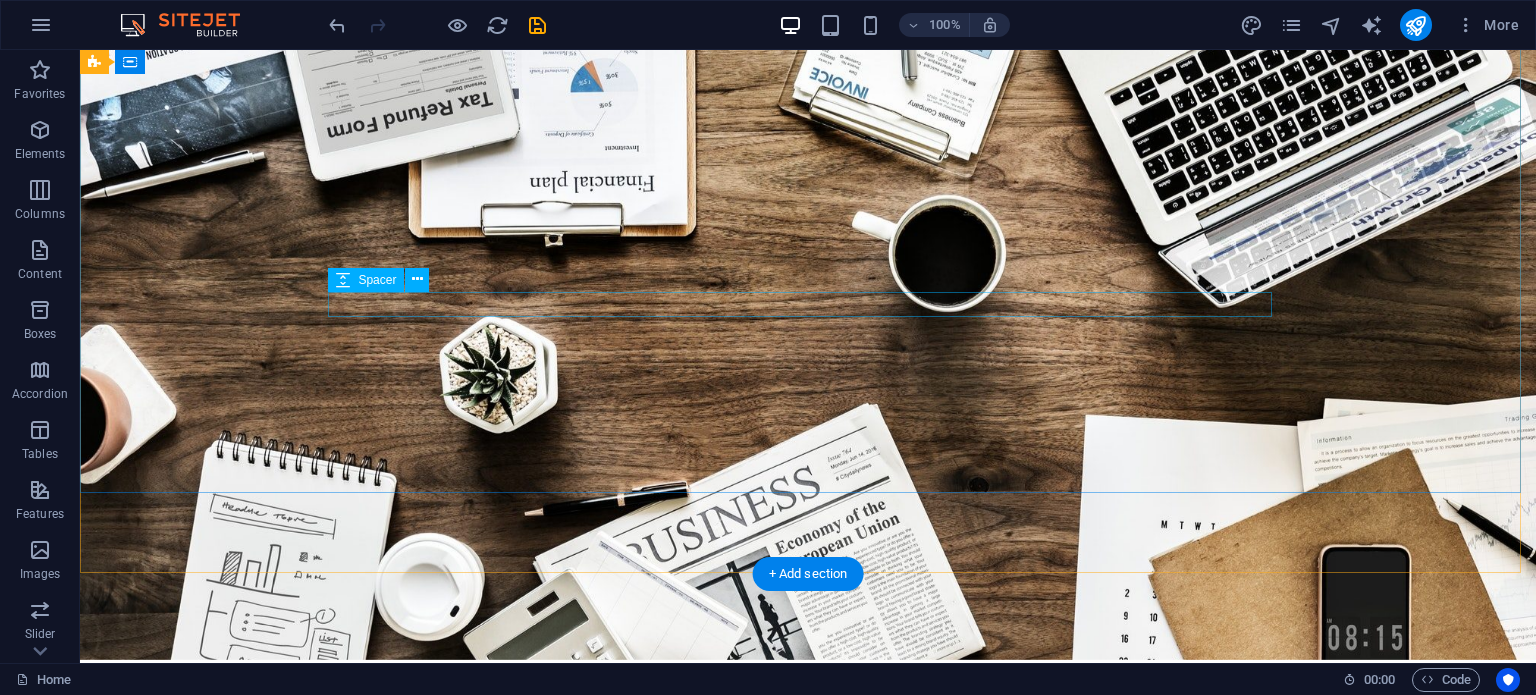 scroll, scrollTop: 0, scrollLeft: 0, axis: both 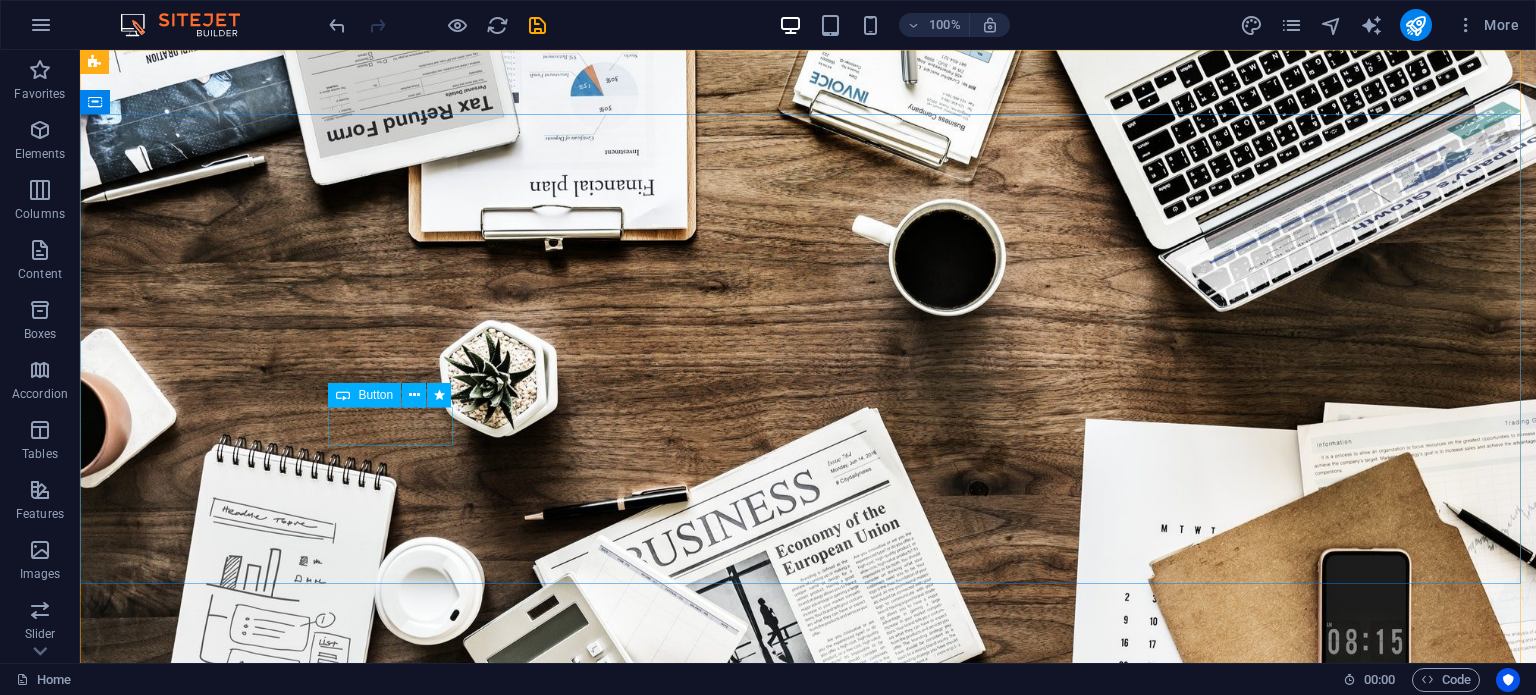 click on "Button" at bounding box center [375, 395] 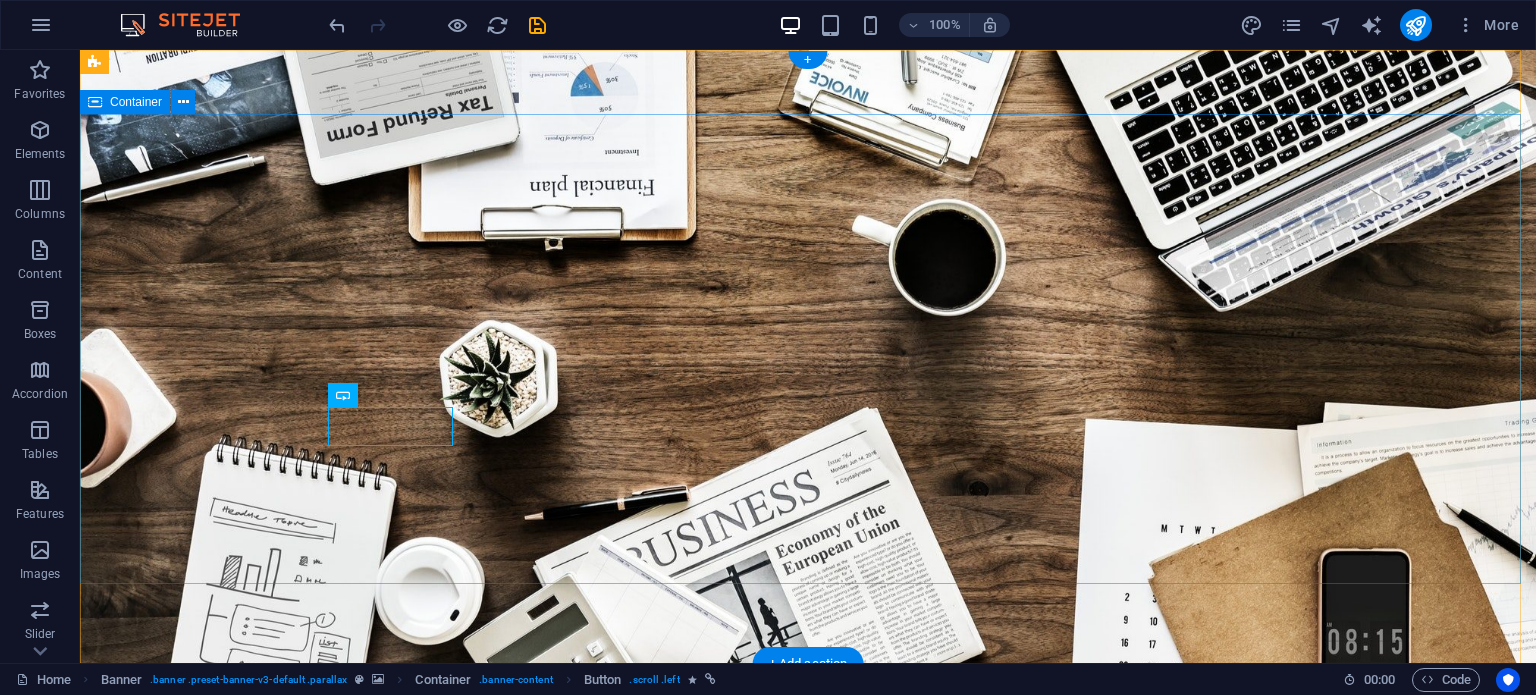 click on "C [NAME] R EVIEW & STATISTICS Learn more" at bounding box center [808, 905] 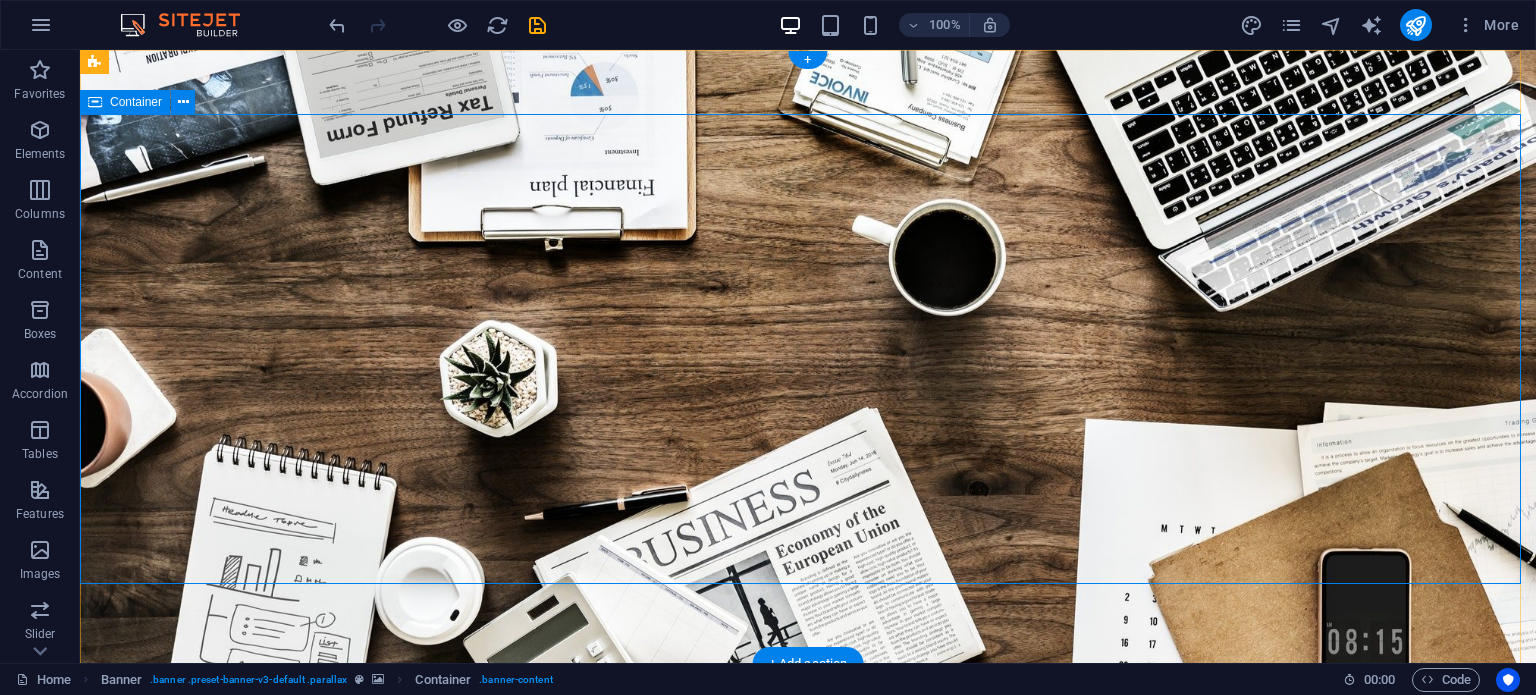 click on "C [NAME] R EVIEW & STATISTICS Learn more" at bounding box center [808, 905] 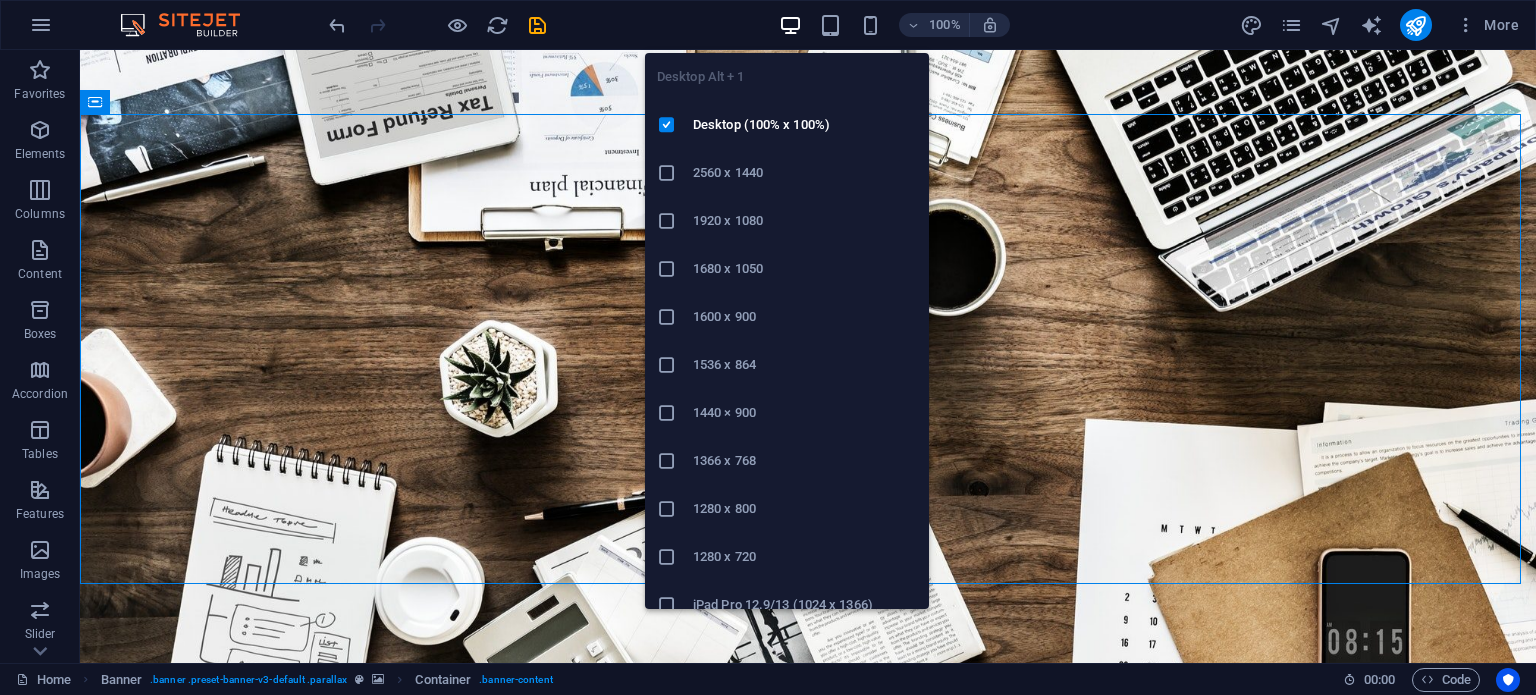 click at bounding box center [790, 25] 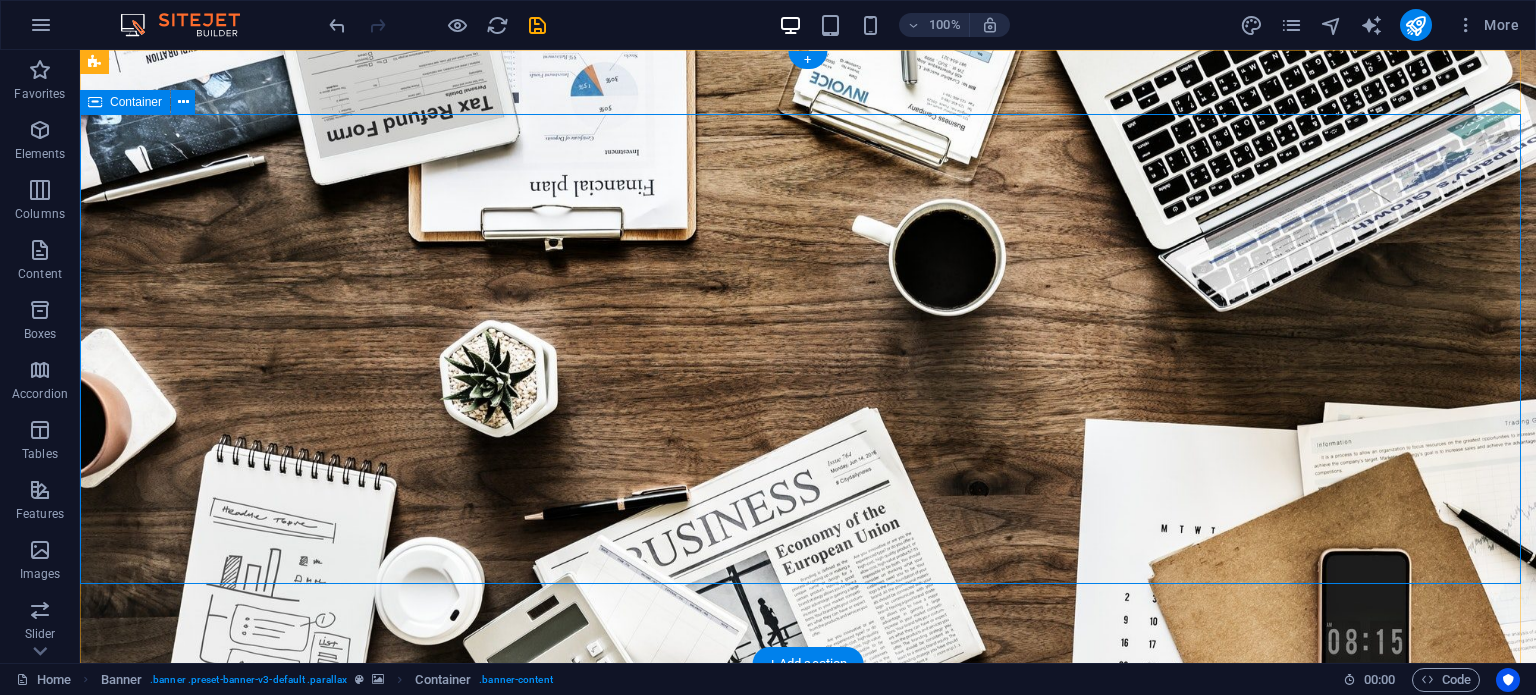 click on "C [NAME] R EVIEW & STATISTICS Learn more" at bounding box center (808, 905) 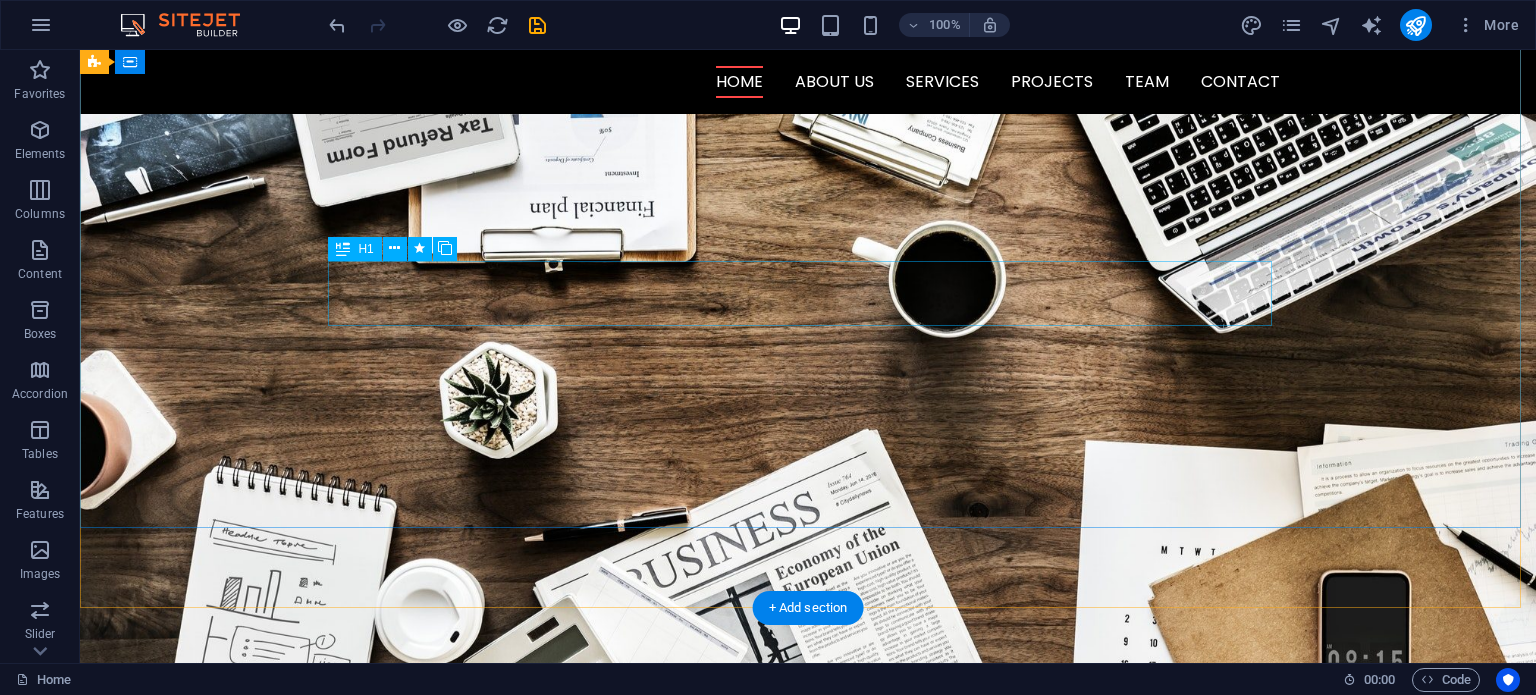 scroll, scrollTop: 0, scrollLeft: 0, axis: both 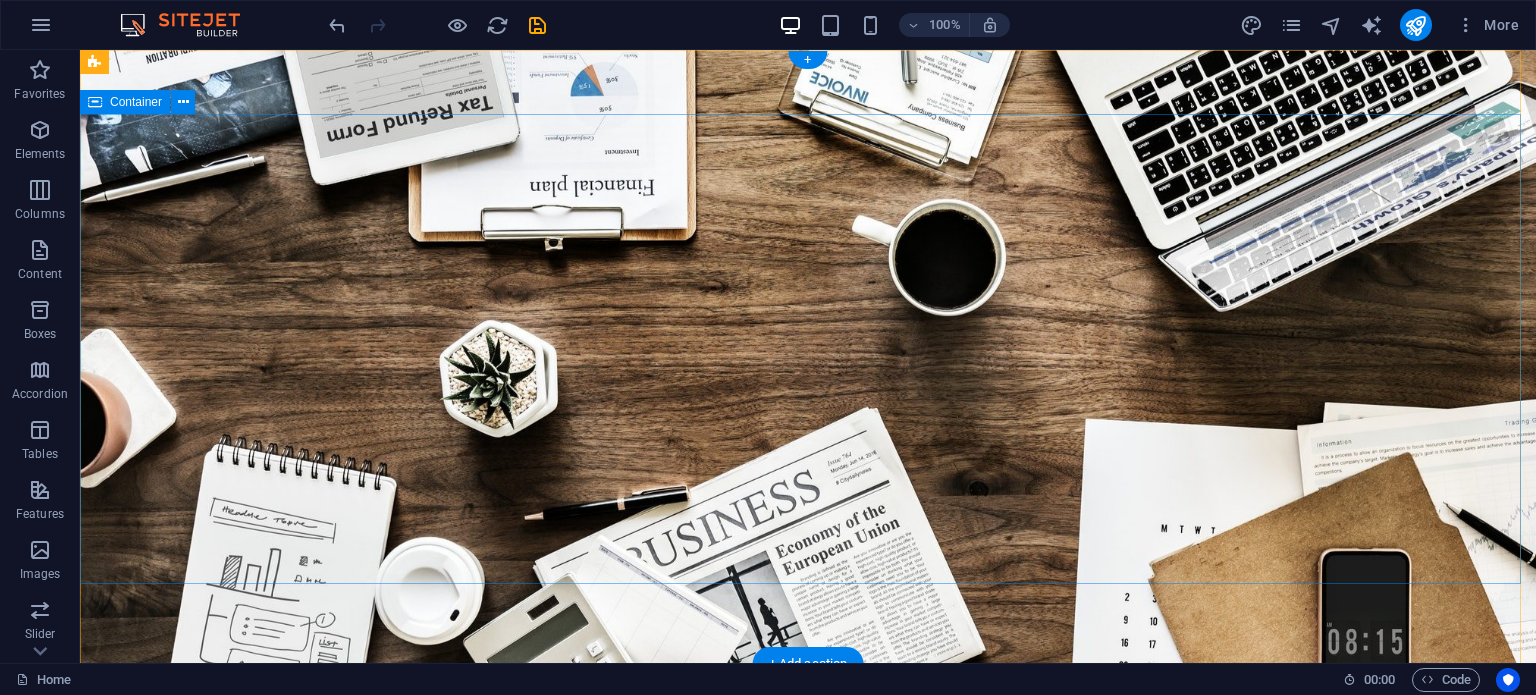 click on "C [NAME] R EVIEW & STATISTICS Learn more" at bounding box center [808, 905] 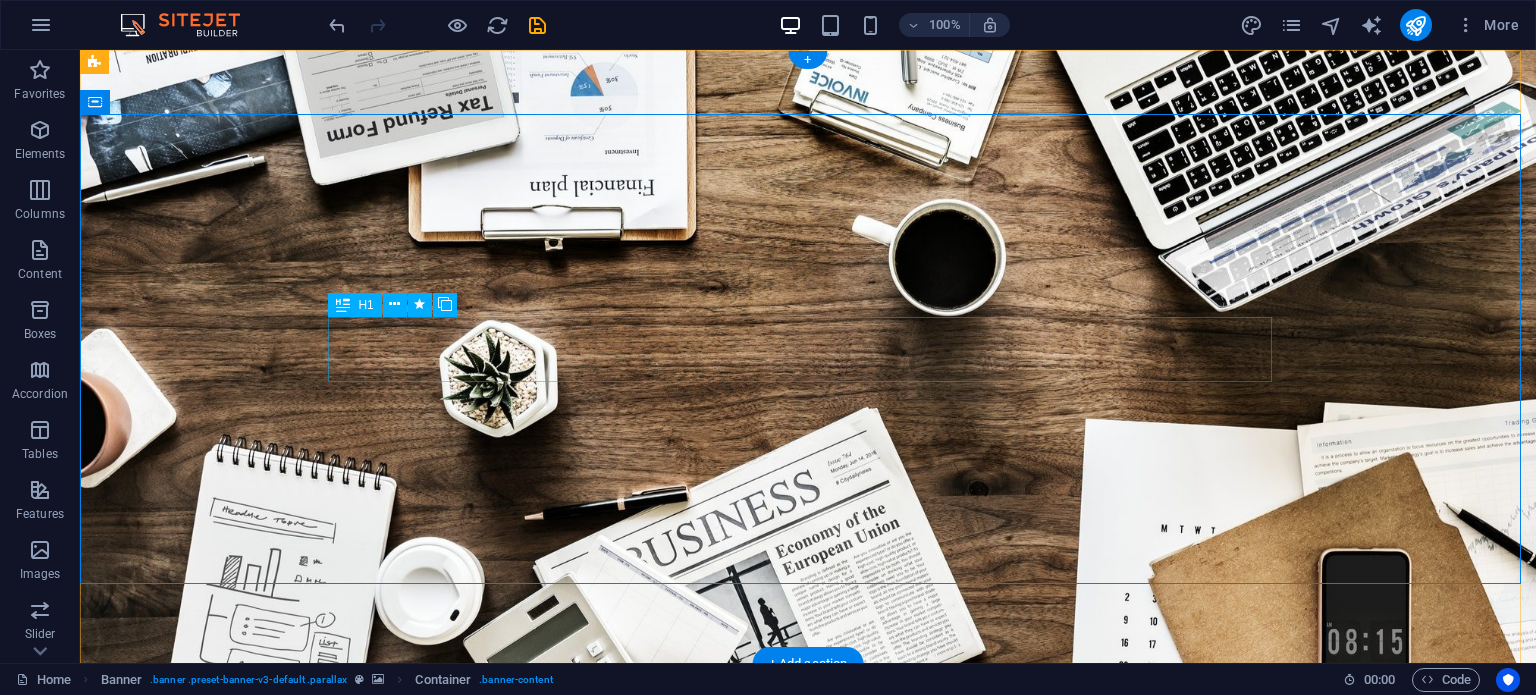 click on "R EVIEW & STATISTICS" at bounding box center [808, 905] 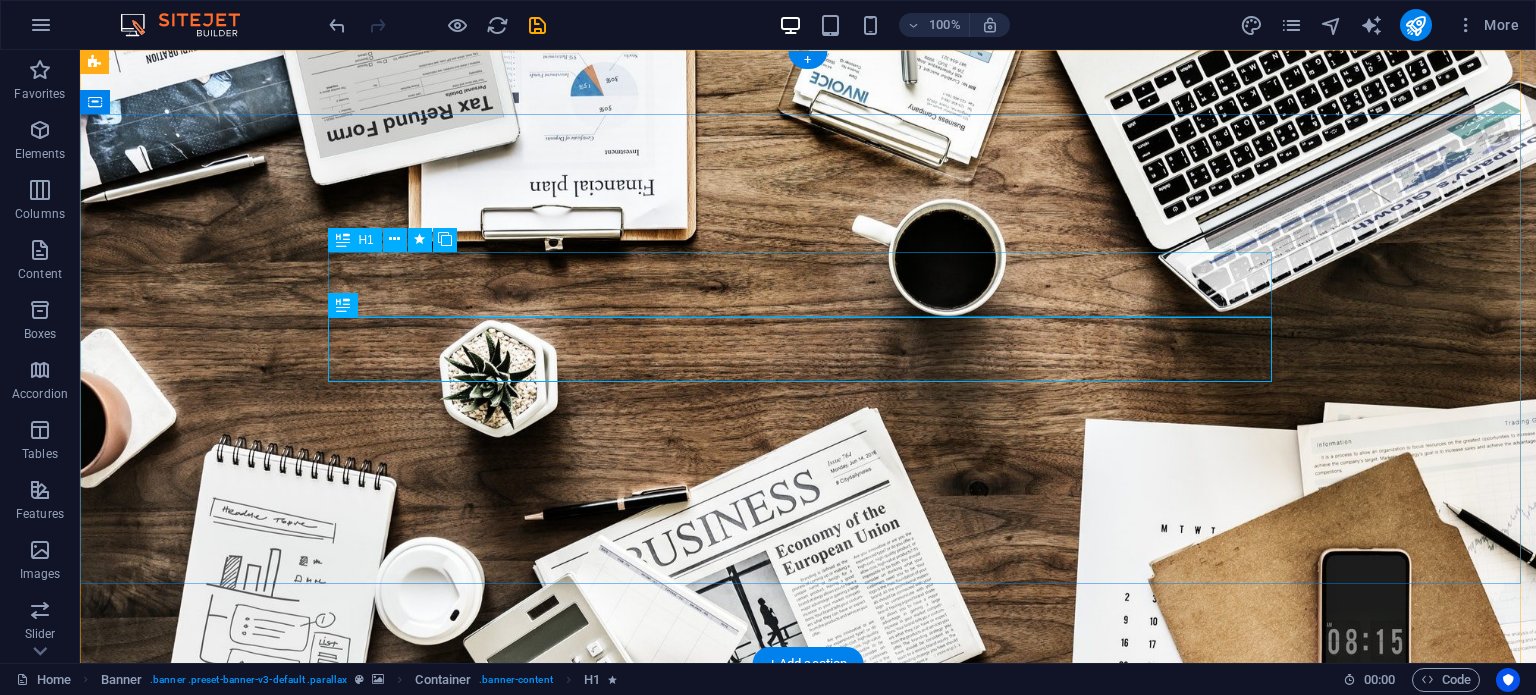 click on "C [NAME]" at bounding box center (808, 840) 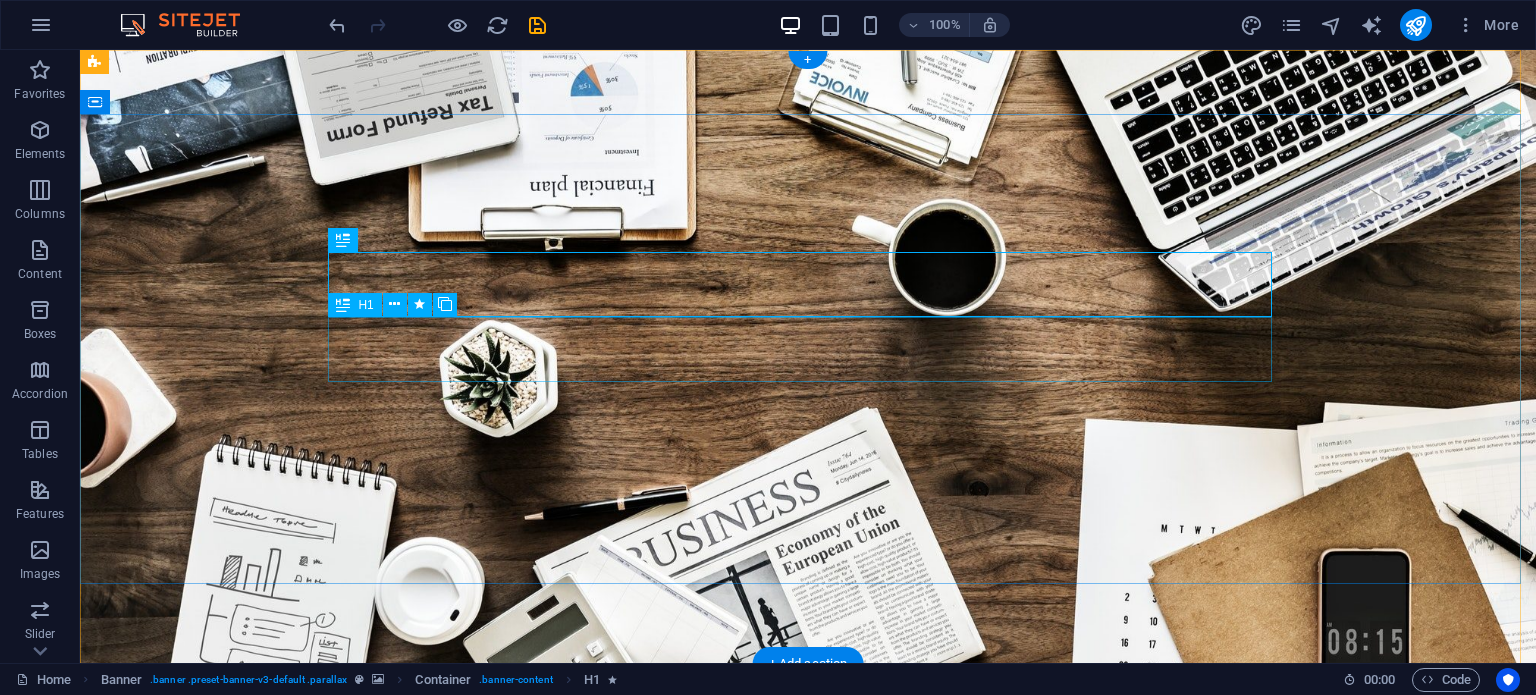 click on "R EVIEW & STATISTICS" at bounding box center (808, 905) 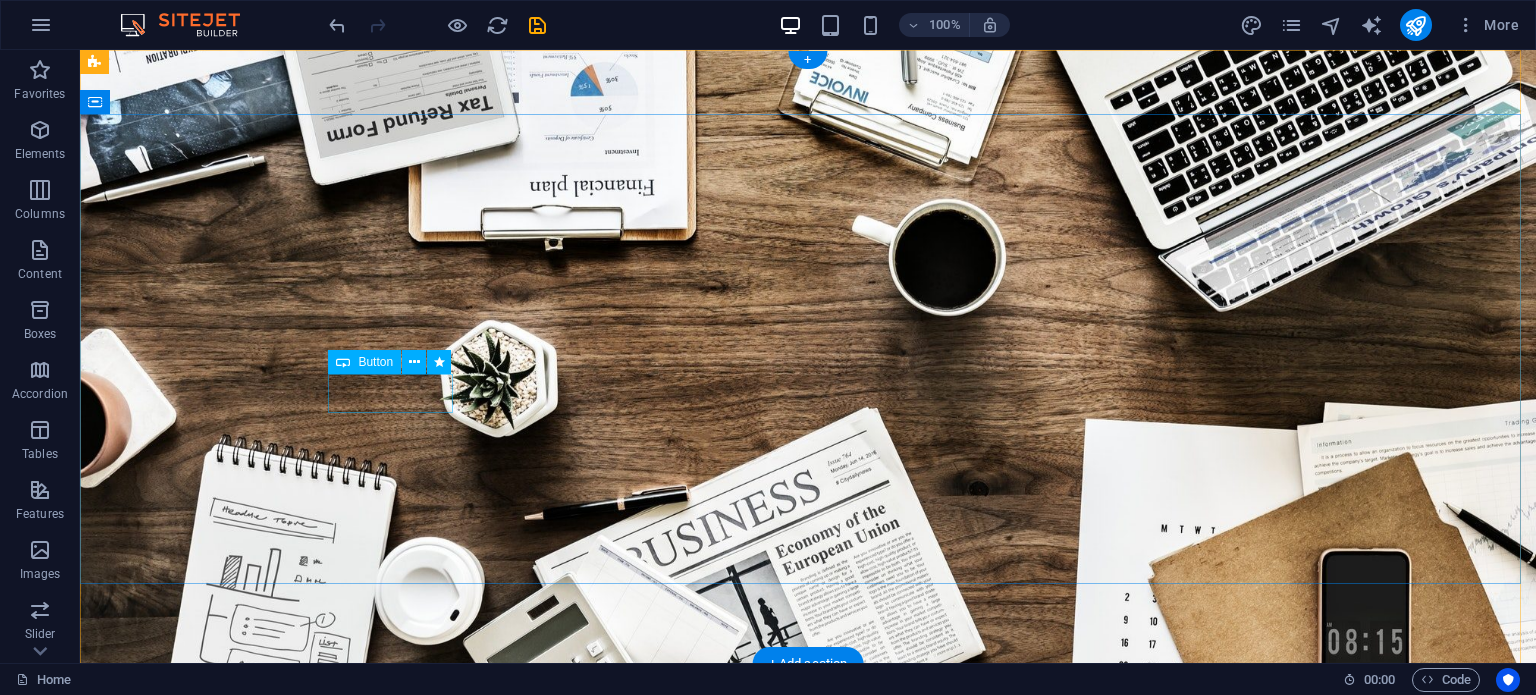 click on "Learn more" at bounding box center (808, 917) 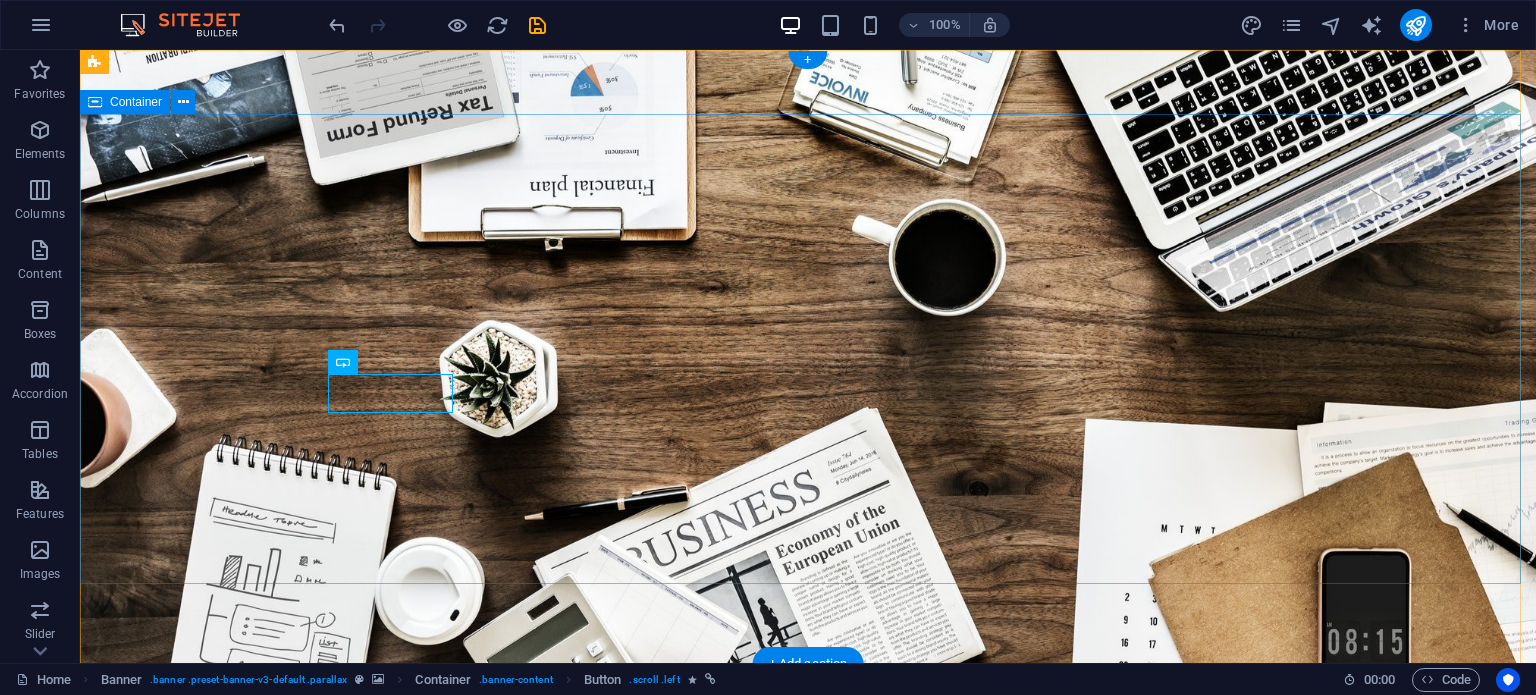 click on "C [NAME] Learn more" at bounding box center (808, 872) 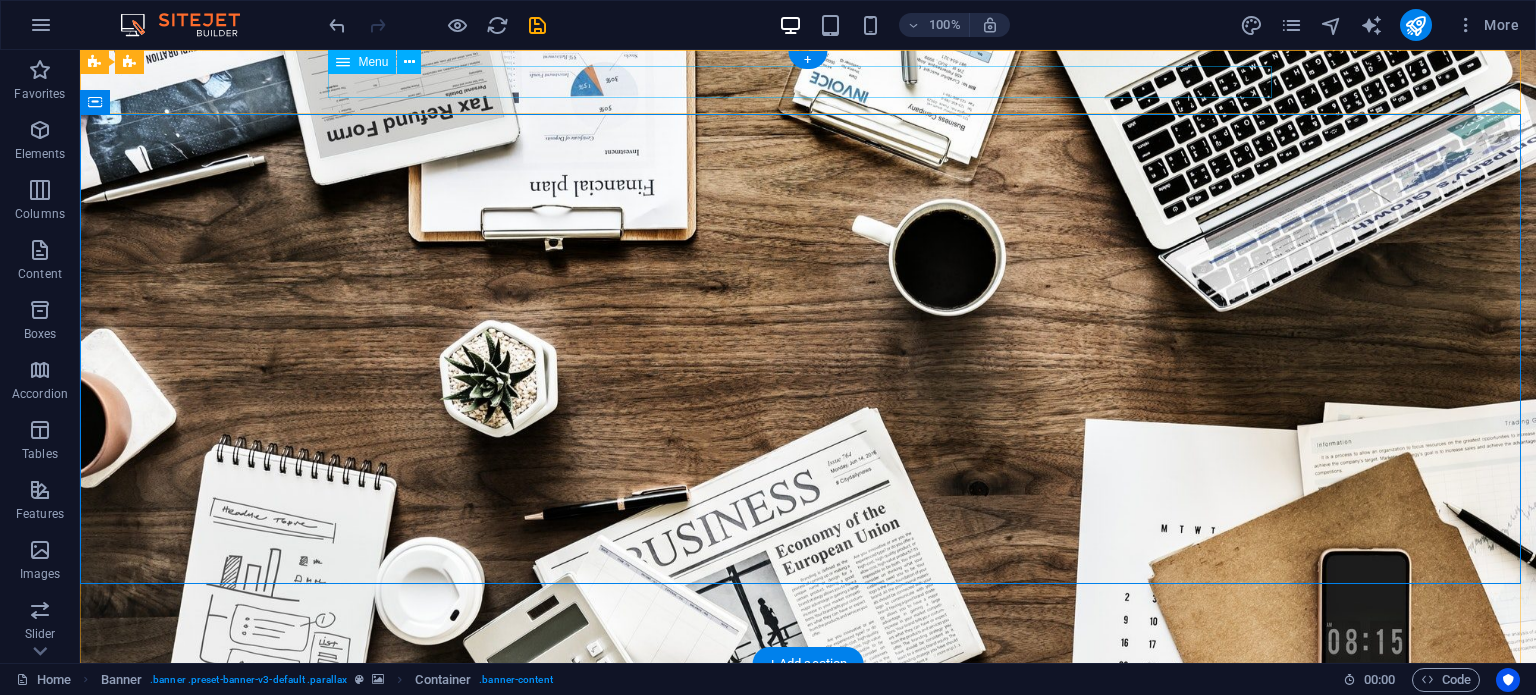click on "Home About us Services Projects Team Contact" at bounding box center [808, 696] 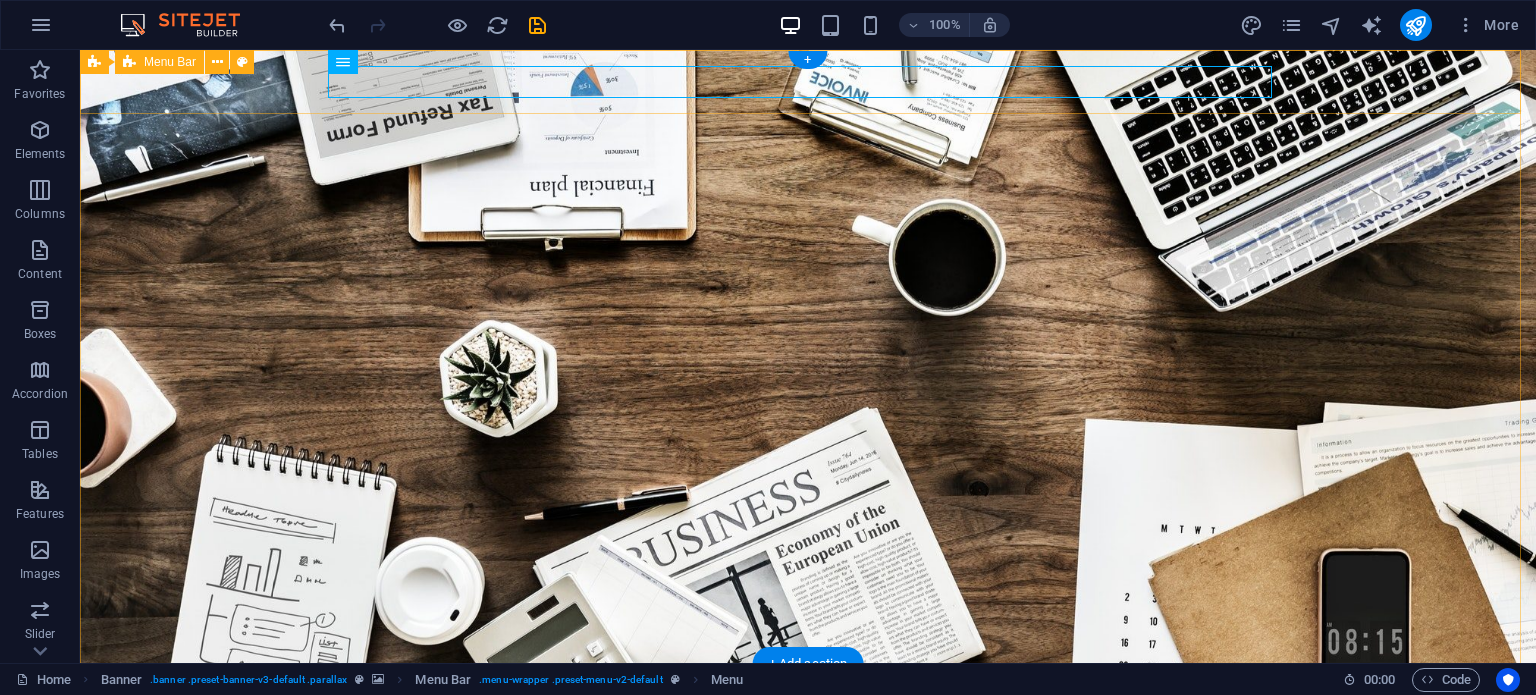 click on "Home About us Services Projects Team Contact" at bounding box center (808, 696) 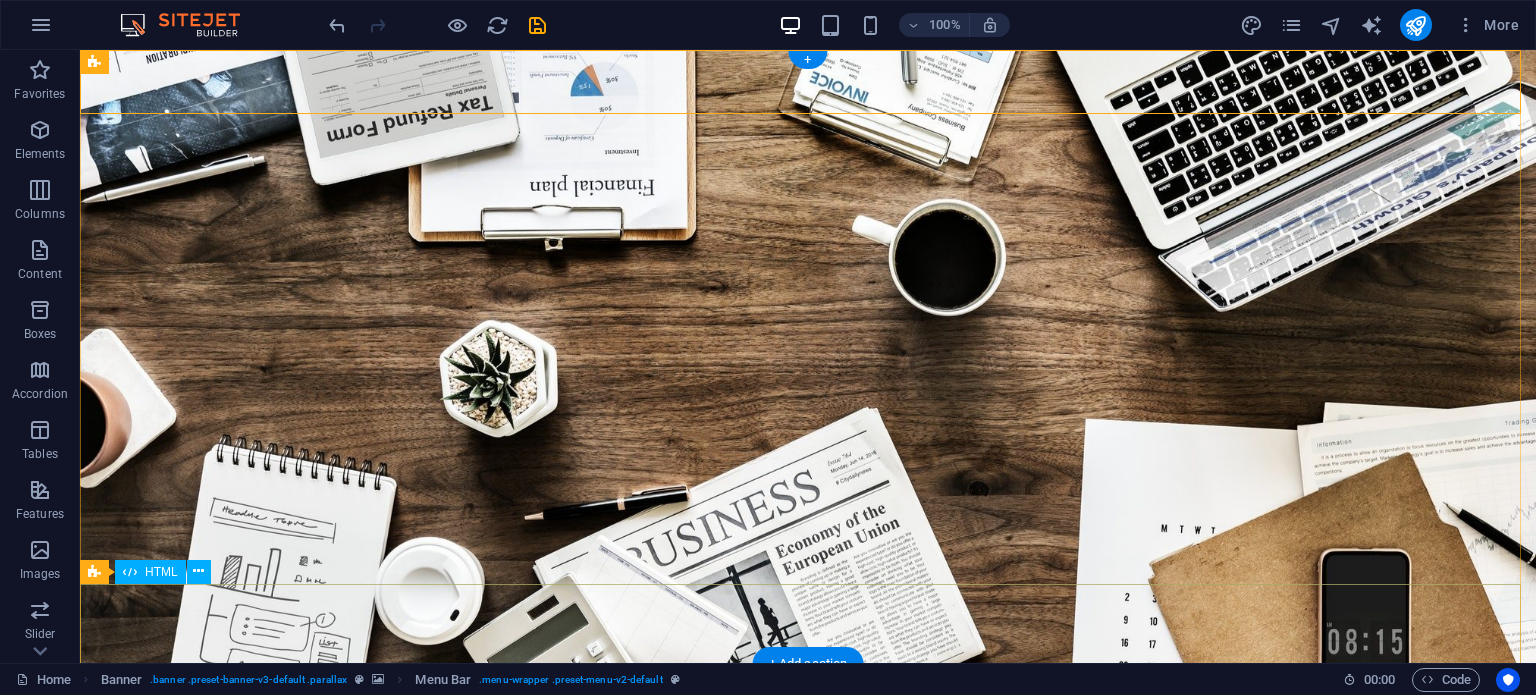 click at bounding box center [808, 1057] 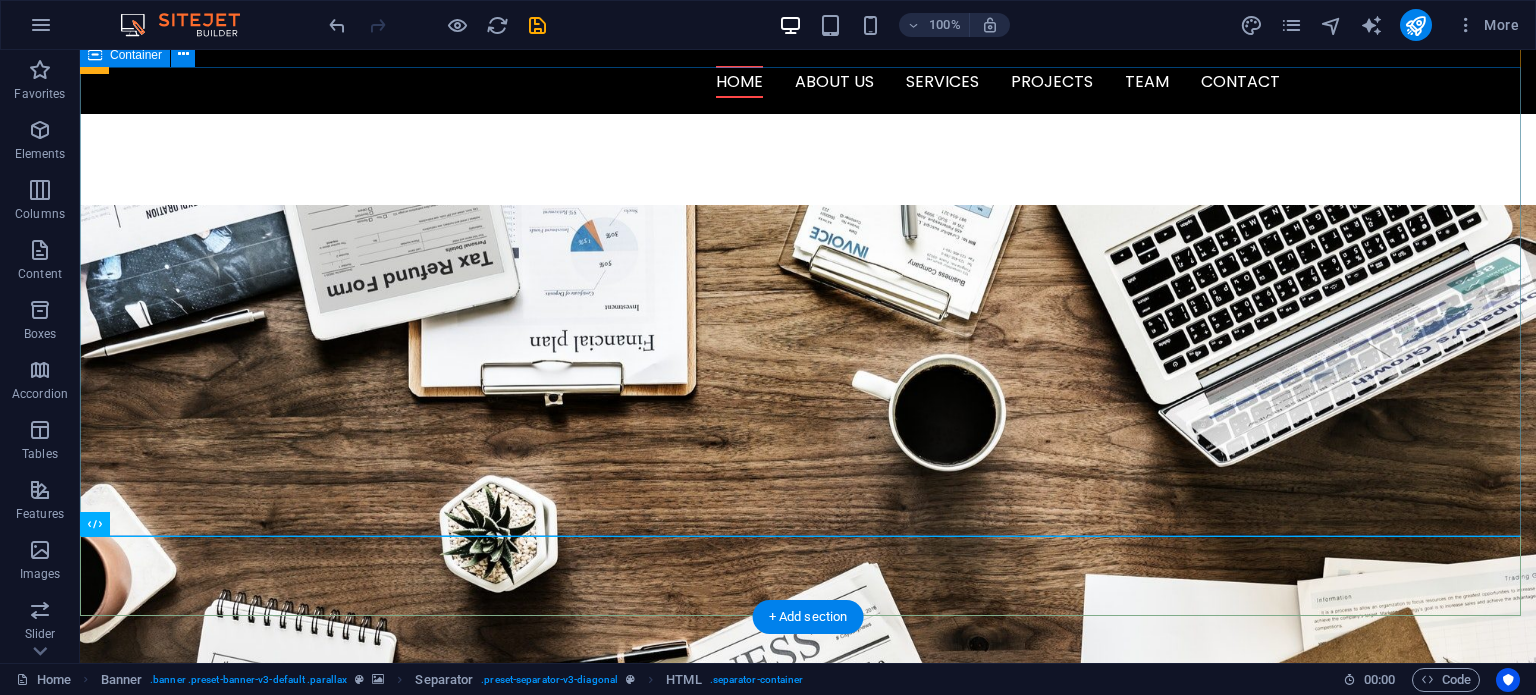 scroll, scrollTop: 0, scrollLeft: 0, axis: both 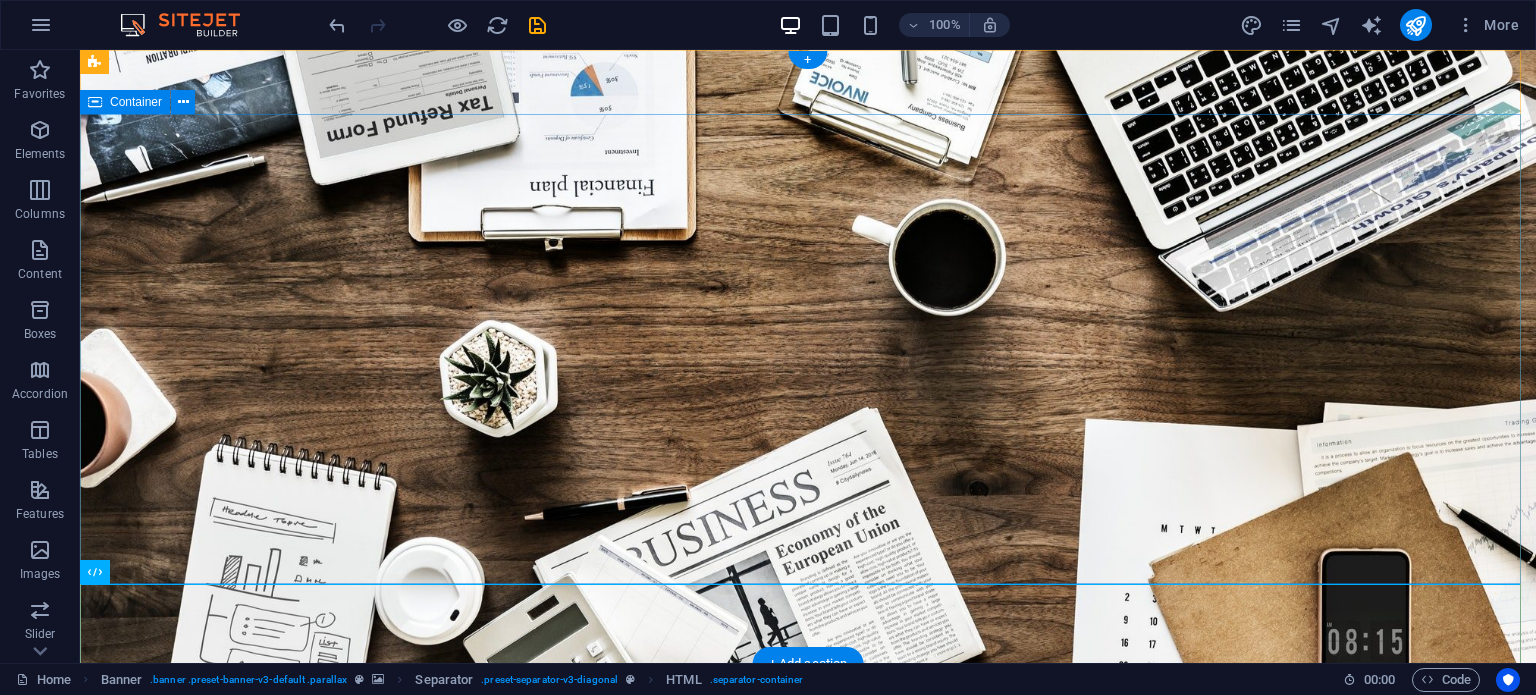 click on "C [NAME] Learn more" at bounding box center (808, 872) 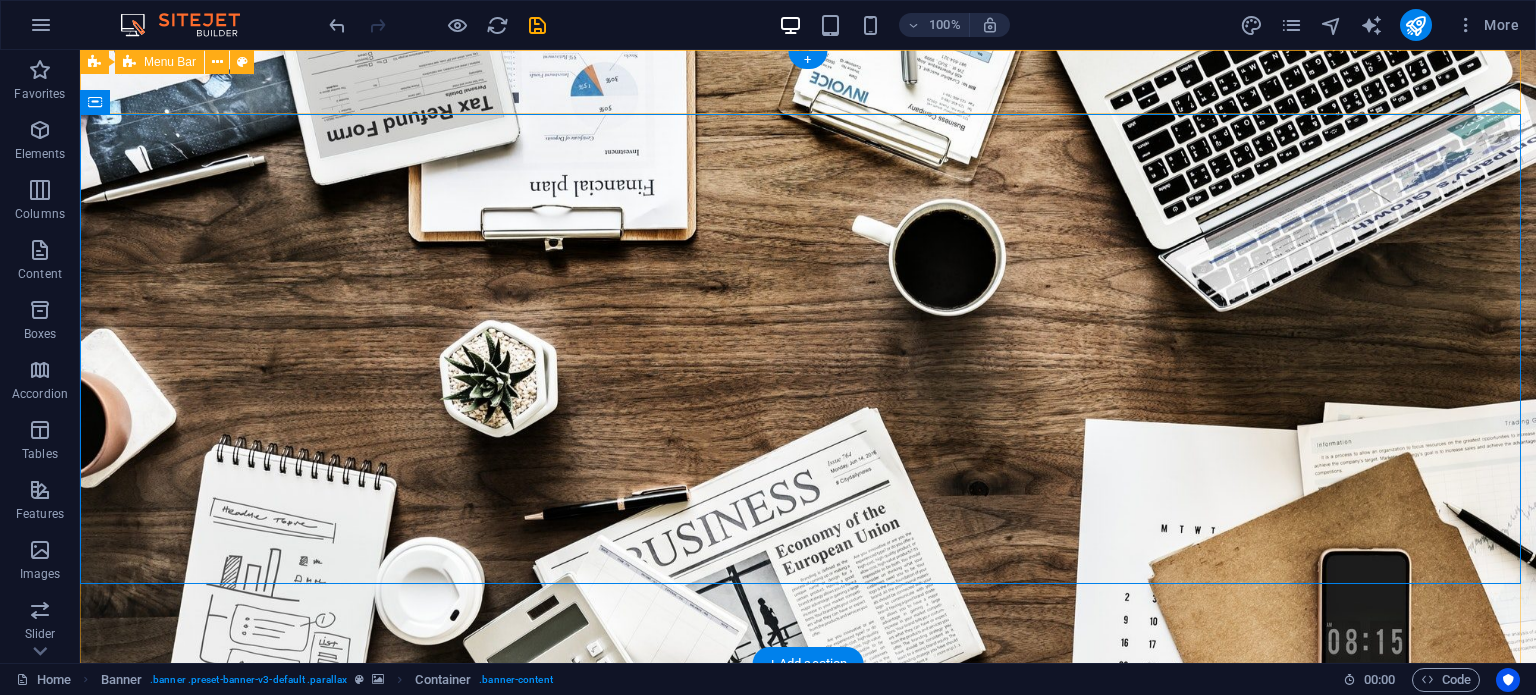 click on "Home About us Services Projects Team Contact" at bounding box center [808, 696] 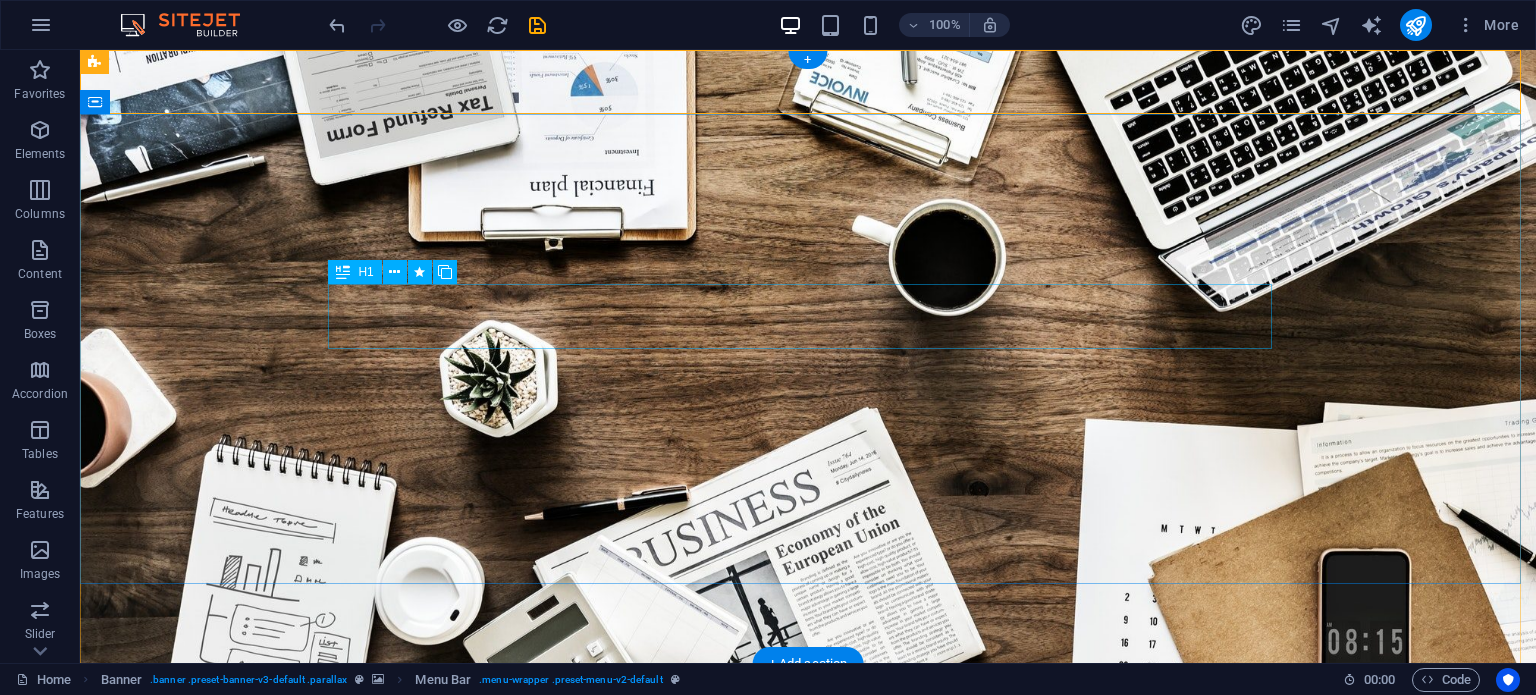click on "C [NAME]" at bounding box center [808, 840] 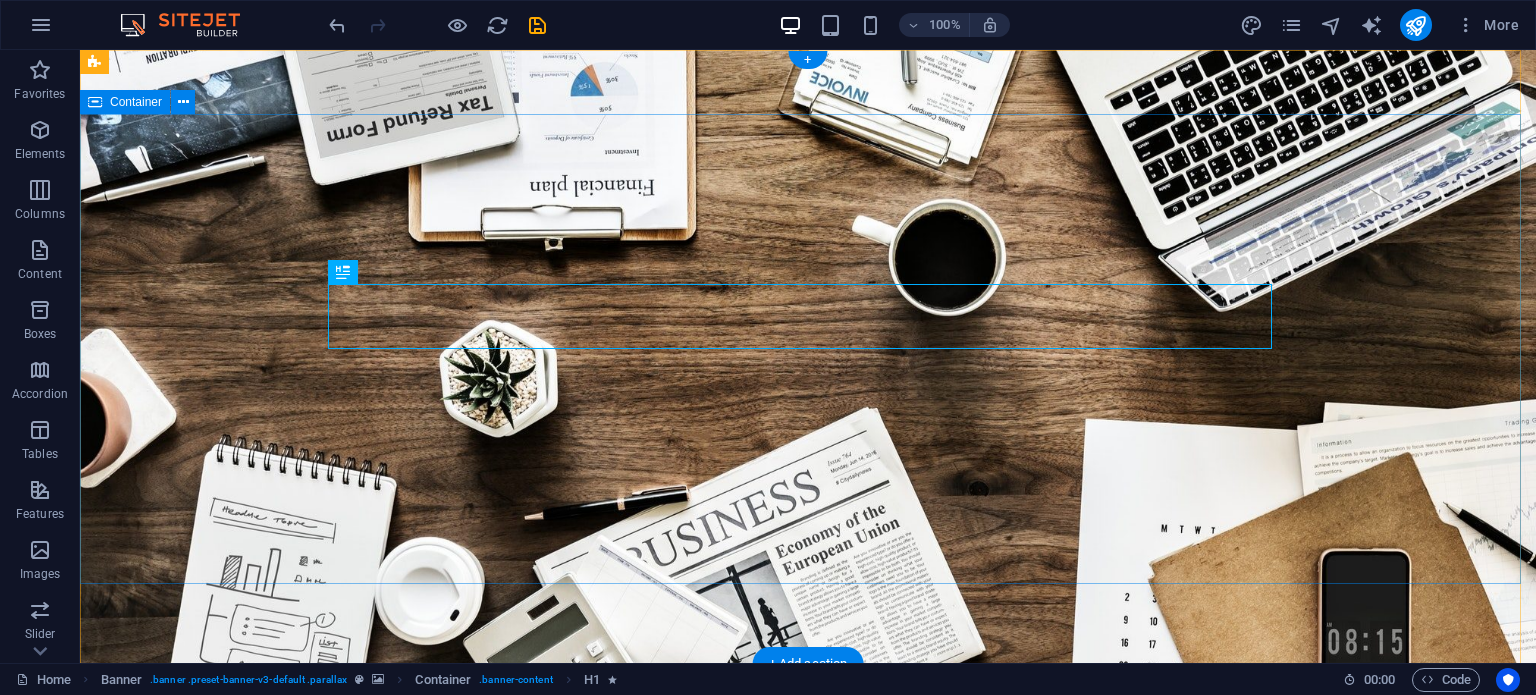 click on "C [NAME] Learn more" at bounding box center [808, 872] 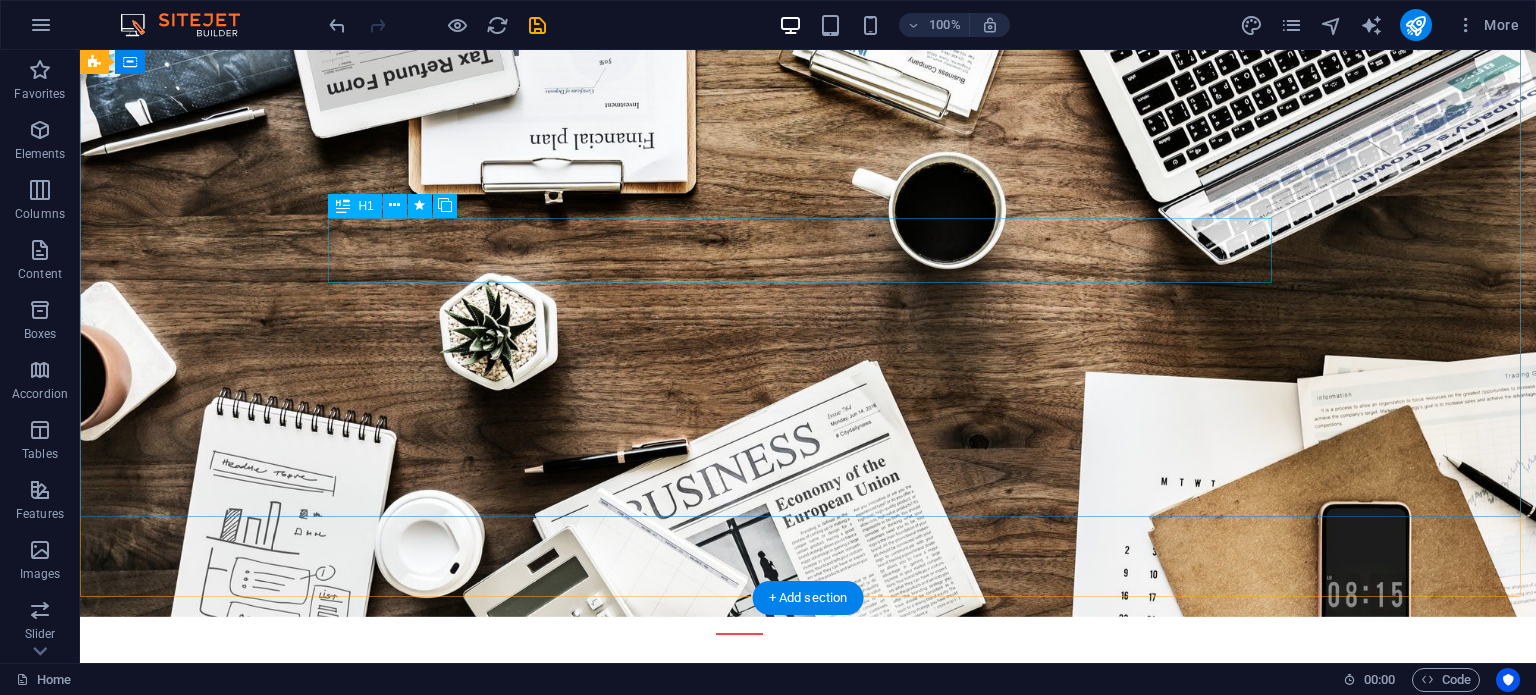 scroll, scrollTop: 0, scrollLeft: 0, axis: both 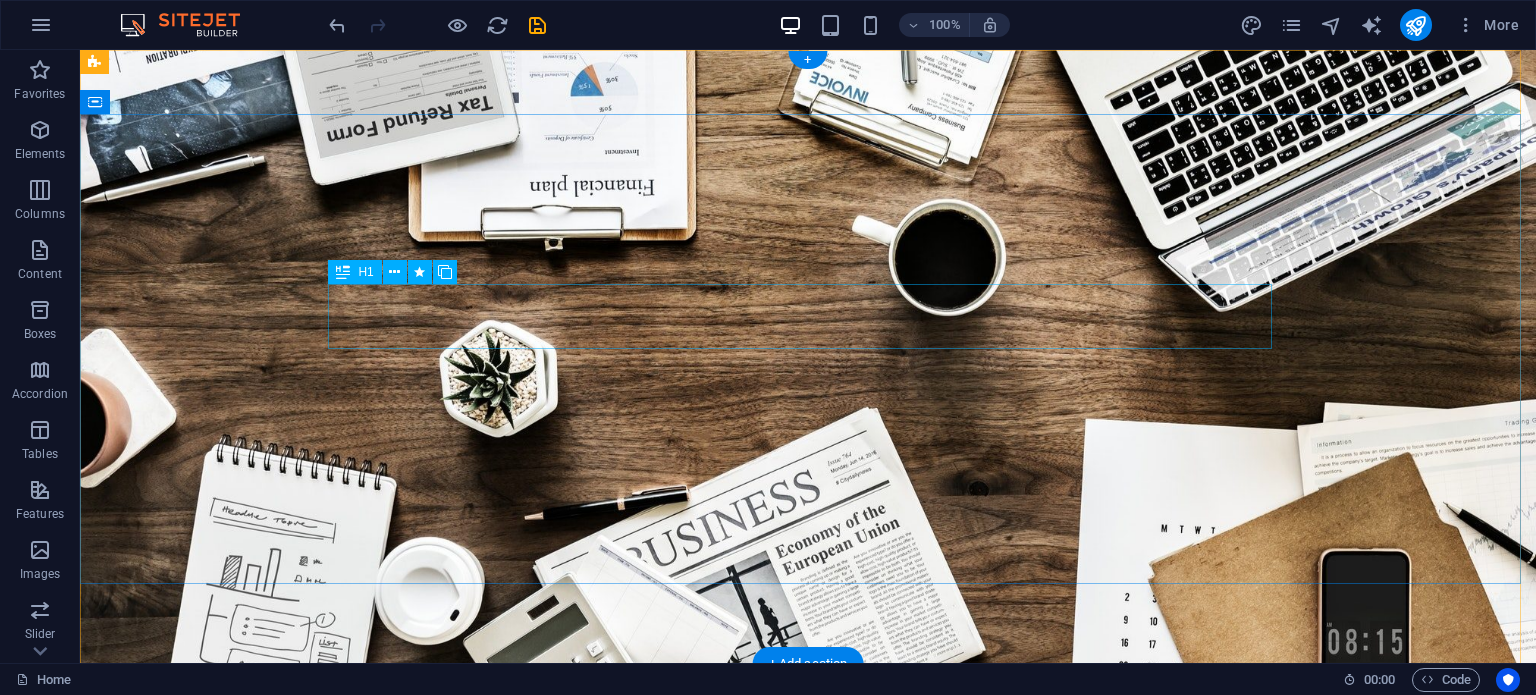 click on "C [NAME]" at bounding box center [808, 840] 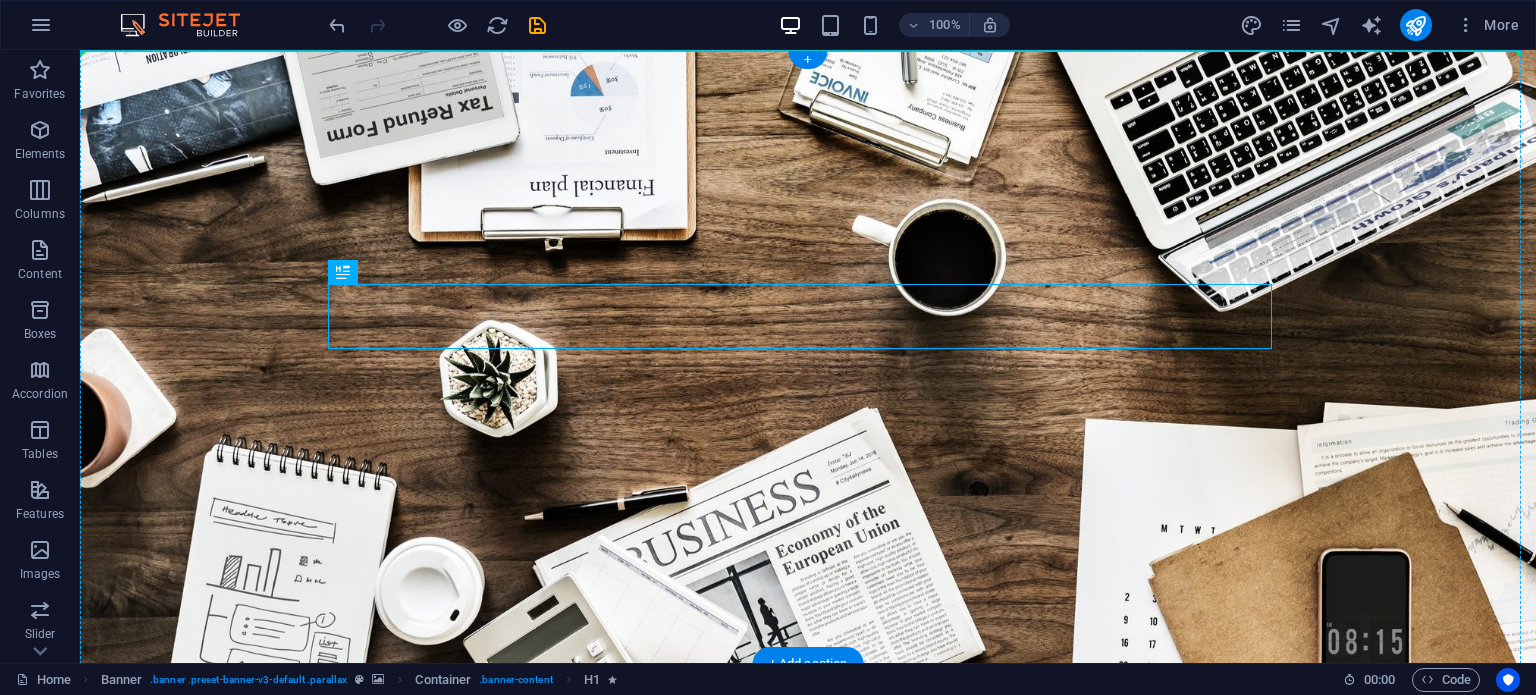 drag, startPoint x: 479, startPoint y: 312, endPoint x: 398, endPoint y: 241, distance: 107.71258 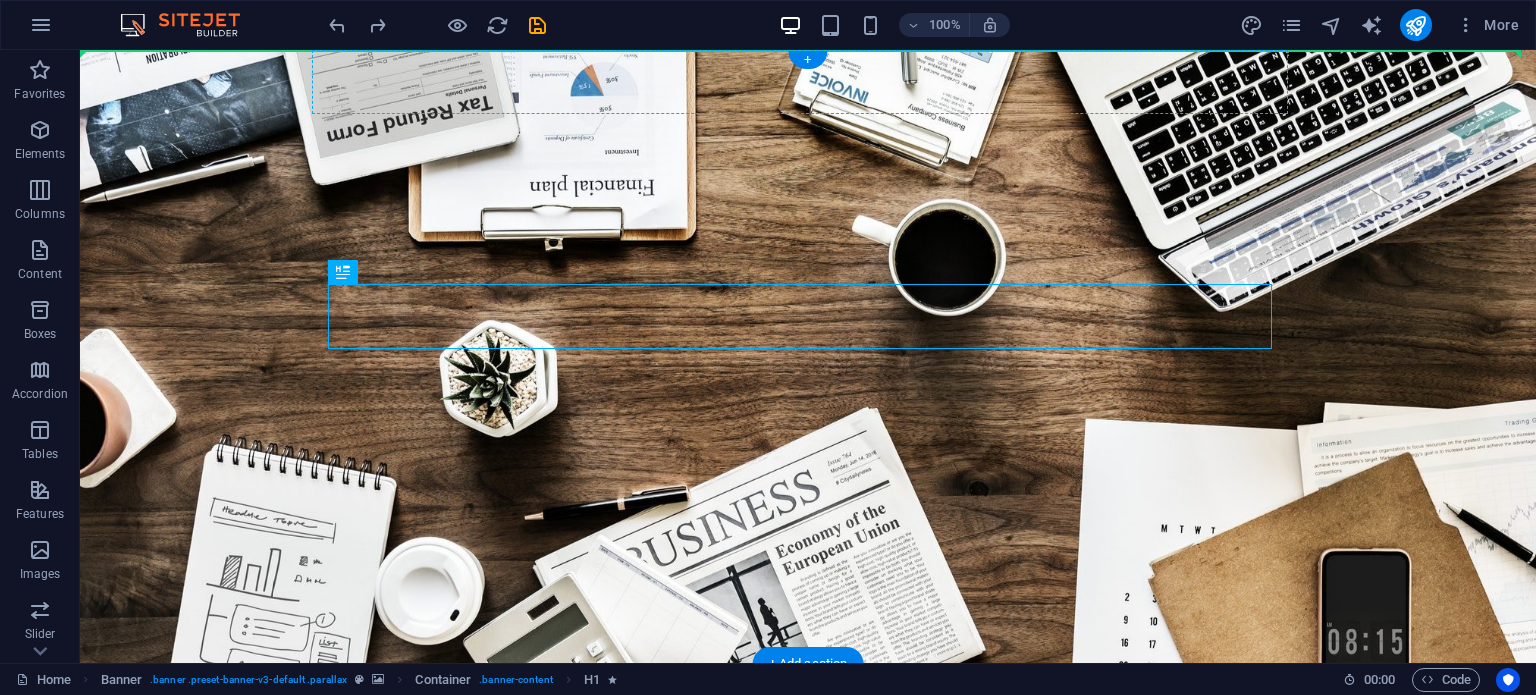 drag, startPoint x: 721, startPoint y: 315, endPoint x: 578, endPoint y: 73, distance: 281.0925 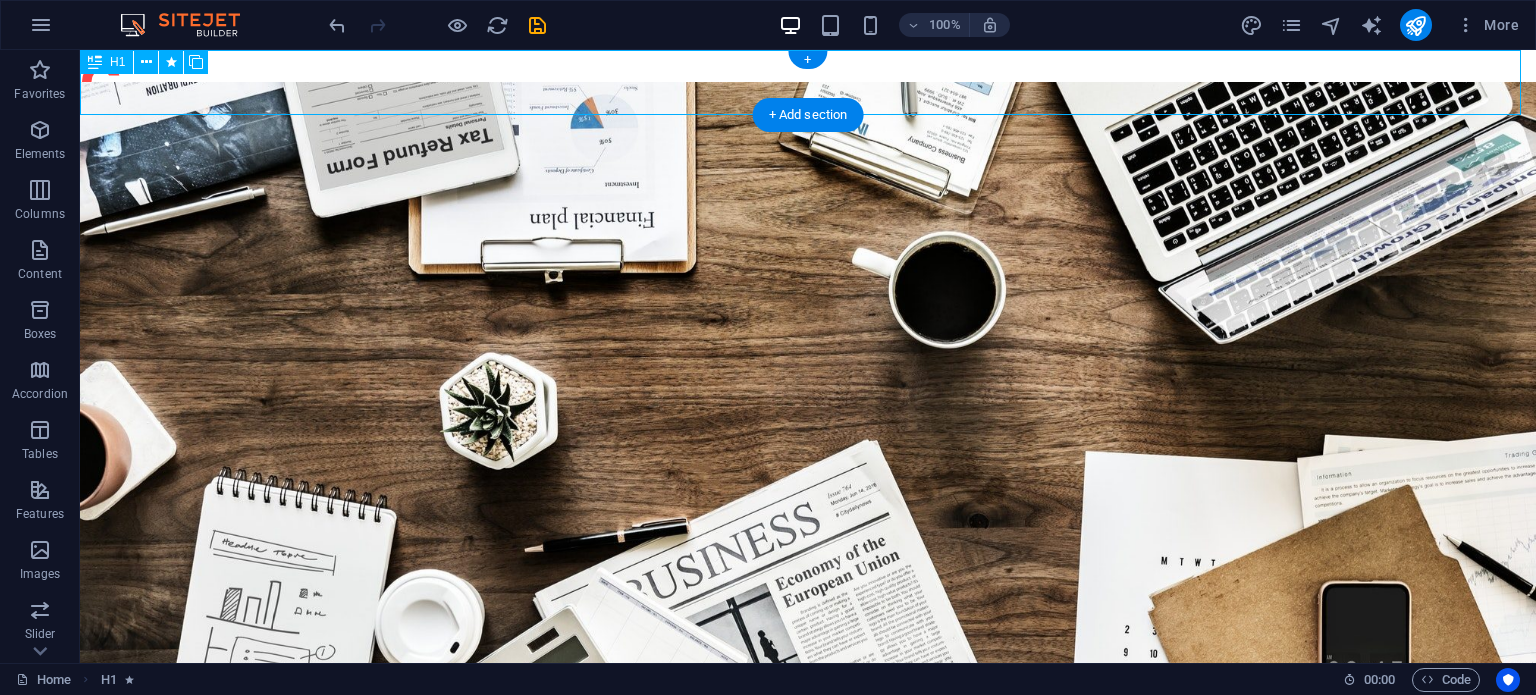click on "C [NAME]" at bounding box center (808, 82) 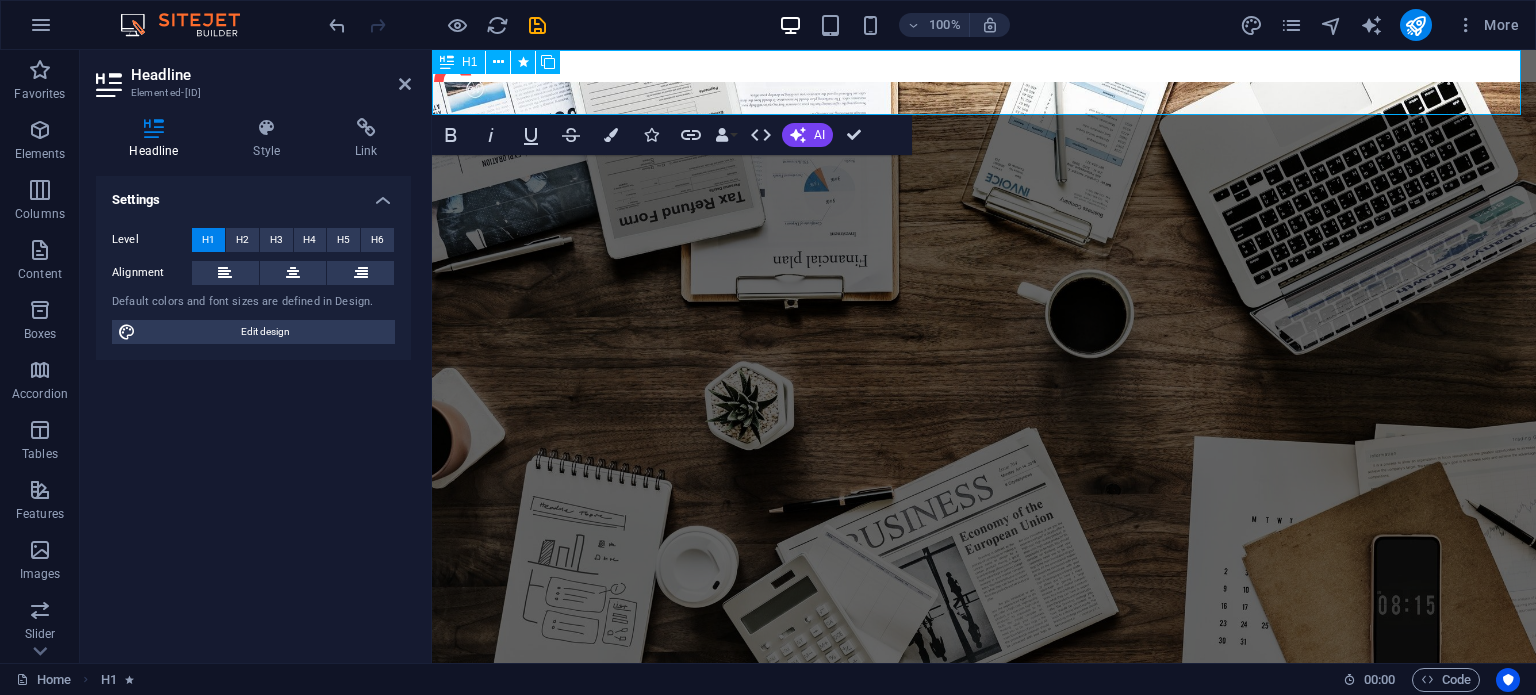 click on "[NAME]" at bounding box center (581, 82) 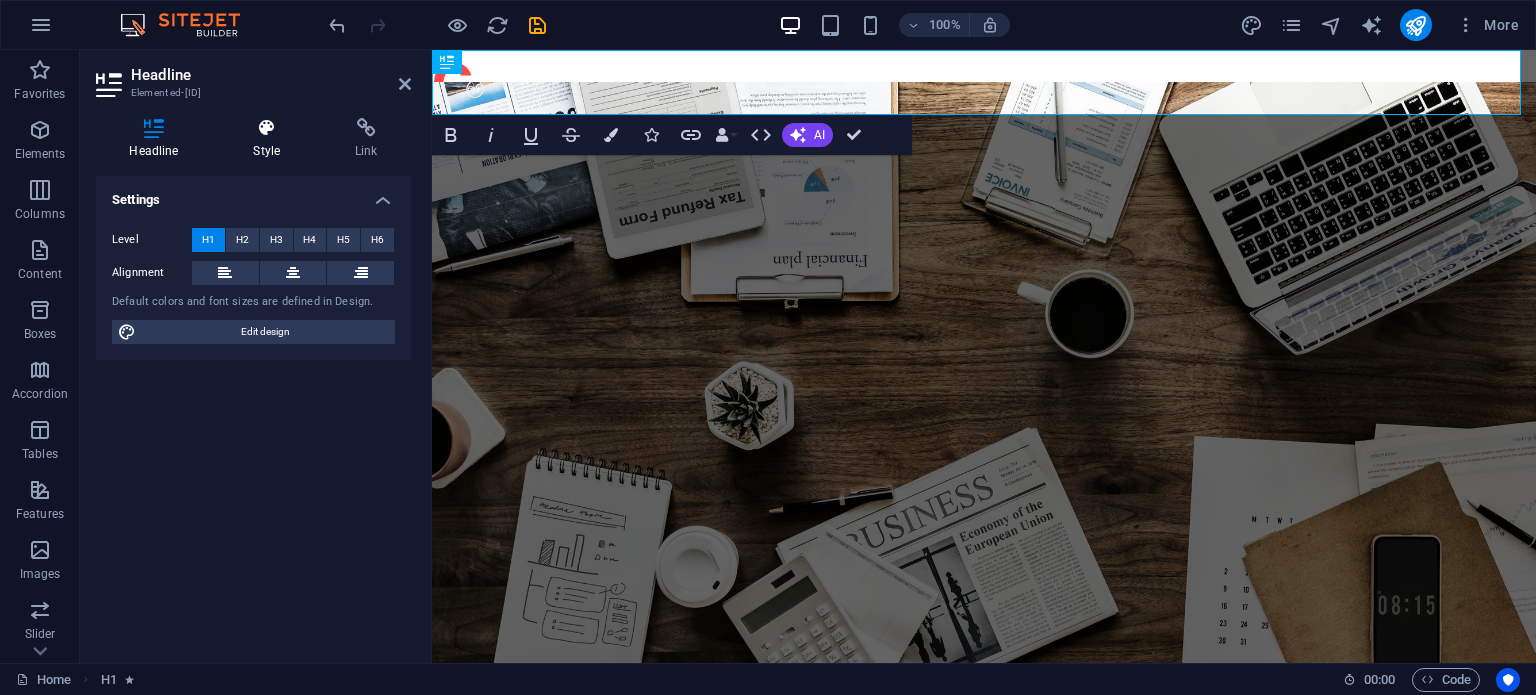click at bounding box center [267, 128] 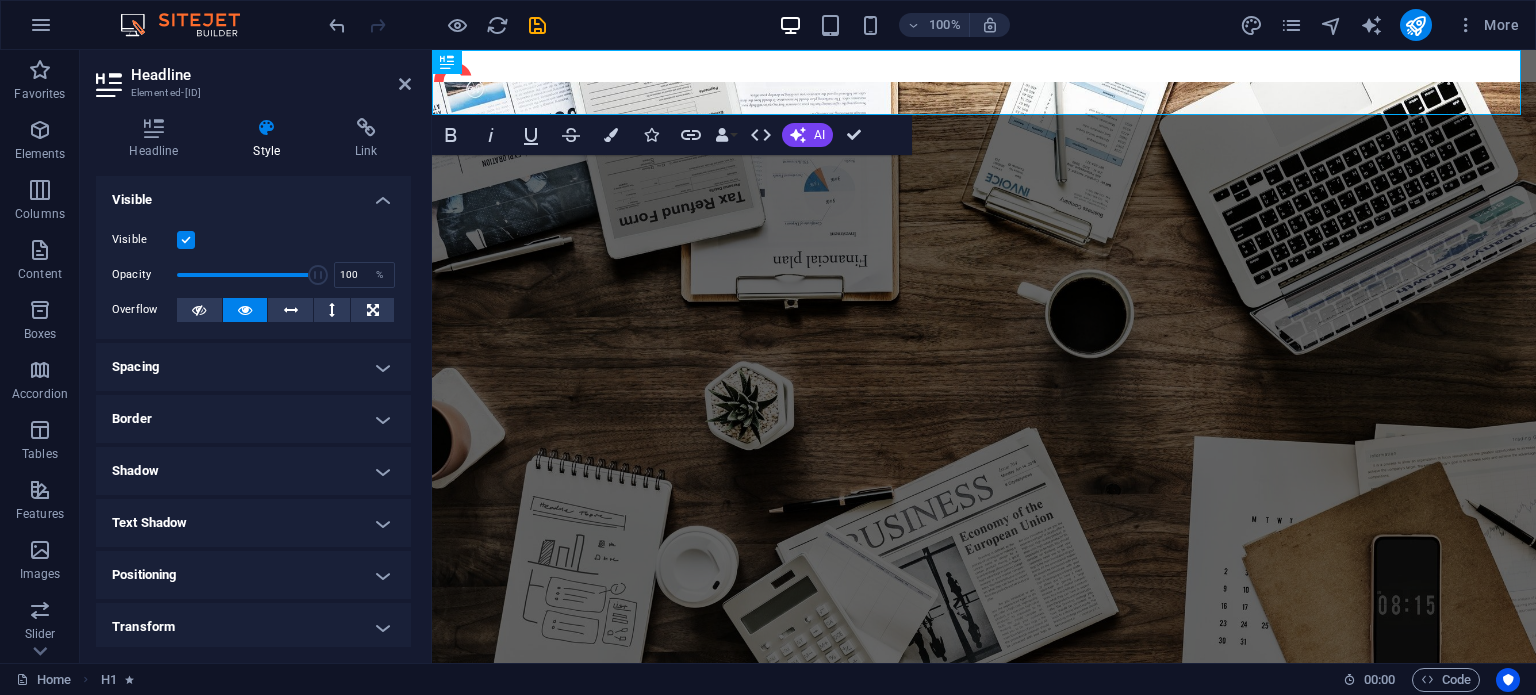 scroll, scrollTop: 159, scrollLeft: 0, axis: vertical 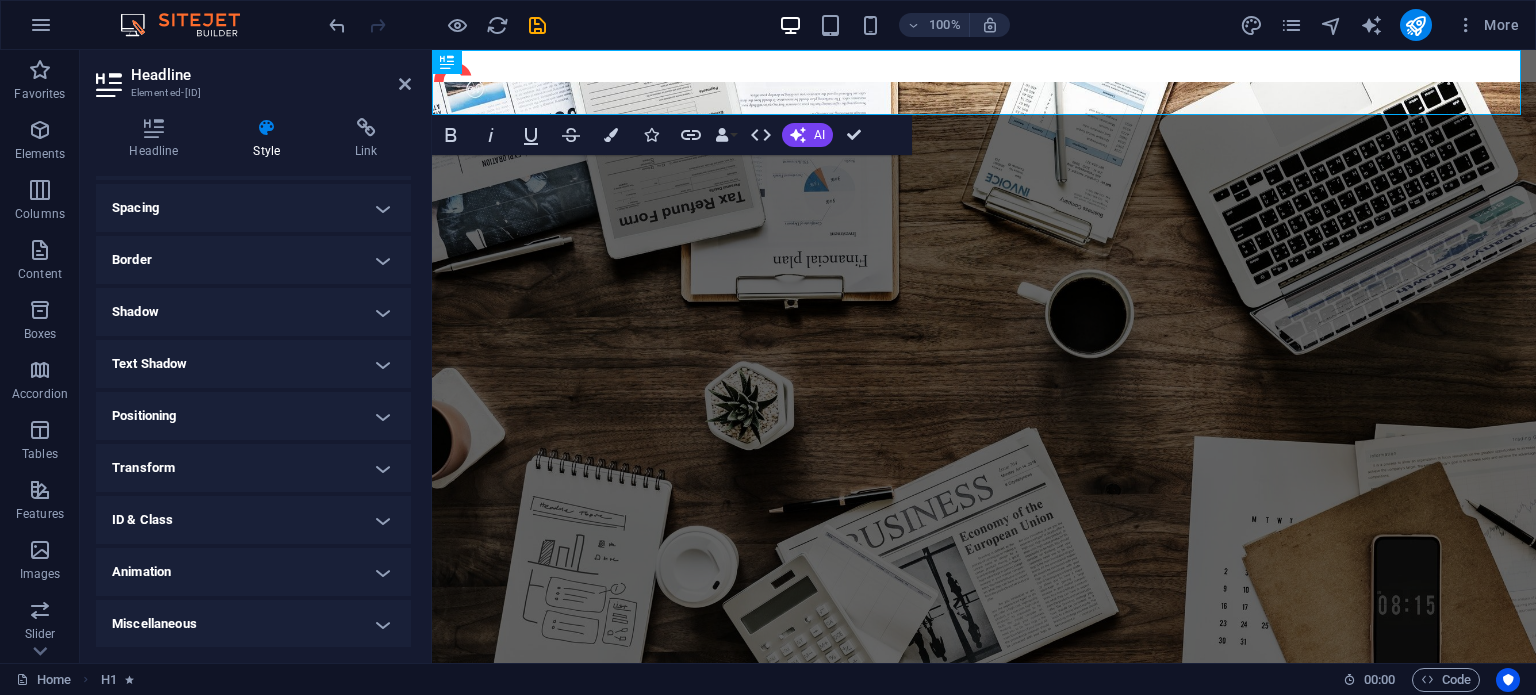 click on "Animation" at bounding box center (253, 572) 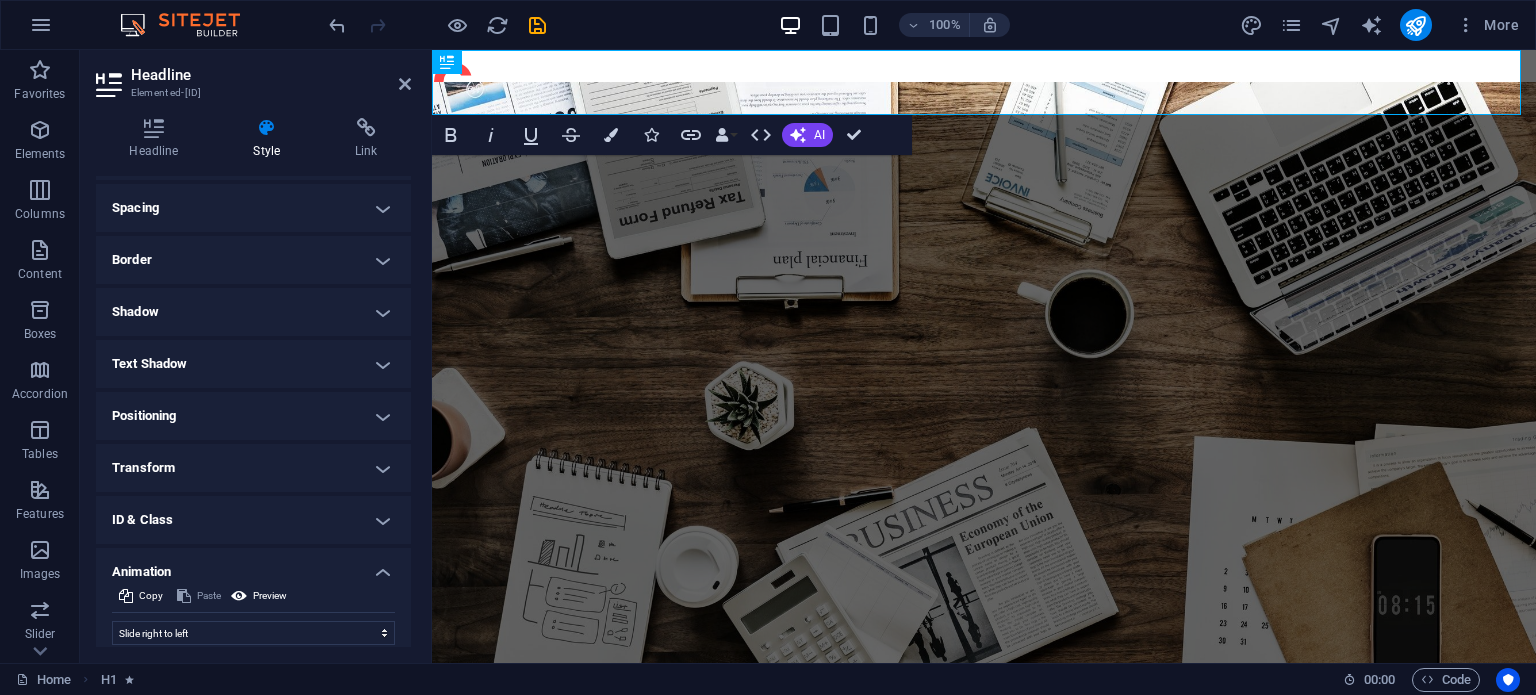 click on "Animation" at bounding box center (253, 566) 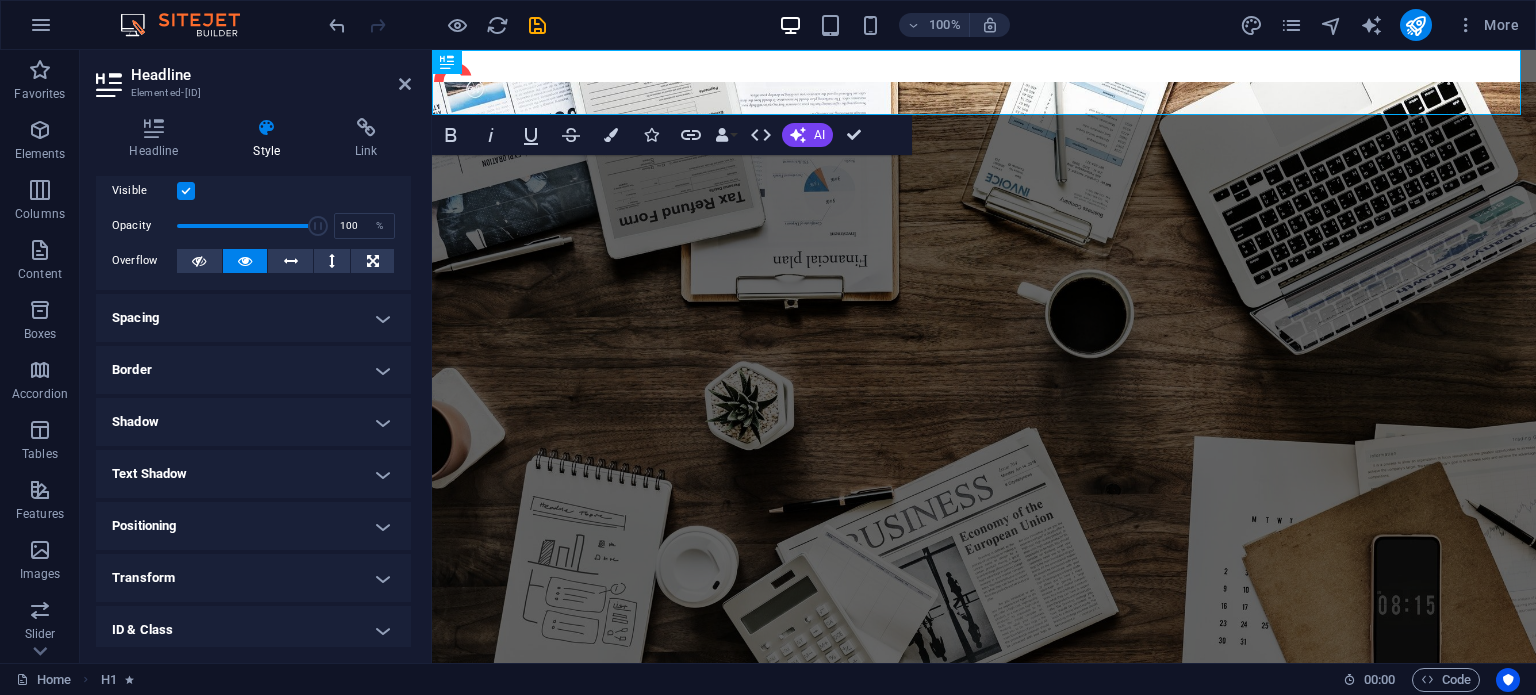 scroll, scrollTop: 0, scrollLeft: 0, axis: both 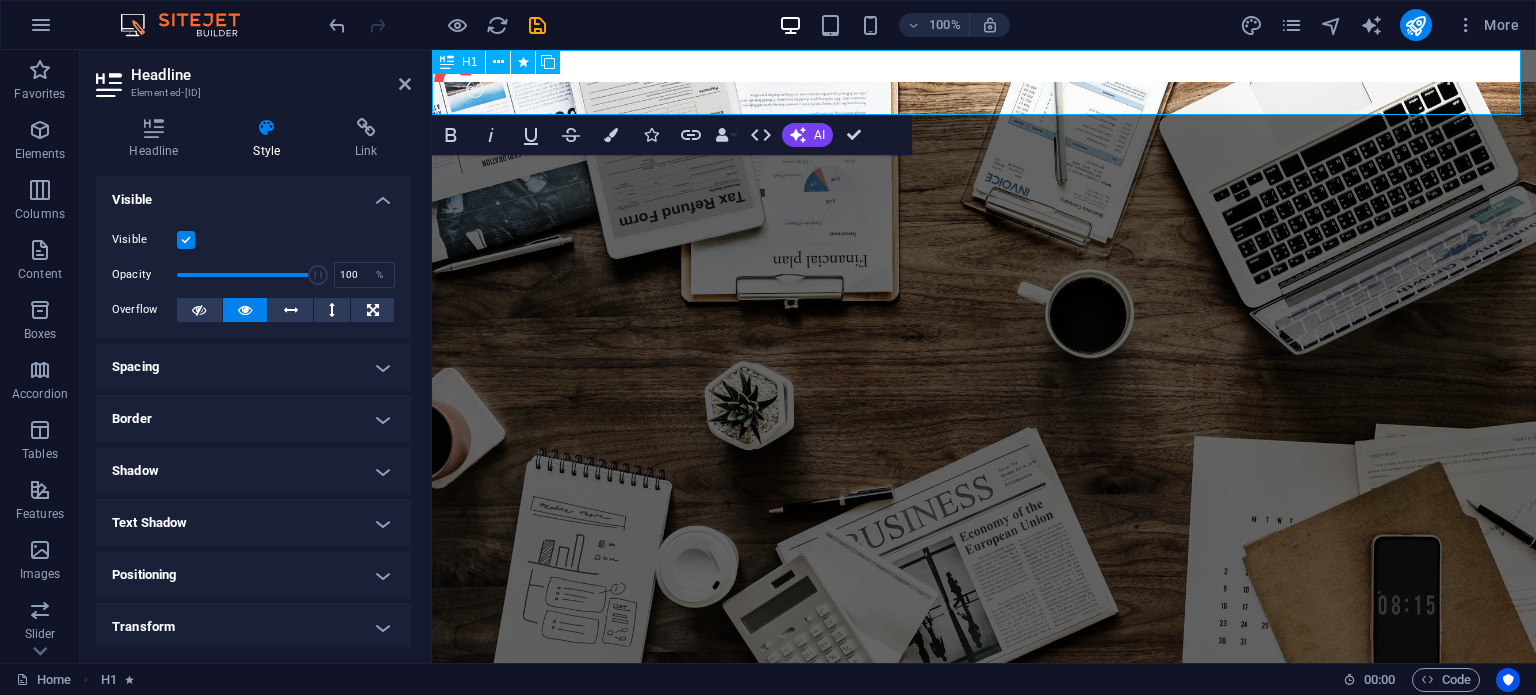 drag, startPoint x: 513, startPoint y: 91, endPoint x: 487, endPoint y: 101, distance: 27.856777 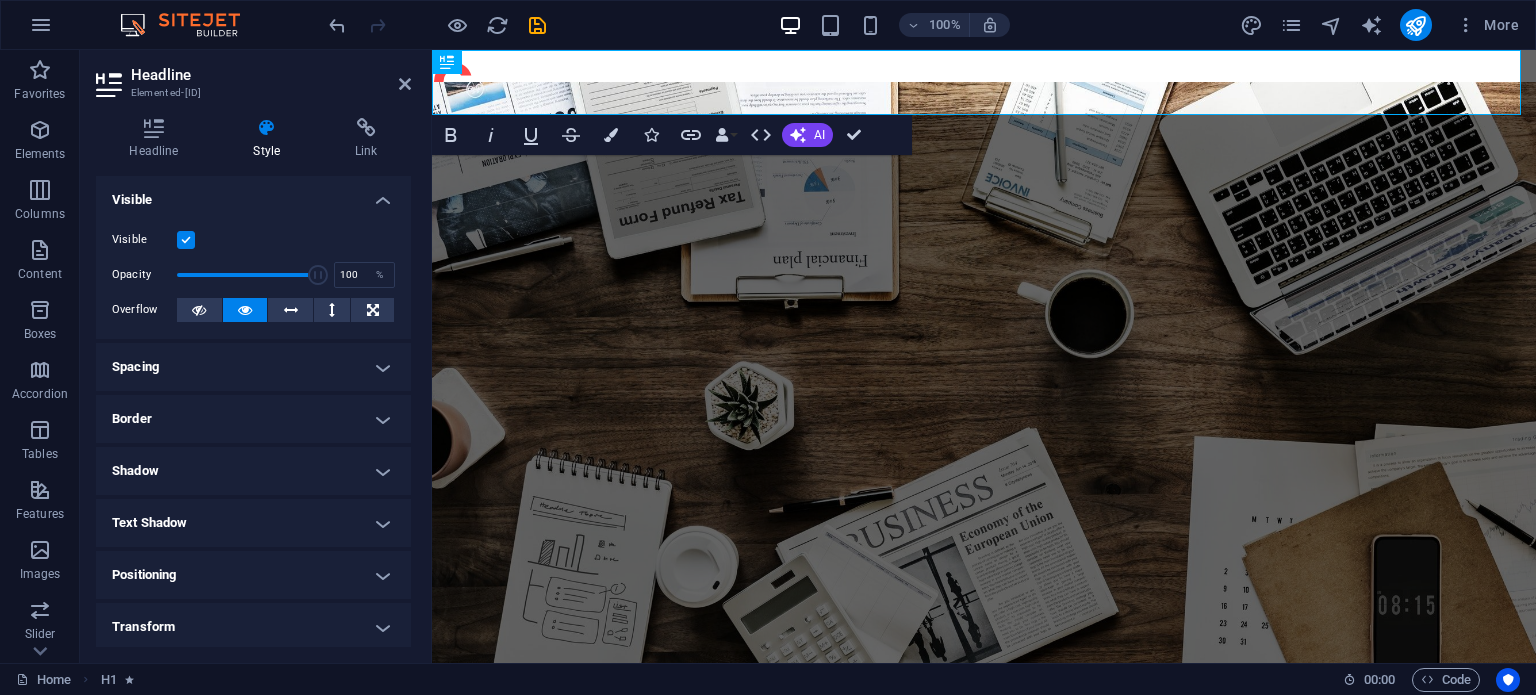 click on "Spacing" at bounding box center [253, 367] 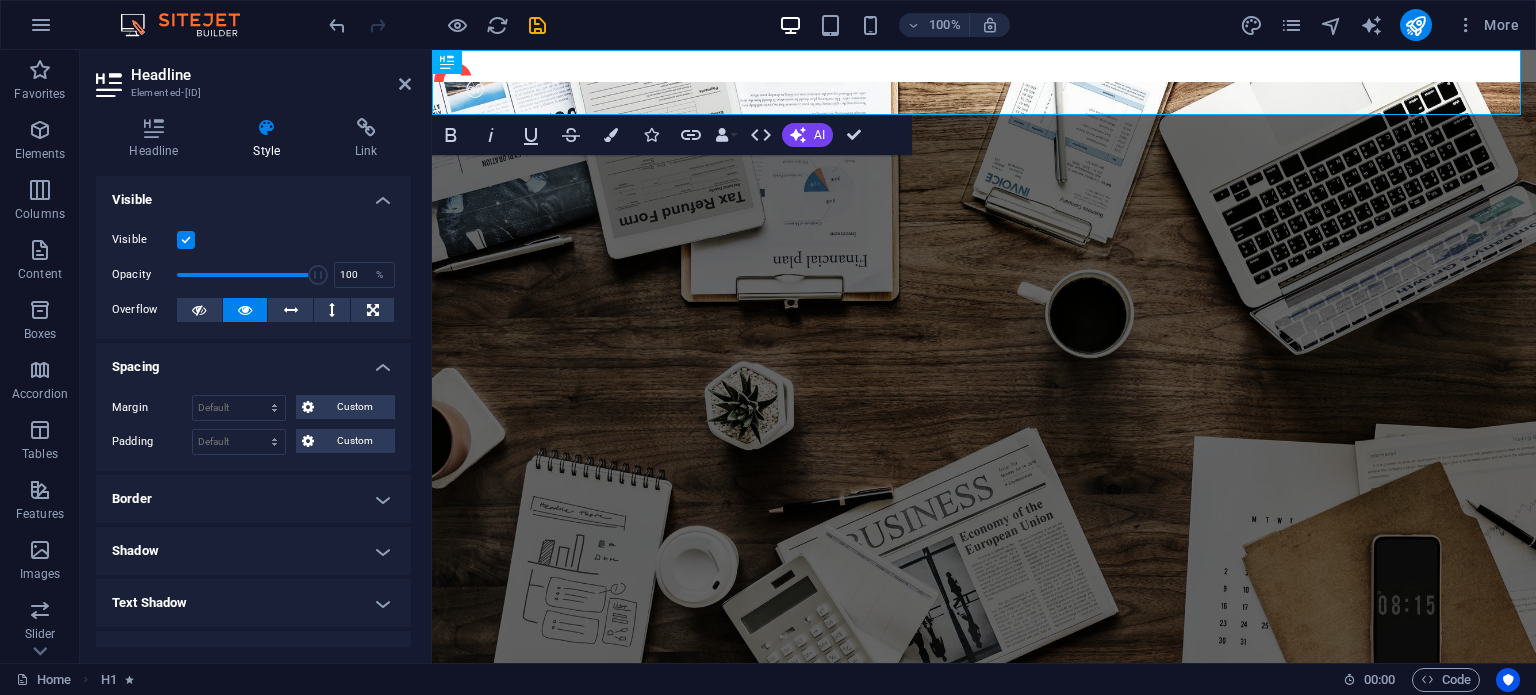 click on "Spacing" at bounding box center [253, 361] 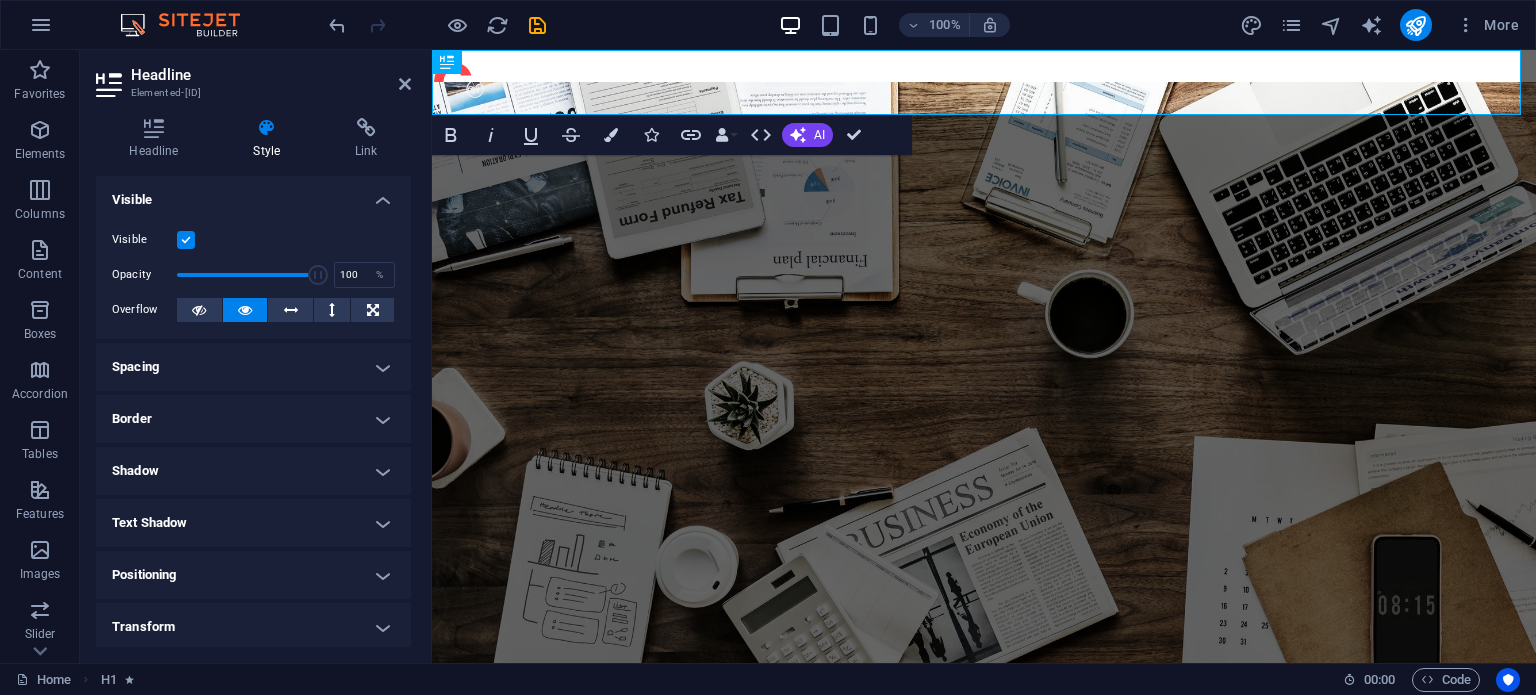 scroll, scrollTop: 159, scrollLeft: 0, axis: vertical 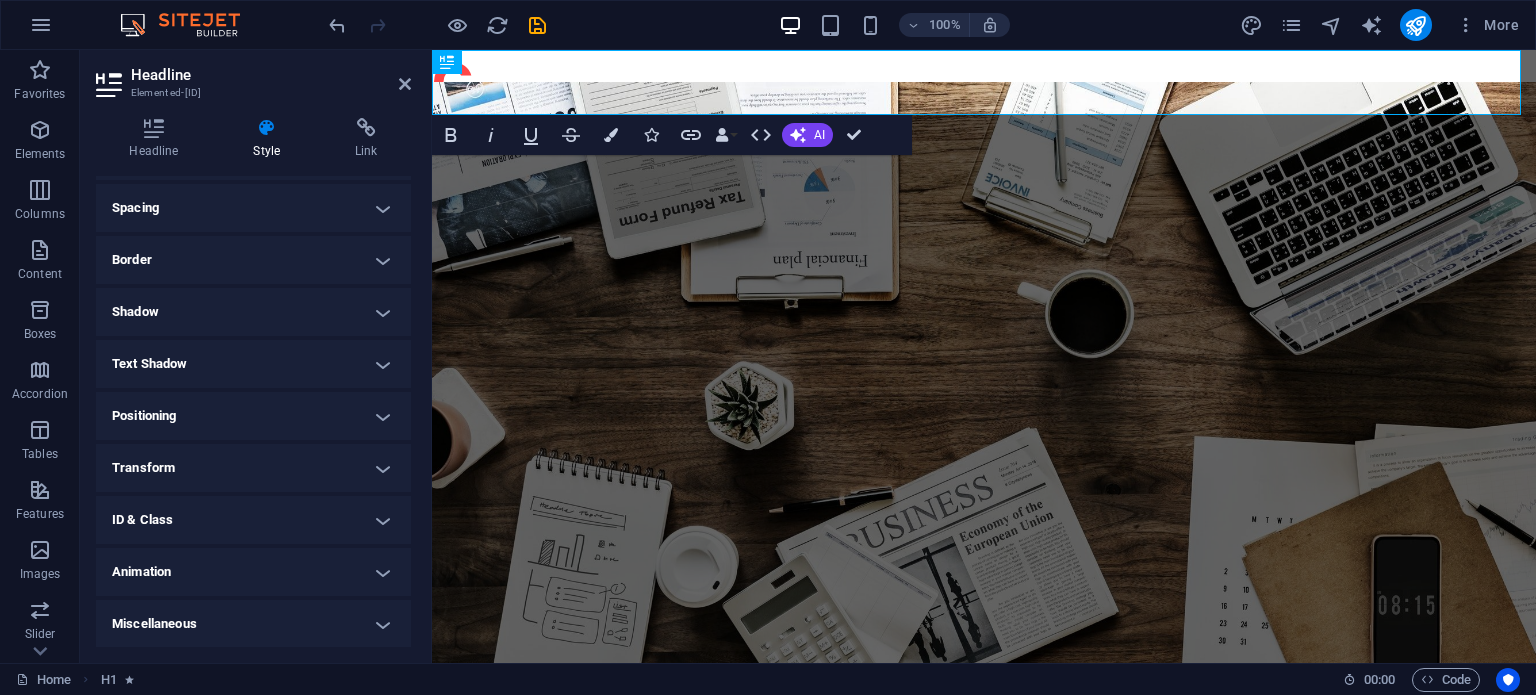 click on "Transform" at bounding box center (253, 468) 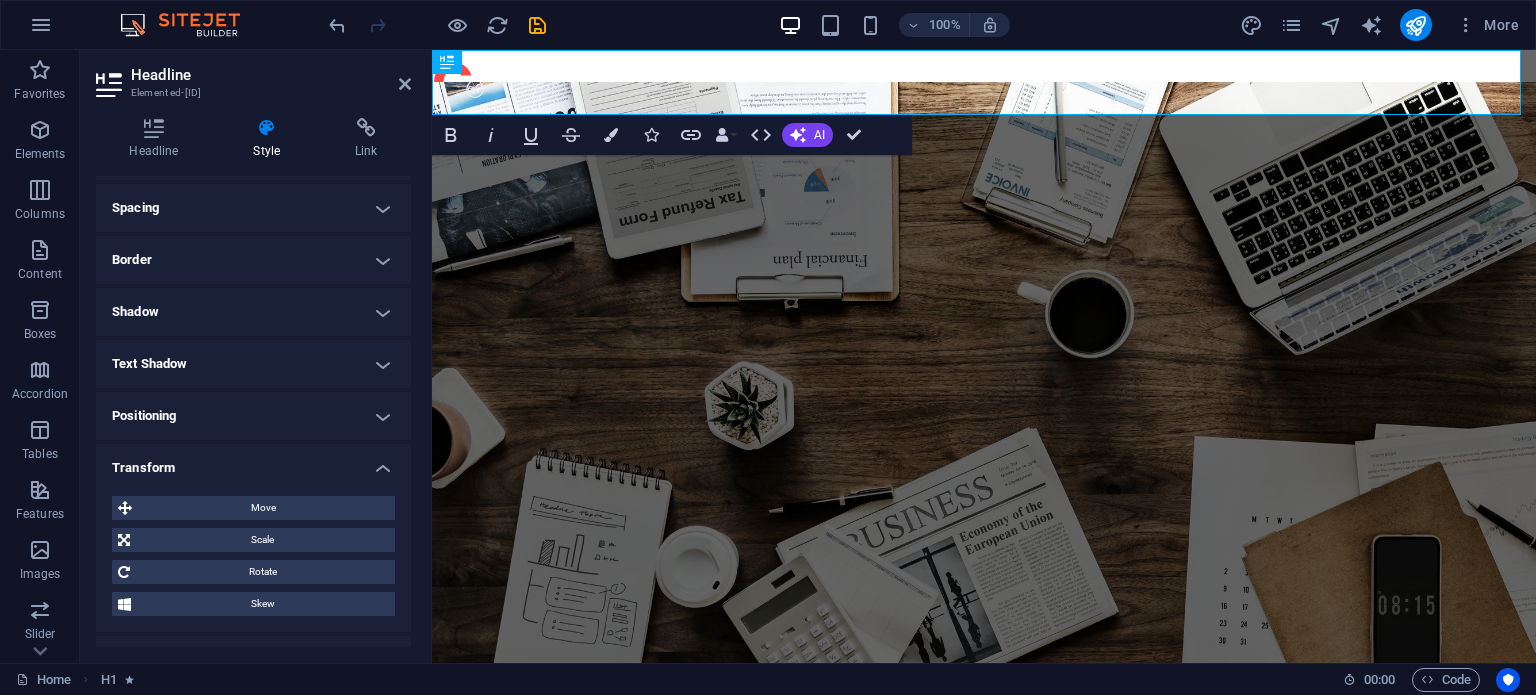 click on "Transform" at bounding box center [253, 462] 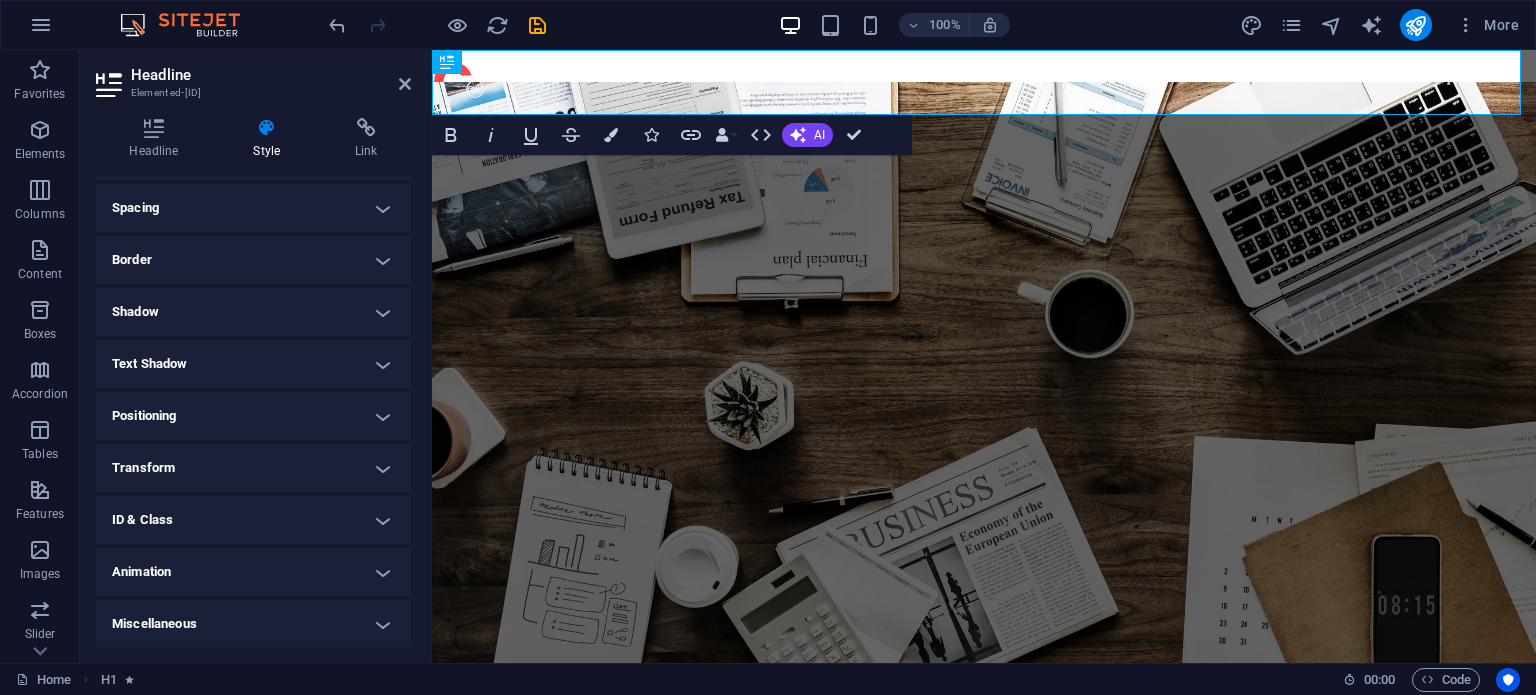 click on "ID & Class" at bounding box center (253, 520) 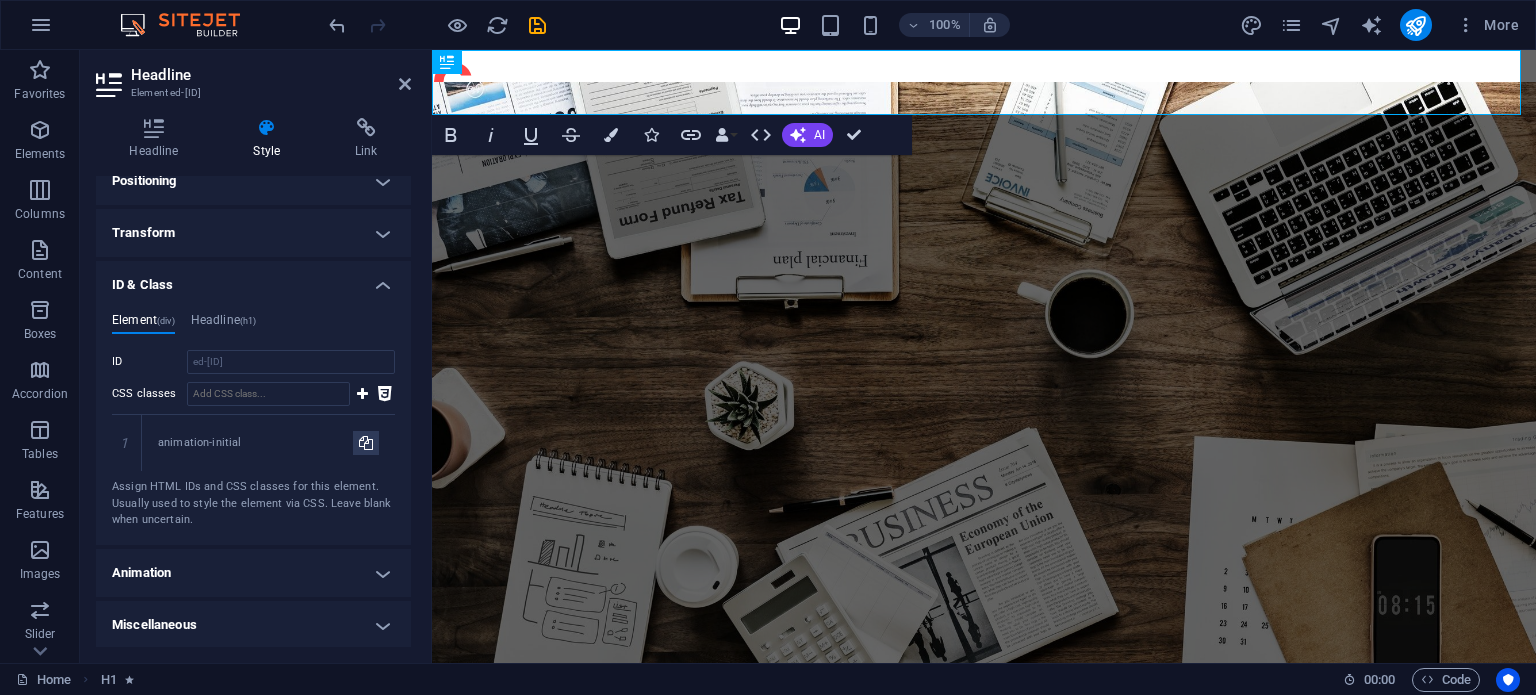 scroll, scrollTop: 280, scrollLeft: 0, axis: vertical 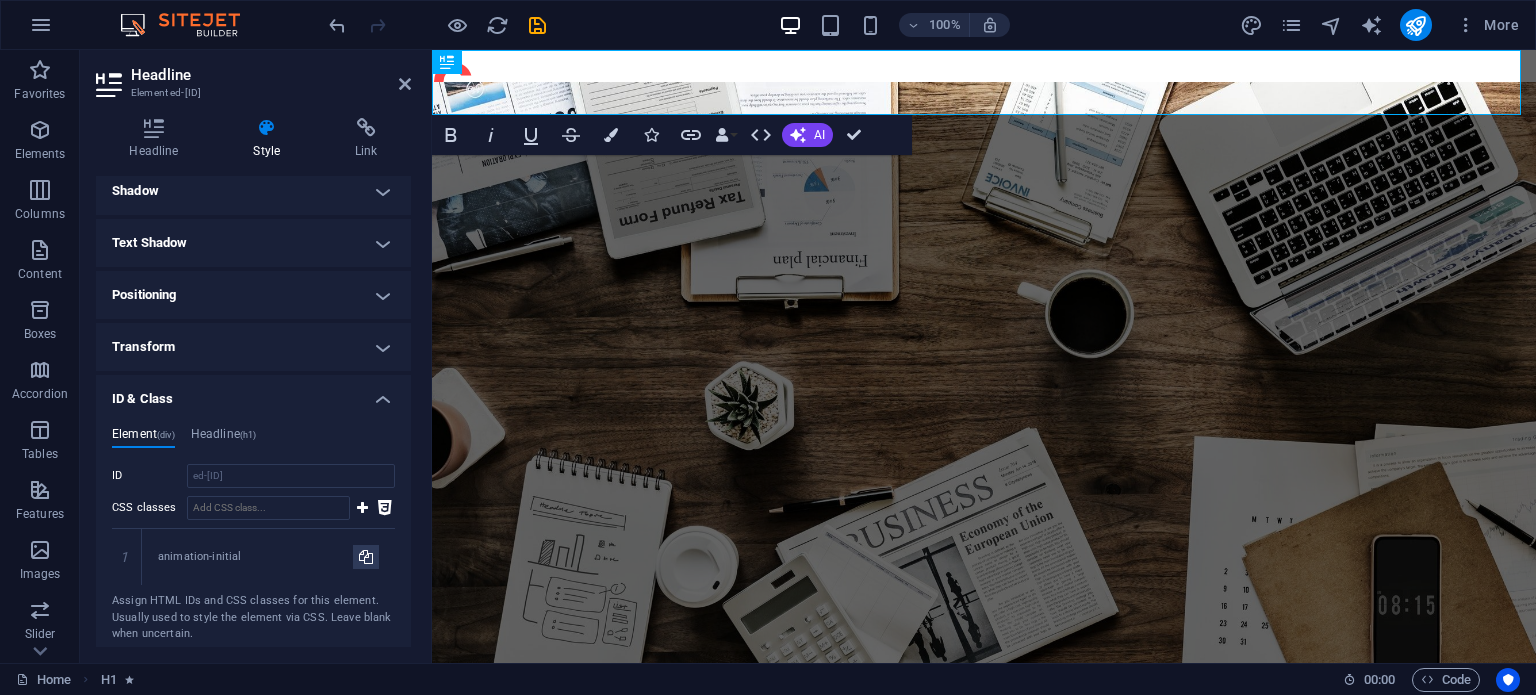 click on "ID & Class" at bounding box center [253, 393] 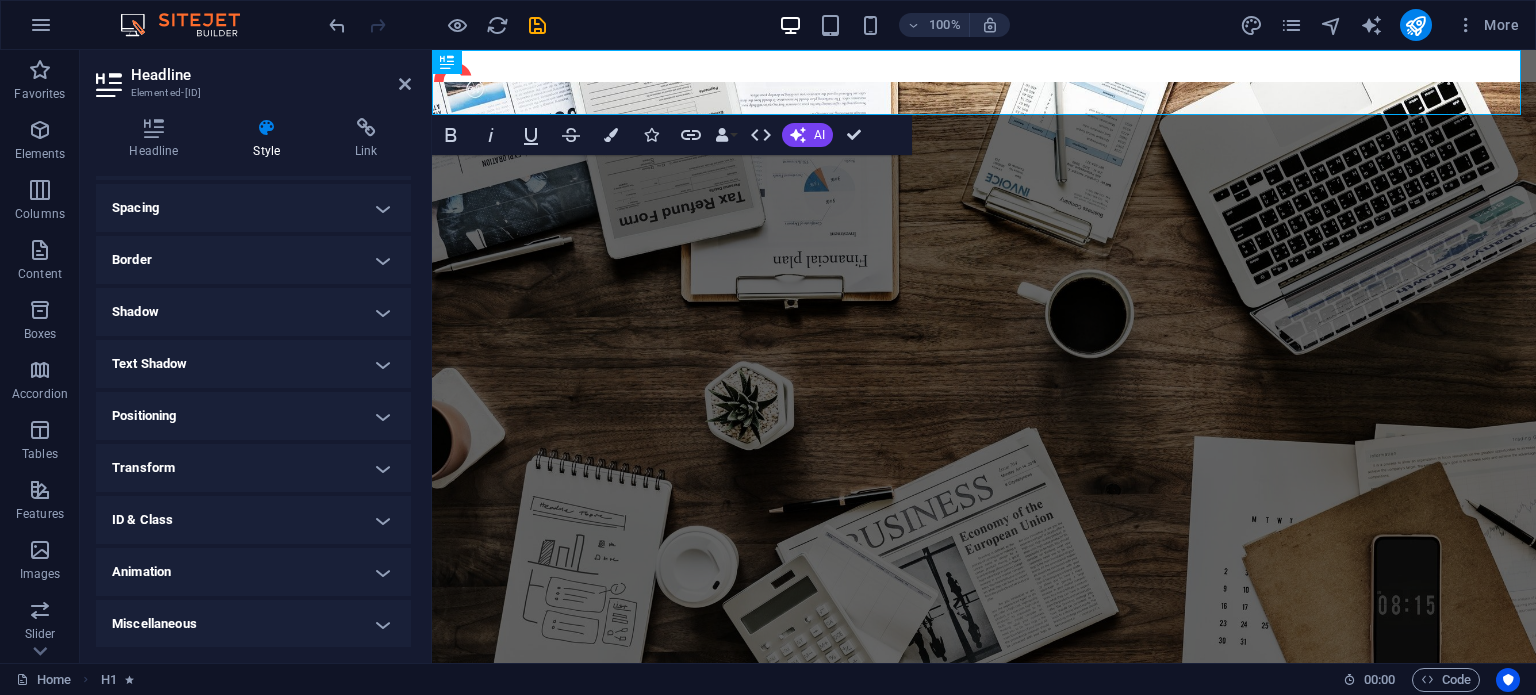 scroll, scrollTop: 91, scrollLeft: 0, axis: vertical 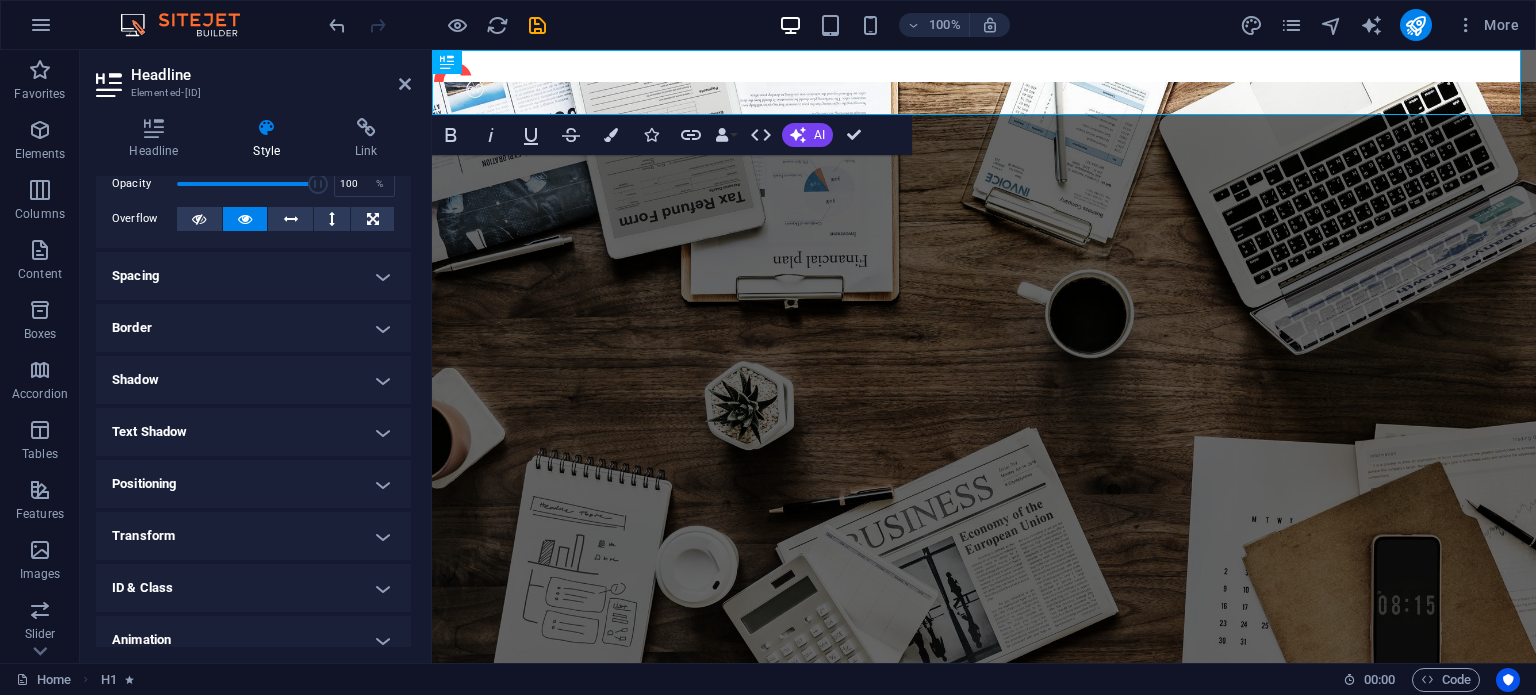 click on "Text Shadow" at bounding box center (253, 432) 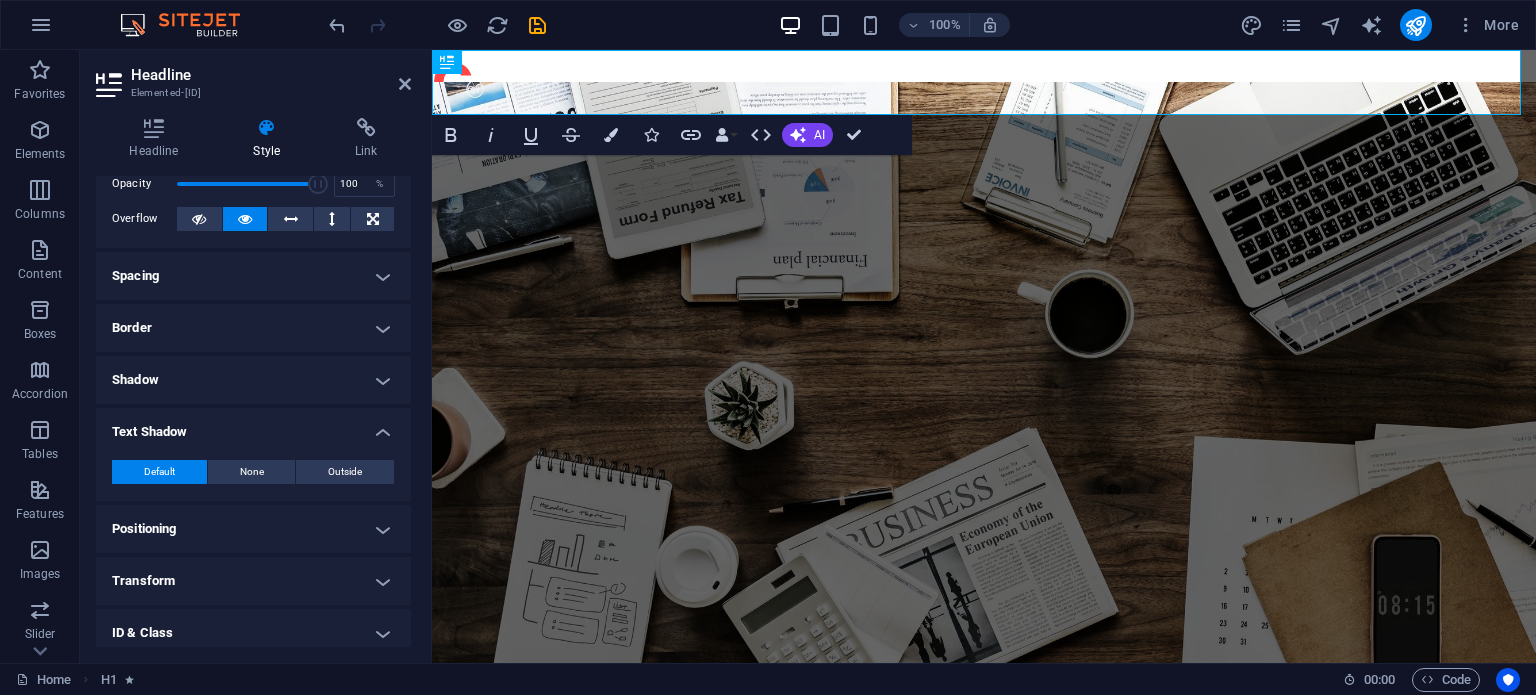 click on "Text Shadow" at bounding box center (253, 426) 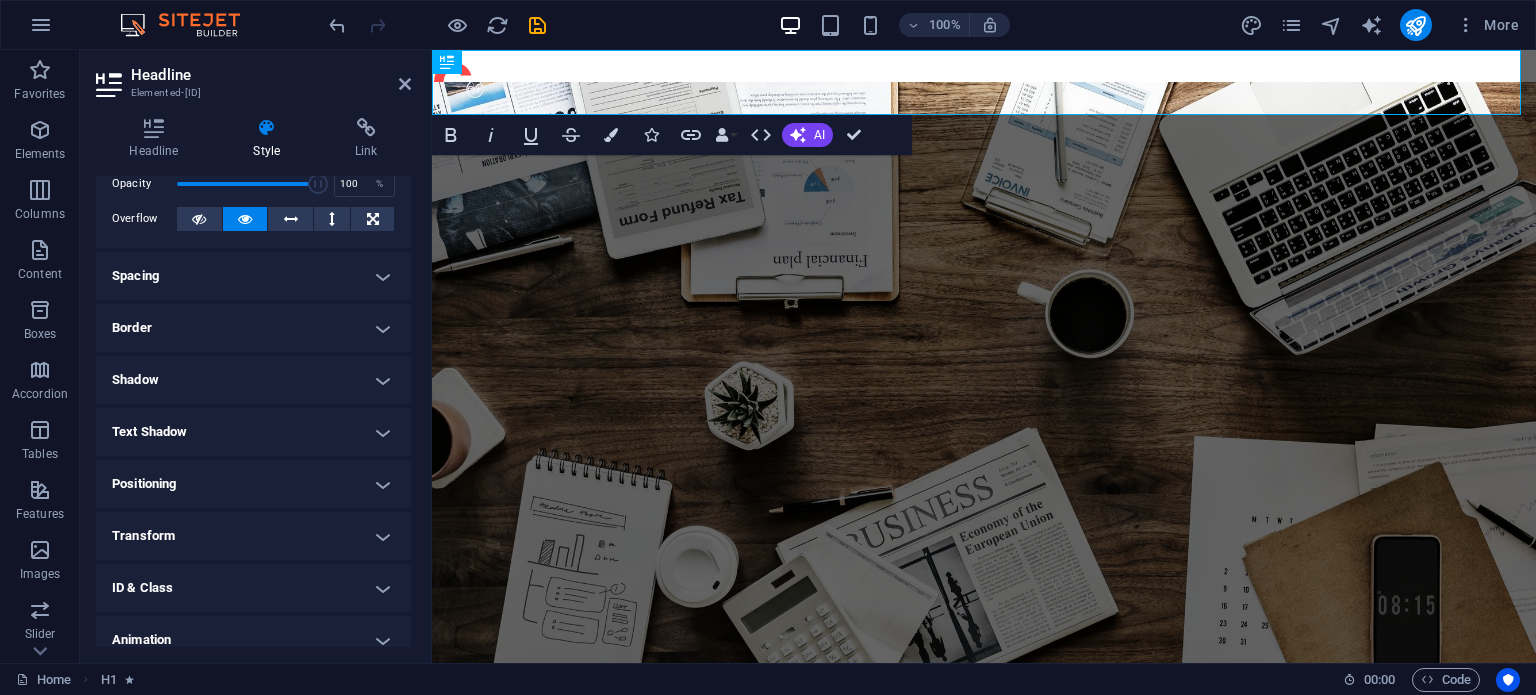 click on "Positioning" at bounding box center (253, 484) 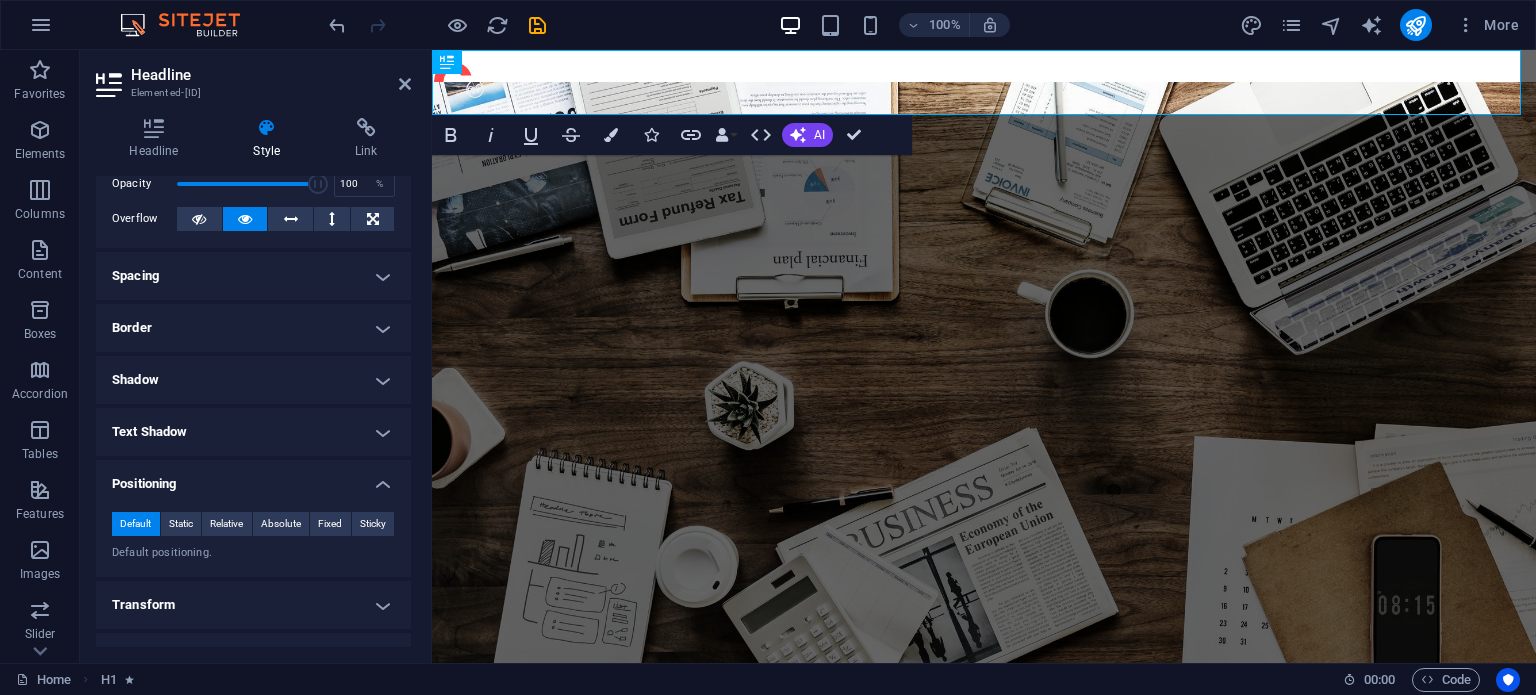 click on "Positioning" at bounding box center (253, 478) 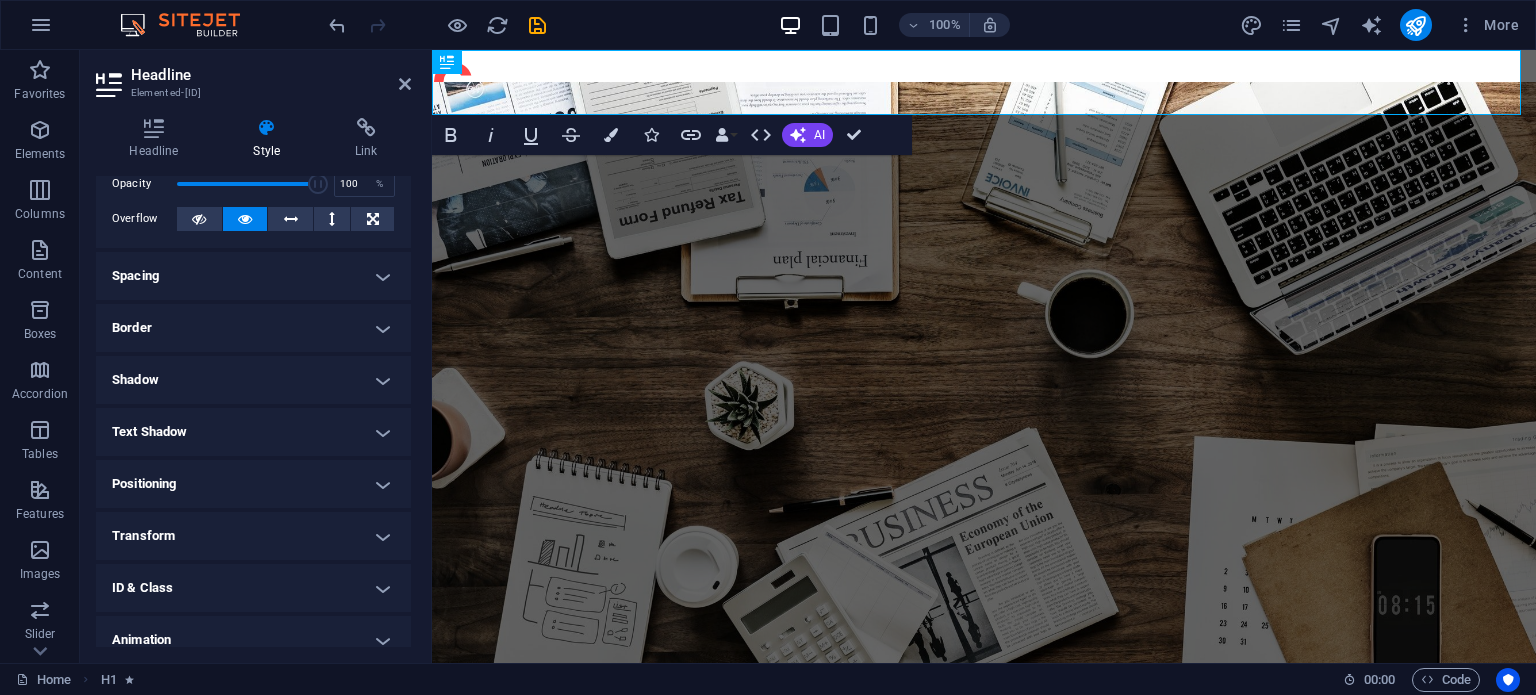 click on "Shadow" at bounding box center [253, 380] 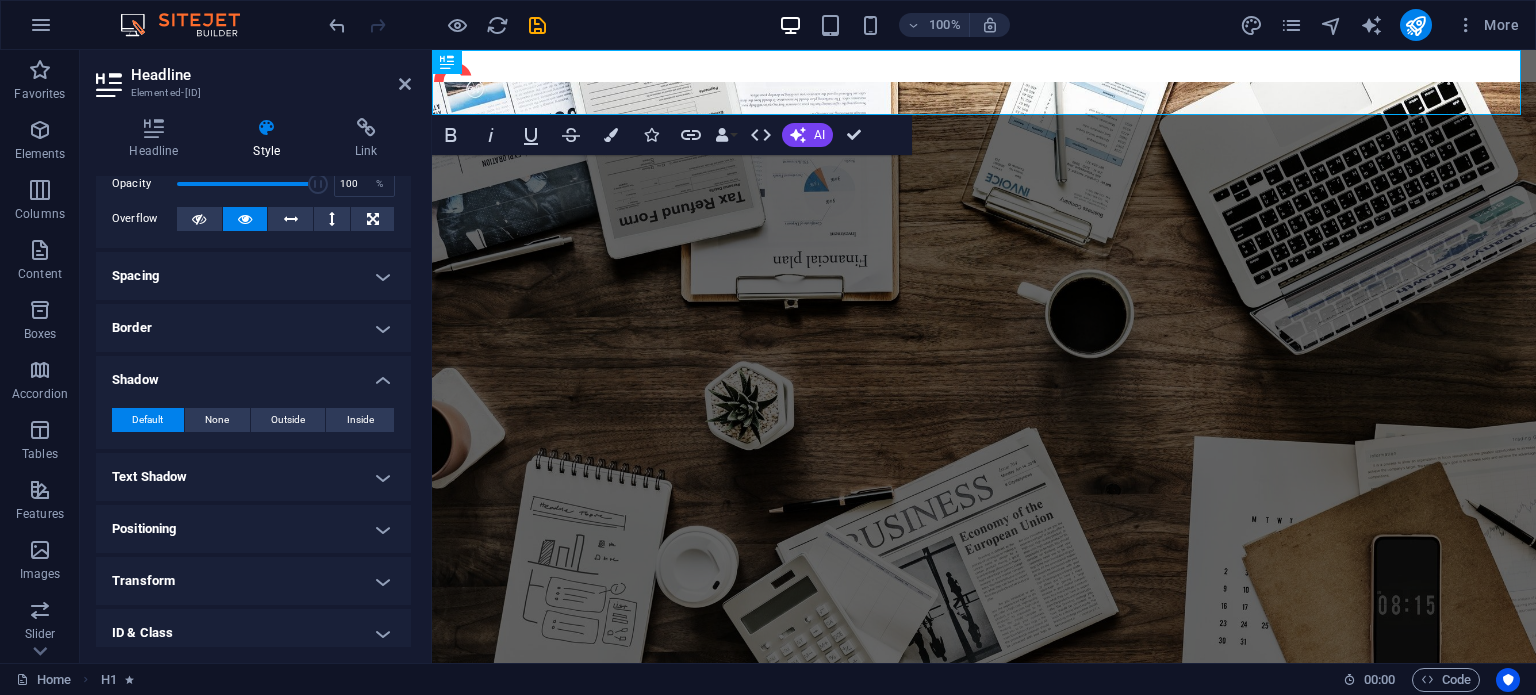 click on "Shadow" at bounding box center [253, 374] 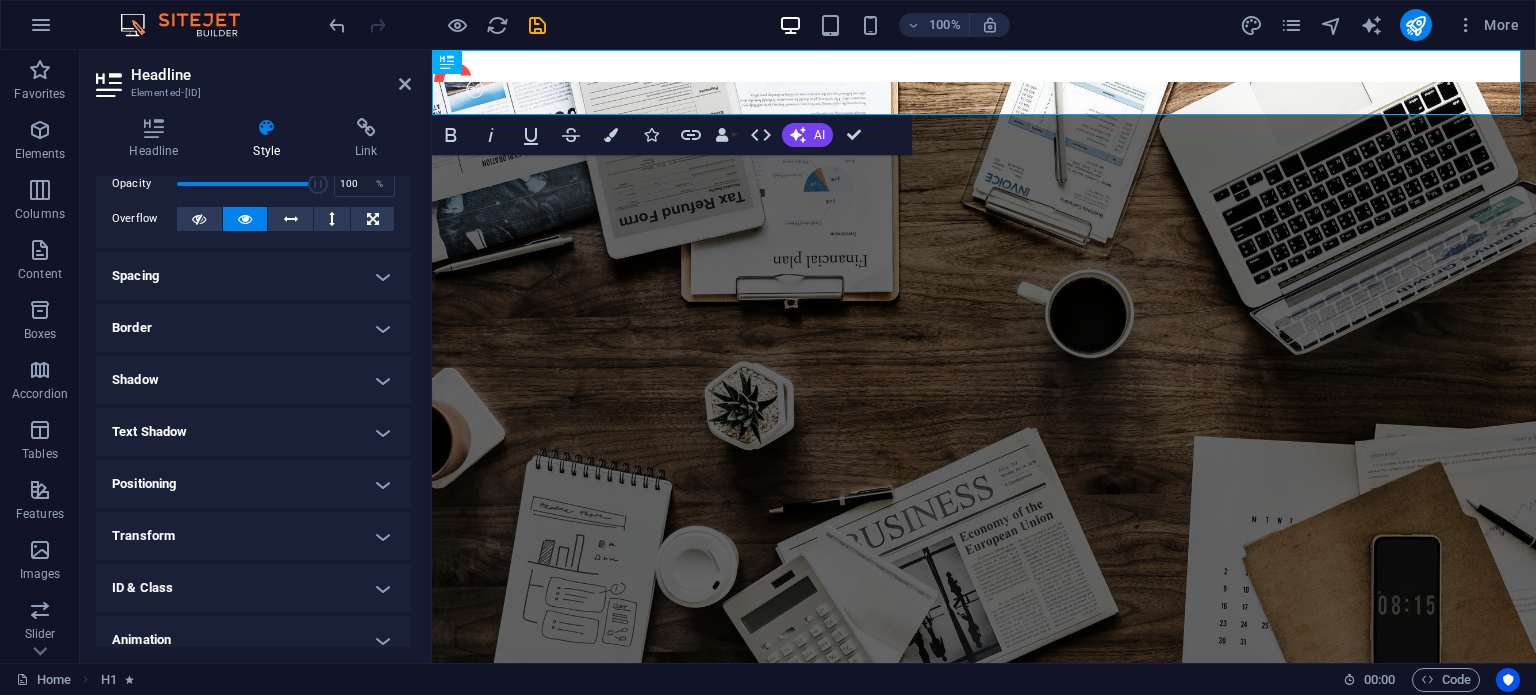 click on "Border" at bounding box center (253, 328) 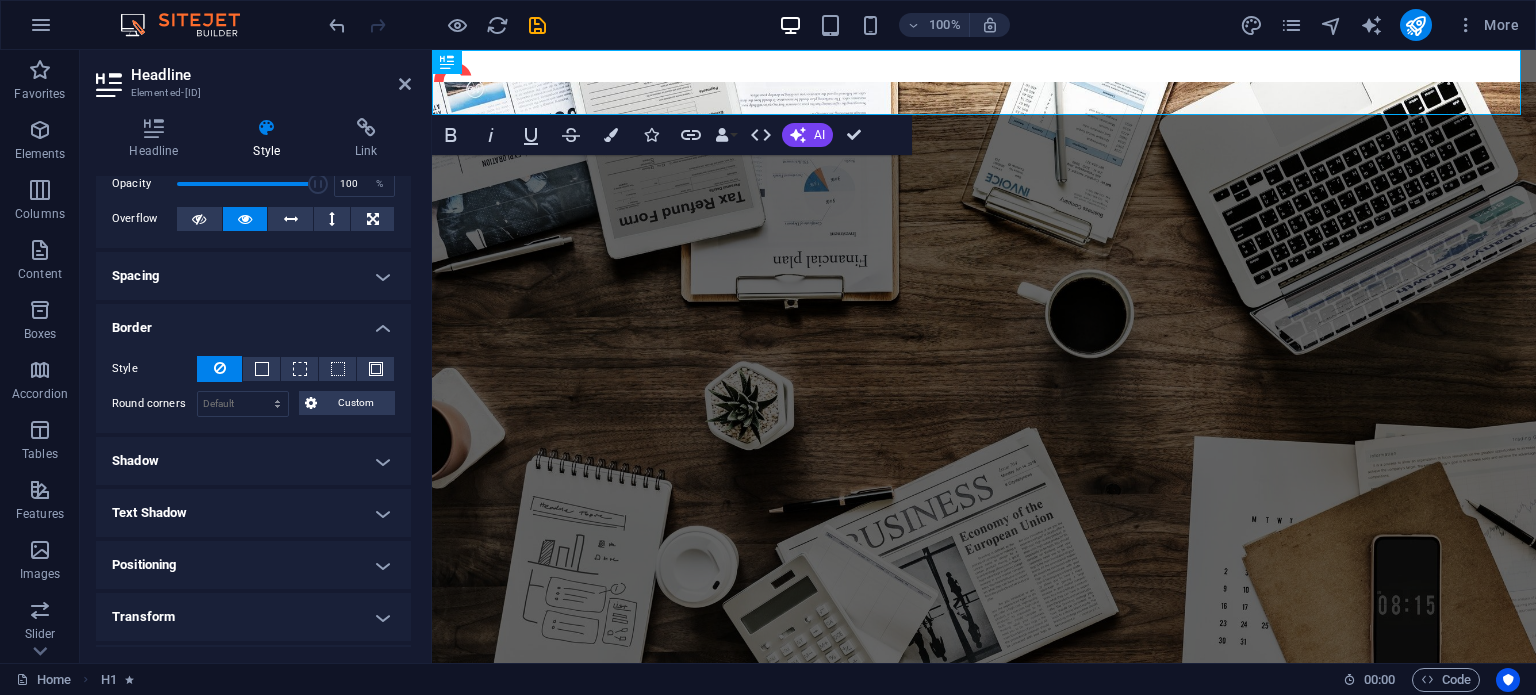 click on "Style              - Width 1 auto px rem % vh vw Custom Custom 1 auto px rem % vh vw 1 auto px rem % vh vw 1 auto px rem % vh vw 1 auto px rem % vh vw  - Color Round corners Default px rem % vh vw Custom Custom px rem % vh vw px rem % vh vw px rem % vh vw px rem % vh vw" at bounding box center (253, 386) 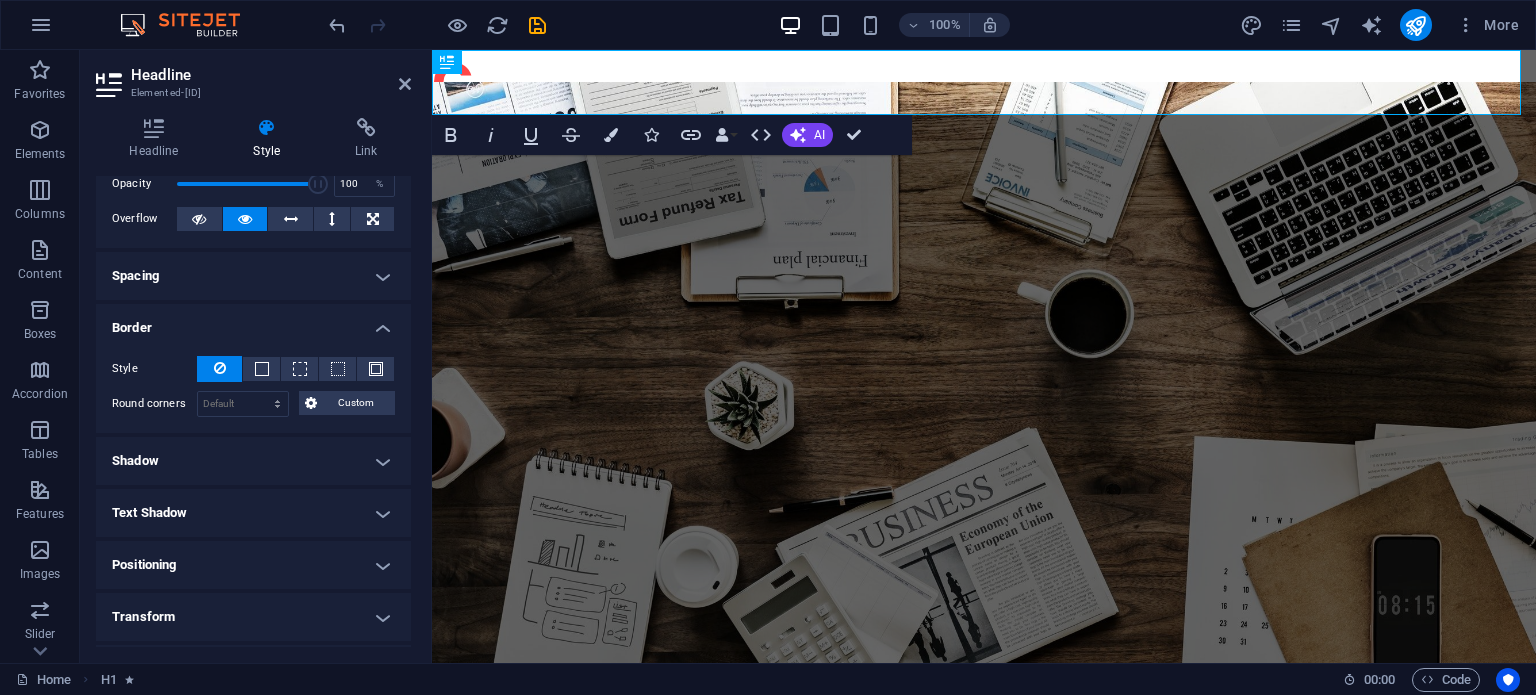 click on "Border" at bounding box center [253, 322] 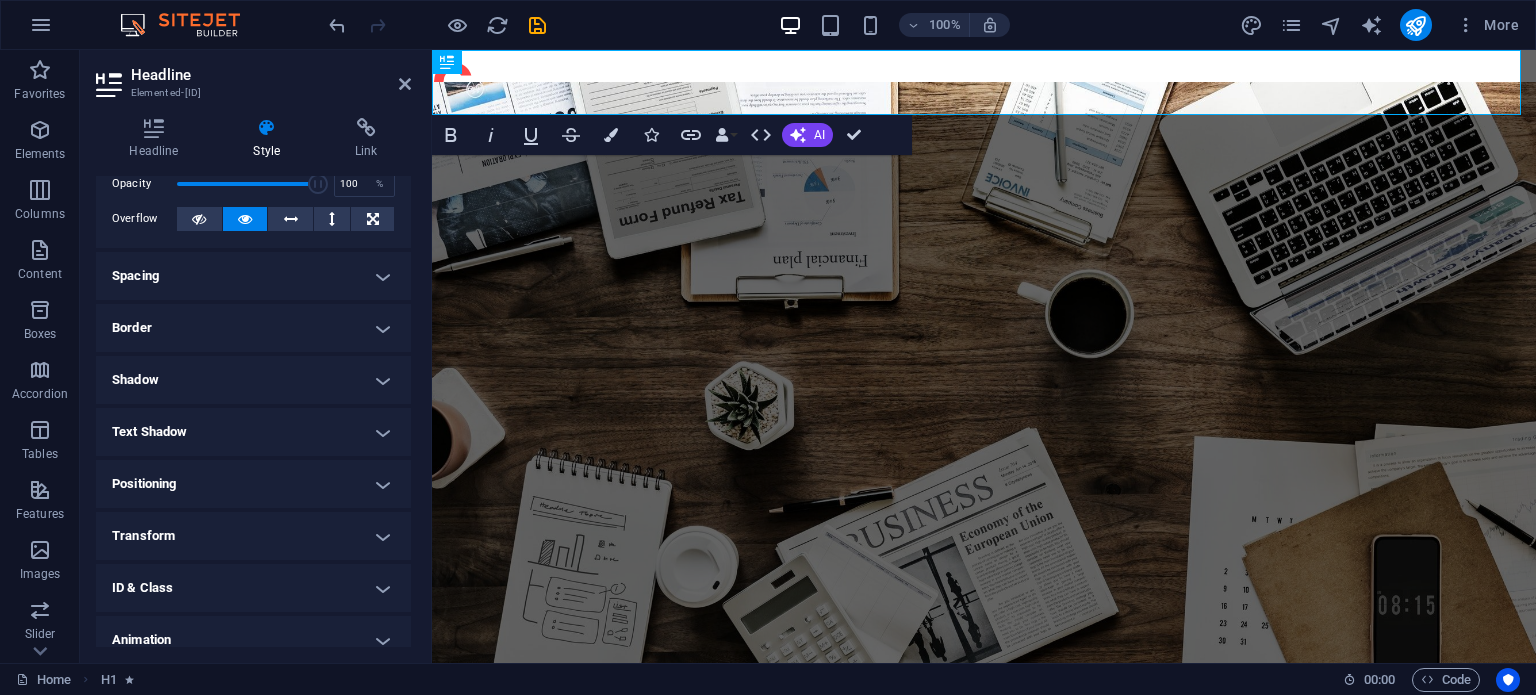 click on "Spacing" at bounding box center (253, 276) 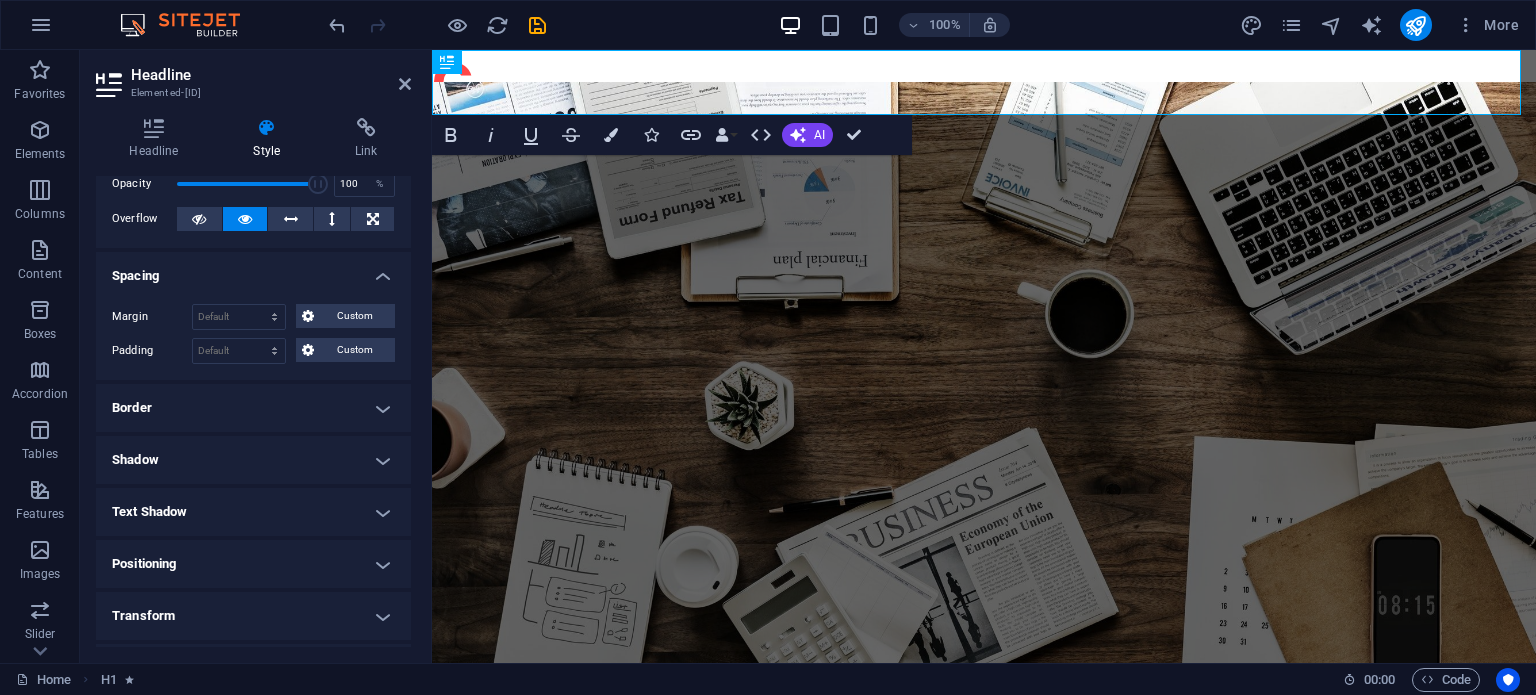 click on "Spacing" at bounding box center (253, 270) 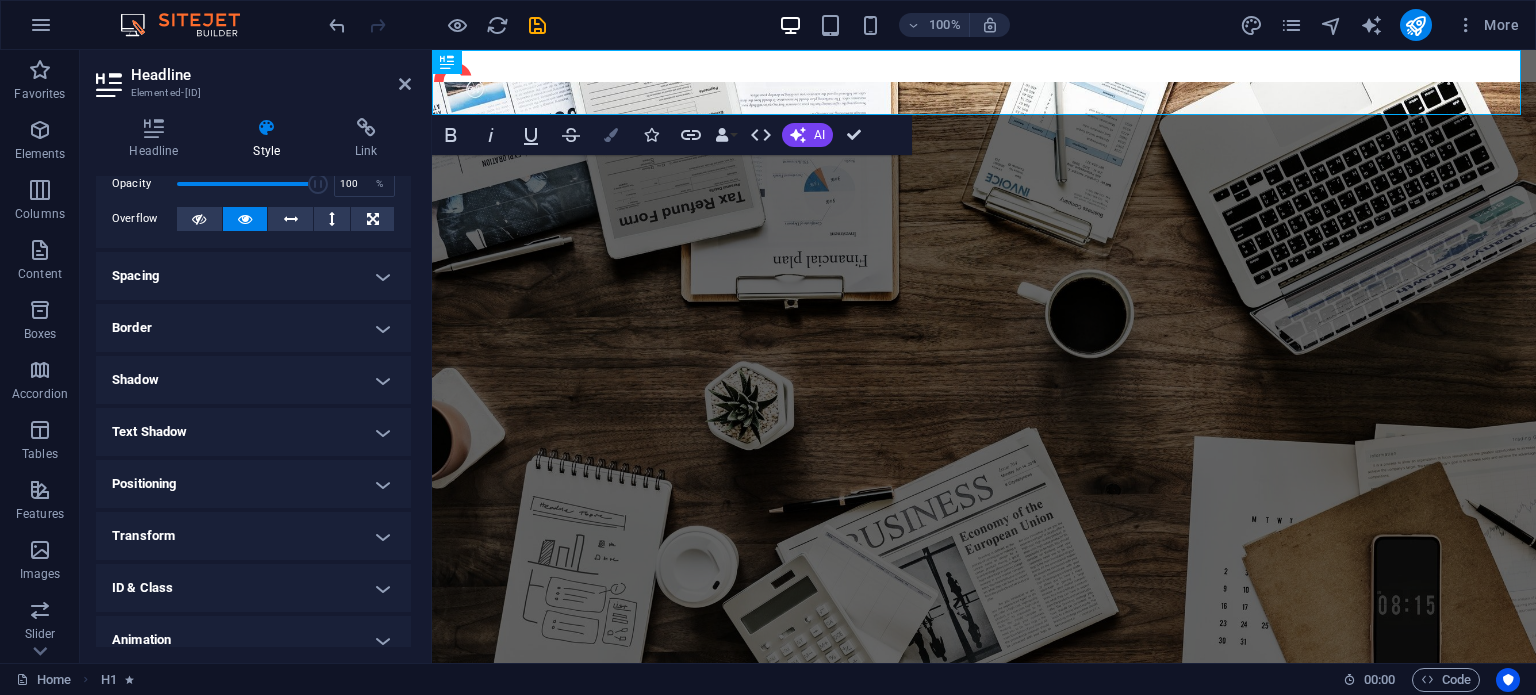 click at bounding box center (611, 135) 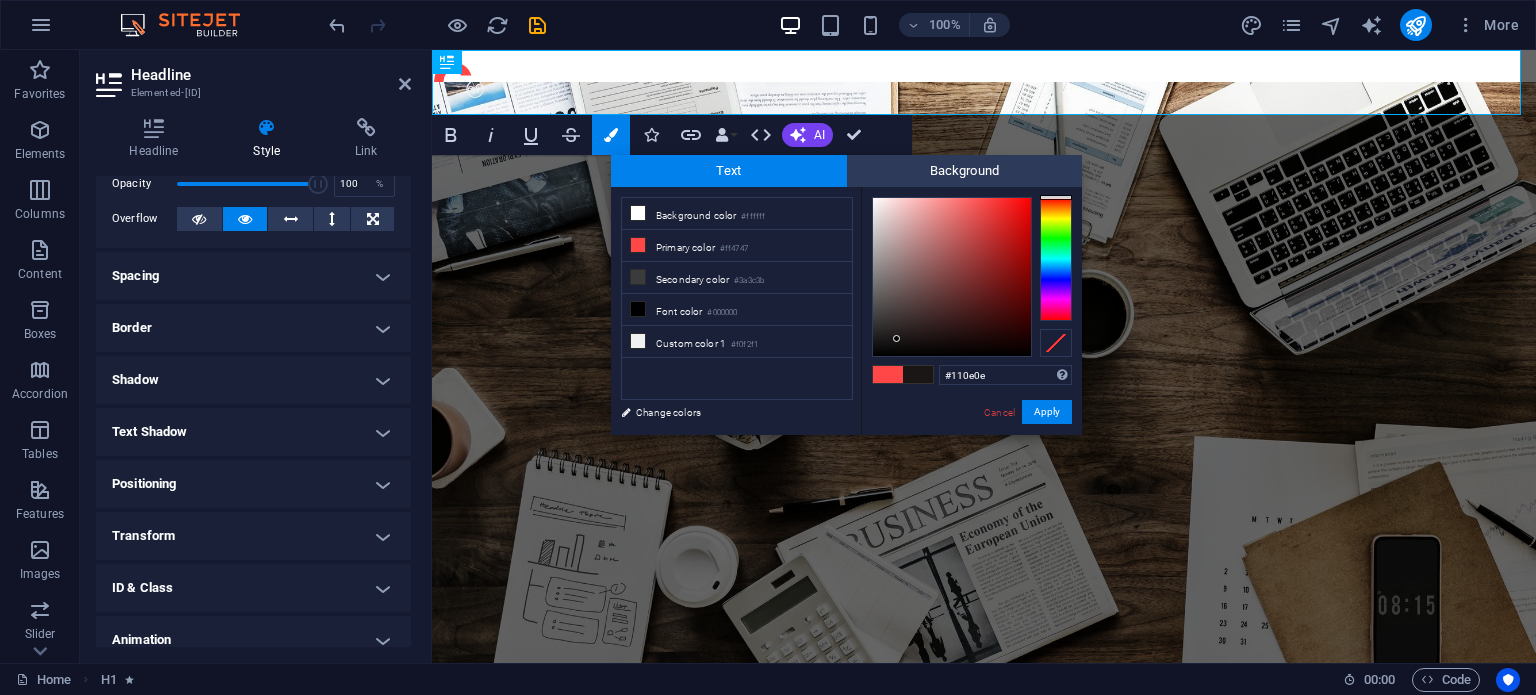 type on "#0f0d0d" 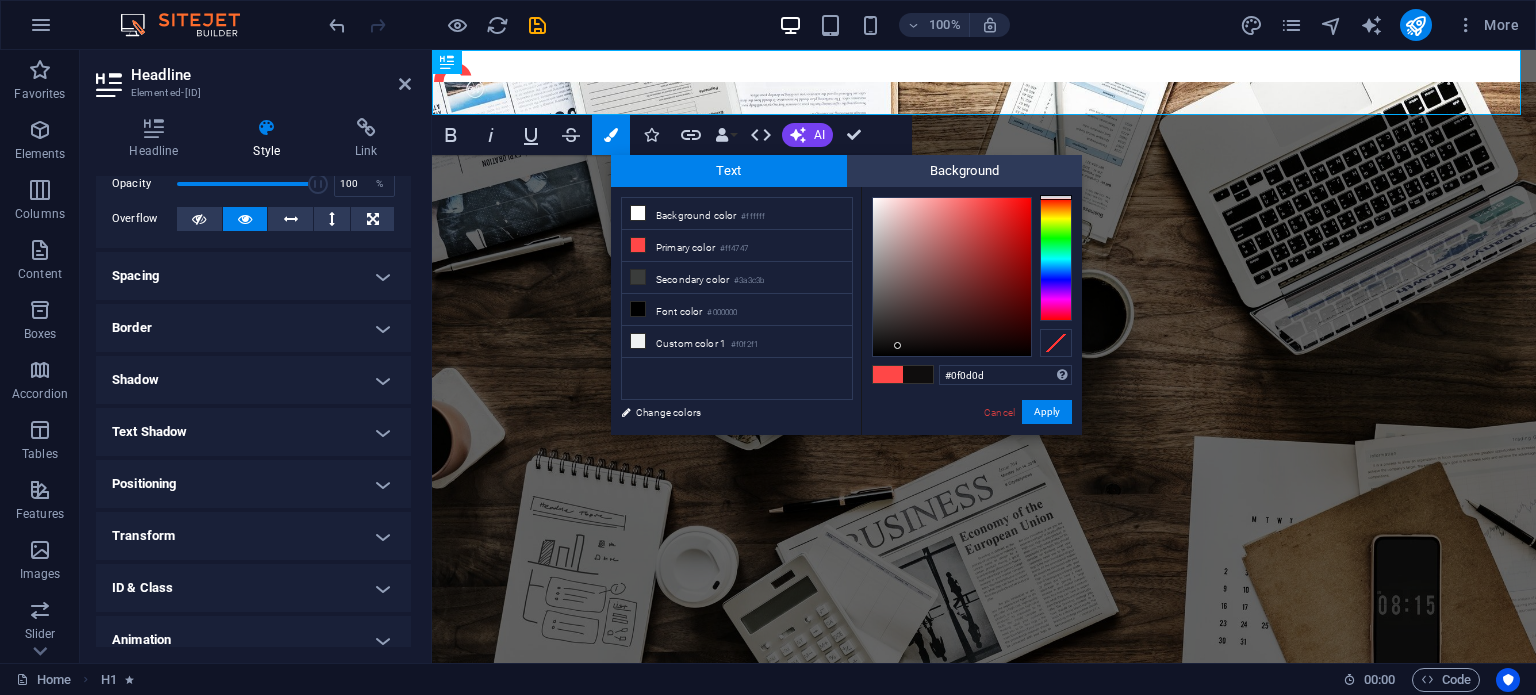 drag, startPoint x: 922, startPoint y: 255, endPoint x: 898, endPoint y: 346, distance: 94.11163 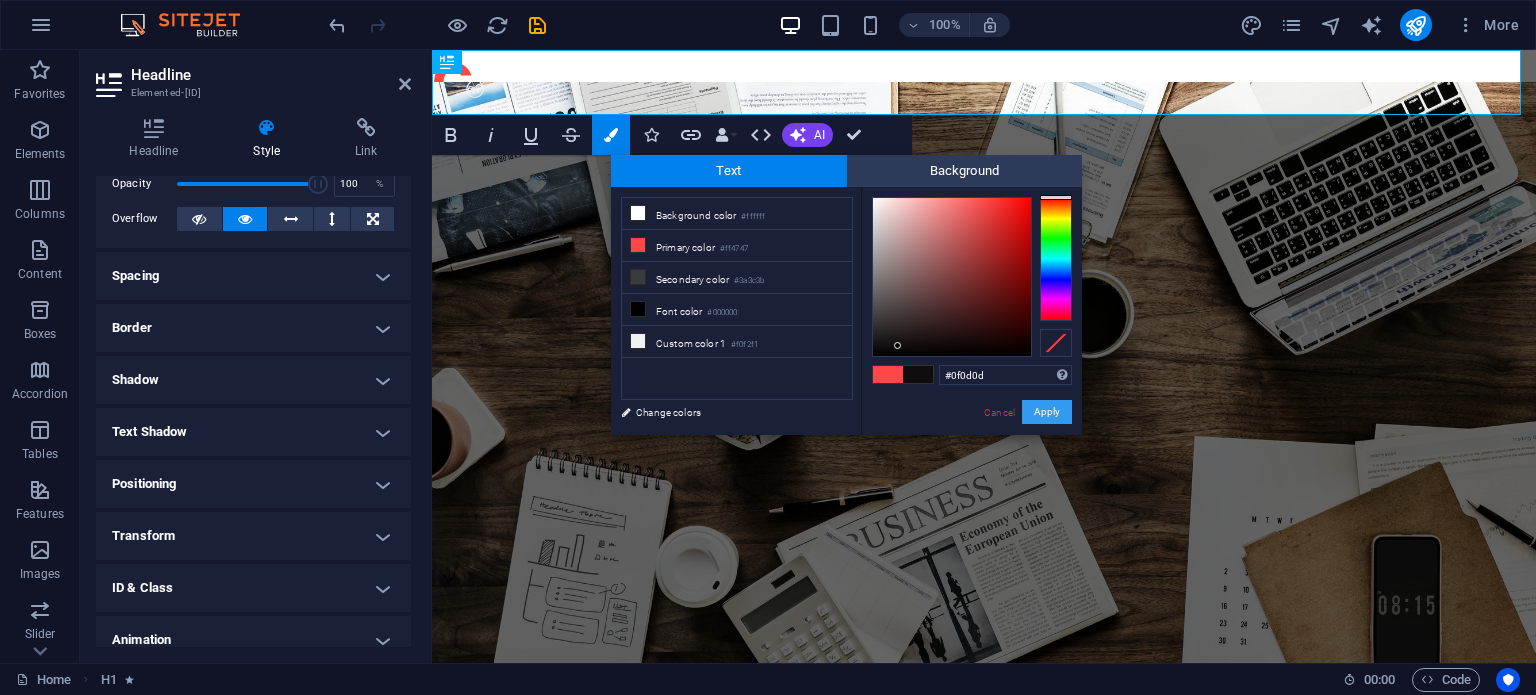 click on "Apply" at bounding box center (1047, 412) 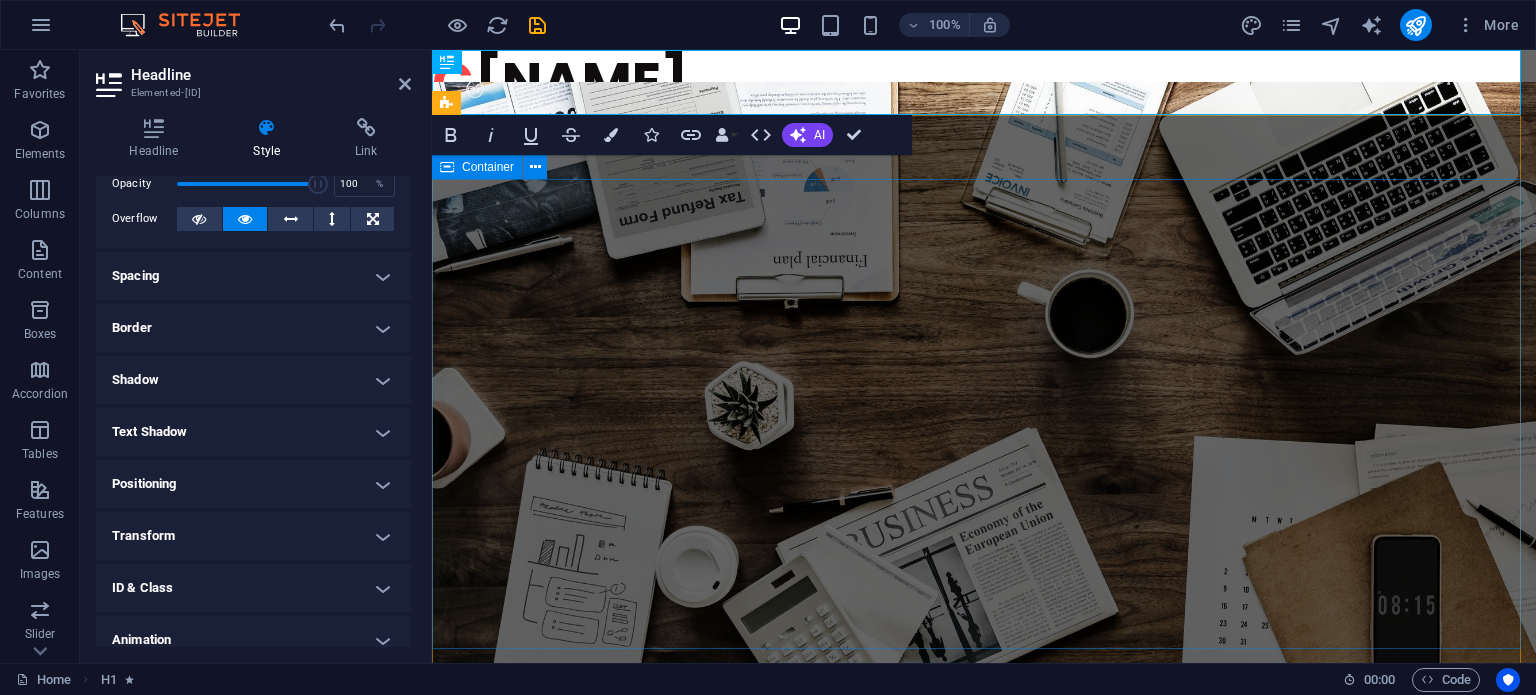 click on "Learn more" at bounding box center (984, 905) 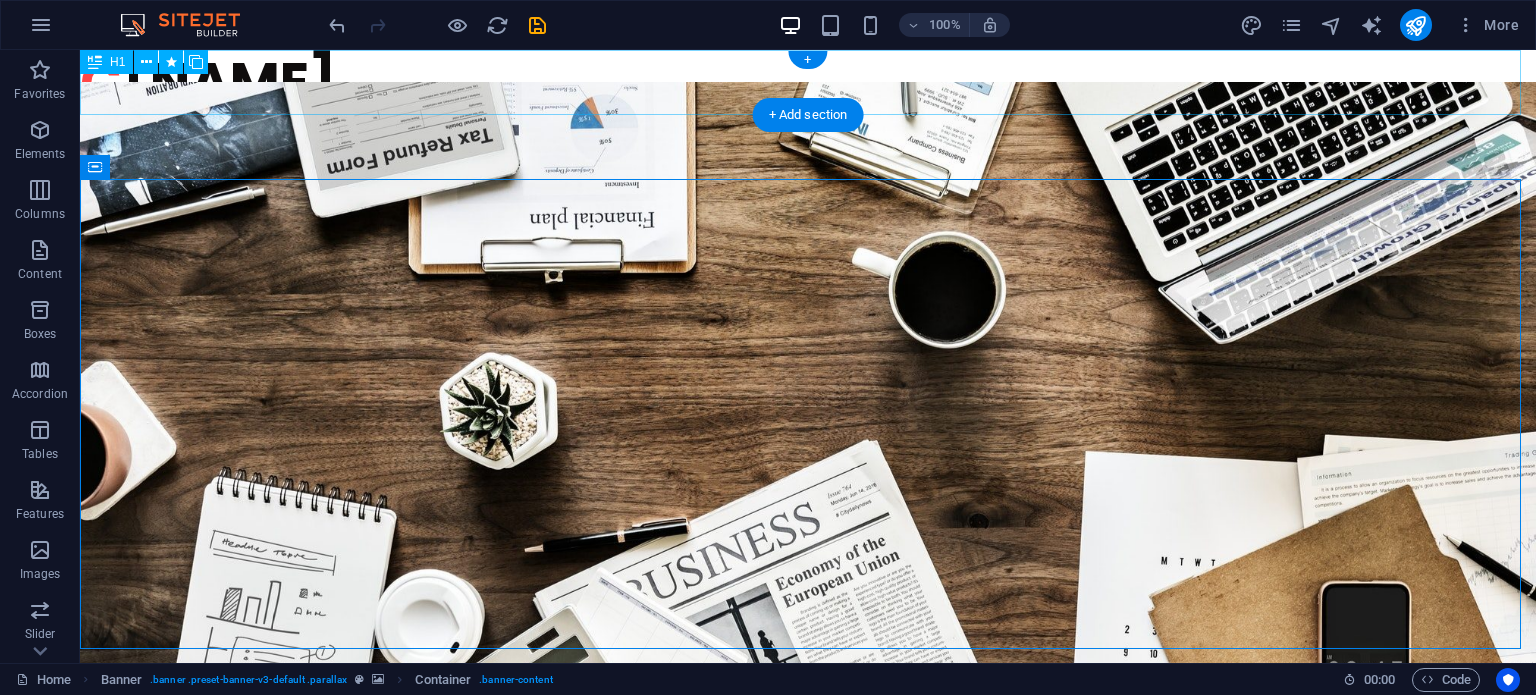 click on "C [NAME]" at bounding box center (808, 82) 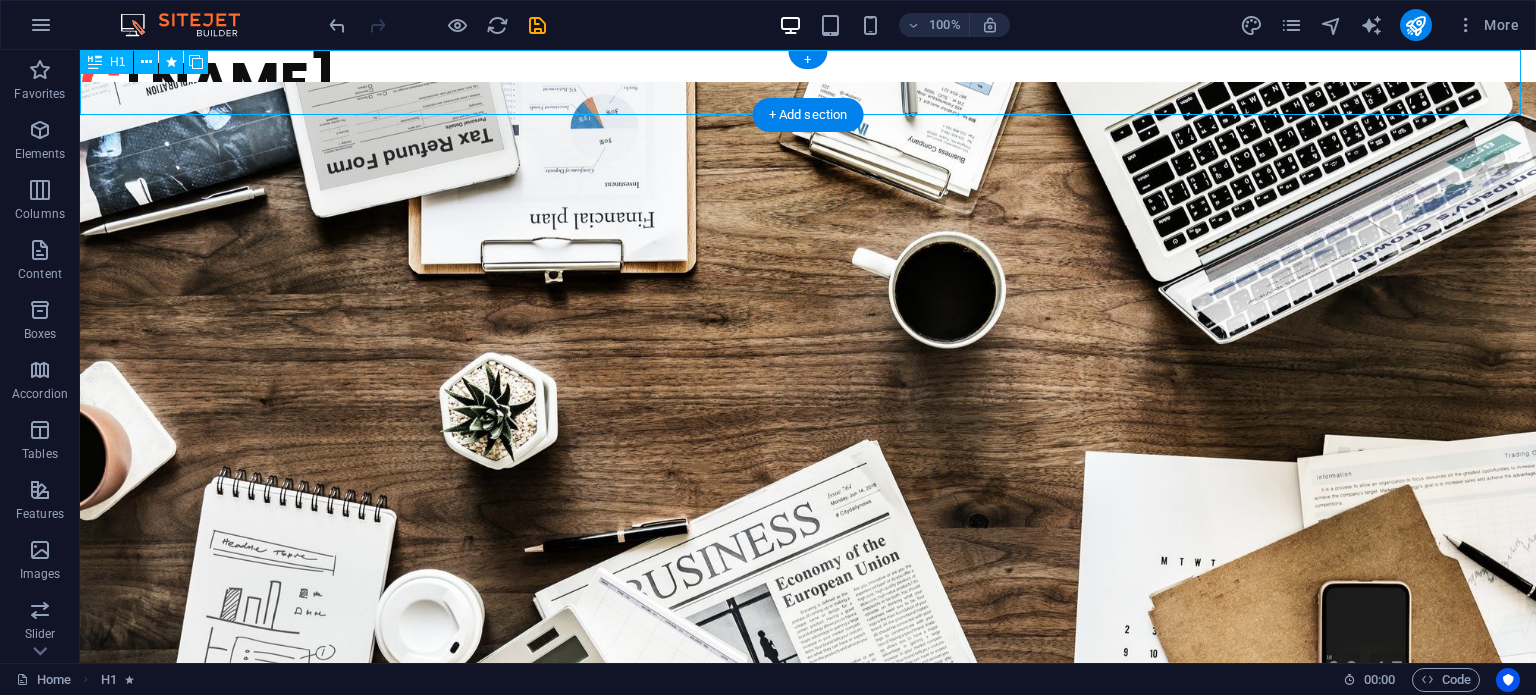 click on "C [NAME]" at bounding box center [808, 82] 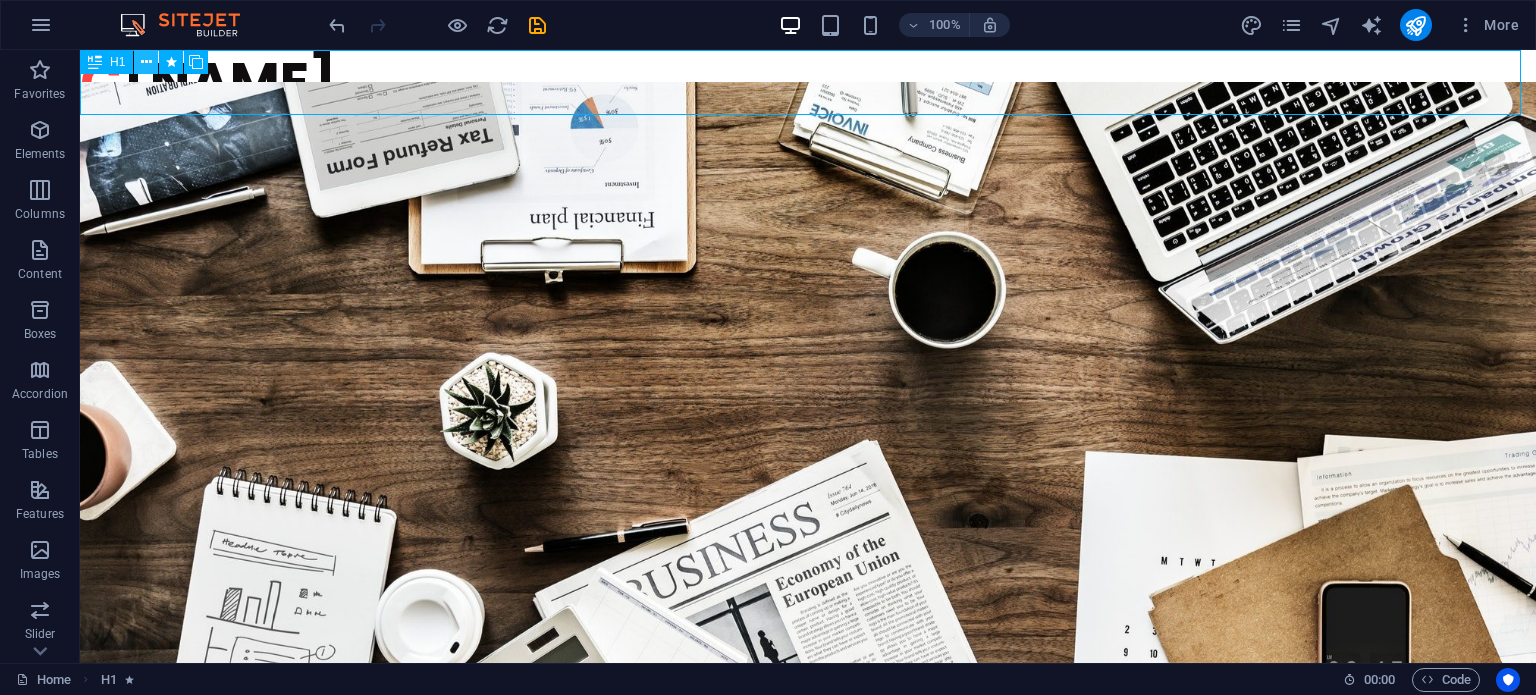 click at bounding box center [146, 62] 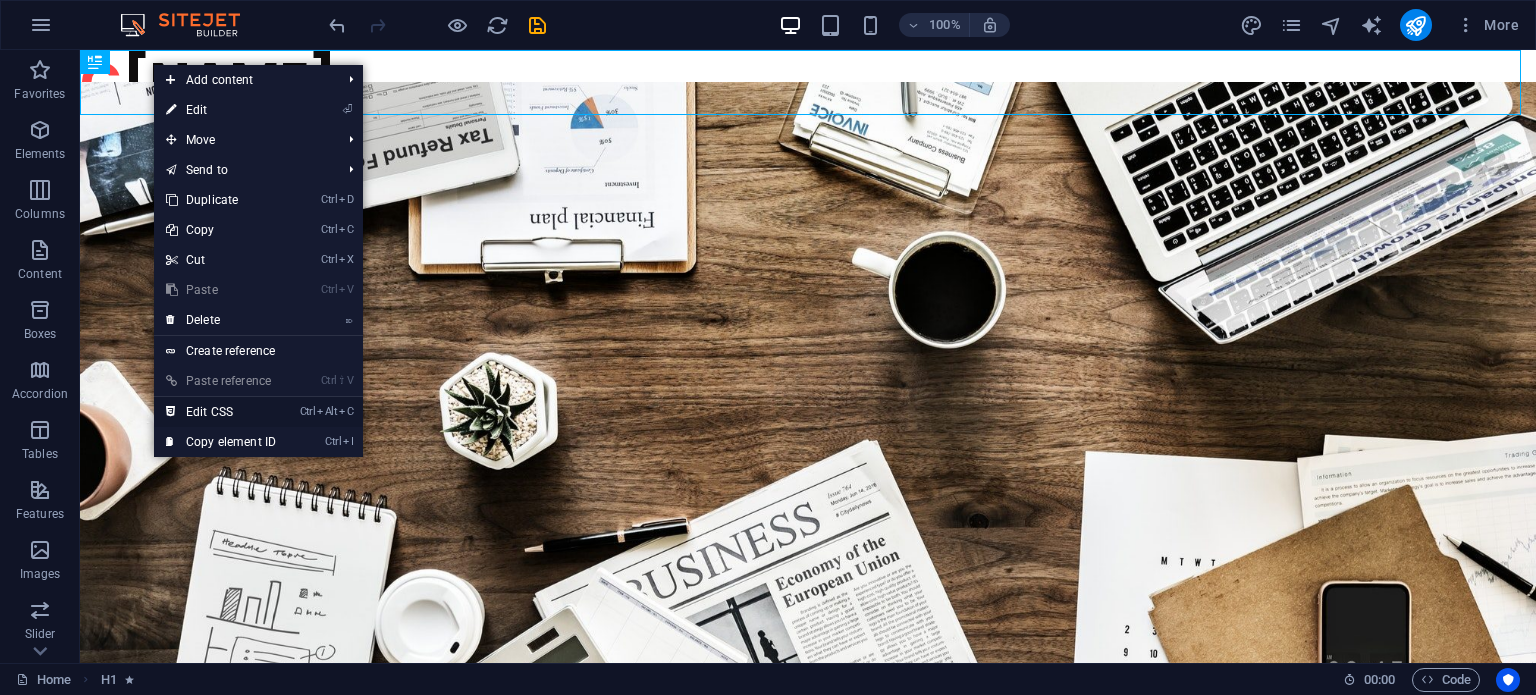 click on "Ctrl Alt C  Edit CSS" at bounding box center (221, 412) 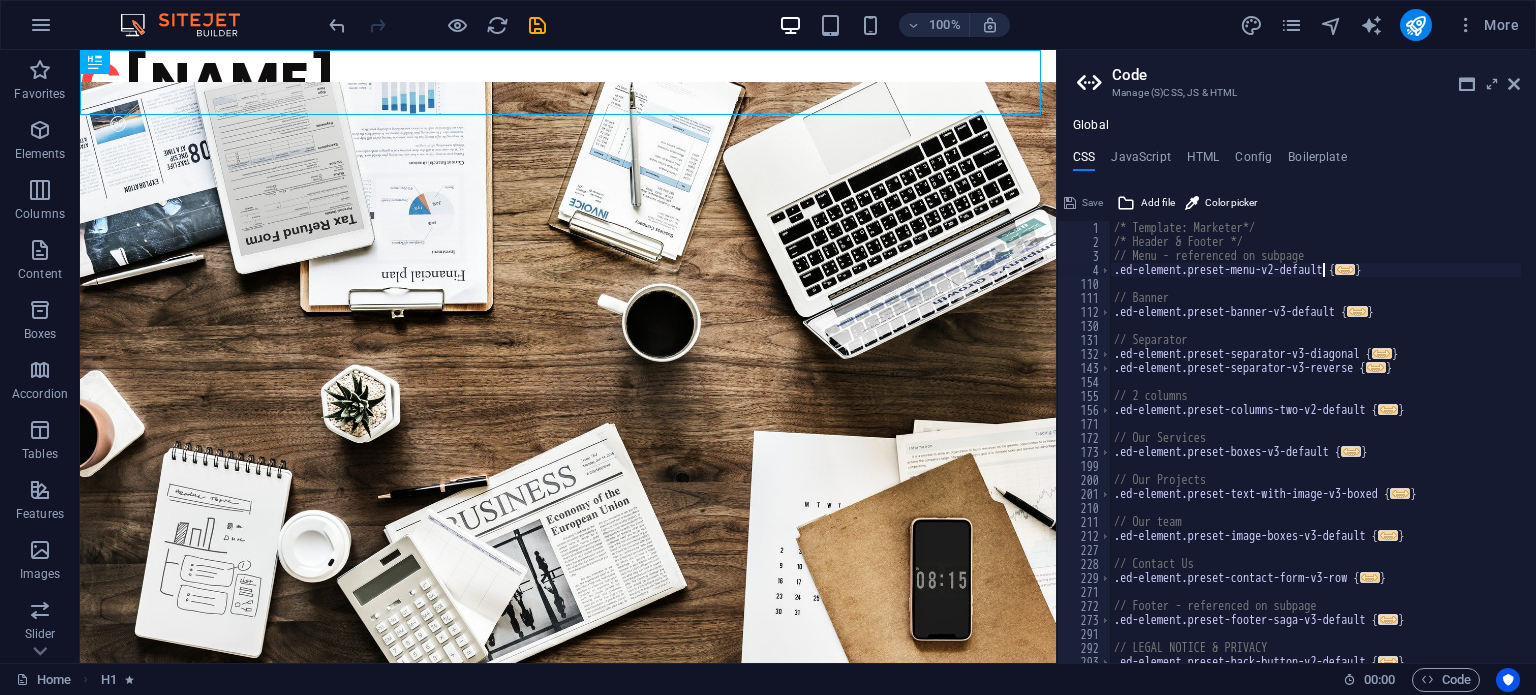 click on "/* Template: Marketer*/ /* Header & Footer */ // Menu - referenced on subpage .ed-element.preset-menu-v2-default   { ... } // Banner .ed-element.preset-banner-v3-default   { ... } // Separator .ed-element.preset-separator-v3-diagonal   { ... } .ed-element.preset-separator-v3-reverse   { ... } // 2 columns .ed-element.preset-columns-two-v2-default   { ... } // Our Services .ed-element.preset-boxes-v3-default   { ... } // Our Projects .ed-element.preset-text-with-image-v3-boxed   { ... } // Our team .ed-element.preset-image-boxes-v3-default   { ... } // Contact Us .ed-element.preset-contact-form-v3-row   { ... } // Footer - referenced on subpage .ed-element.preset-footer-saga-v3-default   { ... } // LEGAL NOTICE & PRIVACY .ed-element.preset-back-button-v2-default   { ... }" at bounding box center [1315, 456] 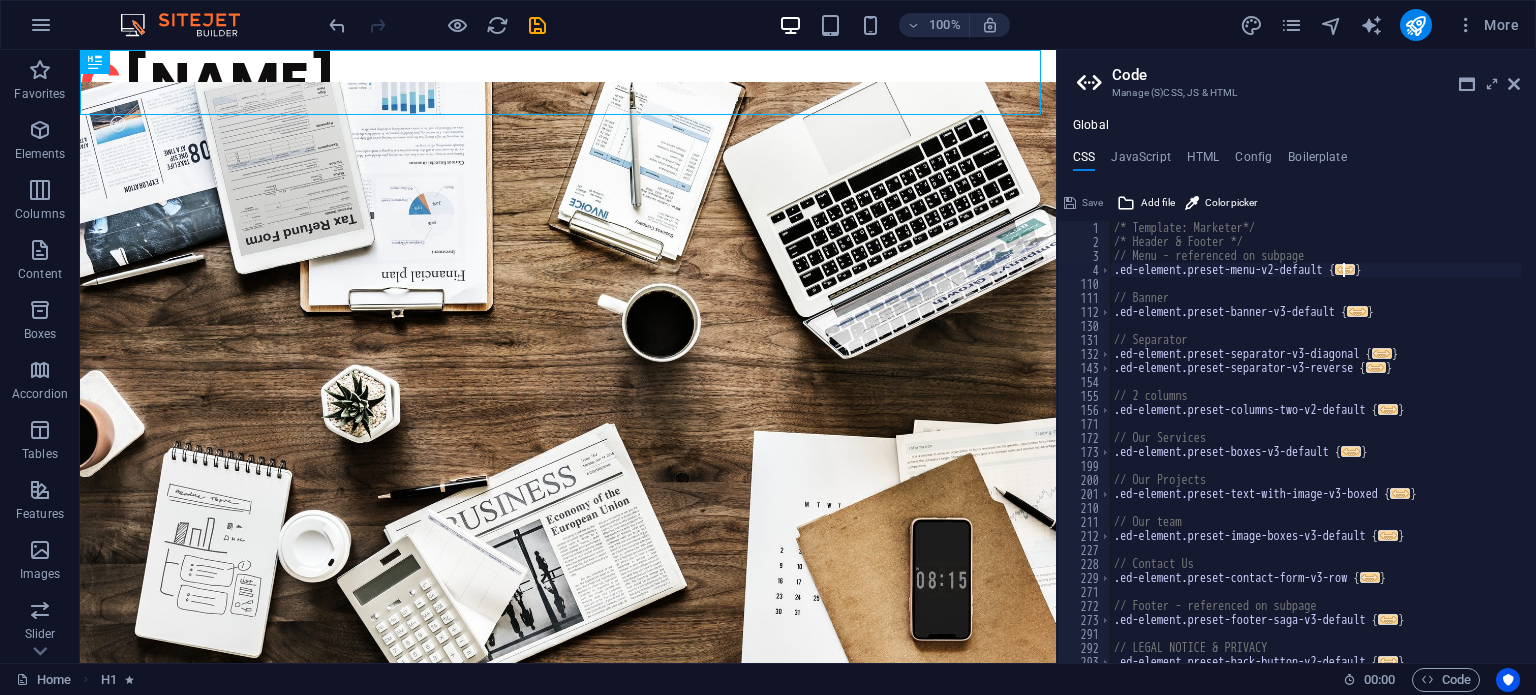 click on "/* Template: Marketer*/ /* Header & Footer */ // Menu - referenced on subpage .ed-element.preset-menu-v2-default   { ... } // Banner .ed-element.preset-banner-v3-default   { ... } // Separator .ed-element.preset-separator-v3-diagonal   { ... } .ed-element.preset-separator-v3-reverse   { ... } // 2 columns .ed-element.preset-columns-two-v2-default   { ... } // Our Services .ed-element.preset-boxes-v3-default   { ... } // Our Projects .ed-element.preset-text-with-image-v3-boxed   { ... } // Our team .ed-element.preset-image-boxes-v3-default   { ... } // Contact Us .ed-element.preset-contact-form-v3-row   { ... } // Footer - referenced on subpage .ed-element.preset-footer-saga-v3-default   { ... } // LEGAL NOTICE & PRIVACY .ed-element.preset-back-button-v2-default   { ... }" at bounding box center (1315, 456) 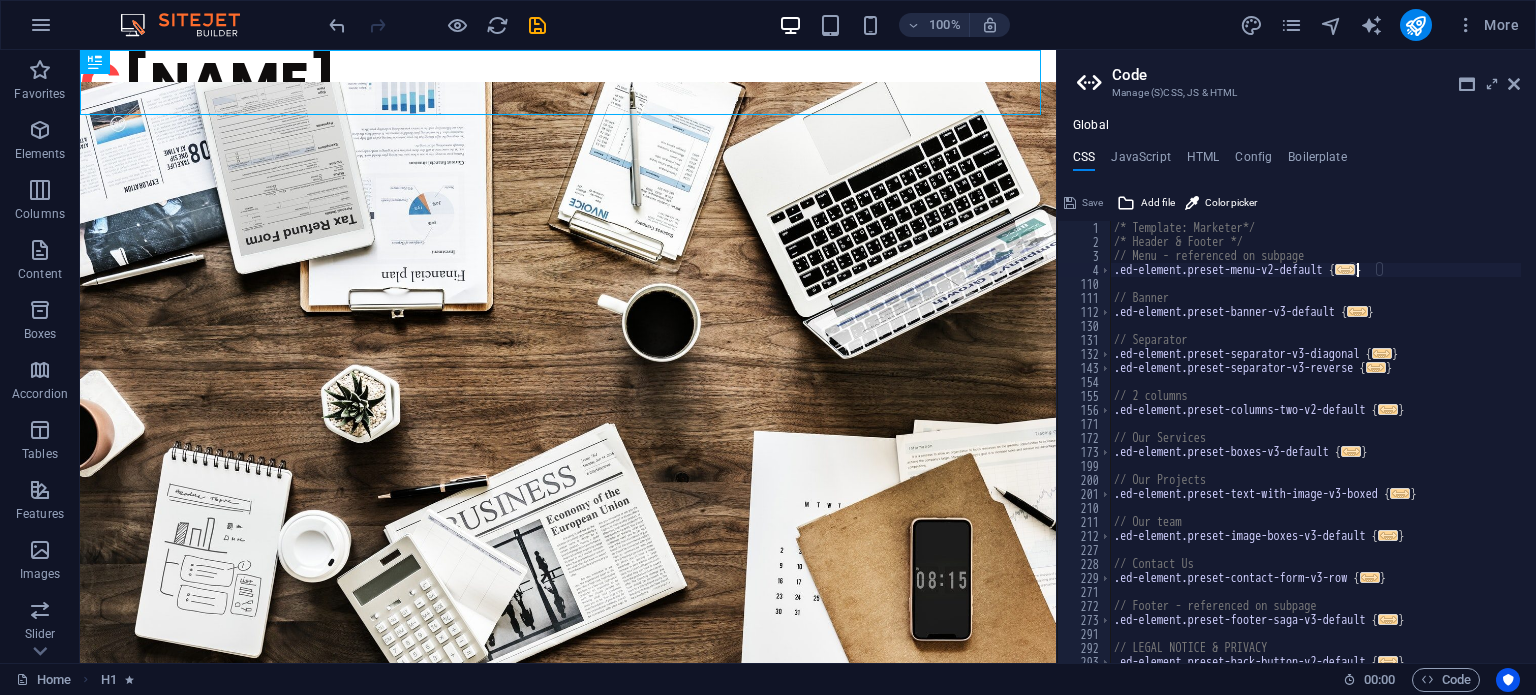 click on "..." at bounding box center [1345, 269] 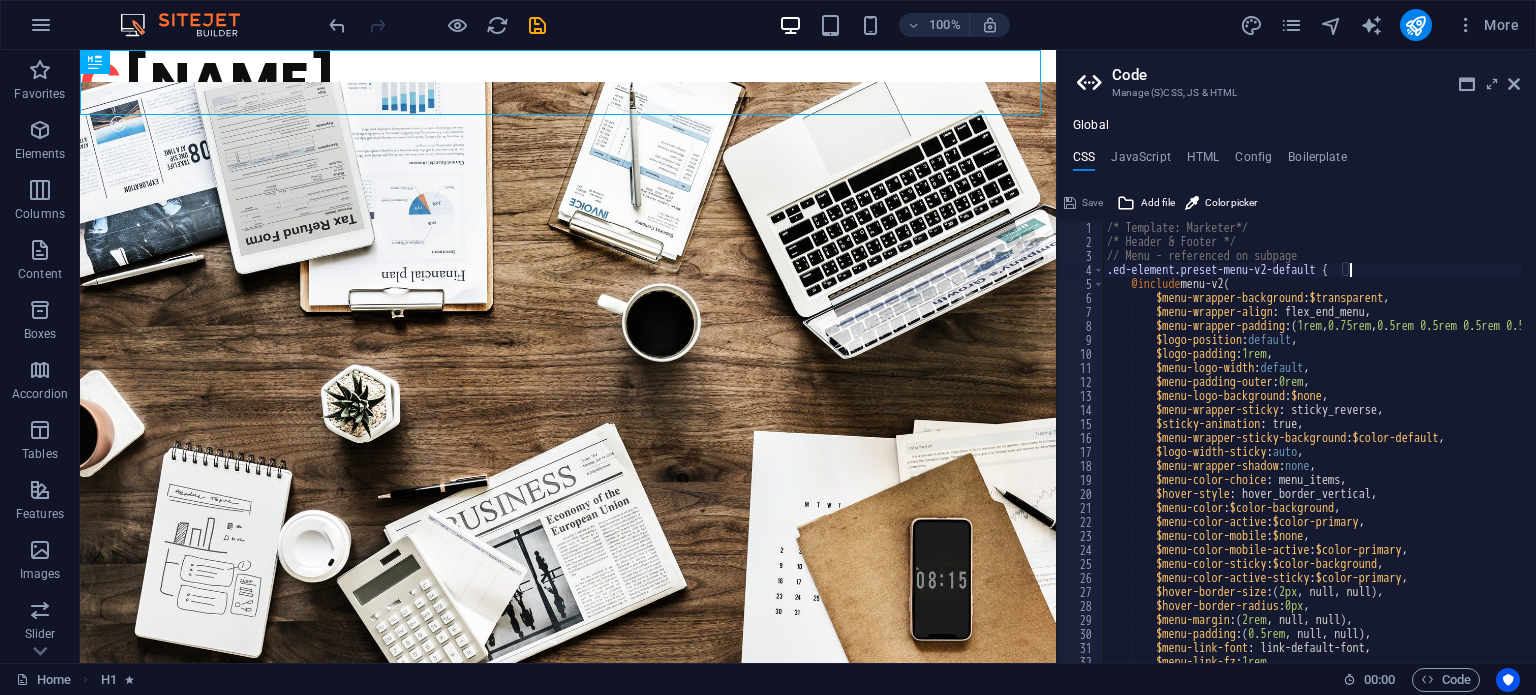 click on "/* Template: Marketer*/ /* Header & Footer */ // Menu - referenced on subpage .ed-element.preset-menu-v2-default   {      @include  menu-v2 (           $menu-wrapper-background :  $transparent ,            $menu-wrapper-align : flex_end_menu,            $menu-wrapper-padding :  ( 1rem ,  0.75rem ,  0.5rem   0.5rem   0.5rem   0.5rem ) ,            $logo-position :  default ,            $logo-padding :  1rem ,            $menu-logo-width :  default ,            $menu-padding-outer :  0rem ,            $menu-logo-background :  $none ,            $menu-wrapper-sticky : sticky_reverse,            $sticky-animation : true,            $menu-wrapper-sticky-background :  $color-default ,            $logo-width-sticky :  auto ,            $menu-wrapper-shadow :  none ,            $menu-color-choice : menu_items,            $hover-style : hover_border_vertical,            $menu-color :  $color-background ,            $menu-color-active :  $color-primary ,            $menu-color-mobile :  $none ,            :  ,       :" at bounding box center (1366, 456) 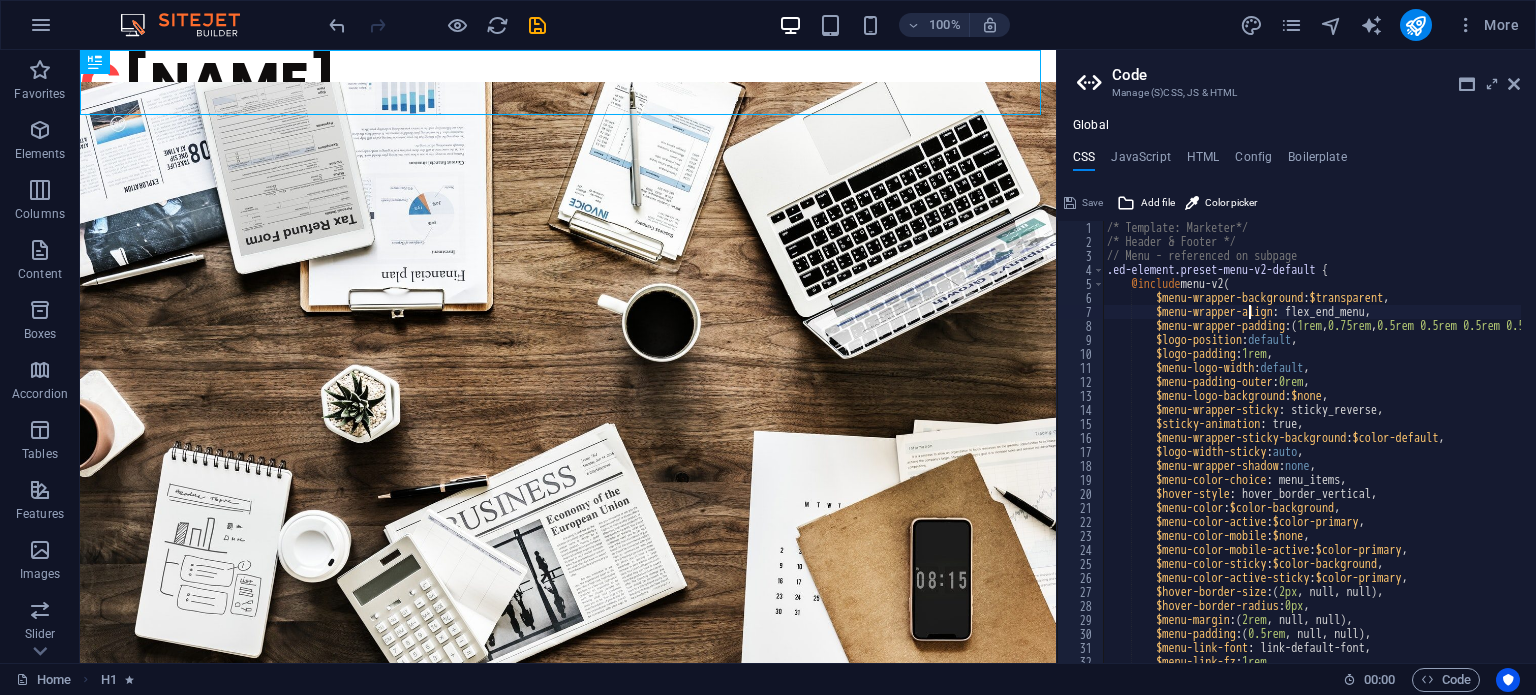 click on "/* Template: Marketer*/ /* Header & Footer */ // Menu - referenced on subpage .ed-element.preset-menu-v2-default   {      @include  menu-v2 (           $menu-wrapper-background :  $transparent ,            $menu-wrapper-align : flex_end_menu,            $menu-wrapper-padding :  ( 1rem ,  0.75rem ,  0.5rem   0.5rem   0.5rem   0.5rem ) ,            $logo-position :  default ,            $logo-padding :  1rem ,            $menu-logo-width :  default ,            $menu-padding-outer :  0rem ,            $menu-logo-background :  $none ,            $menu-wrapper-sticky : sticky_reverse,            $sticky-animation : true,            $menu-wrapper-sticky-background :  $color-default ,            $logo-width-sticky :  auto ,            $menu-wrapper-shadow :  none ,            $menu-color-choice : menu_items,            $hover-style : hover_border_vertical,            $menu-color :  $color-background ,            $menu-color-active :  $color-primary ,            $menu-color-mobile :  $none ,            :  ,       :" at bounding box center [1366, 448] 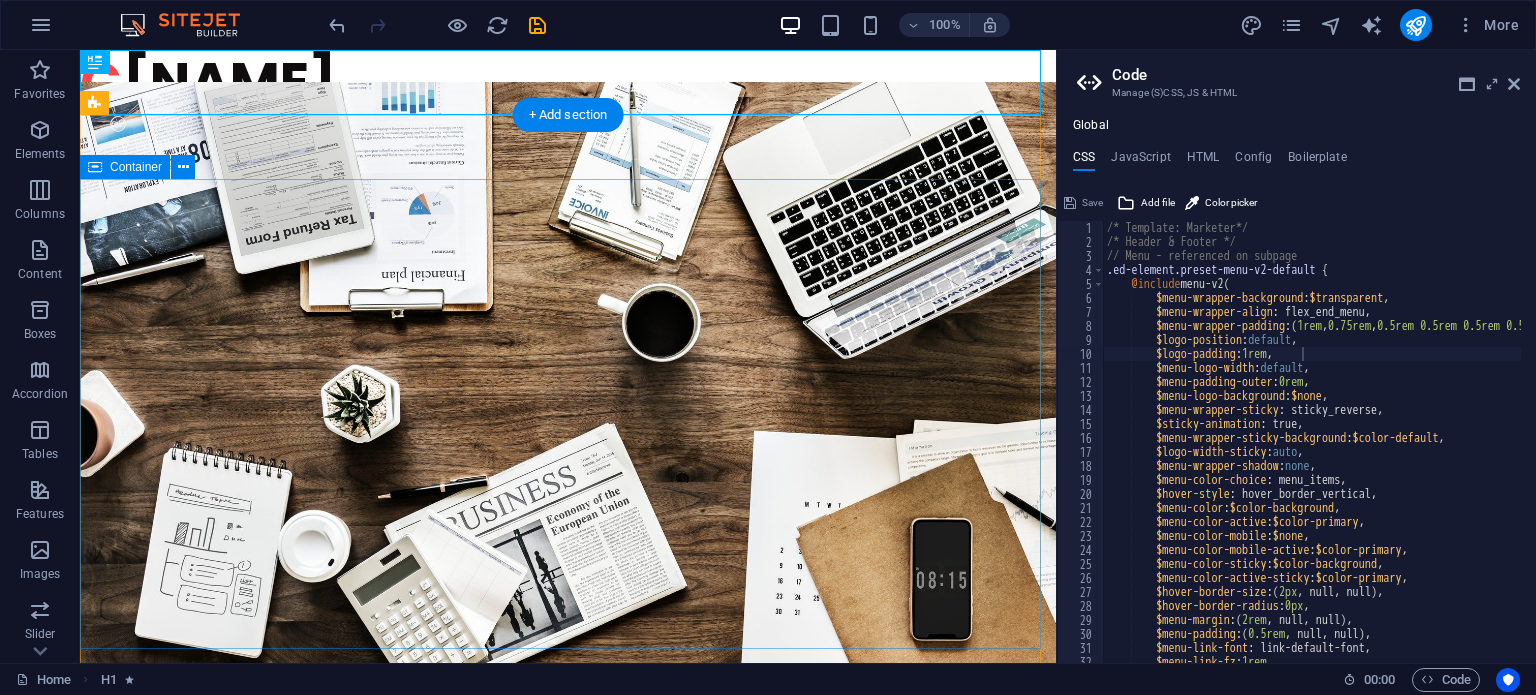 click on "Learn more" at bounding box center (568, 905) 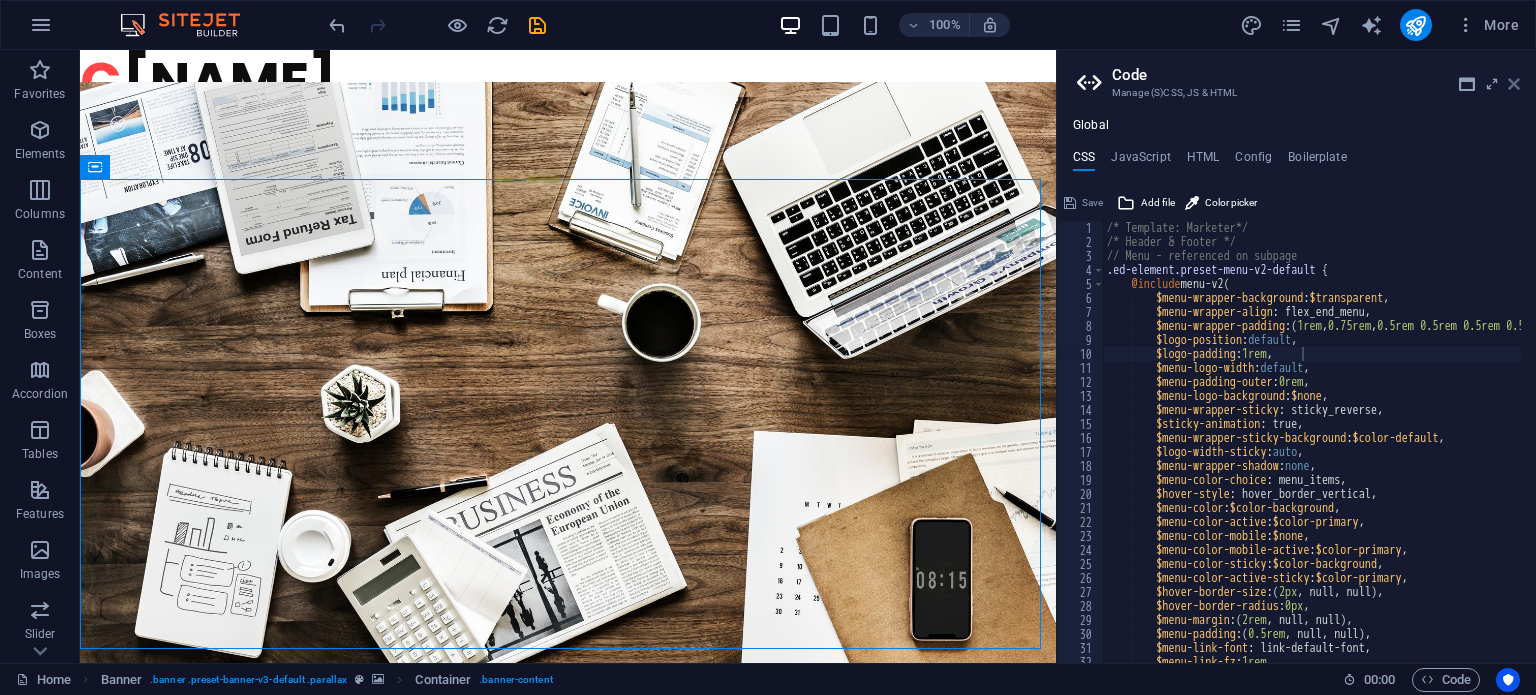click at bounding box center [1514, 84] 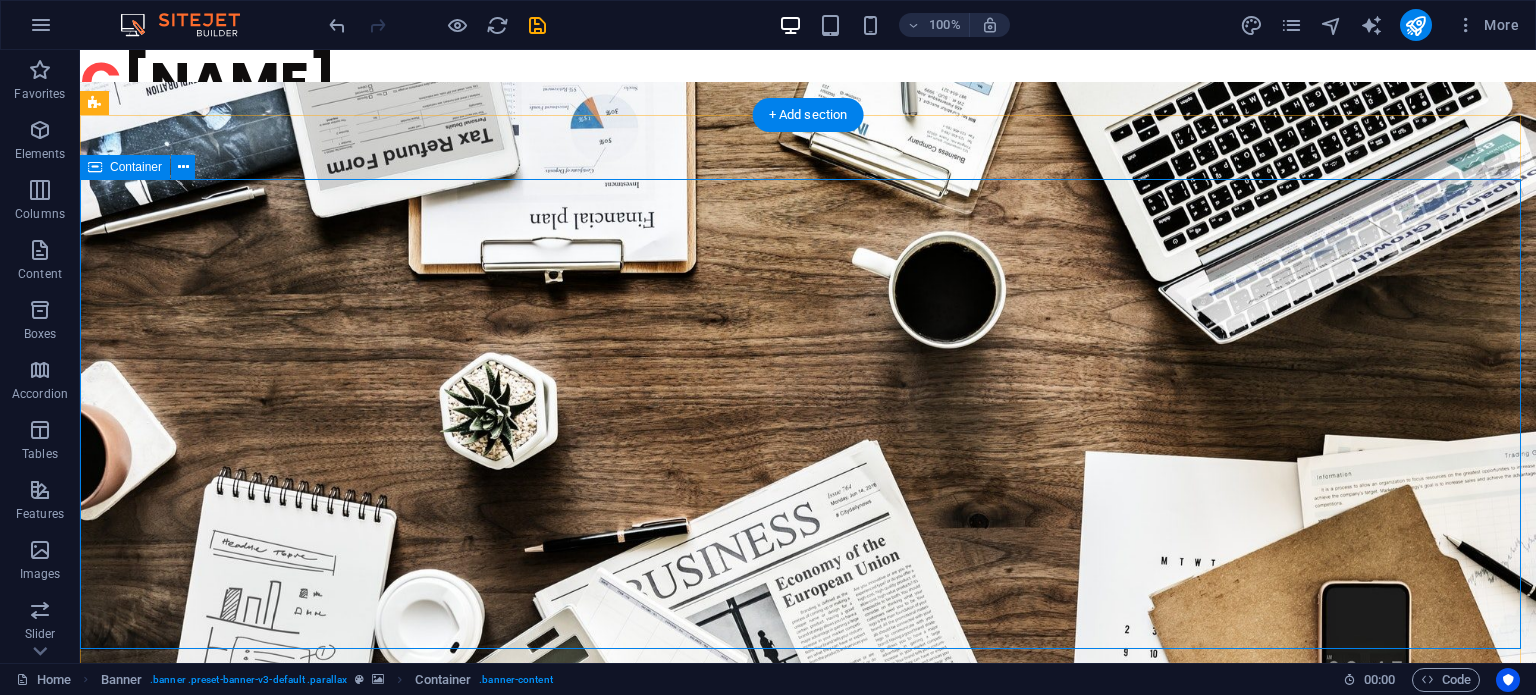 click on "Learn more" at bounding box center (808, 905) 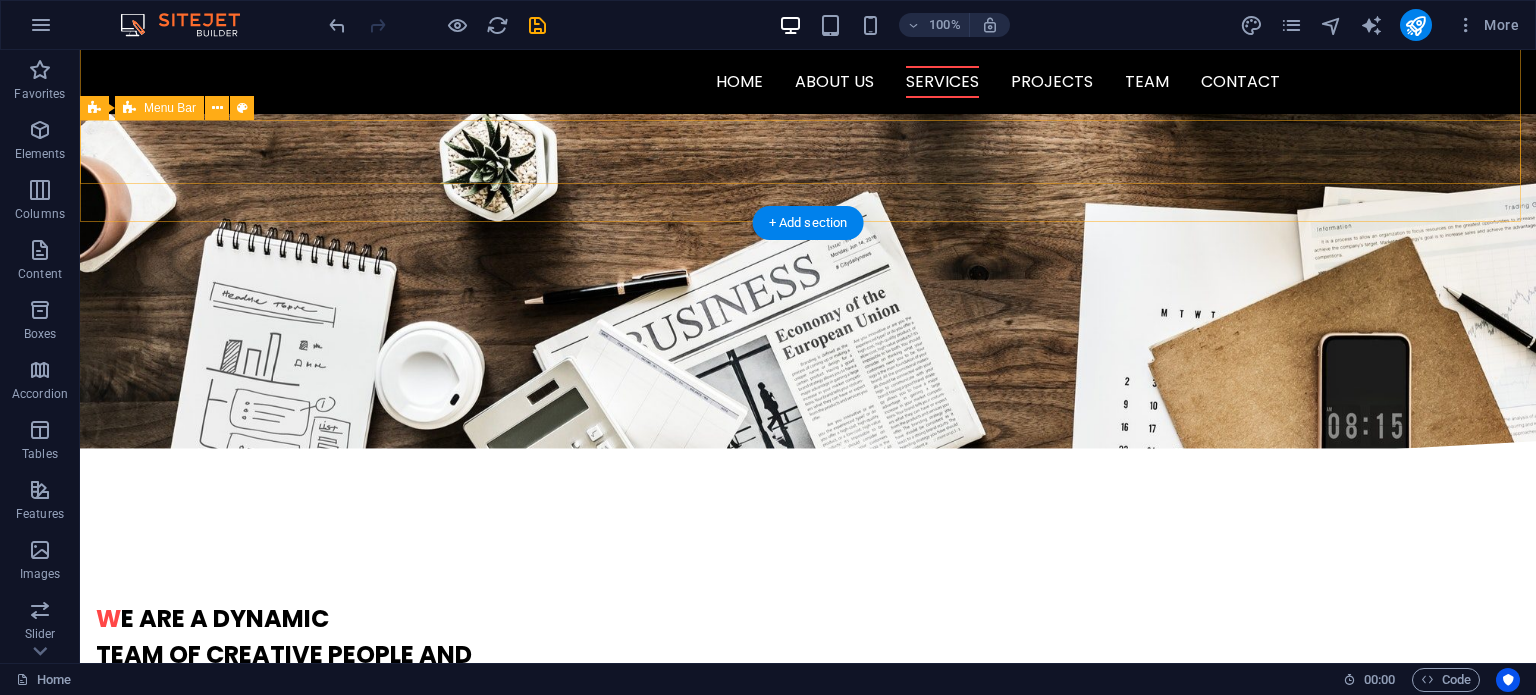 scroll, scrollTop: 0, scrollLeft: 0, axis: both 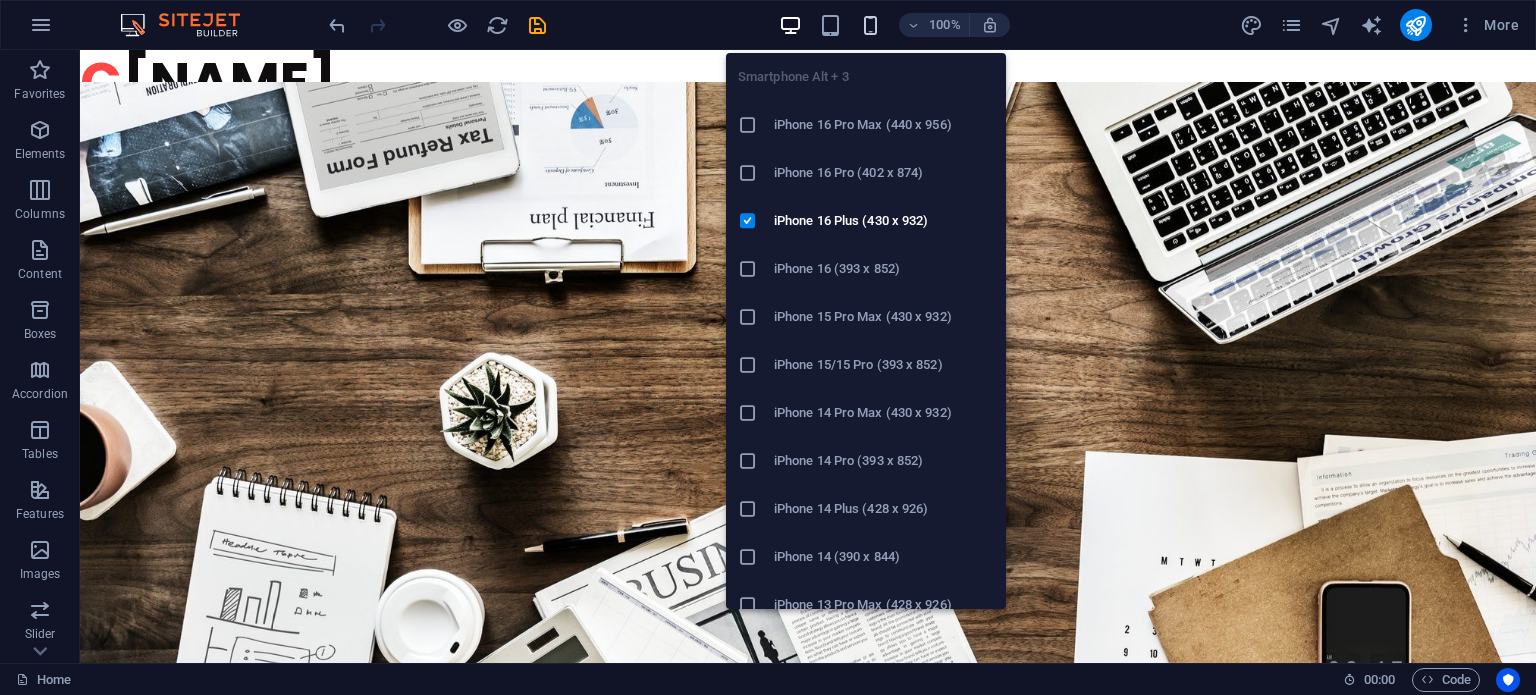 click at bounding box center (870, 25) 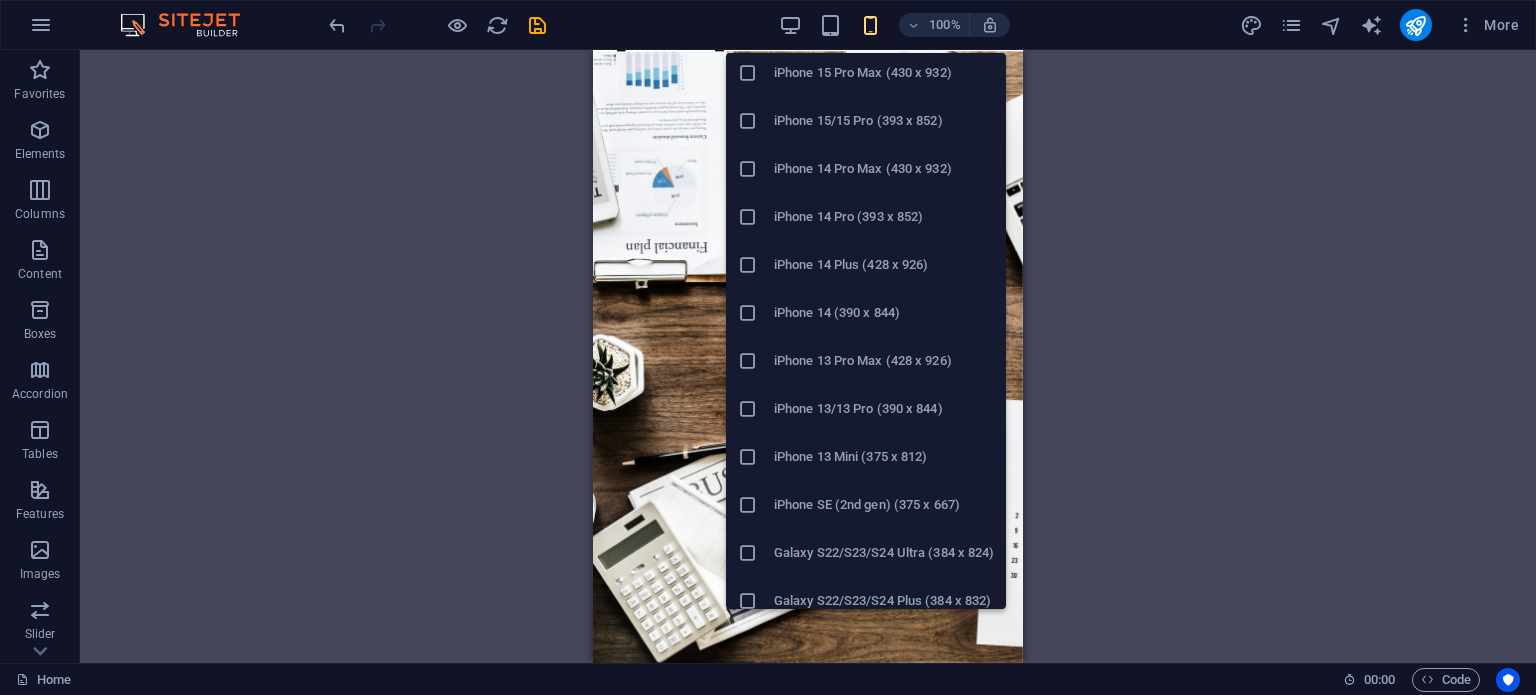 scroll, scrollTop: 260, scrollLeft: 0, axis: vertical 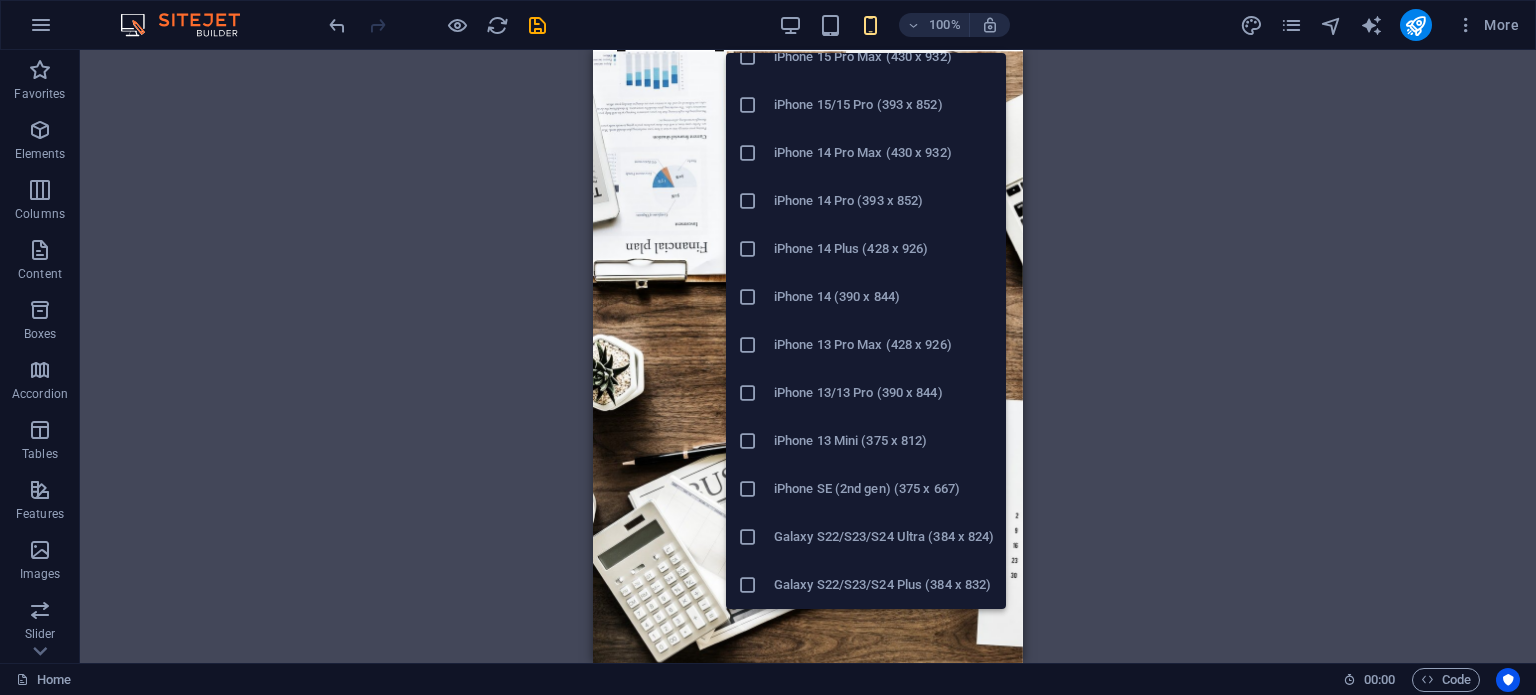 click on "iPhone 13/13 Pro (390 x 844)" at bounding box center [866, 393] 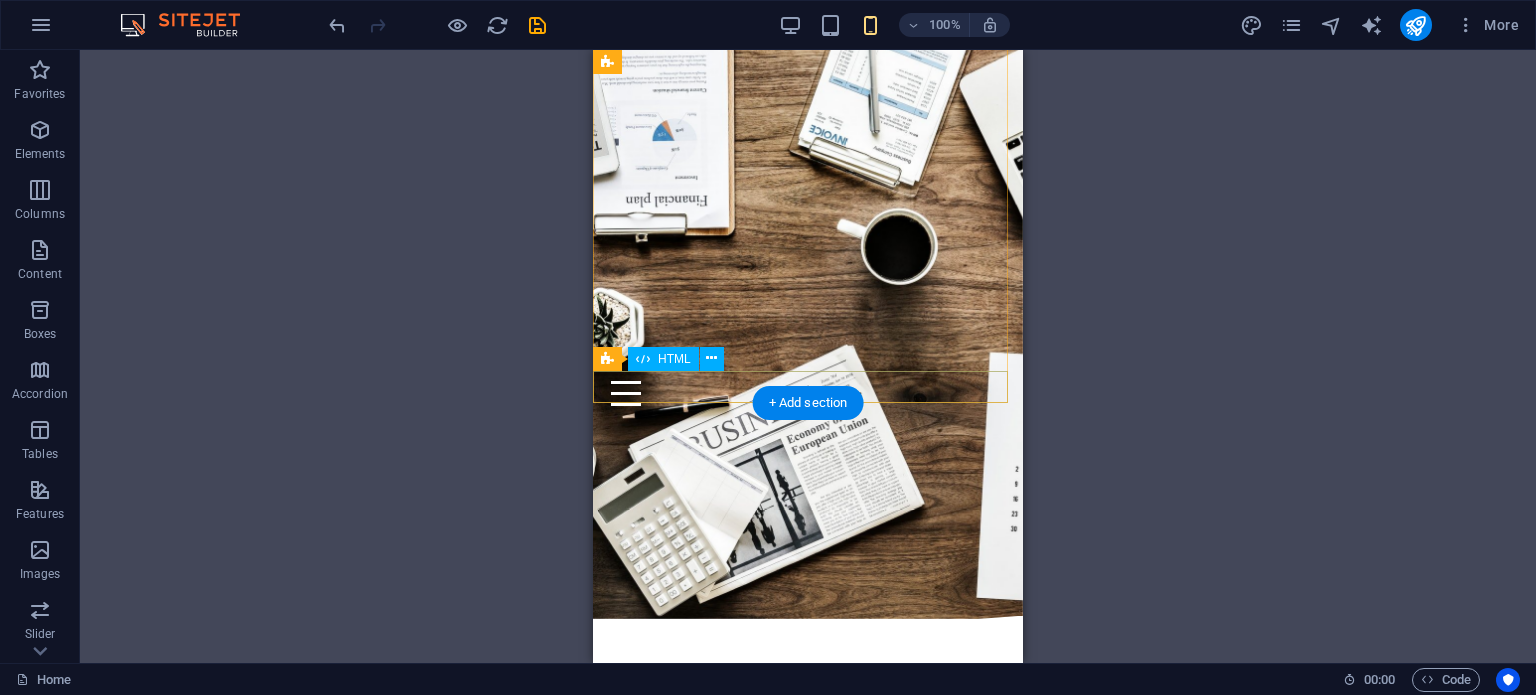 scroll, scrollTop: 0, scrollLeft: 0, axis: both 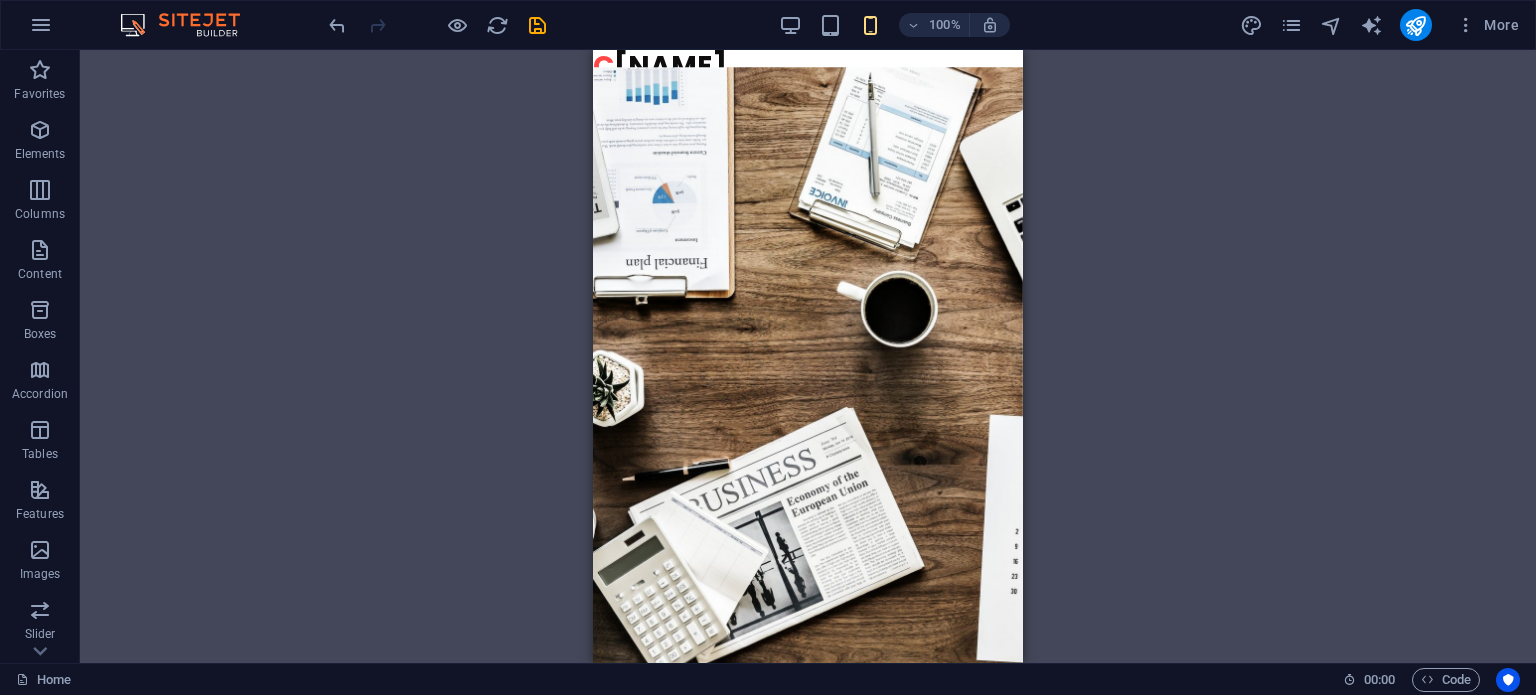 click on "H1   Banner   Container   Separator   HTML   Separator   H1   H1   Banner   Menu Bar   Menu   Spacer   Logo   2 columns   Container   Container   H3   Separator   Container   HTML   Container   Separator   Container   Container   H2   Separator   HTML   Separator   Boxes   Icon   Container   Text   Container   Separator   Container   HTML   Container   Separator   Container   H2   Separator   HTML   Separator   Cards   Container   Image   Container   H3   Text   Separator   Container   HTML   Container   Separator   Container   Separator   HTML   Separator   2 columns   Container   Contact Form   Input   Container   Container   Contact Form   Container   Contact Form" at bounding box center (808, 356) 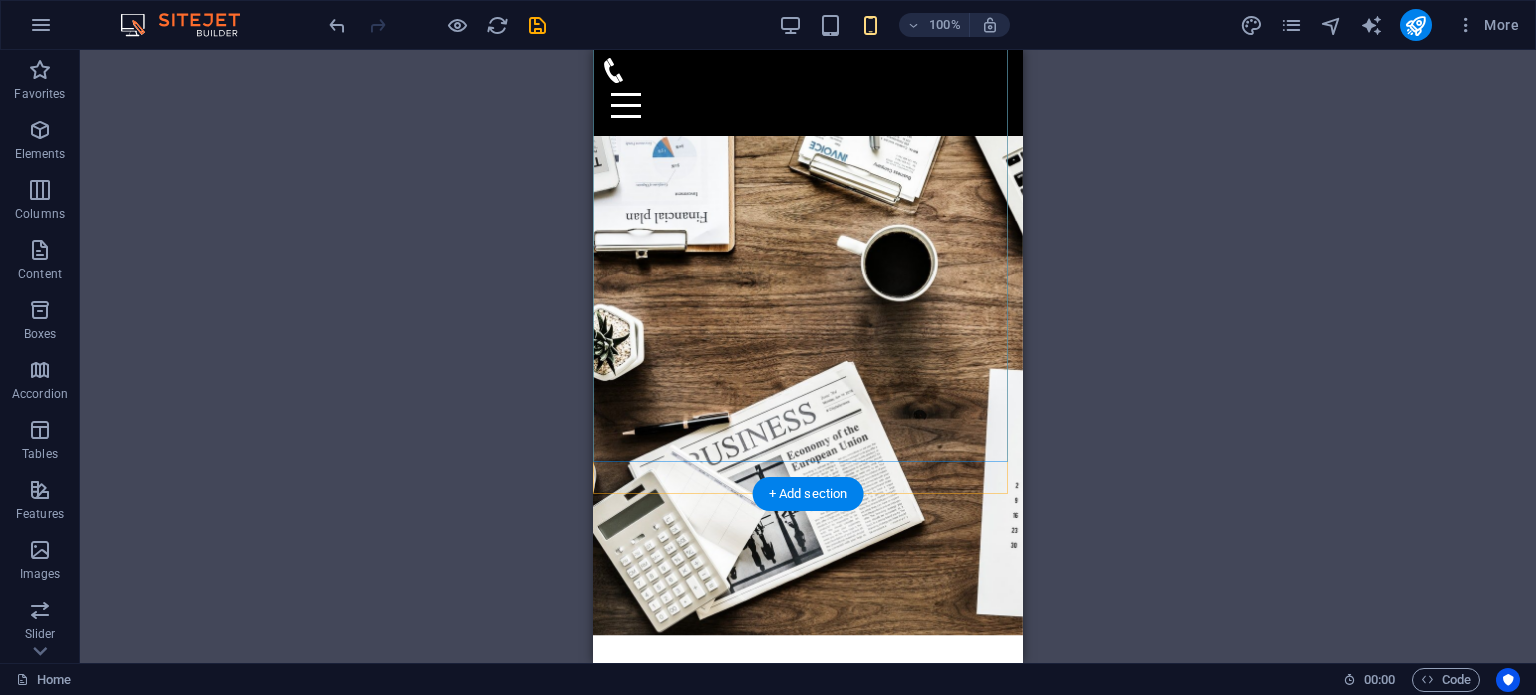 scroll, scrollTop: 0, scrollLeft: 0, axis: both 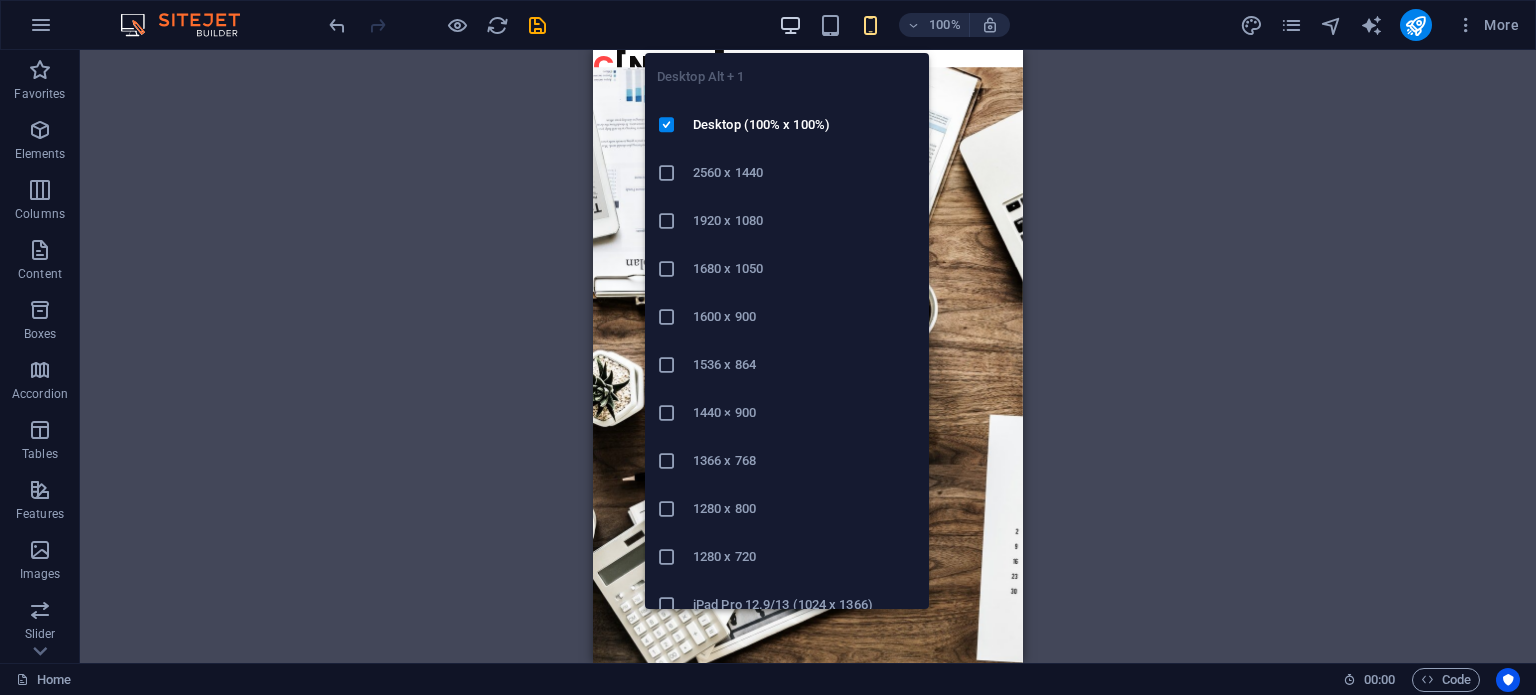 click at bounding box center [790, 25] 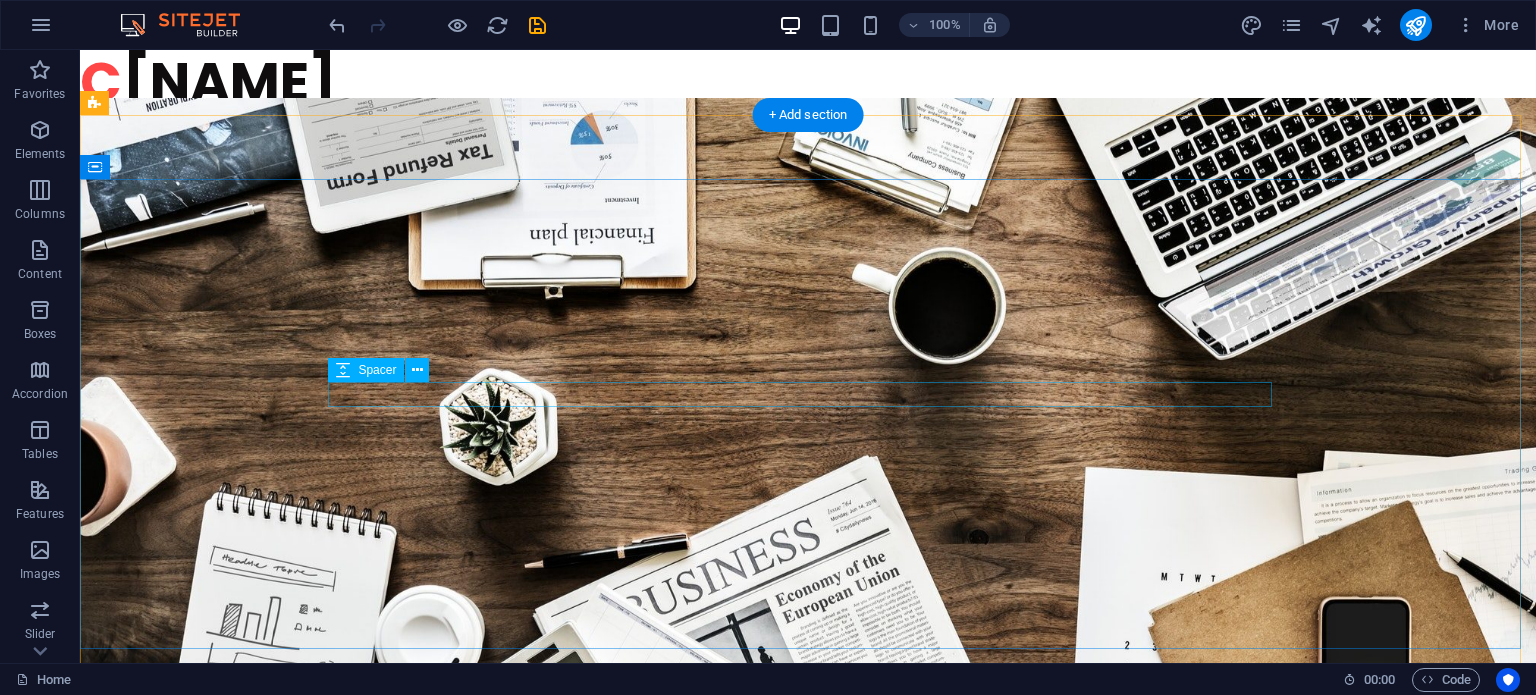 click at bounding box center [808, 885] 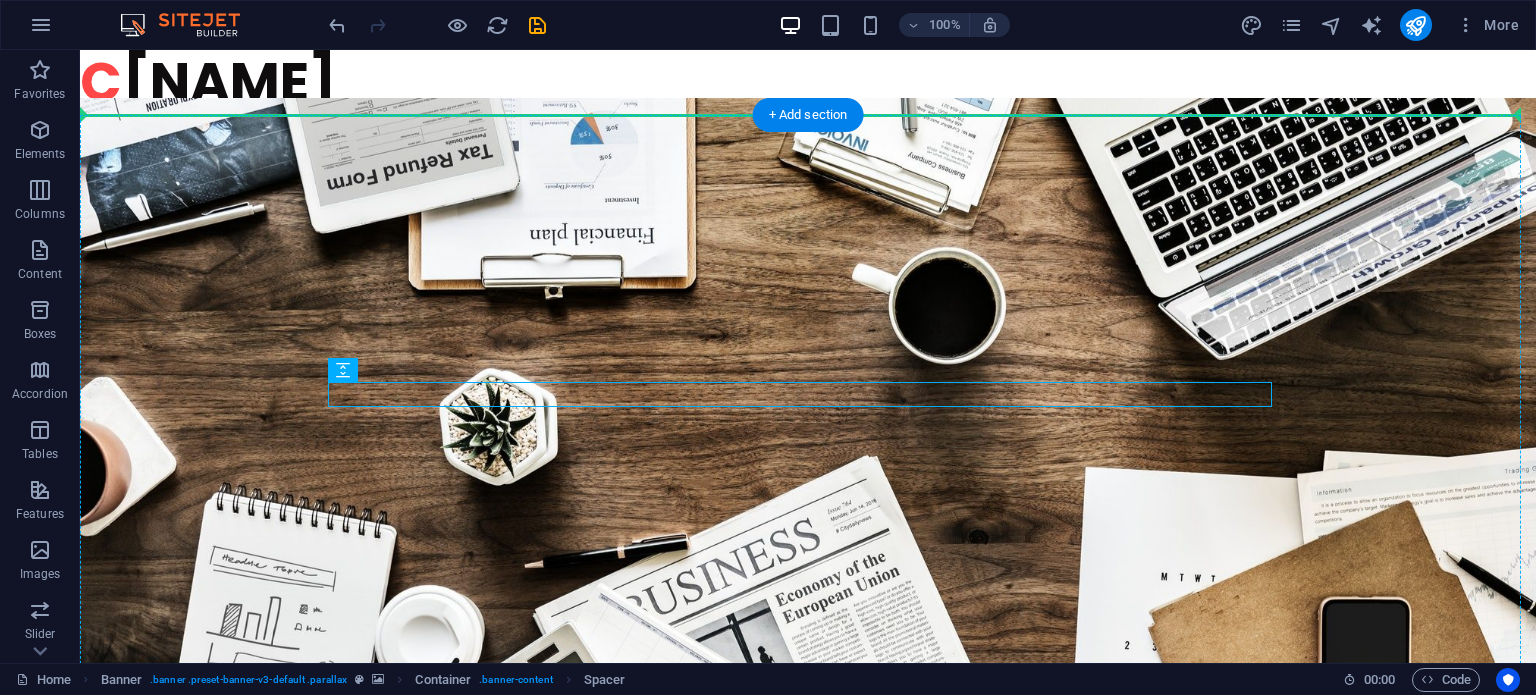 drag, startPoint x: 509, startPoint y: 389, endPoint x: 519, endPoint y: 347, distance: 43.174065 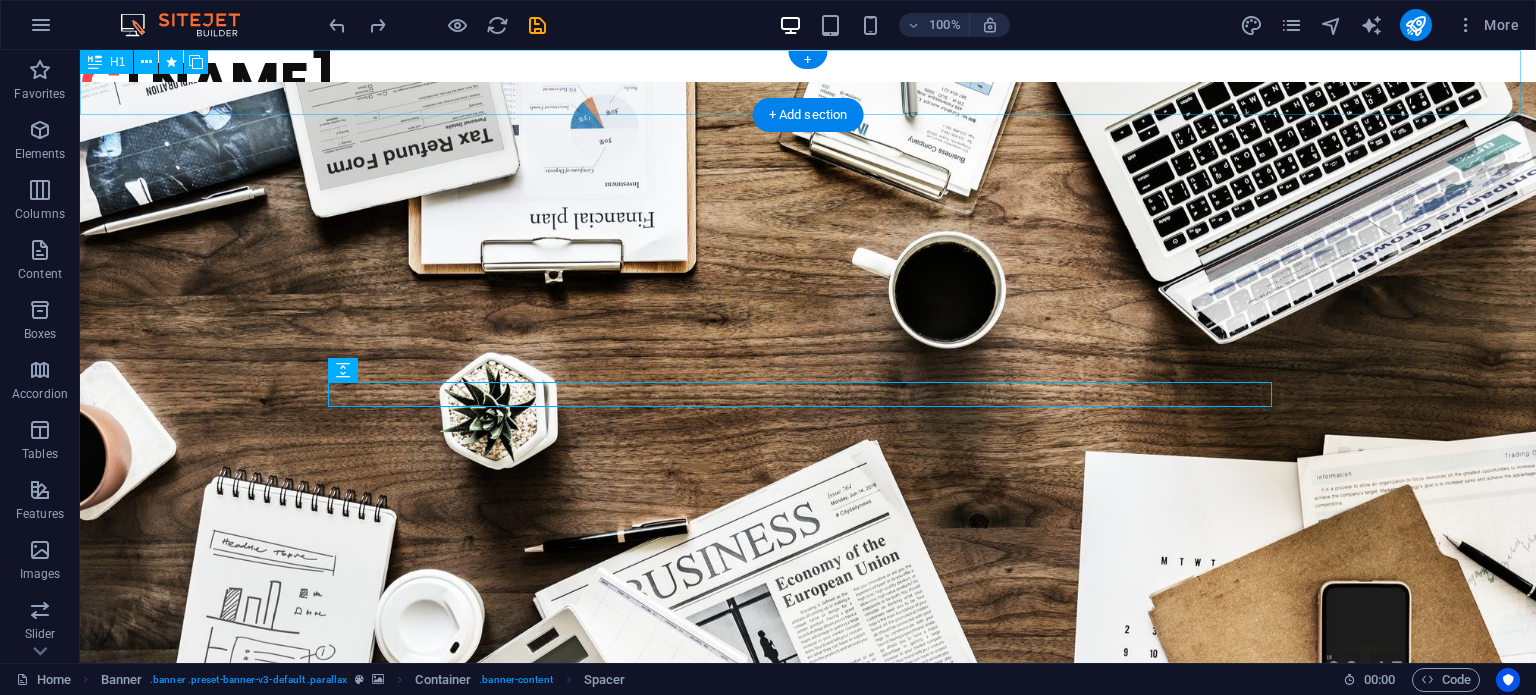 click on "C [NAME]" at bounding box center (808, 82) 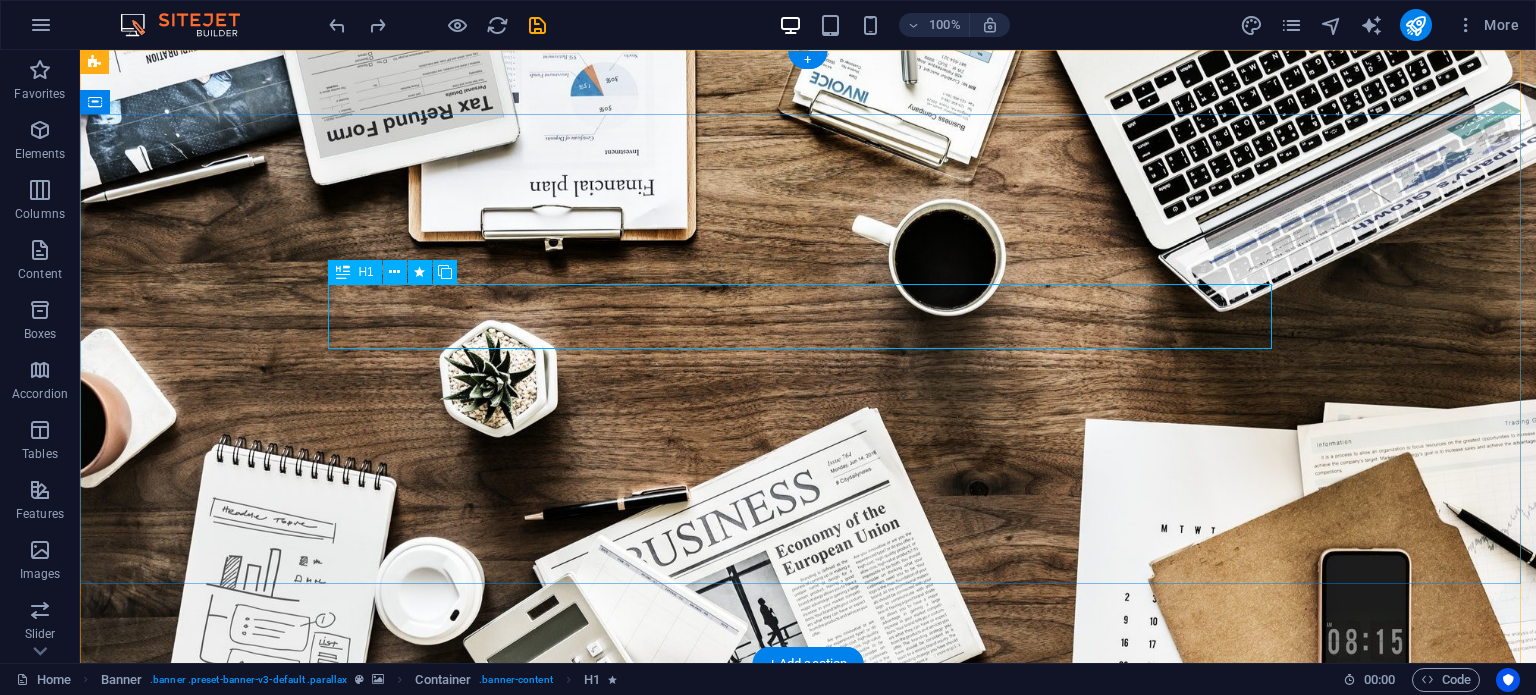 click on "C [NAME]" at bounding box center [808, 840] 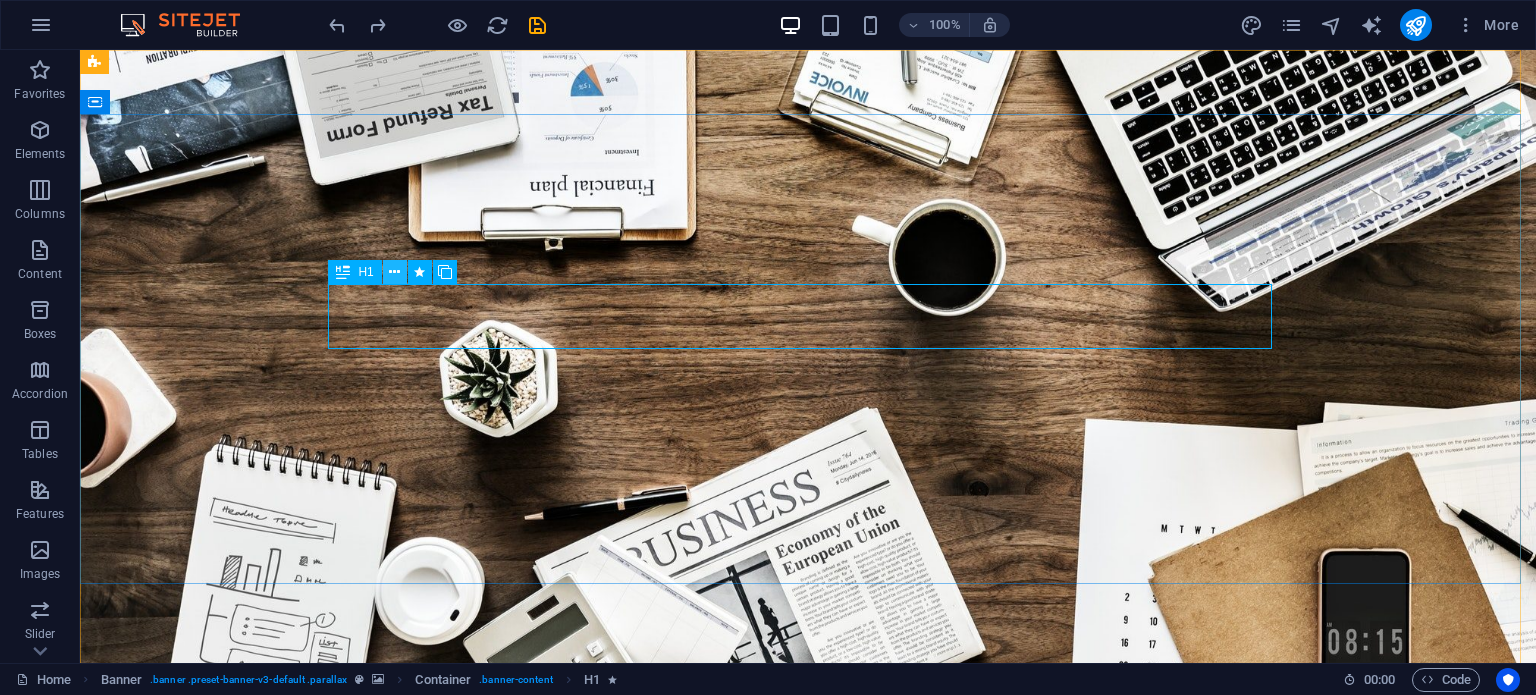 click at bounding box center (394, 272) 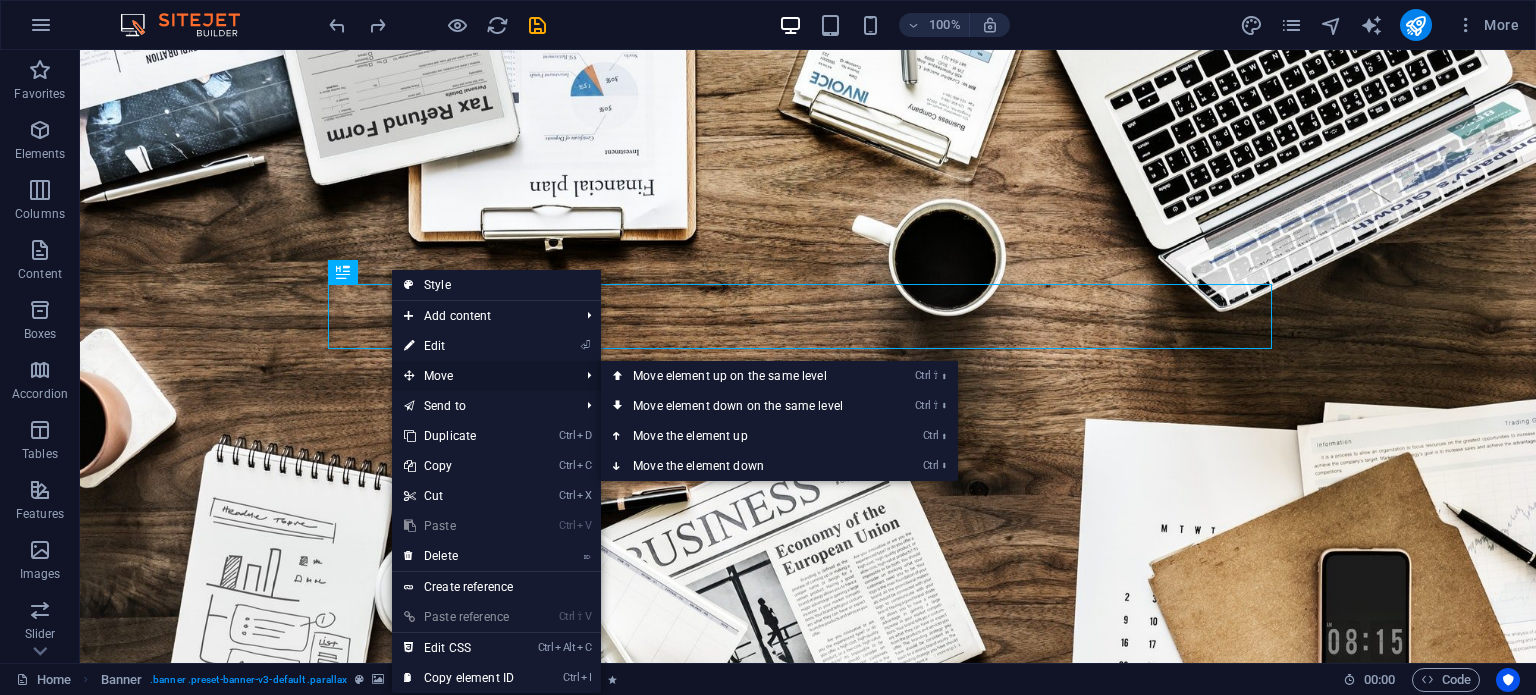 click on "Move" at bounding box center (481, 376) 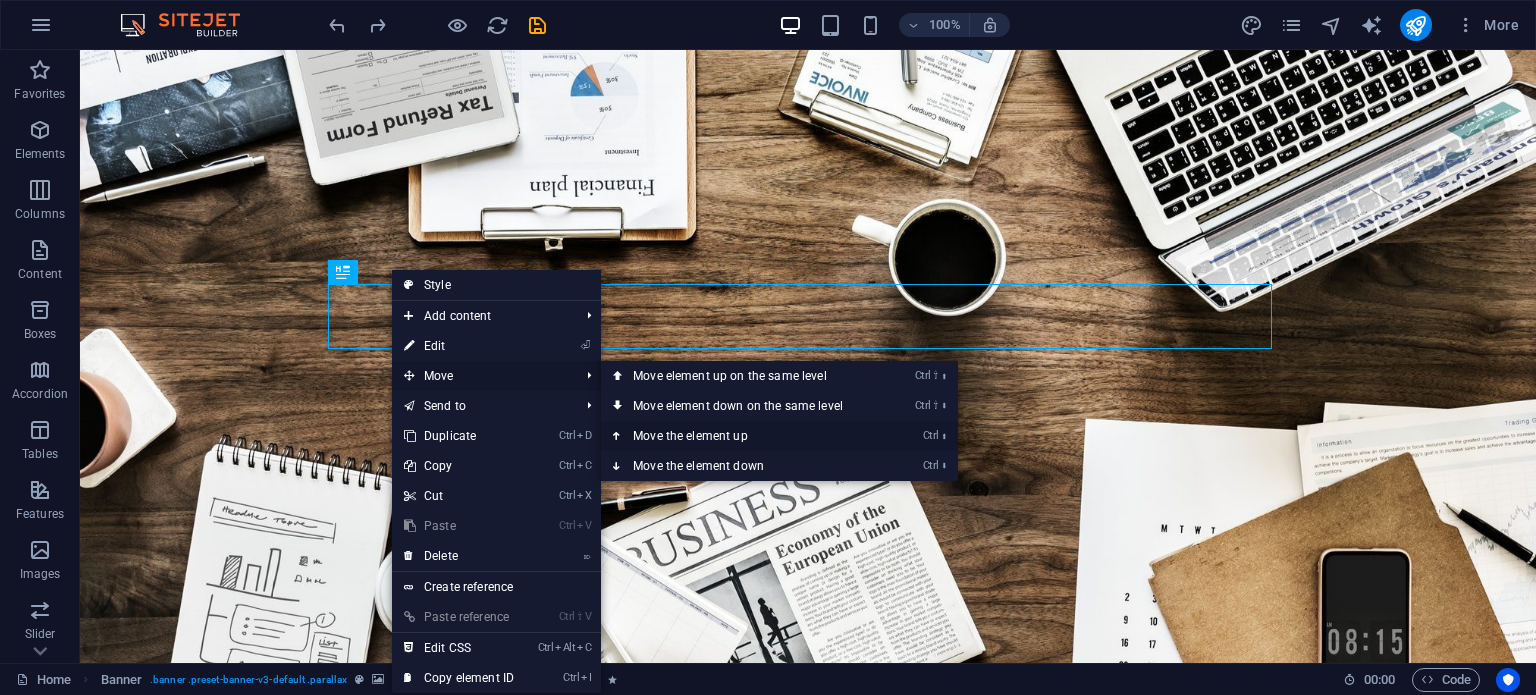 click on "Ctrl ⬆  Move the element up" at bounding box center [742, 436] 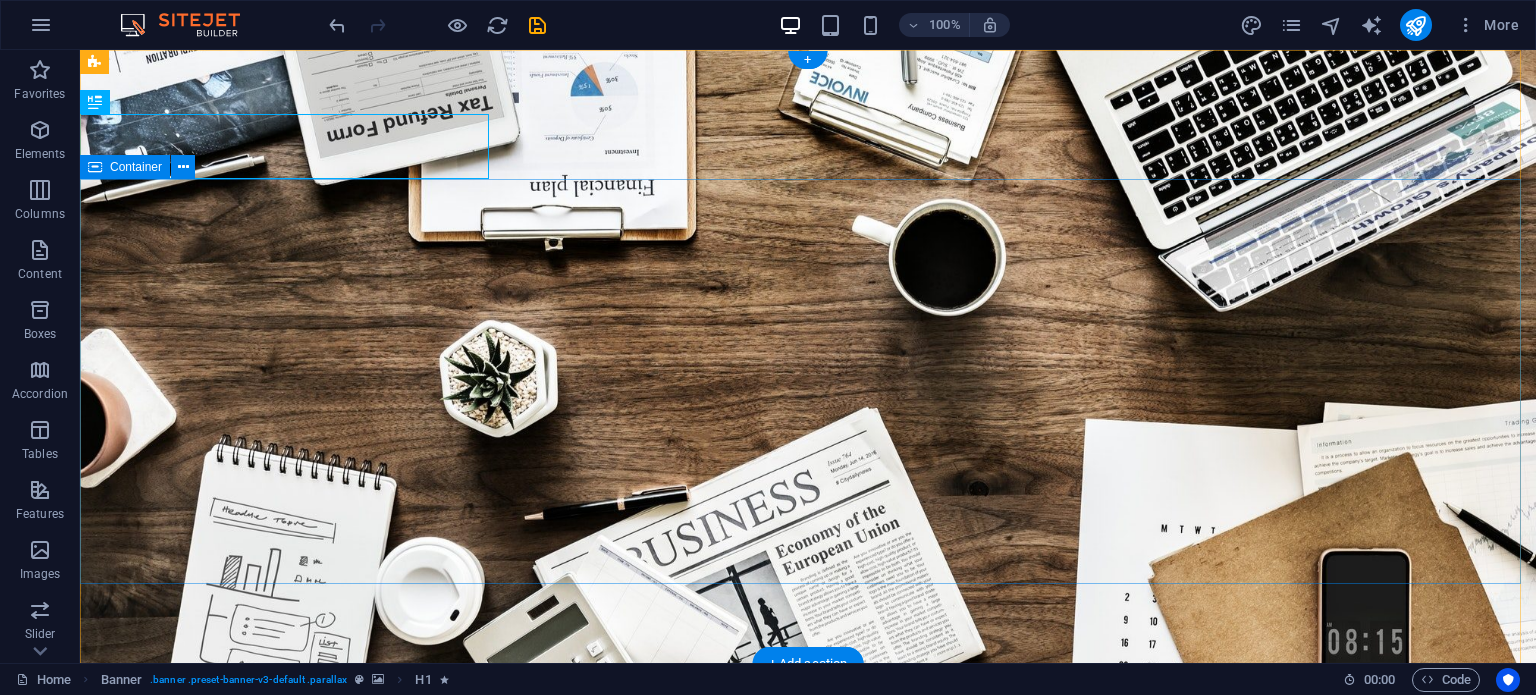 click on "Learn more" at bounding box center (808, 905) 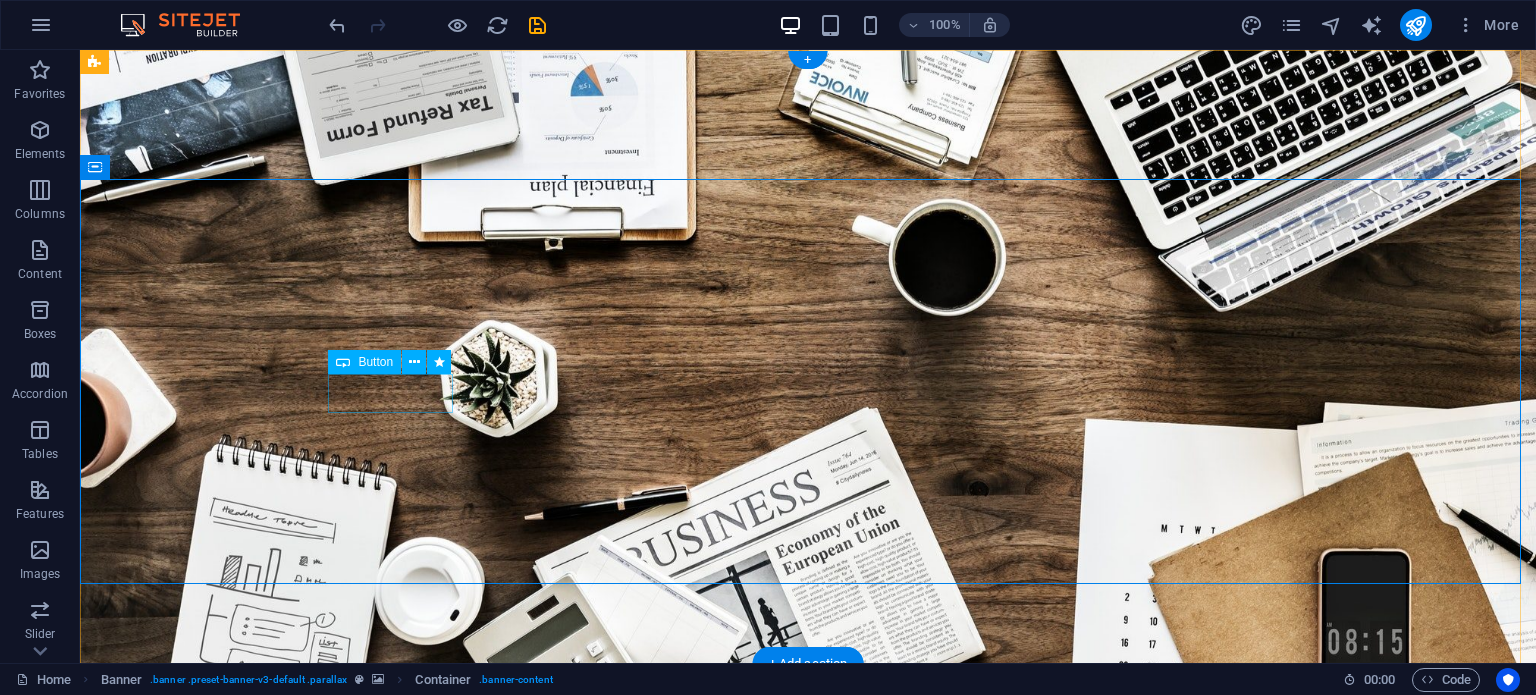 click on "Learn more" at bounding box center [808, 917] 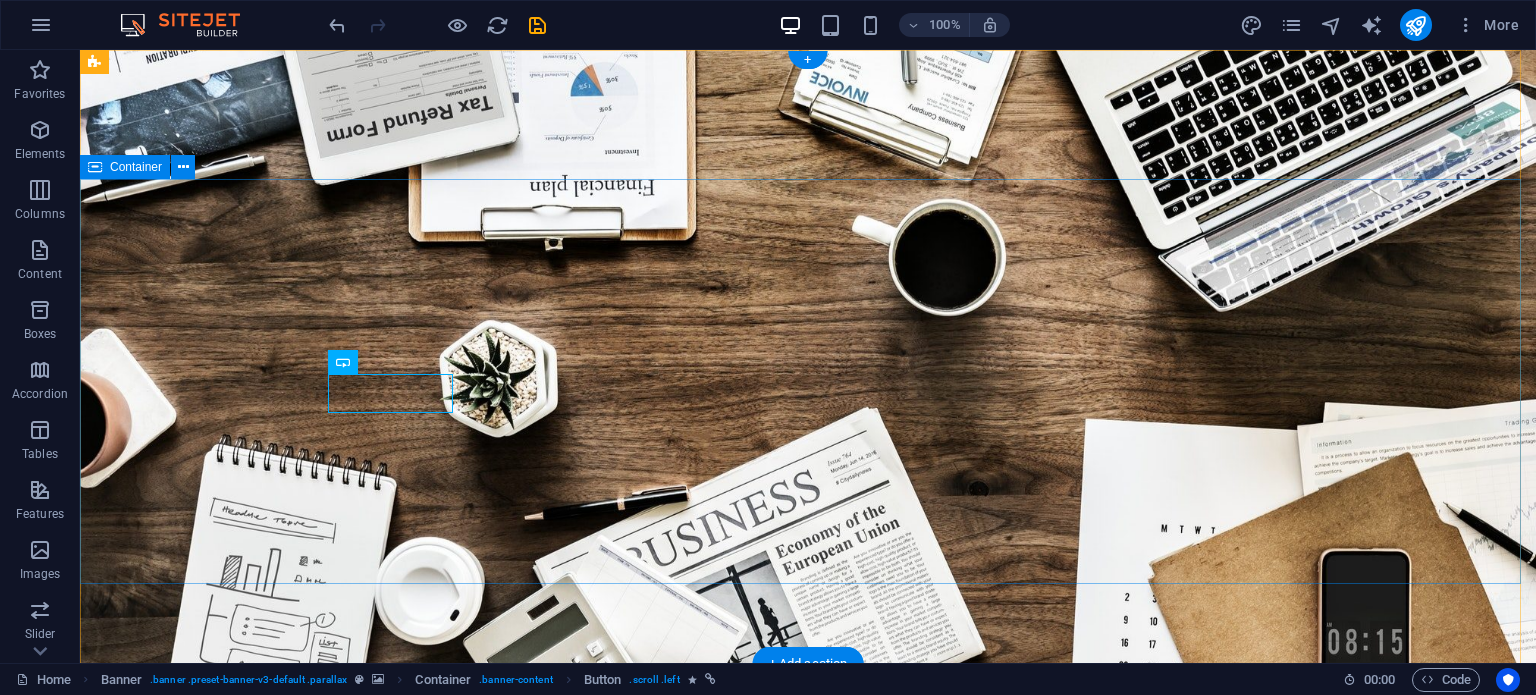 click on "Learn more" at bounding box center (808, 905) 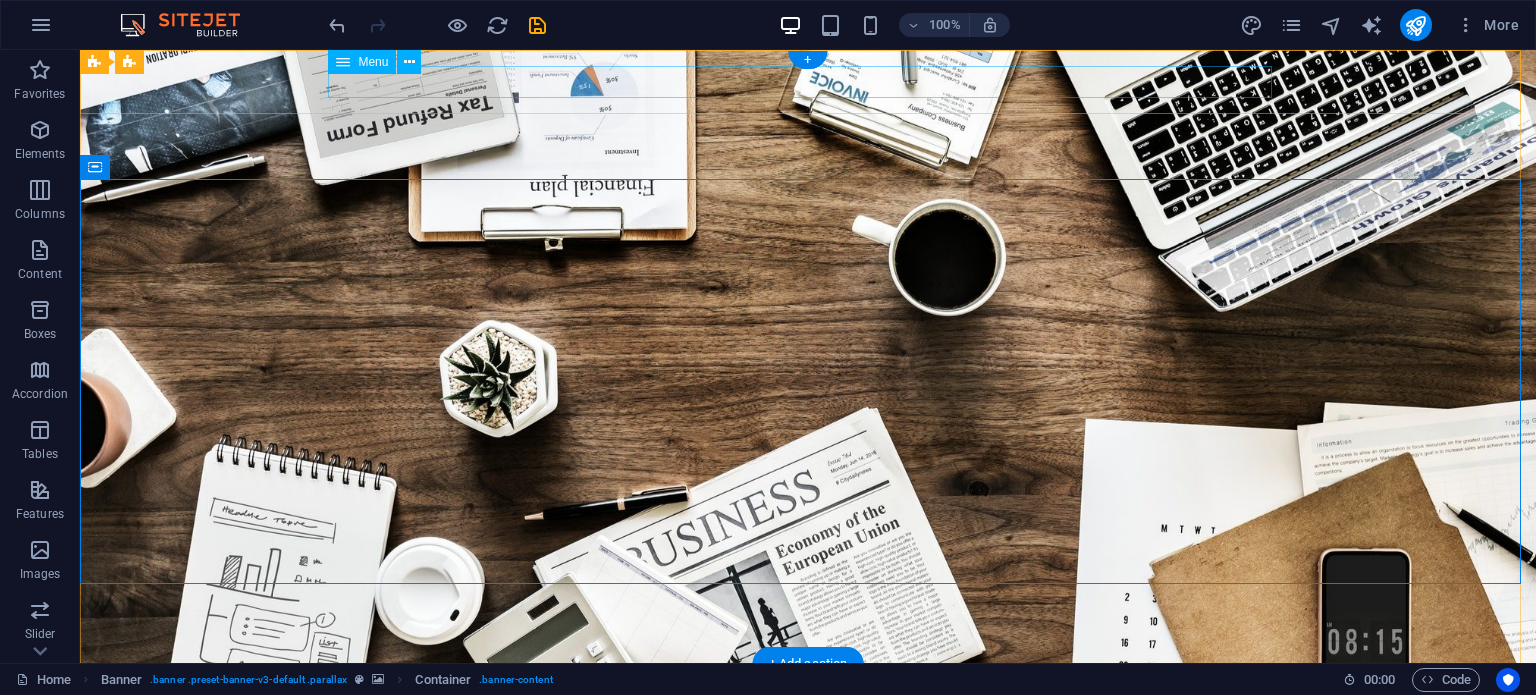 click on "Home About us Services Projects Team Contact" at bounding box center (808, 696) 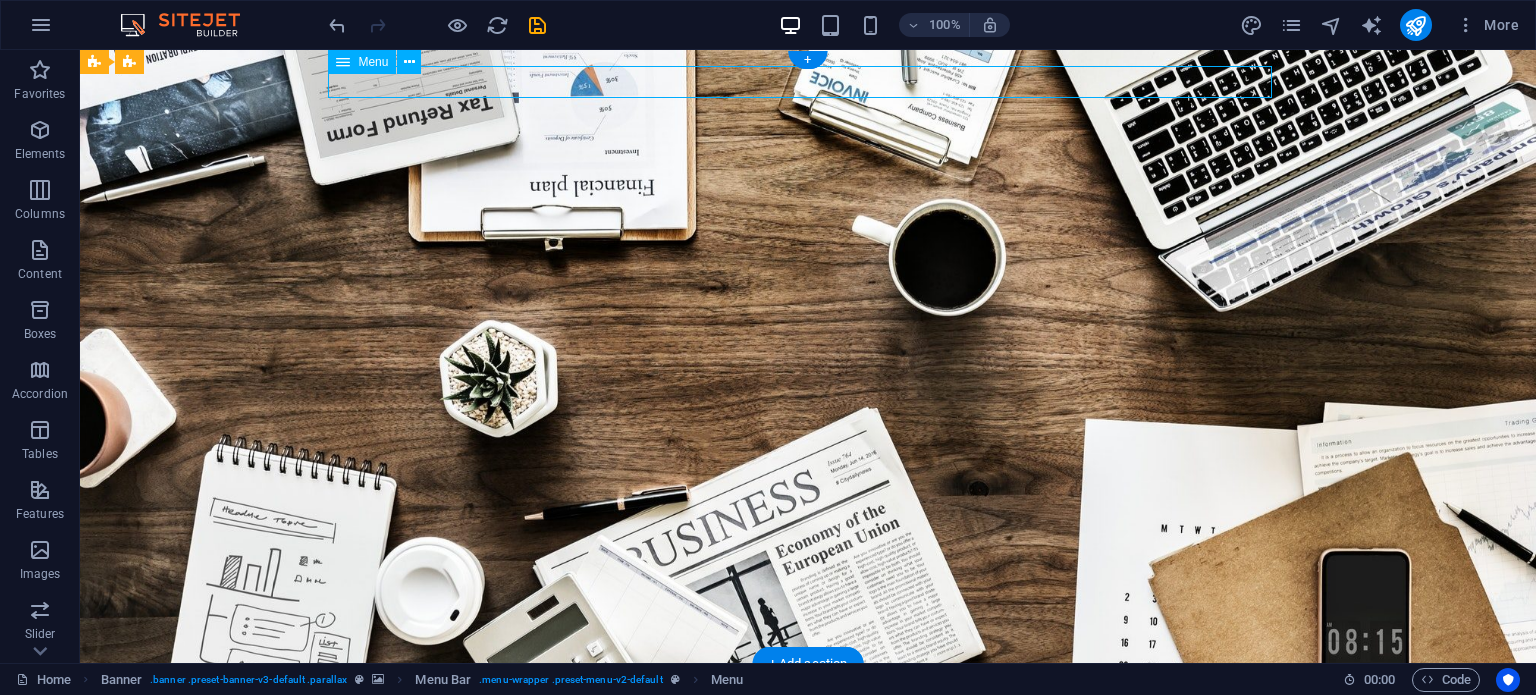 click on "Home About us Services Projects Team Contact" at bounding box center [808, 696] 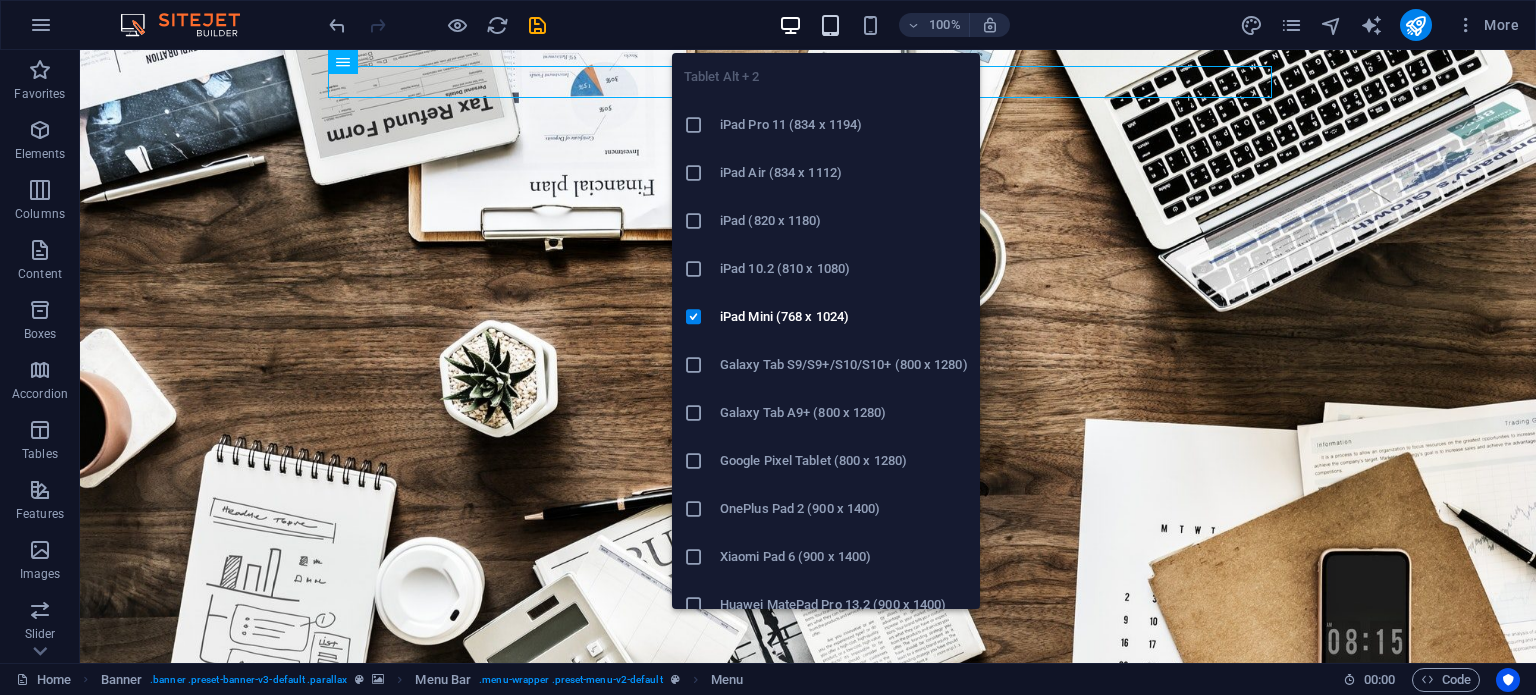click at bounding box center [830, 25] 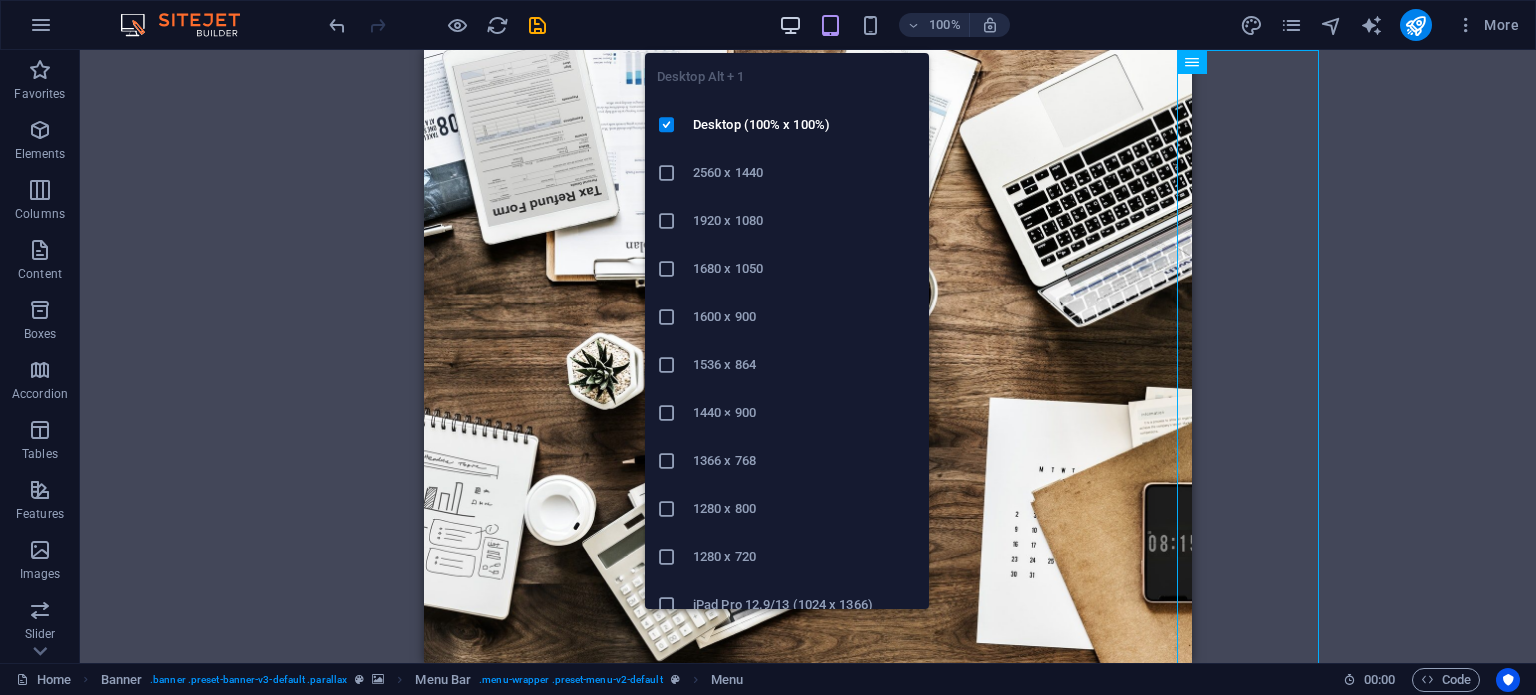 click at bounding box center [790, 25] 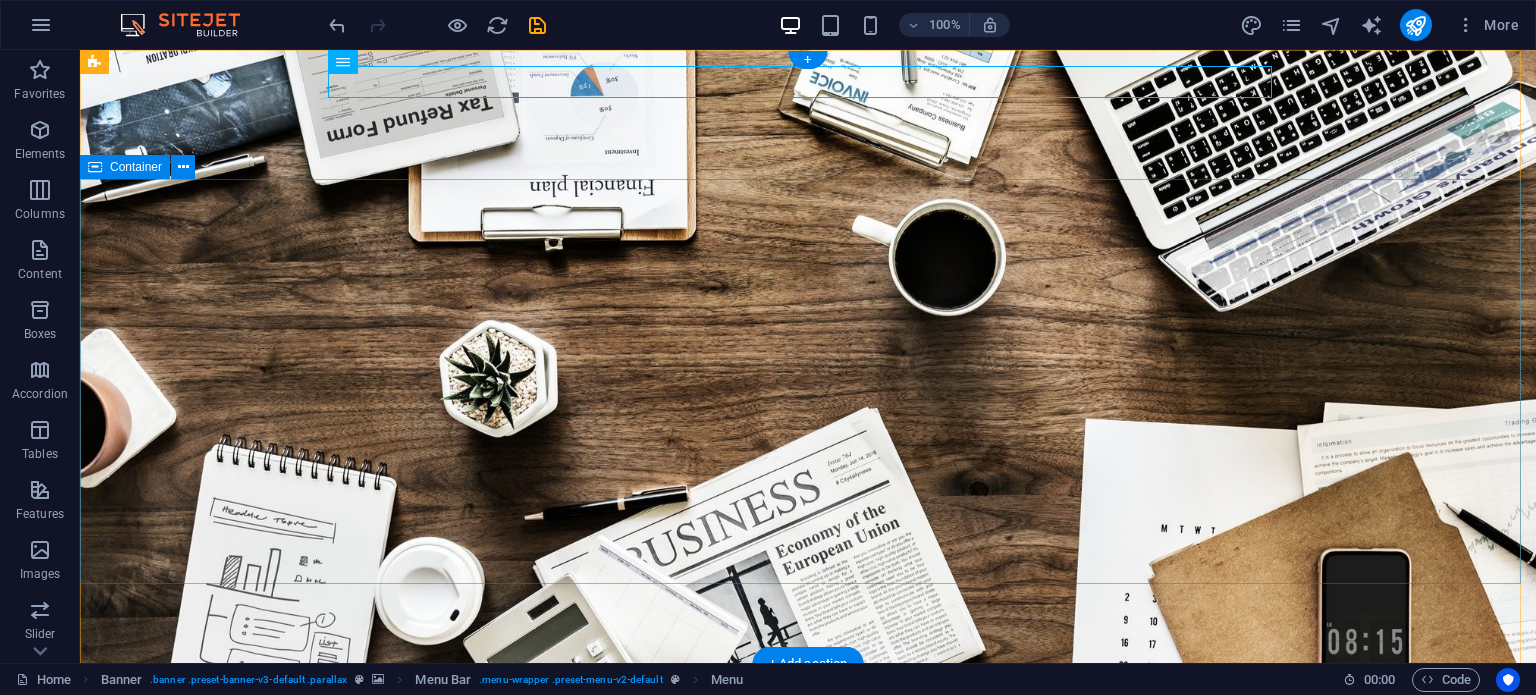 click on "Learn more" at bounding box center [808, 905] 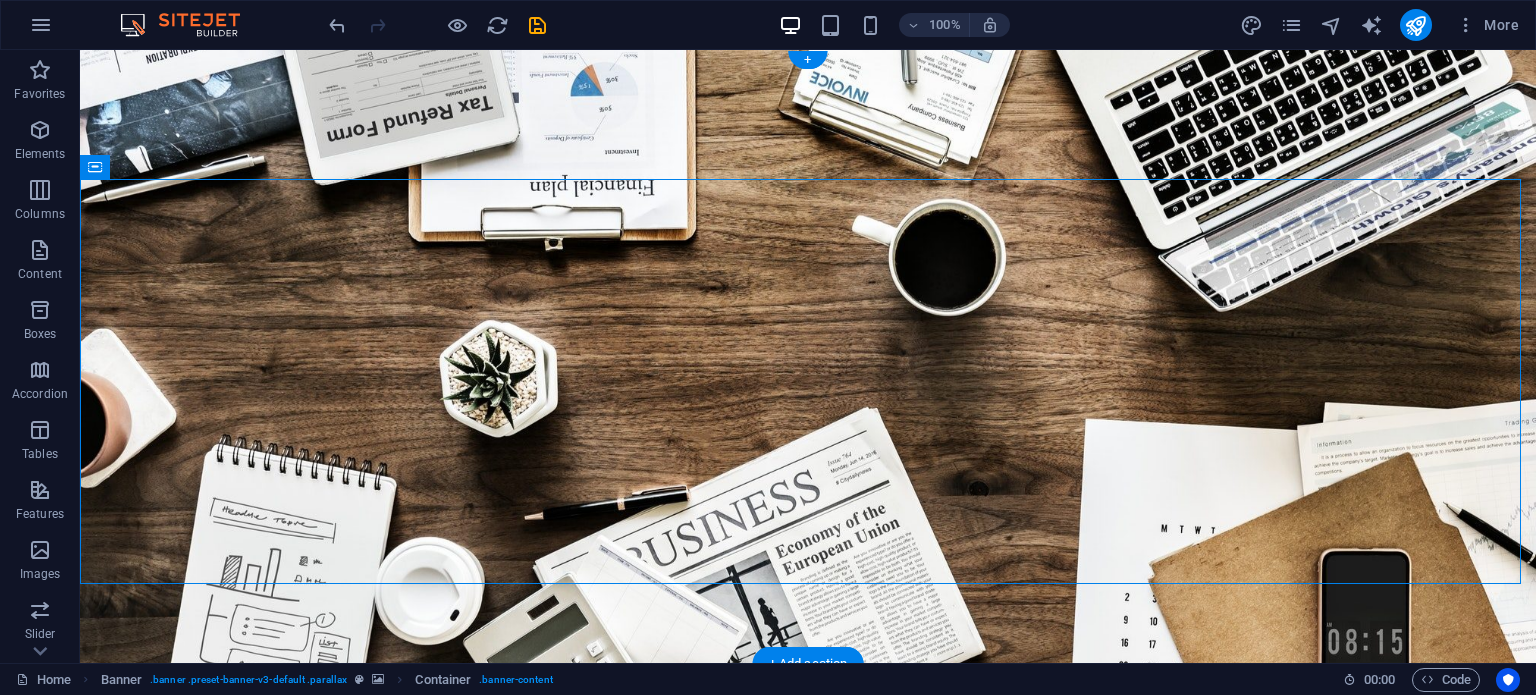 click at bounding box center (808, 357) 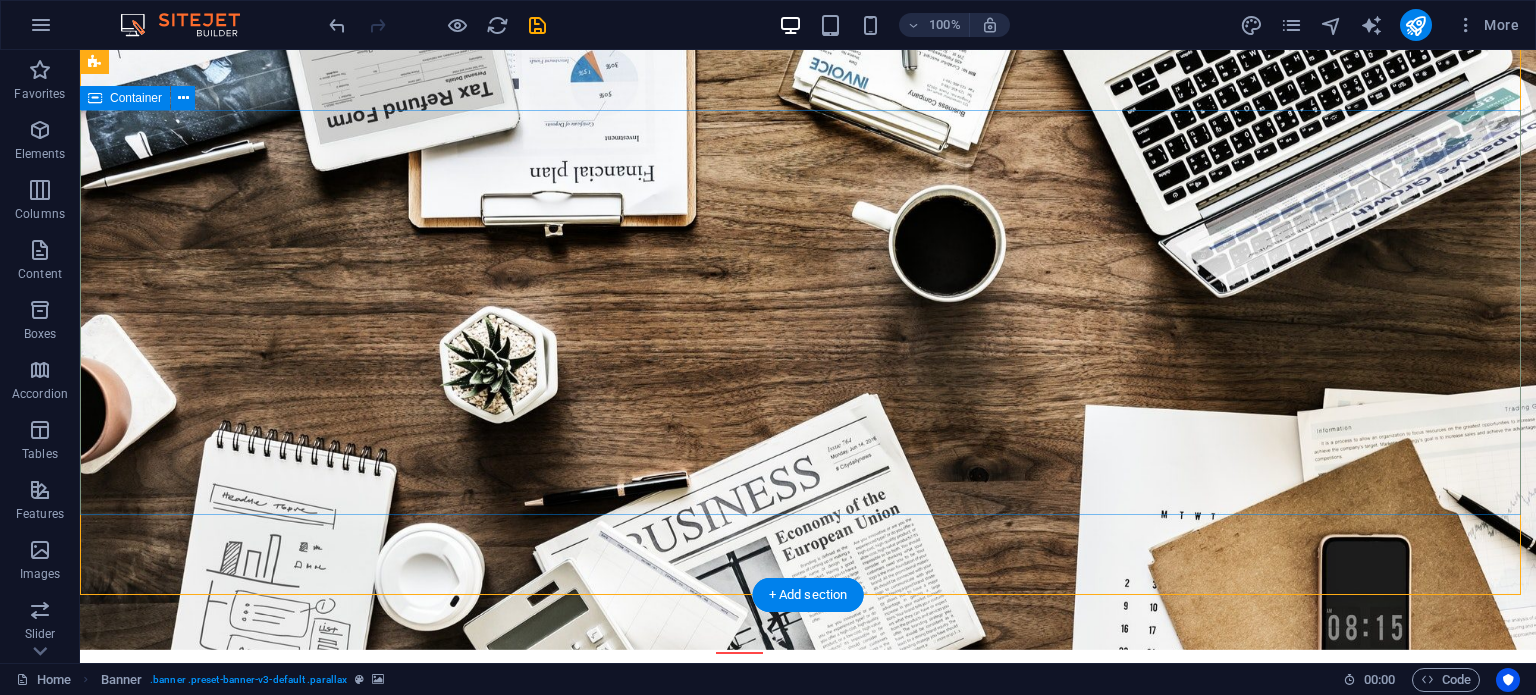 scroll, scrollTop: 0, scrollLeft: 0, axis: both 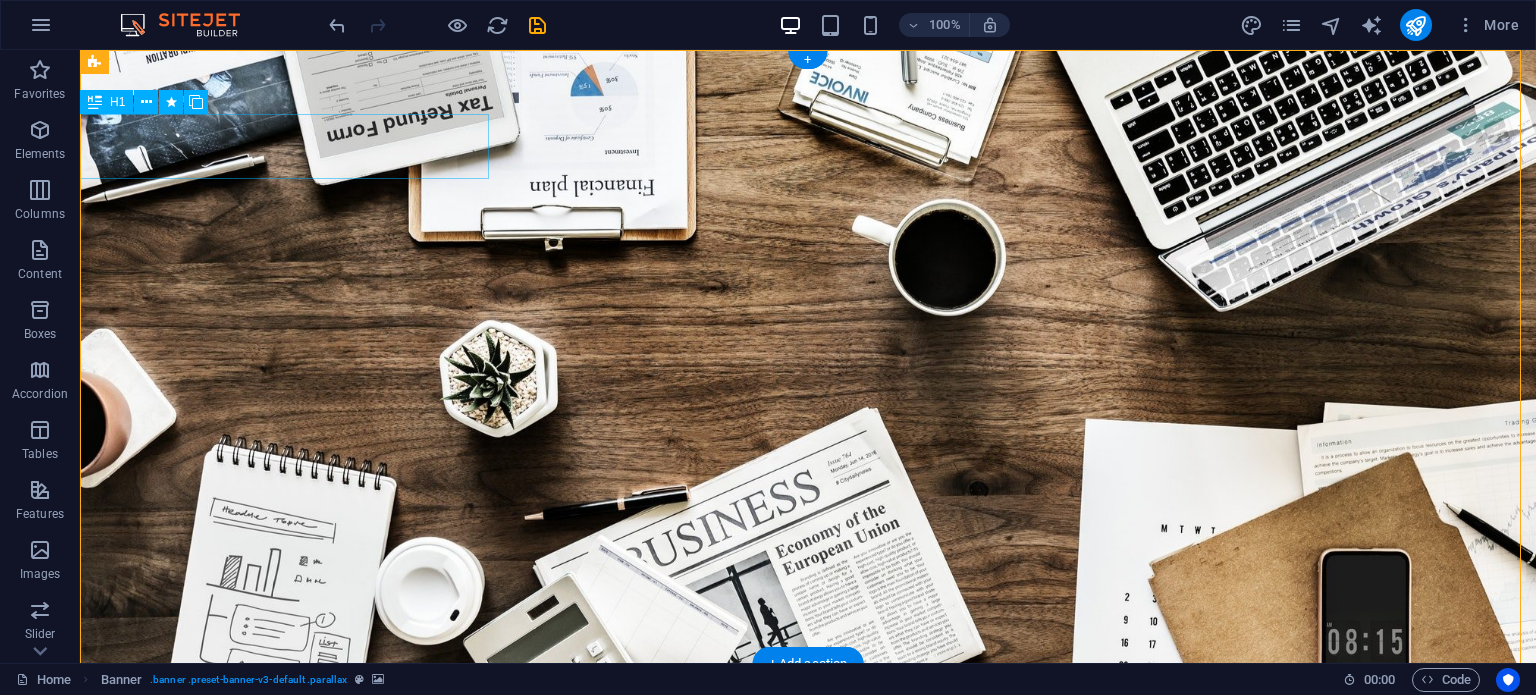 click on "C [NAME]" at bounding box center [808, 760] 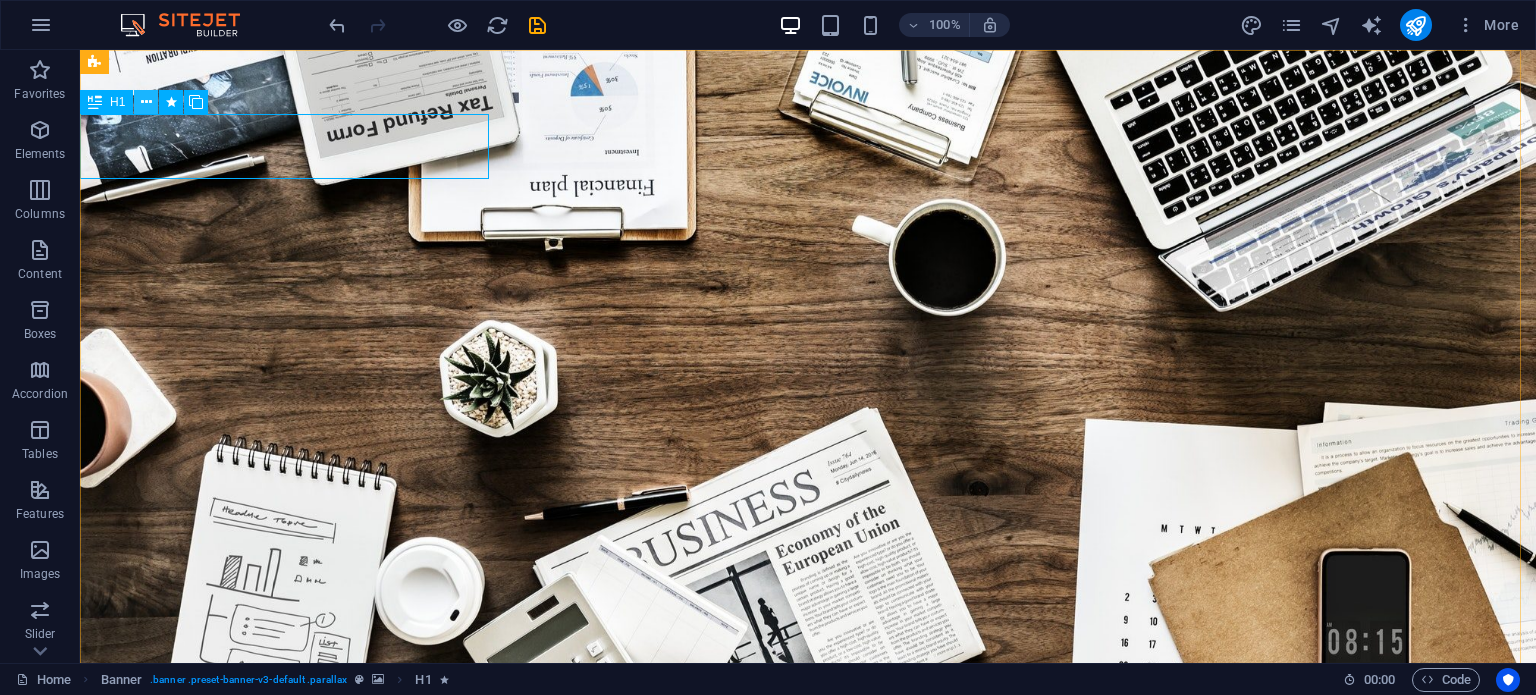 click at bounding box center (146, 102) 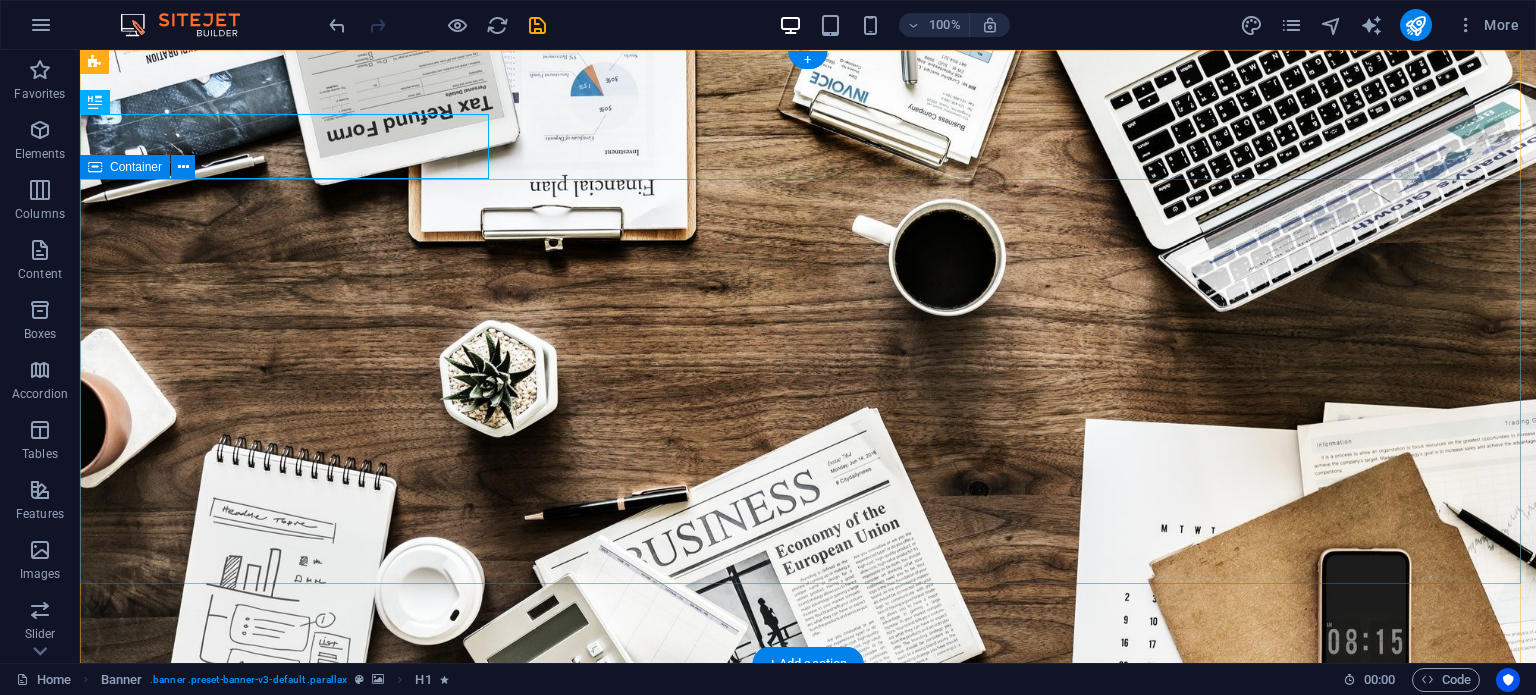 click on "Learn more" at bounding box center [808, 905] 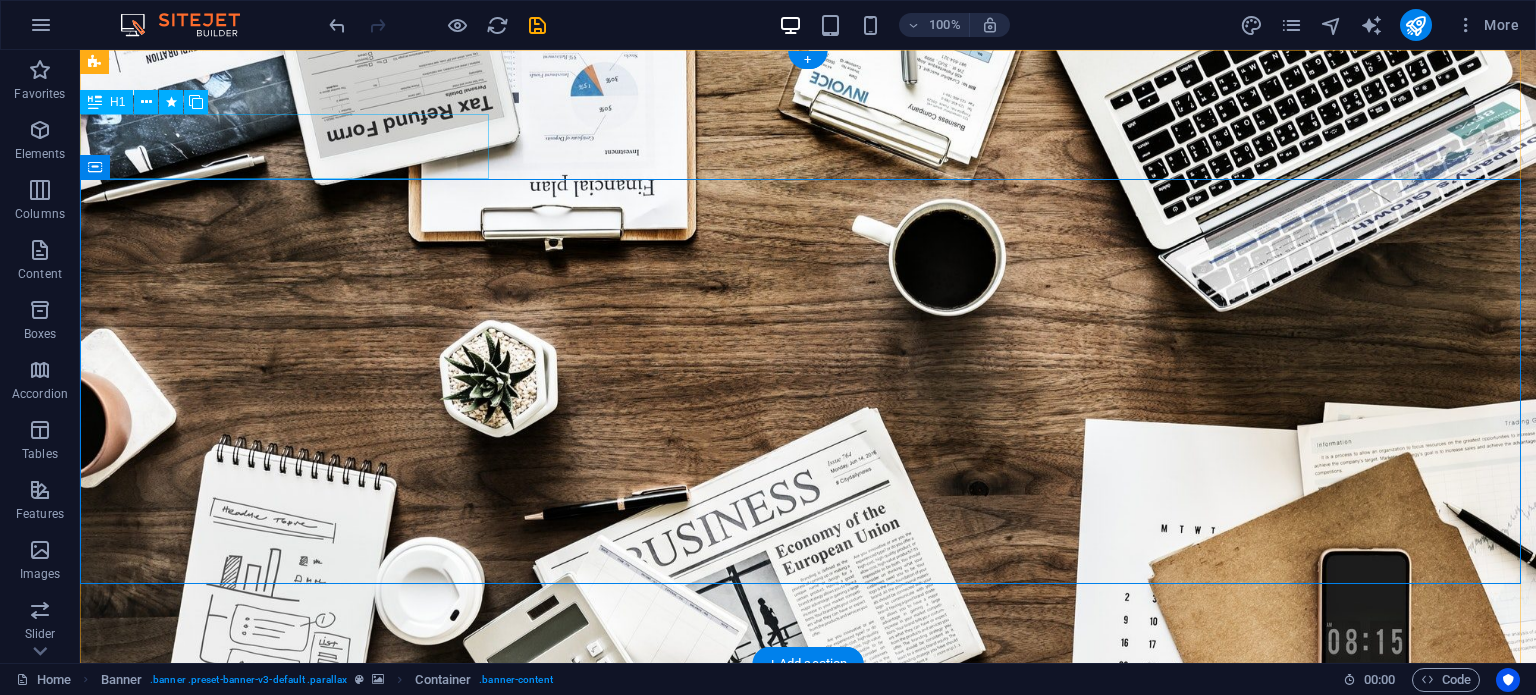 click on "C [NAME]" at bounding box center (808, 760) 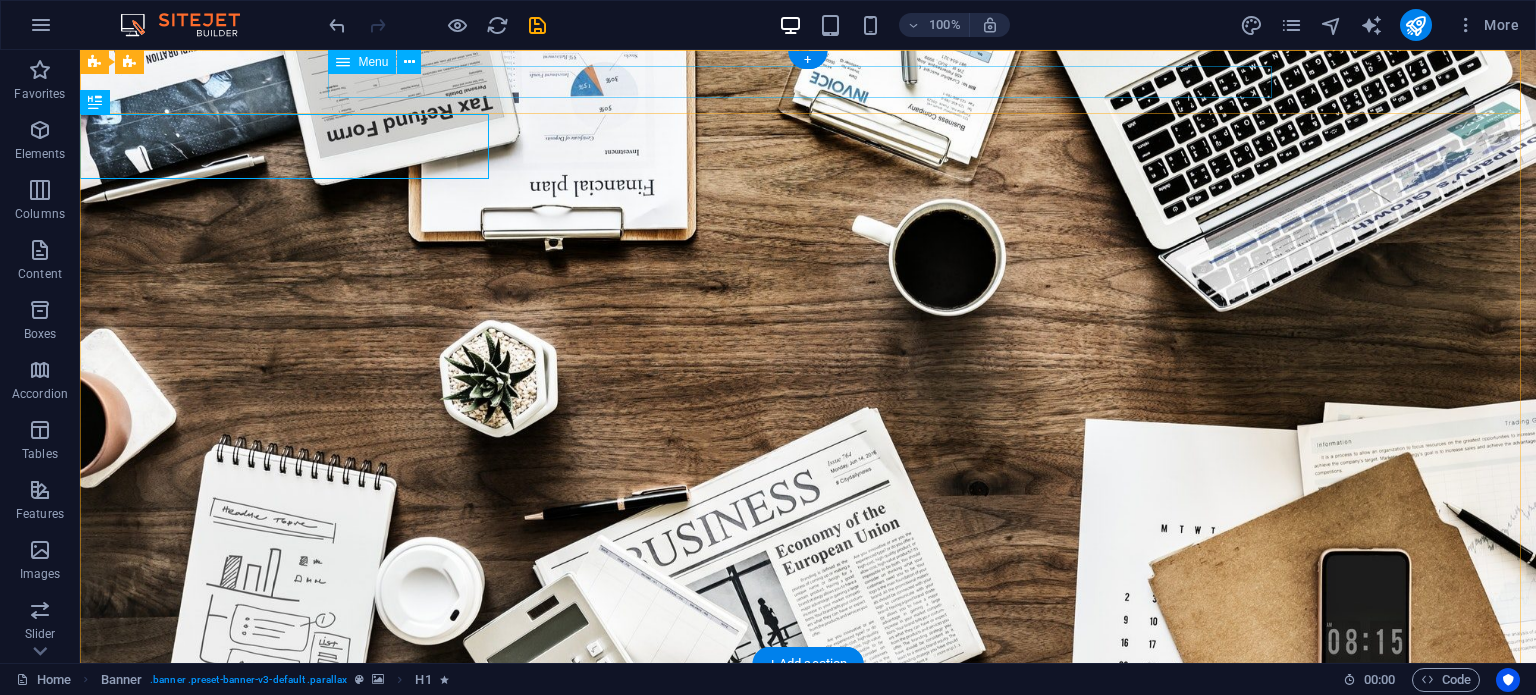 click on "Home About us Services Projects Team Contact" at bounding box center [808, 696] 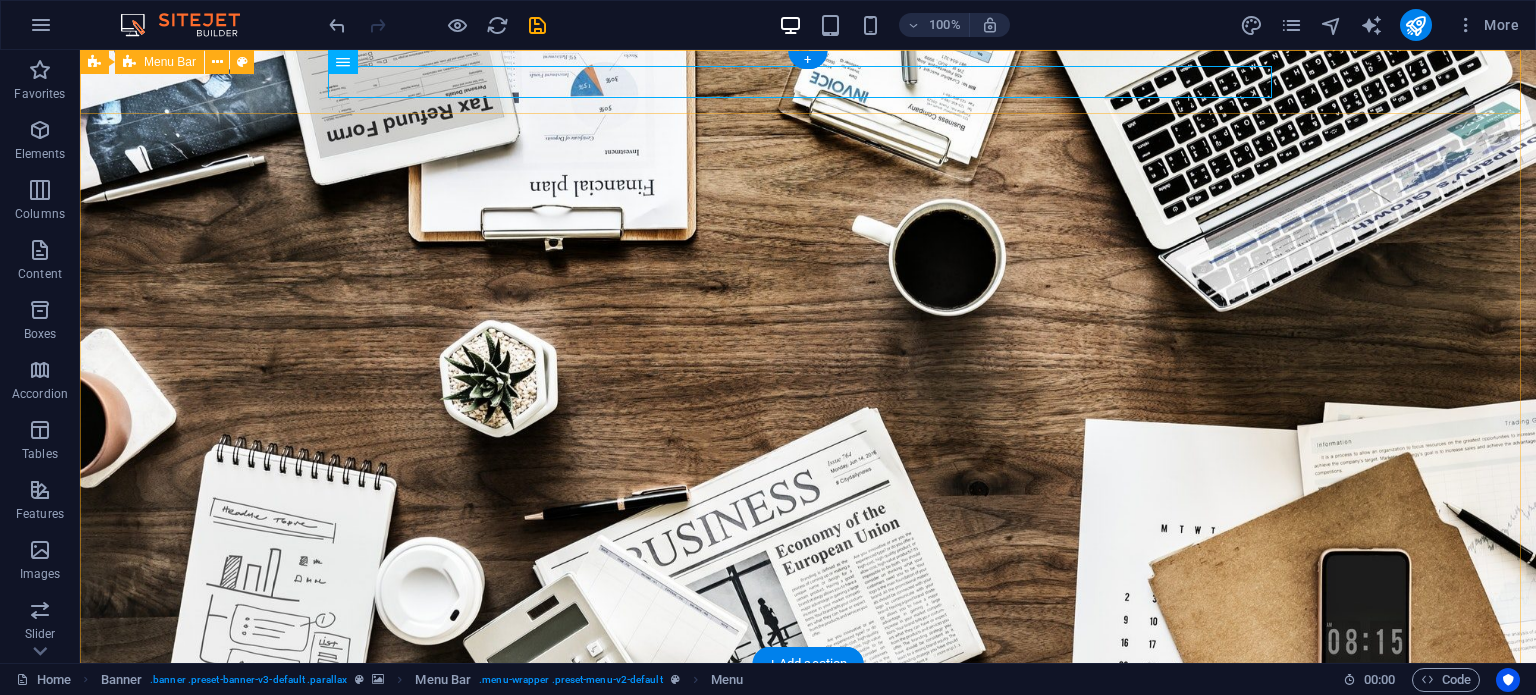 click on "Home About us Services Projects Team Contact" at bounding box center [808, 696] 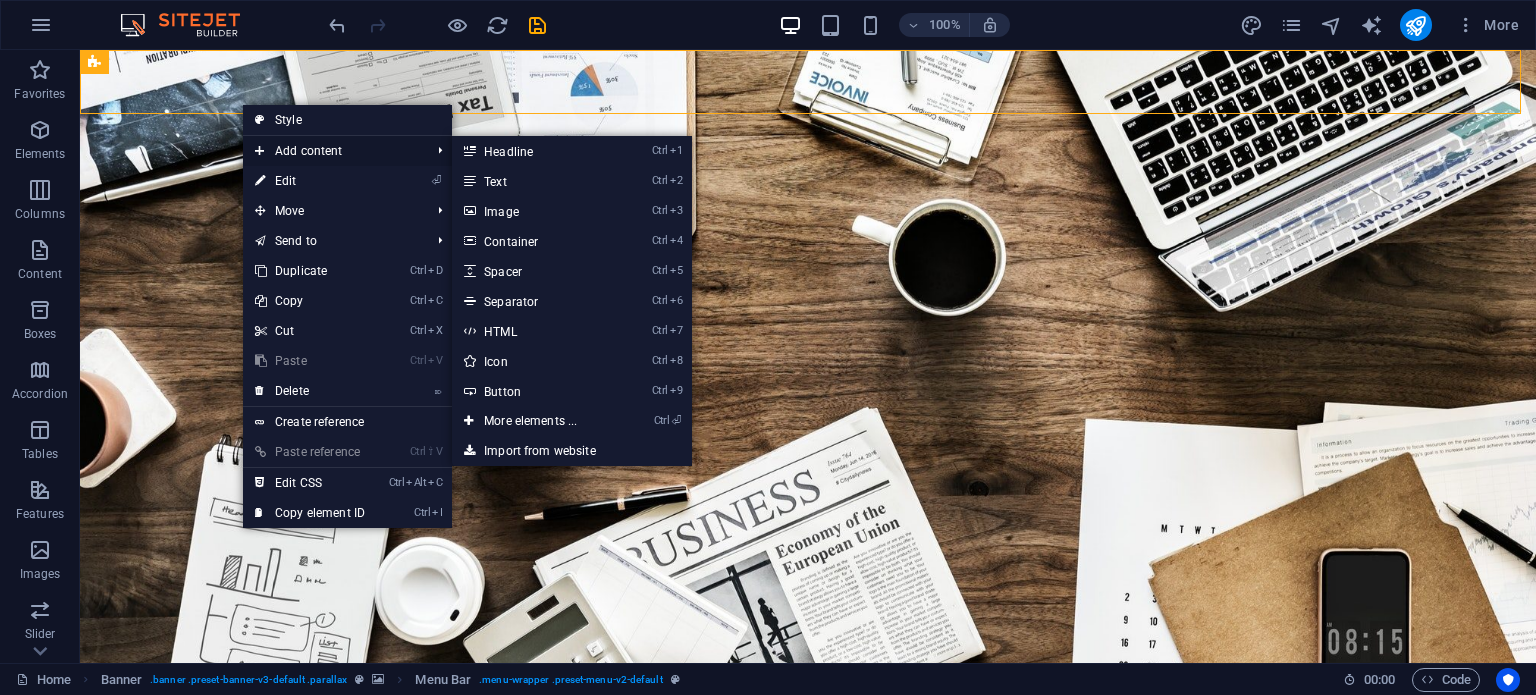 click on "Add content" at bounding box center [332, 151] 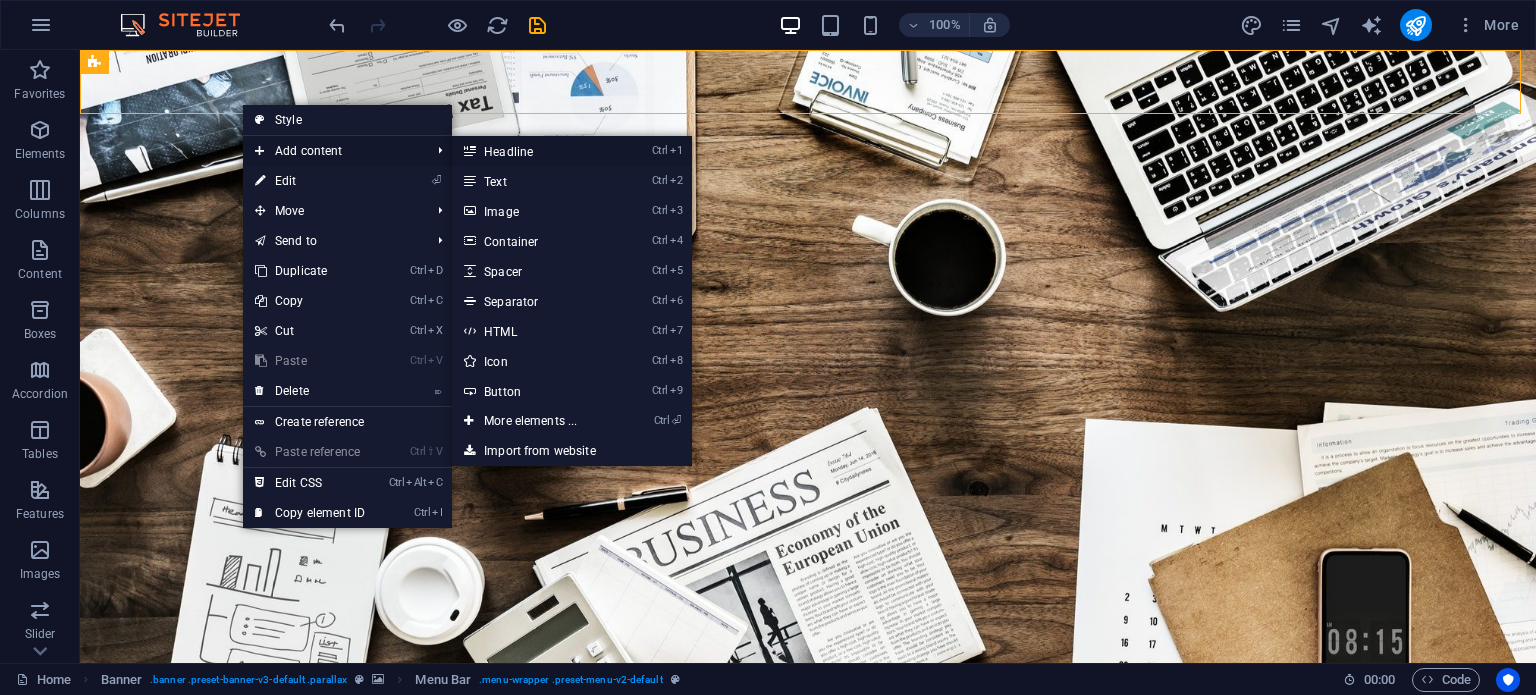 click on "Ctrl 1  Headline" at bounding box center (534, 151) 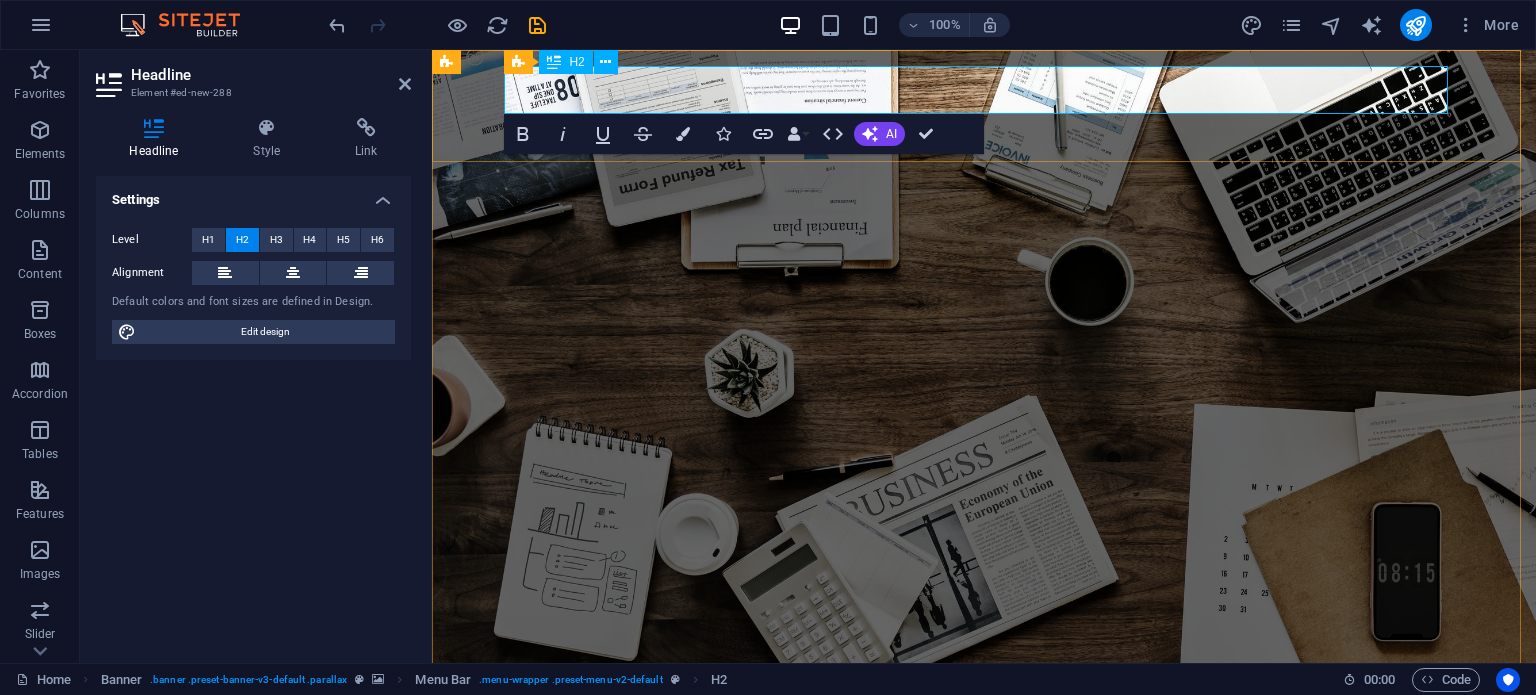 click on "New headline" at bounding box center [984, 704] 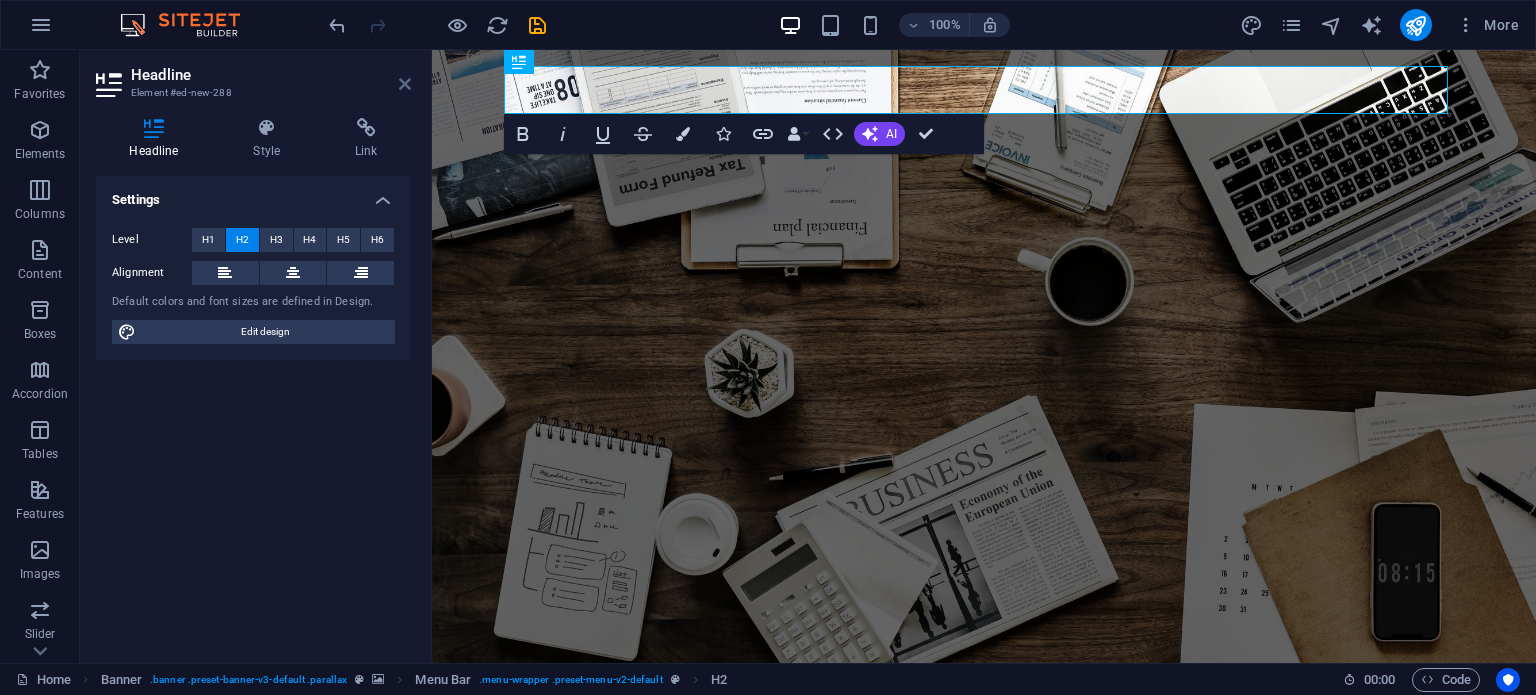 click at bounding box center (405, 84) 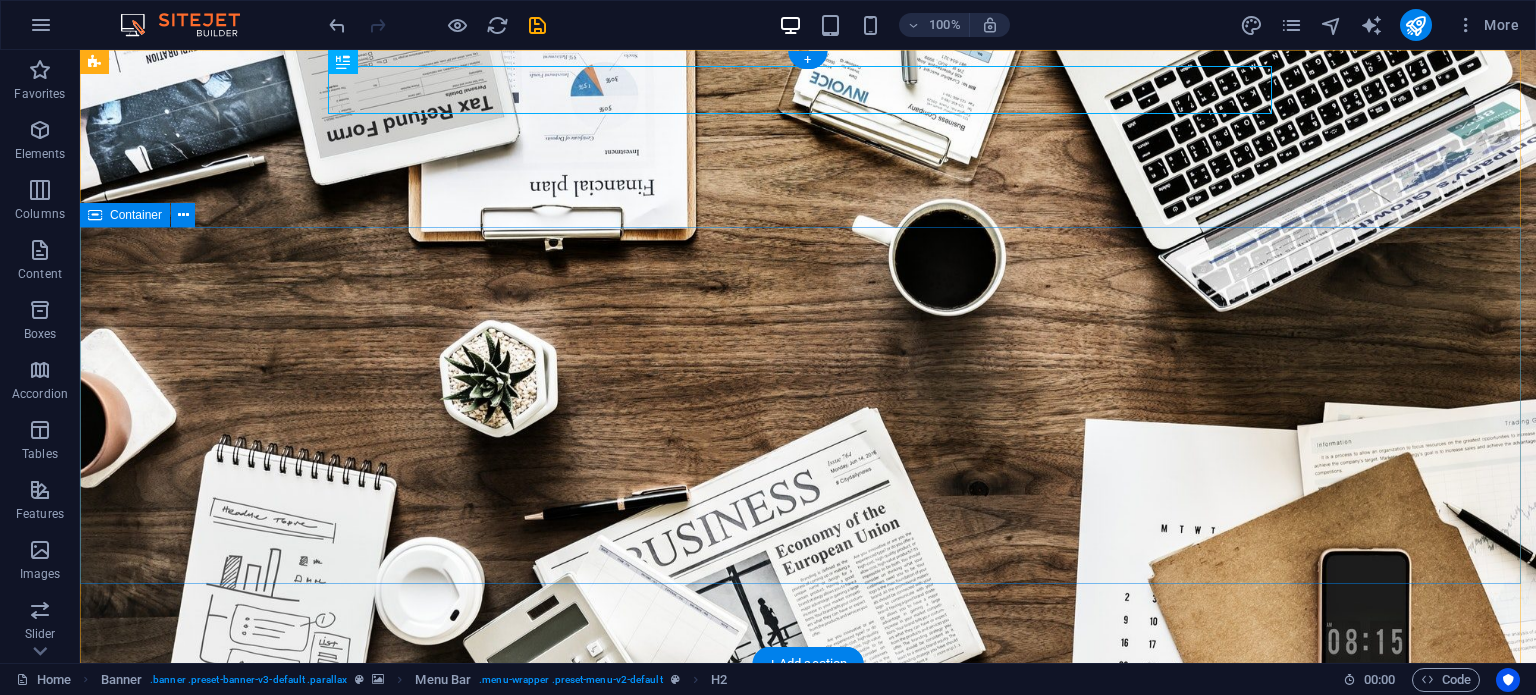 click on "Learn more" at bounding box center (808, 953) 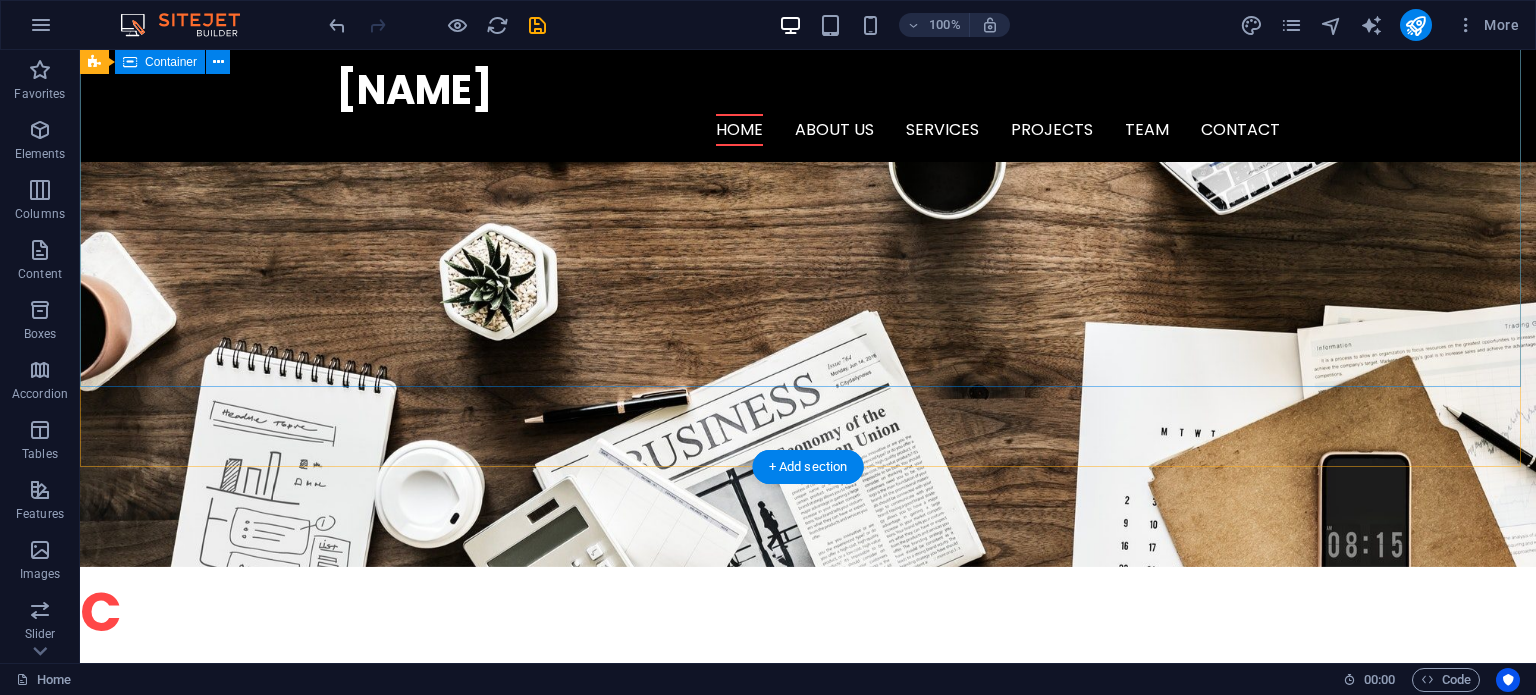 scroll, scrollTop: 0, scrollLeft: 0, axis: both 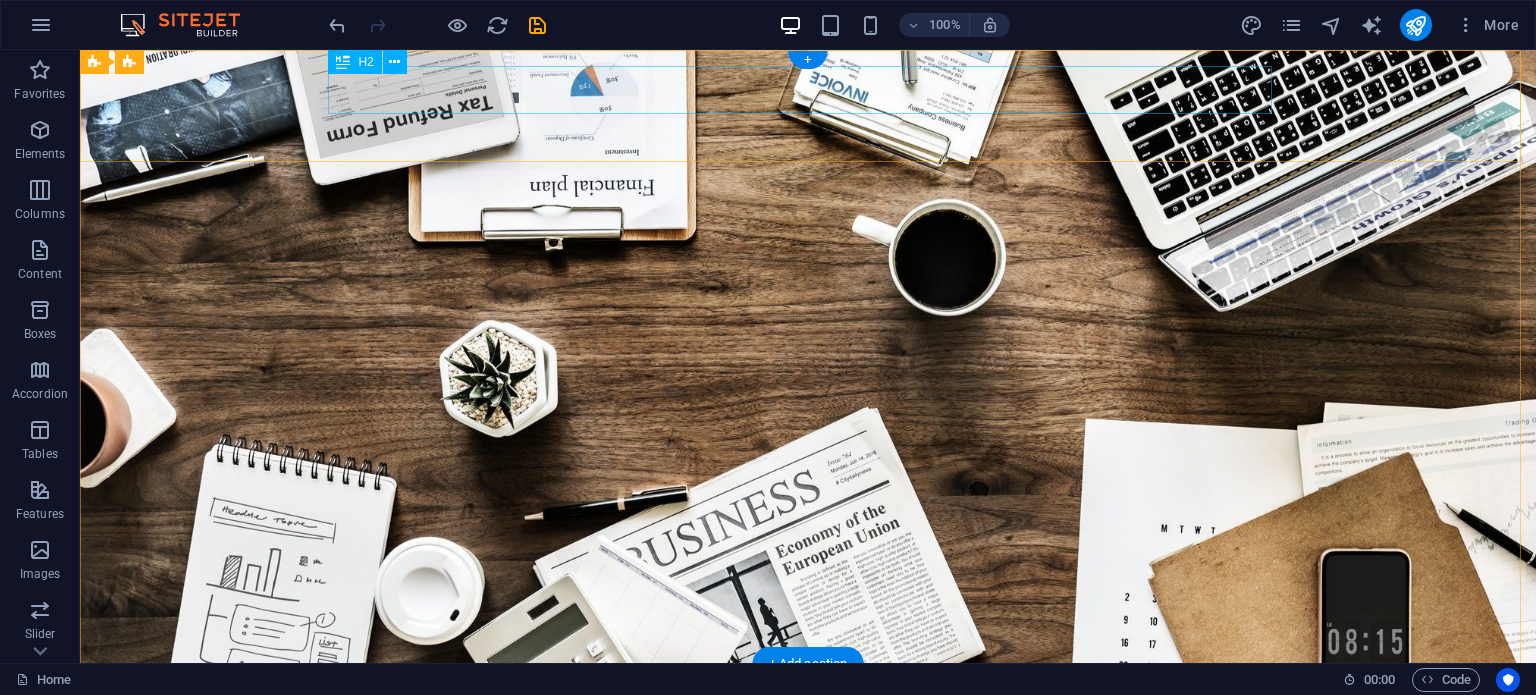 click on "[NAME]" at bounding box center [808, 704] 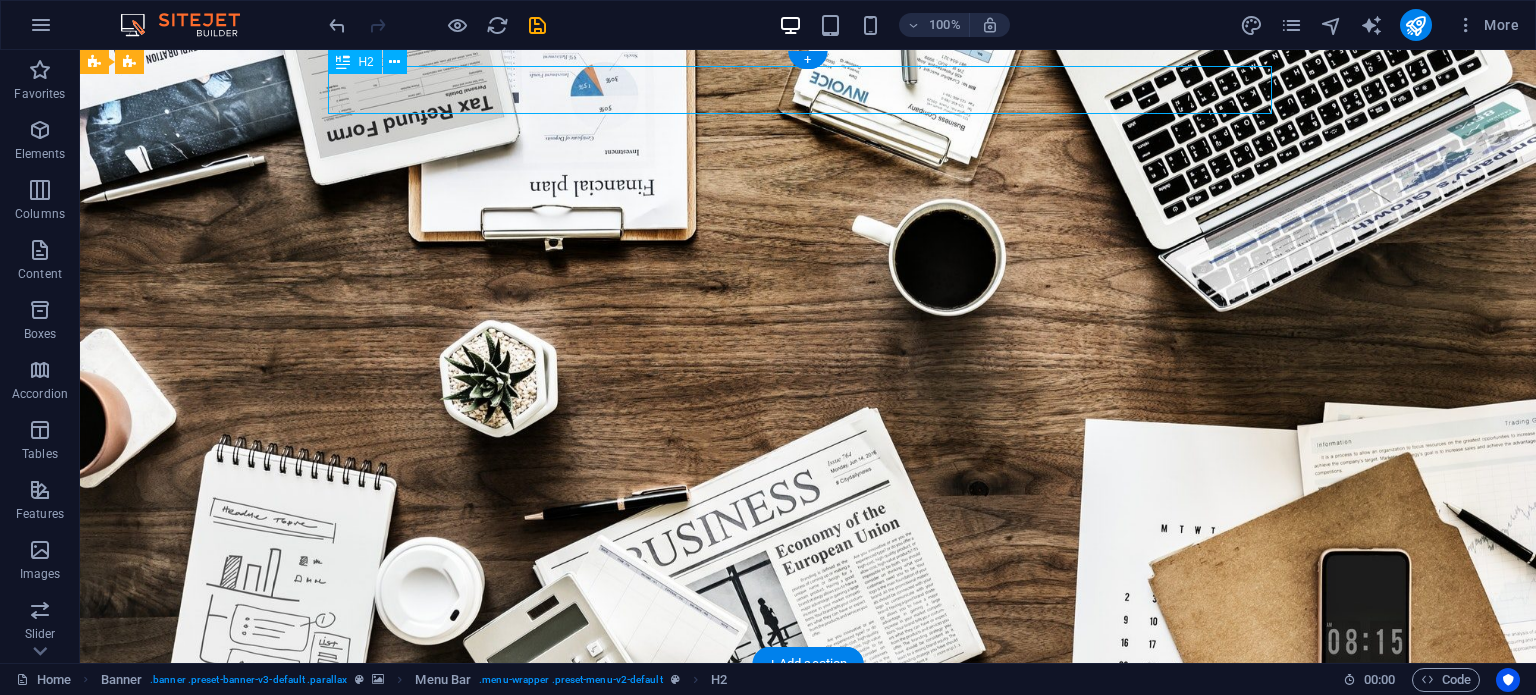 drag, startPoint x: 458, startPoint y: 95, endPoint x: 362, endPoint y: 111, distance: 97.3242 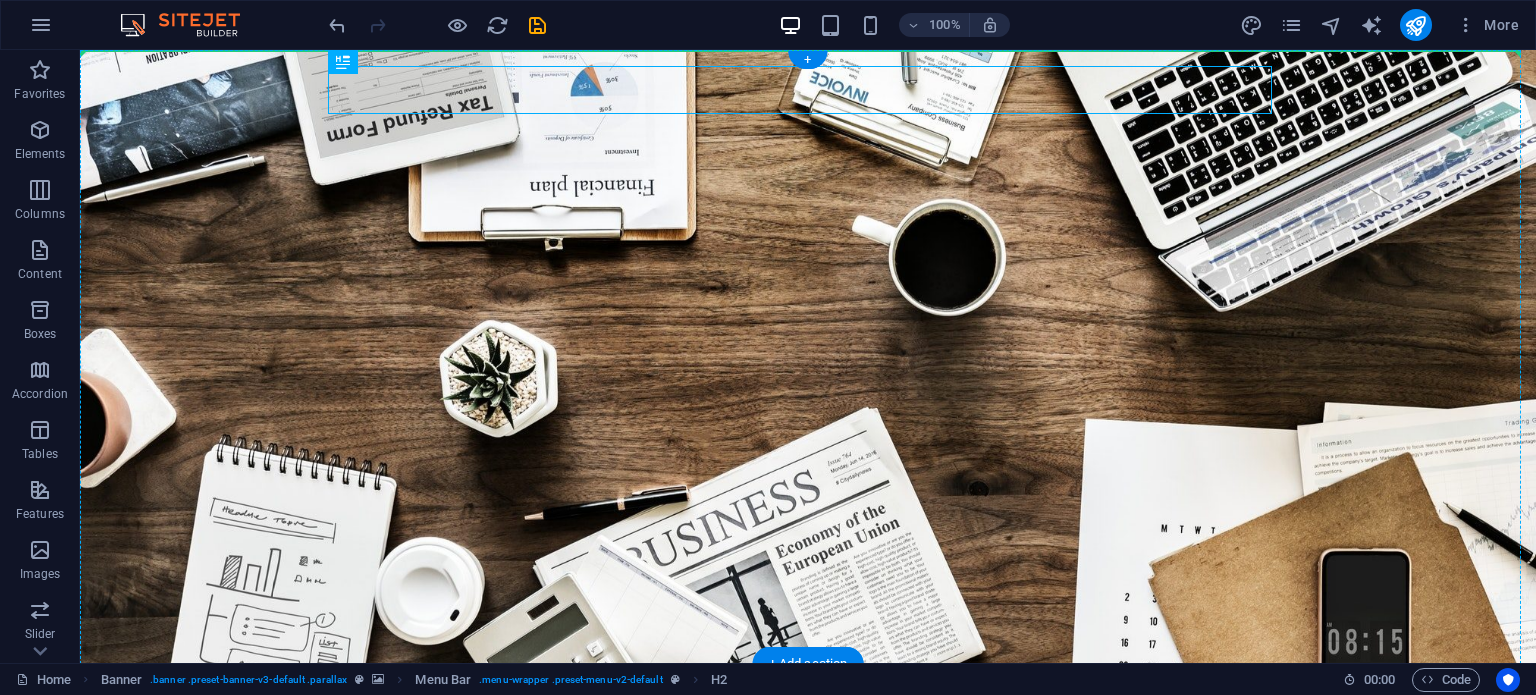 drag, startPoint x: 402, startPoint y: 95, endPoint x: 148, endPoint y: 115, distance: 254.78618 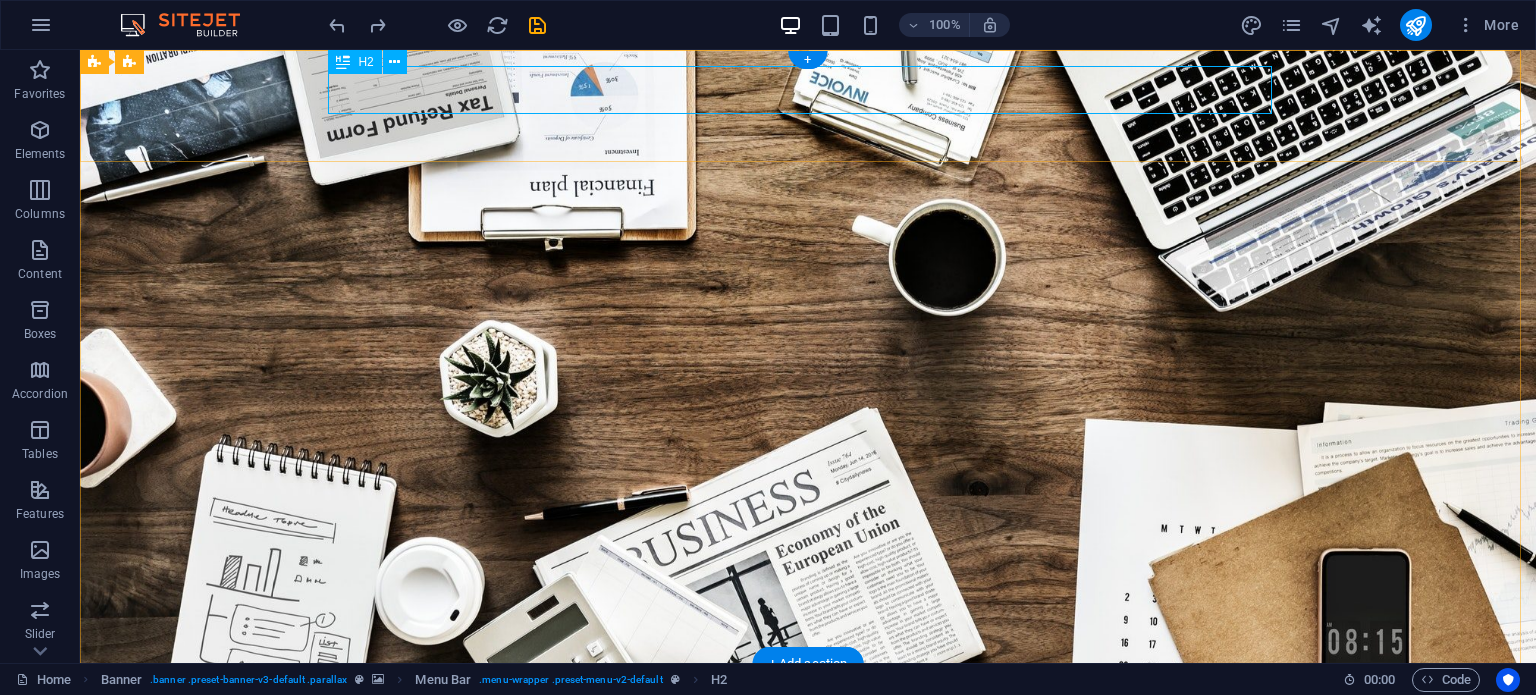 click on "[NAME]" at bounding box center (808, 704) 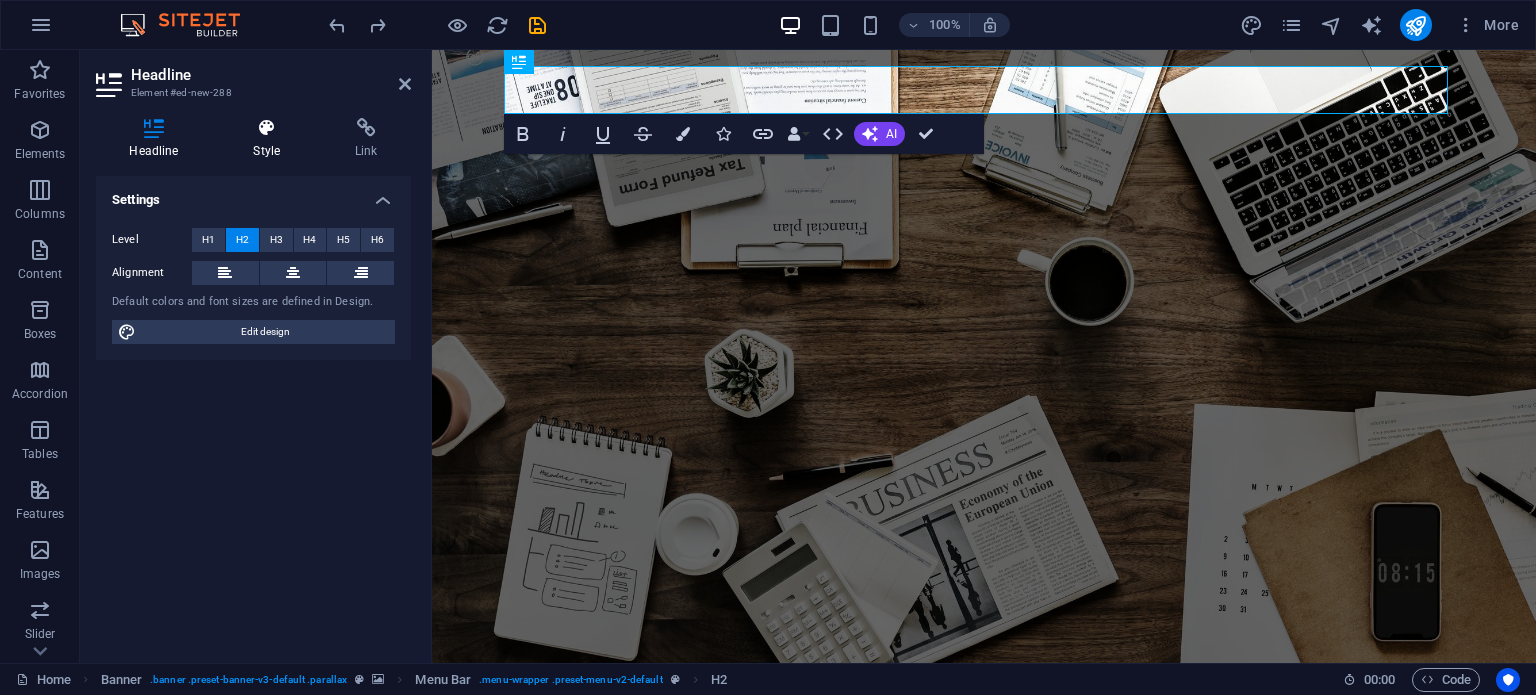click at bounding box center (267, 128) 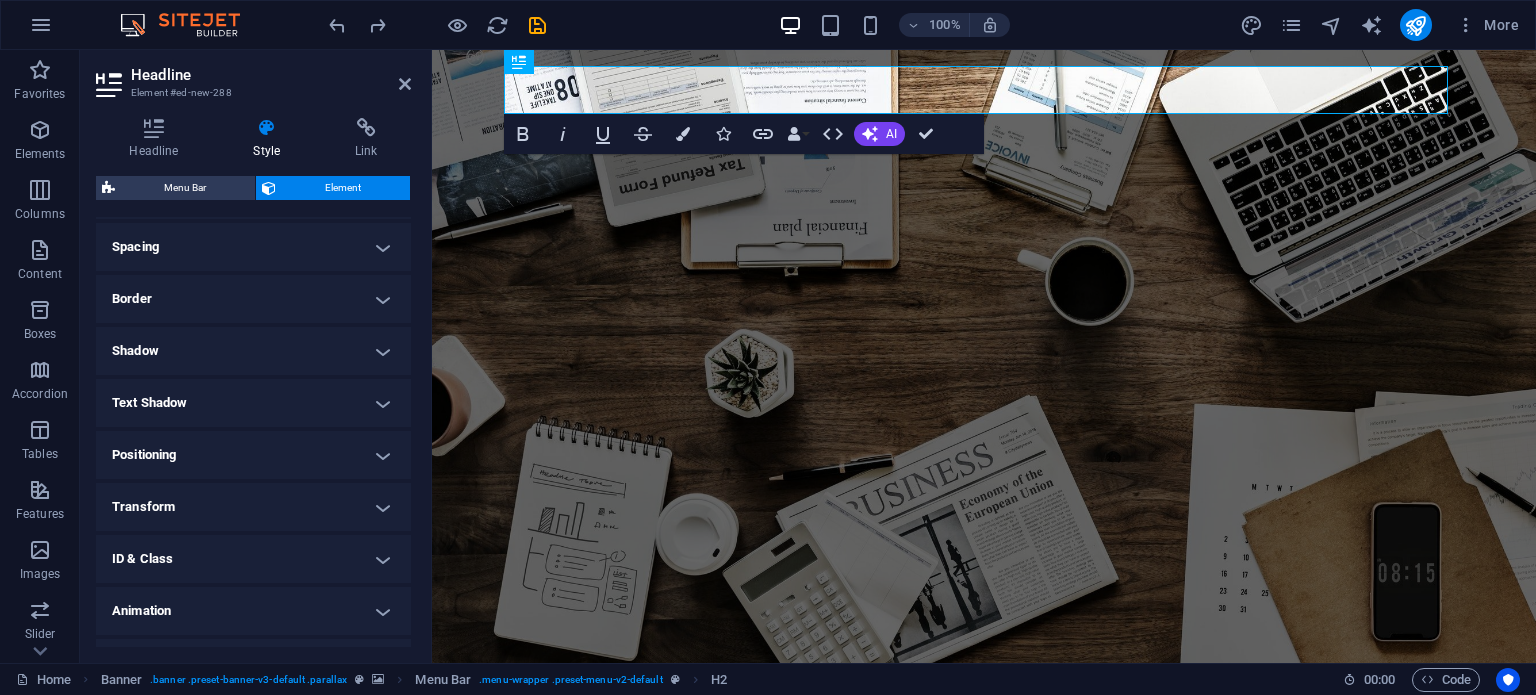 scroll, scrollTop: 414, scrollLeft: 0, axis: vertical 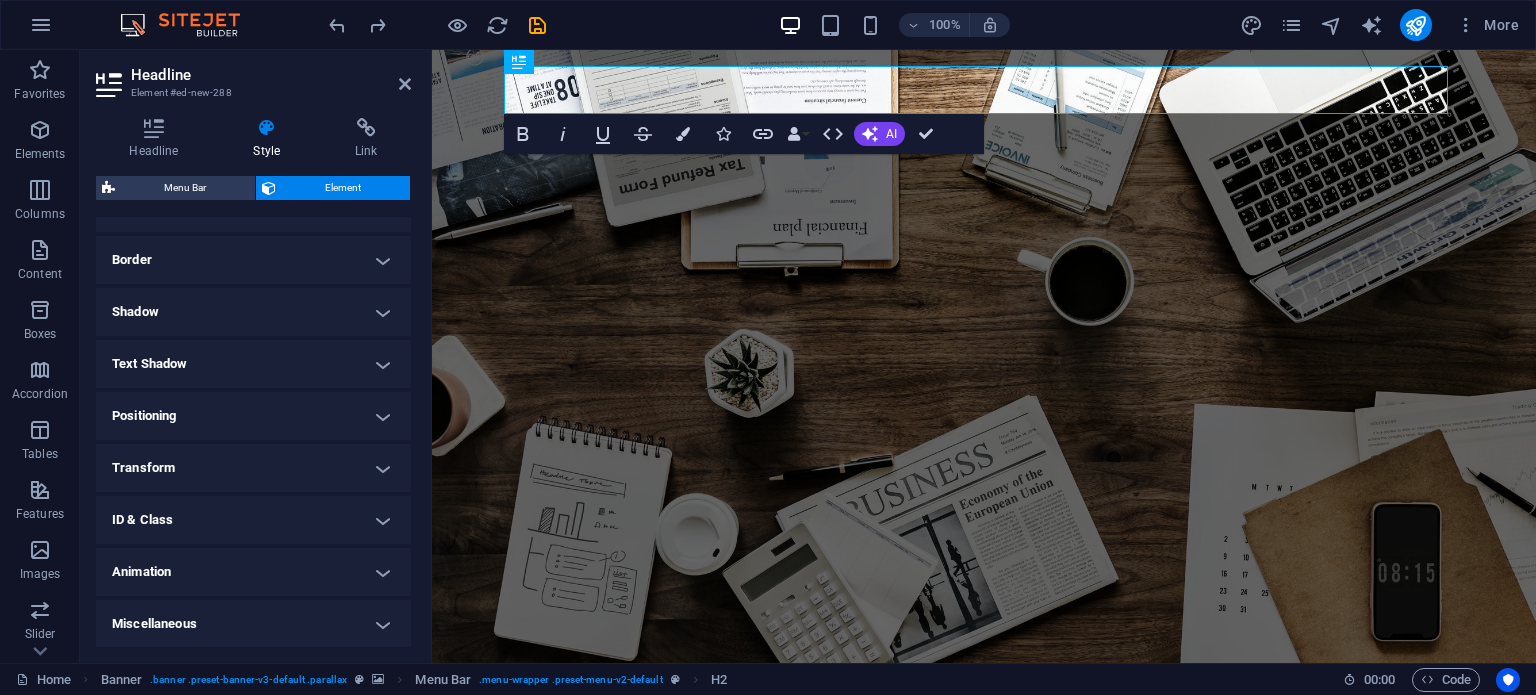 click on "Animation" at bounding box center [253, 572] 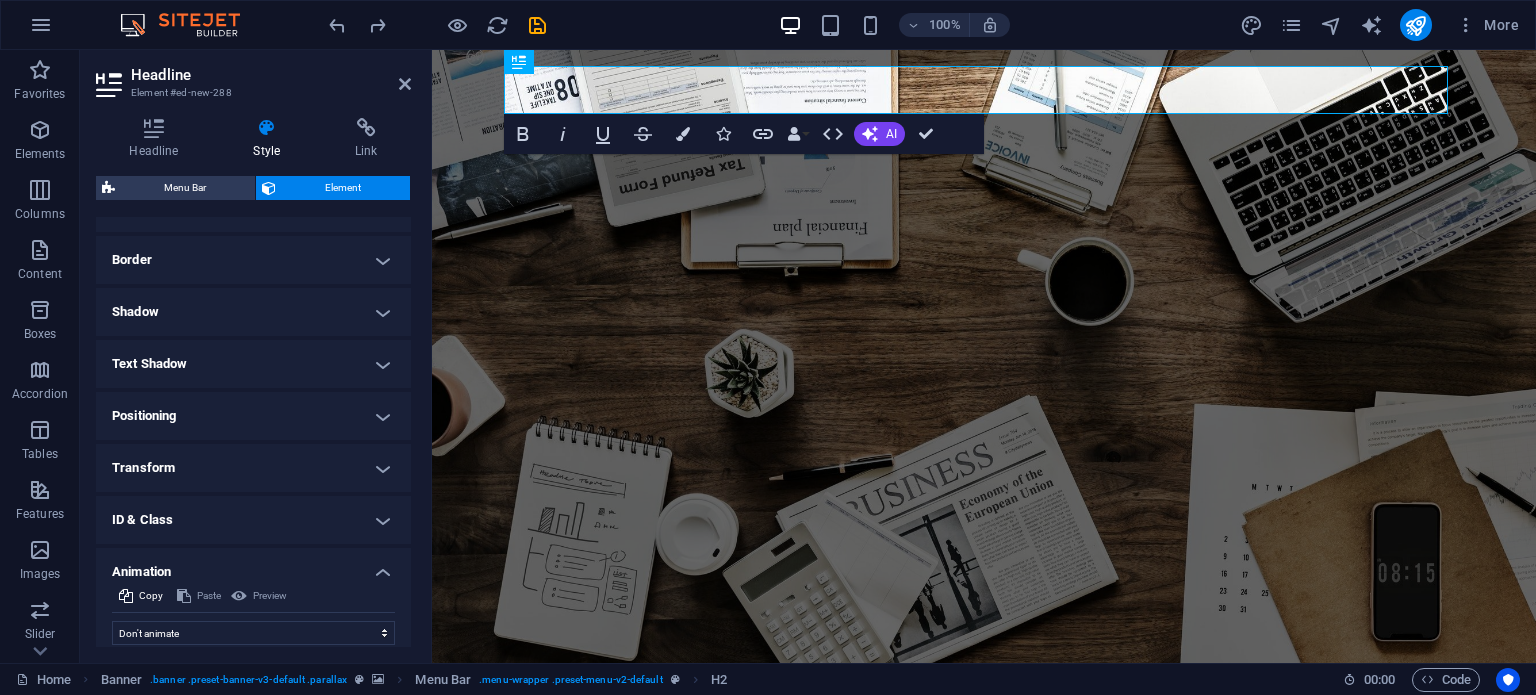 click on "Animation" at bounding box center (253, 566) 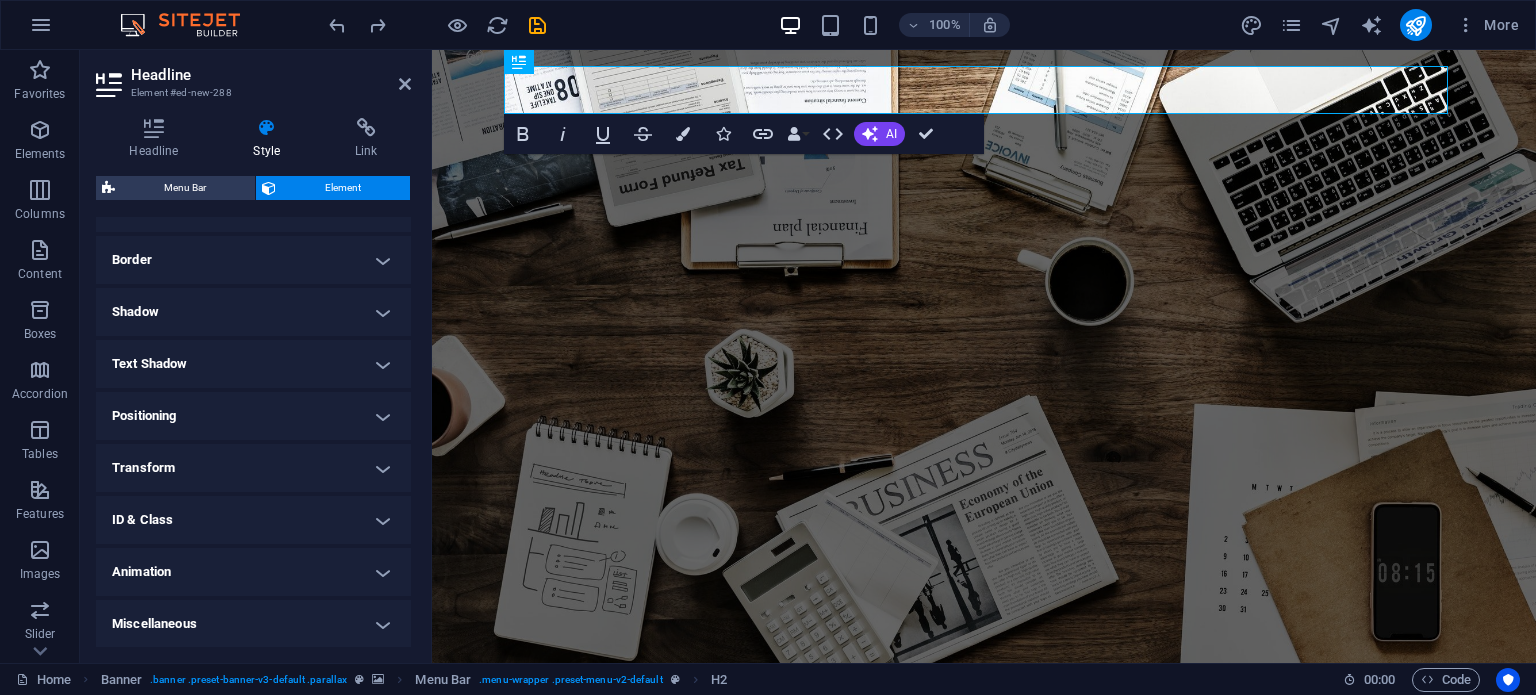 click on "ID & Class" at bounding box center [253, 520] 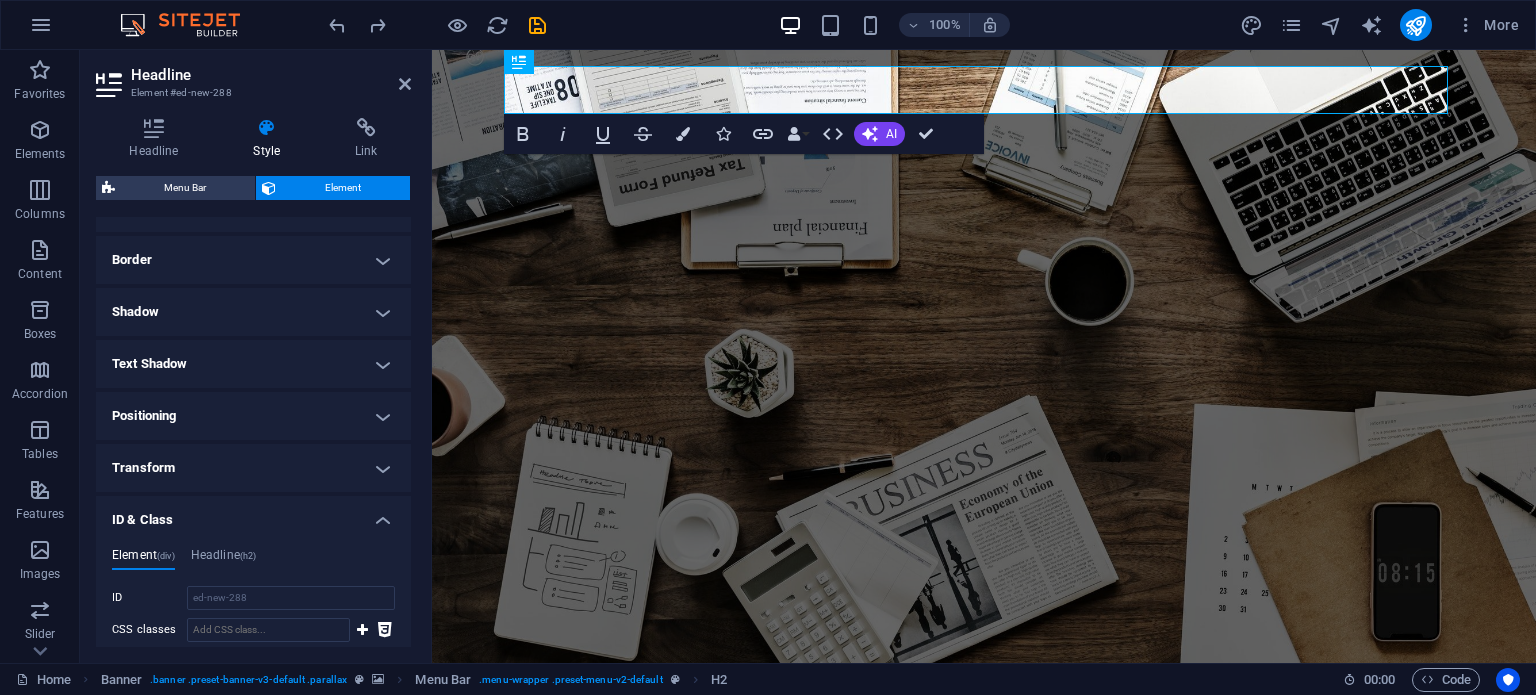 click on "ID & Class" at bounding box center [253, 514] 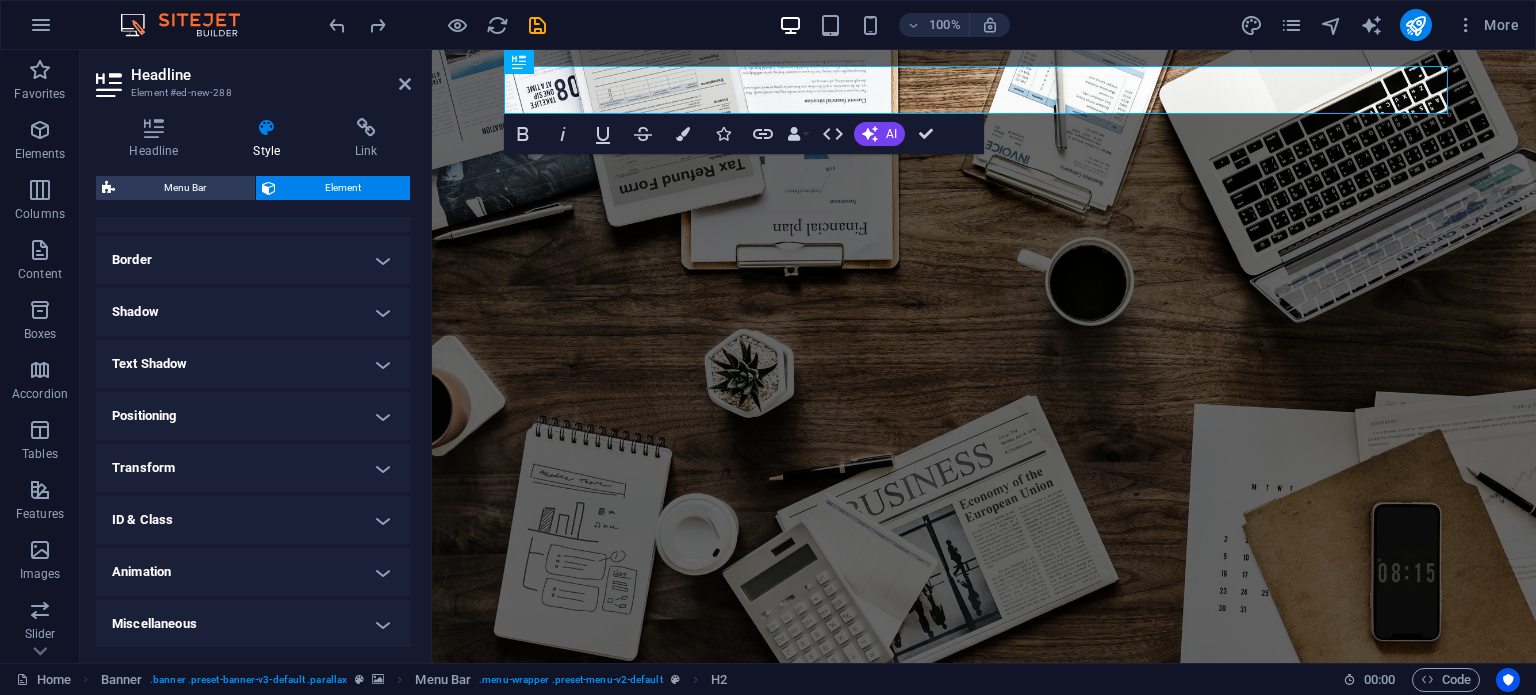 click on "Animation" at bounding box center [253, 572] 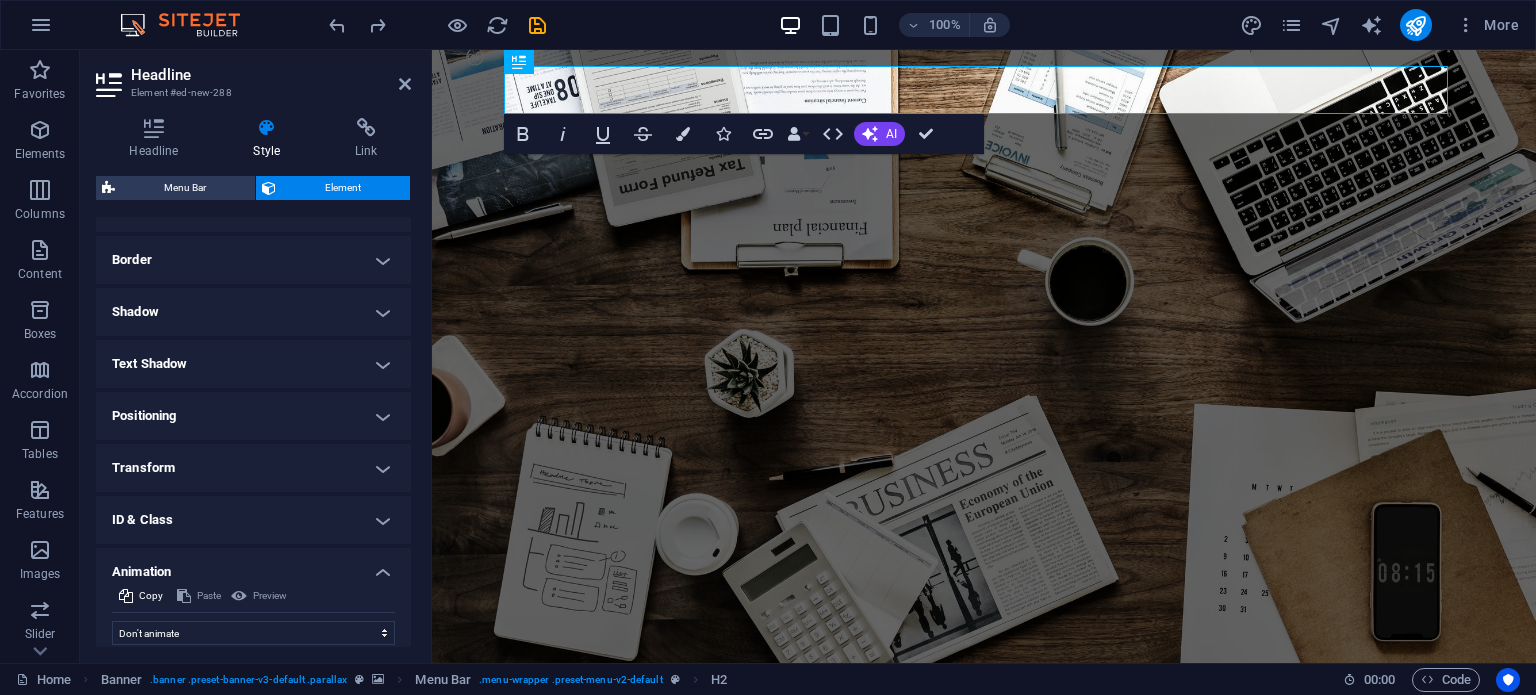 scroll, scrollTop: 479, scrollLeft: 0, axis: vertical 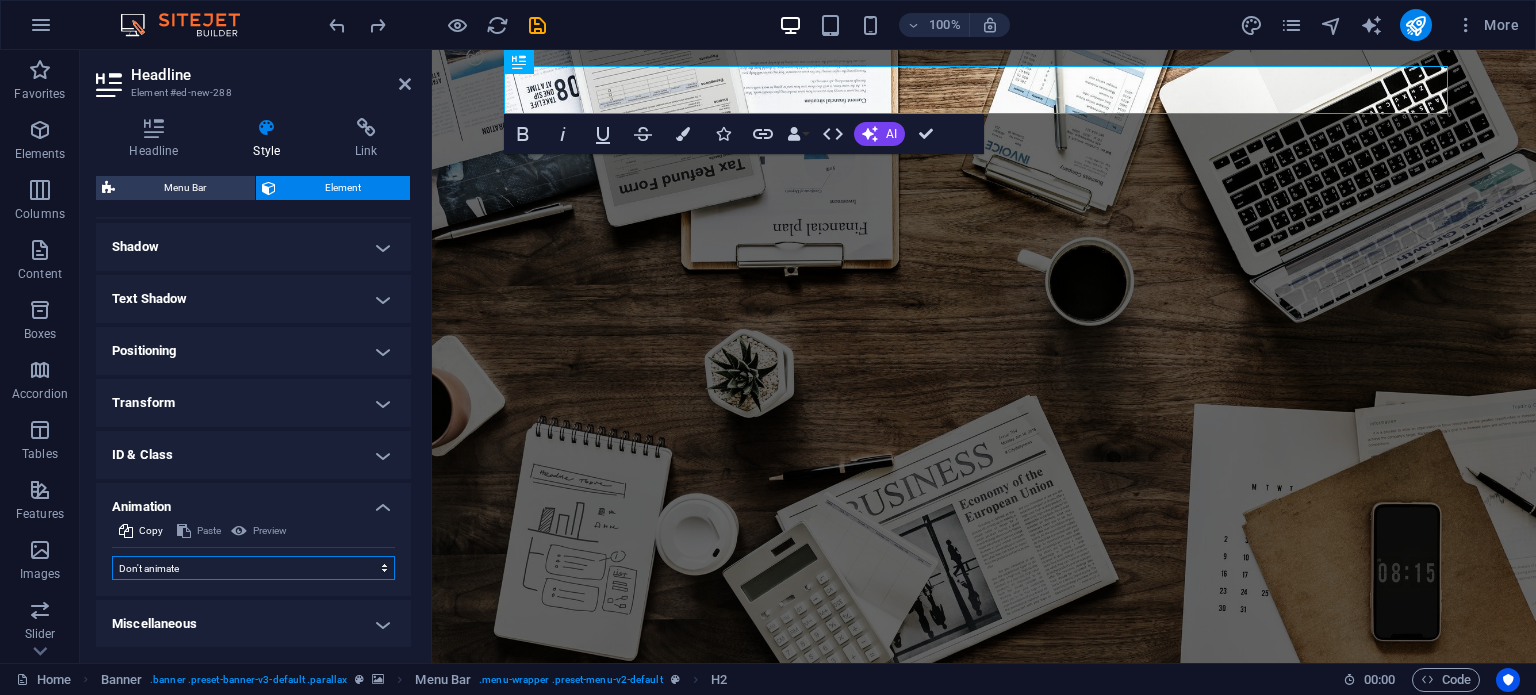 click on "Don't animate Show / Hide Slide up/down Zoom in/out Slide left to right Slide right to left Slide top to bottom Slide bottom to top Pulse Blink Open as overlay" at bounding box center [253, 568] 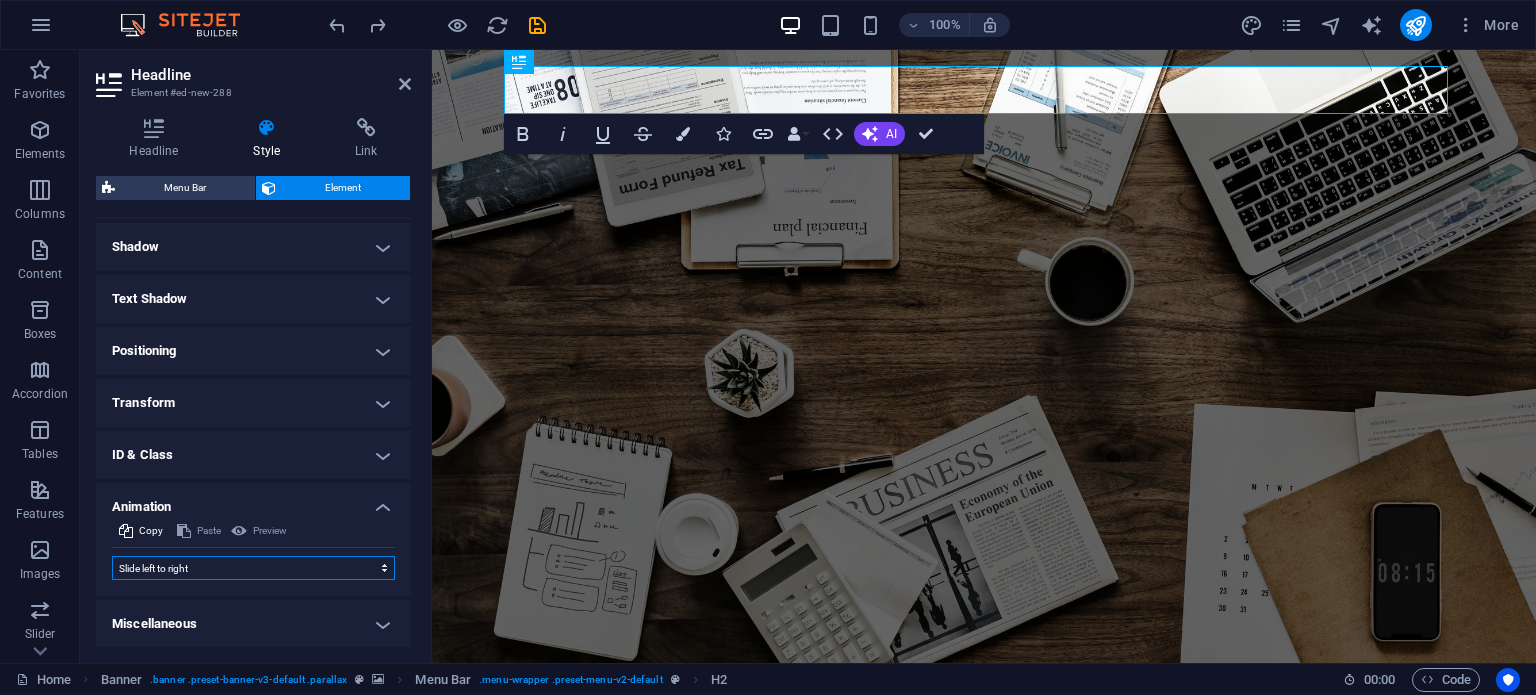 click on "Don't animate Show / Hide Slide up/down Zoom in/out Slide left to right Slide right to left Slide top to bottom Slide bottom to top Pulse Blink Open as overlay" at bounding box center (253, 568) 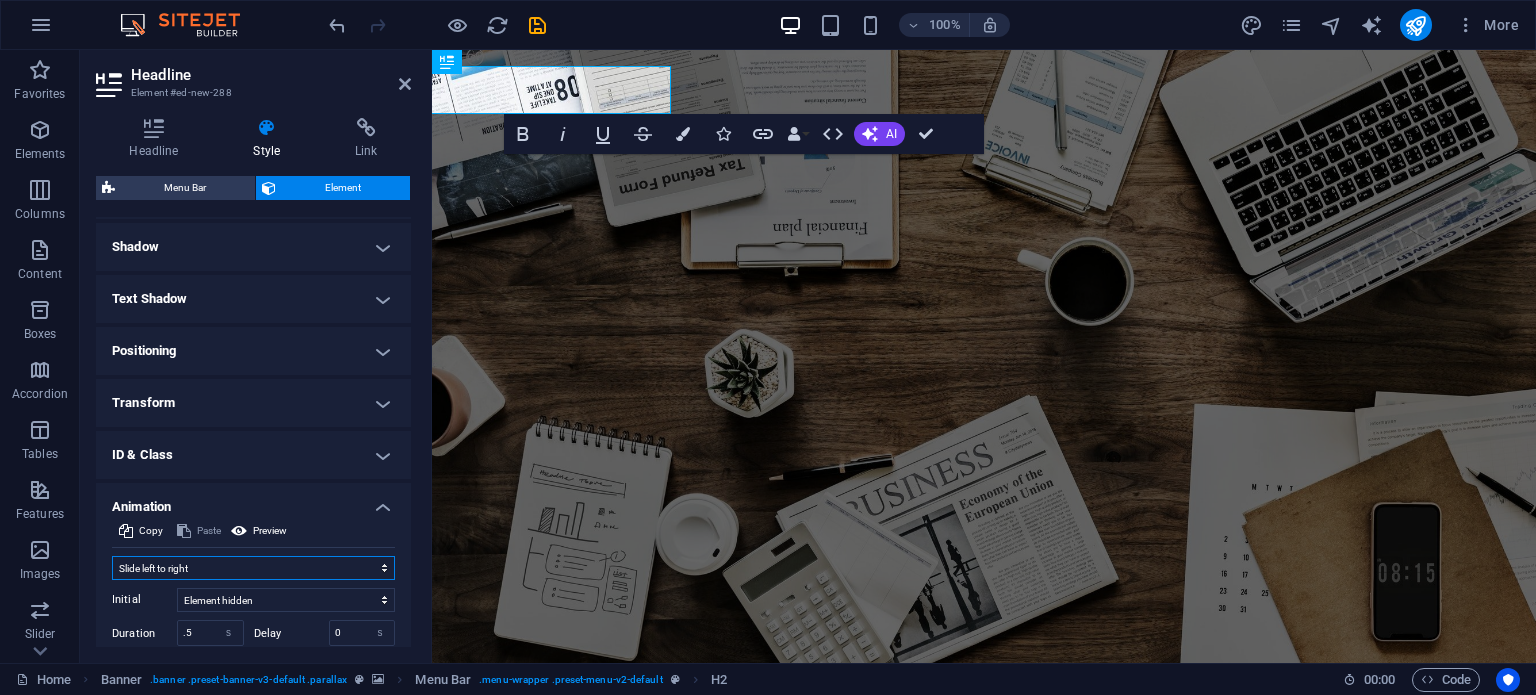 click on "Don't animate Show / Hide Slide up/down Zoom in/out Slide left to right Slide right to left Slide top to bottom Slide bottom to top Pulse Blink Open as overlay" at bounding box center [253, 568] 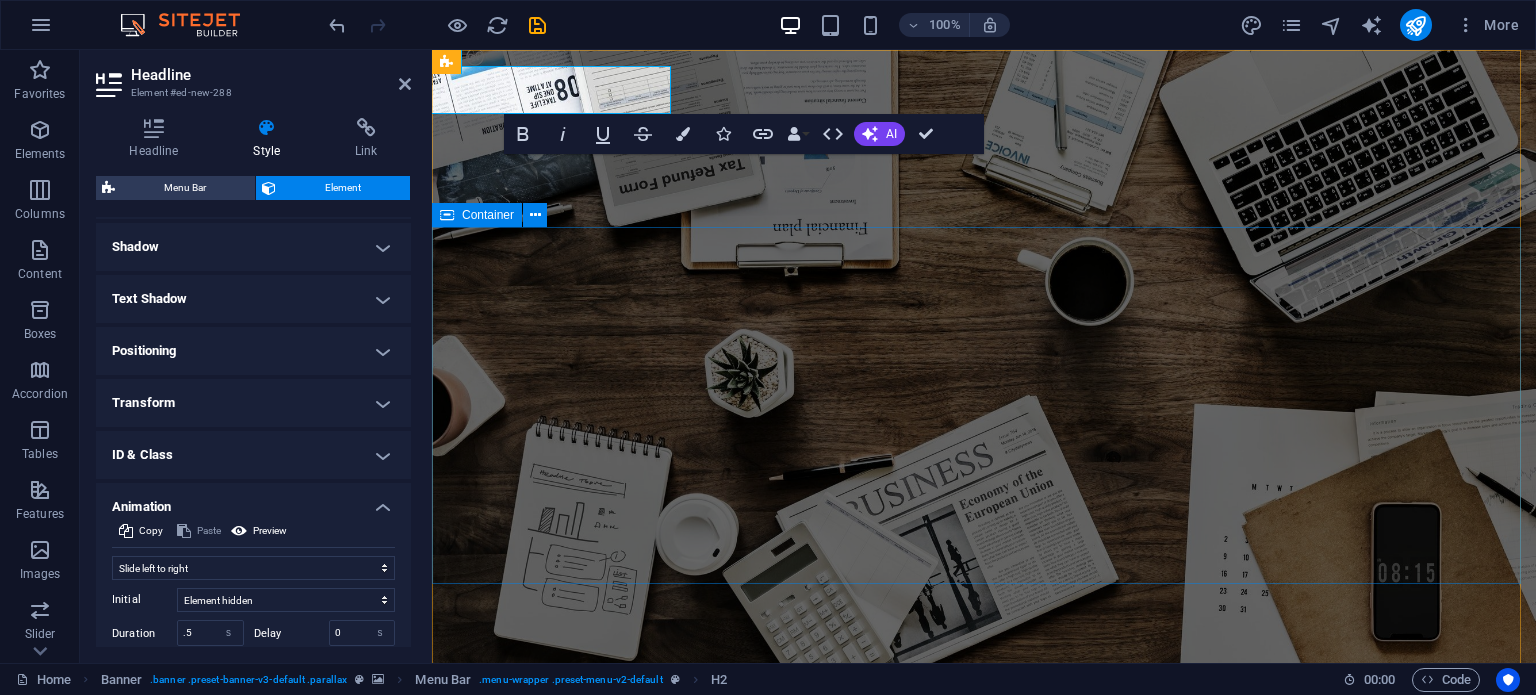 click on "Learn more" at bounding box center [984, 953] 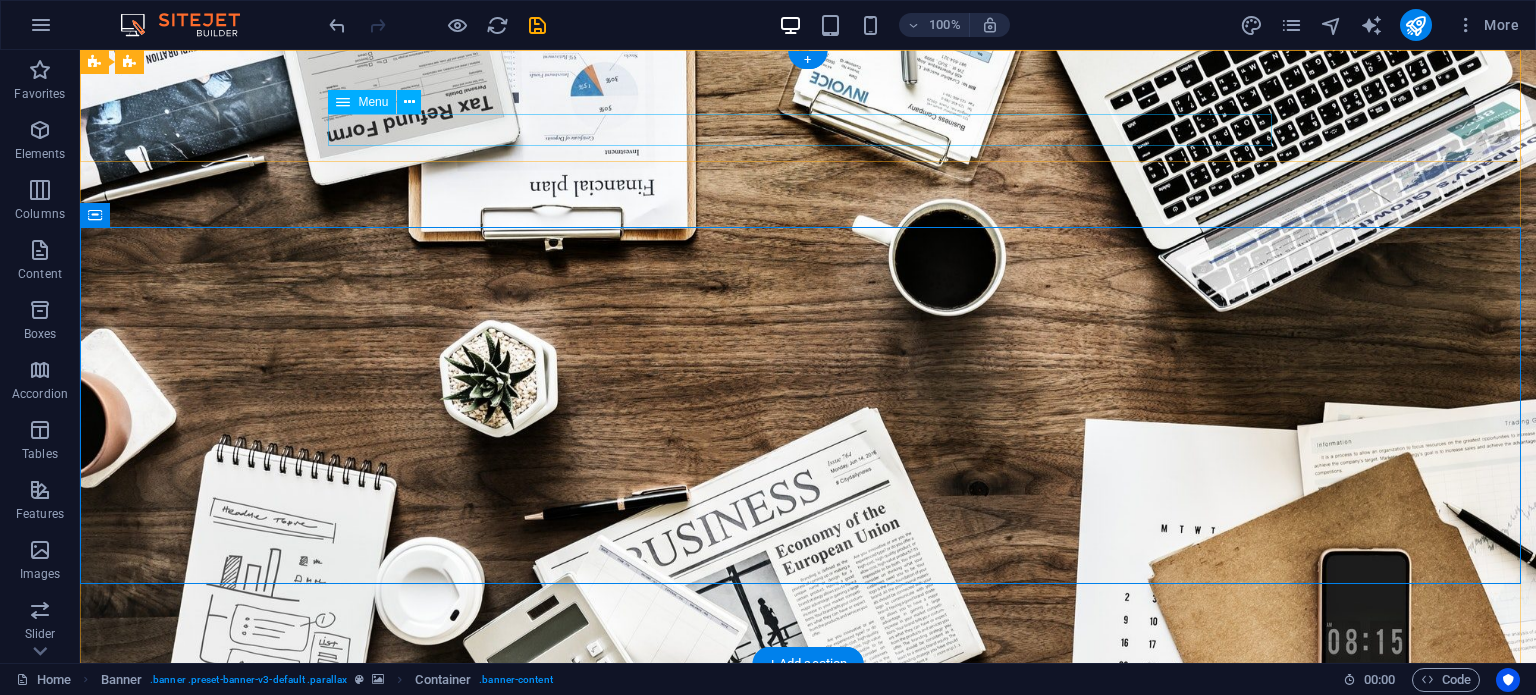 click on "Home About us Services Projects Team Contact" at bounding box center (808, 744) 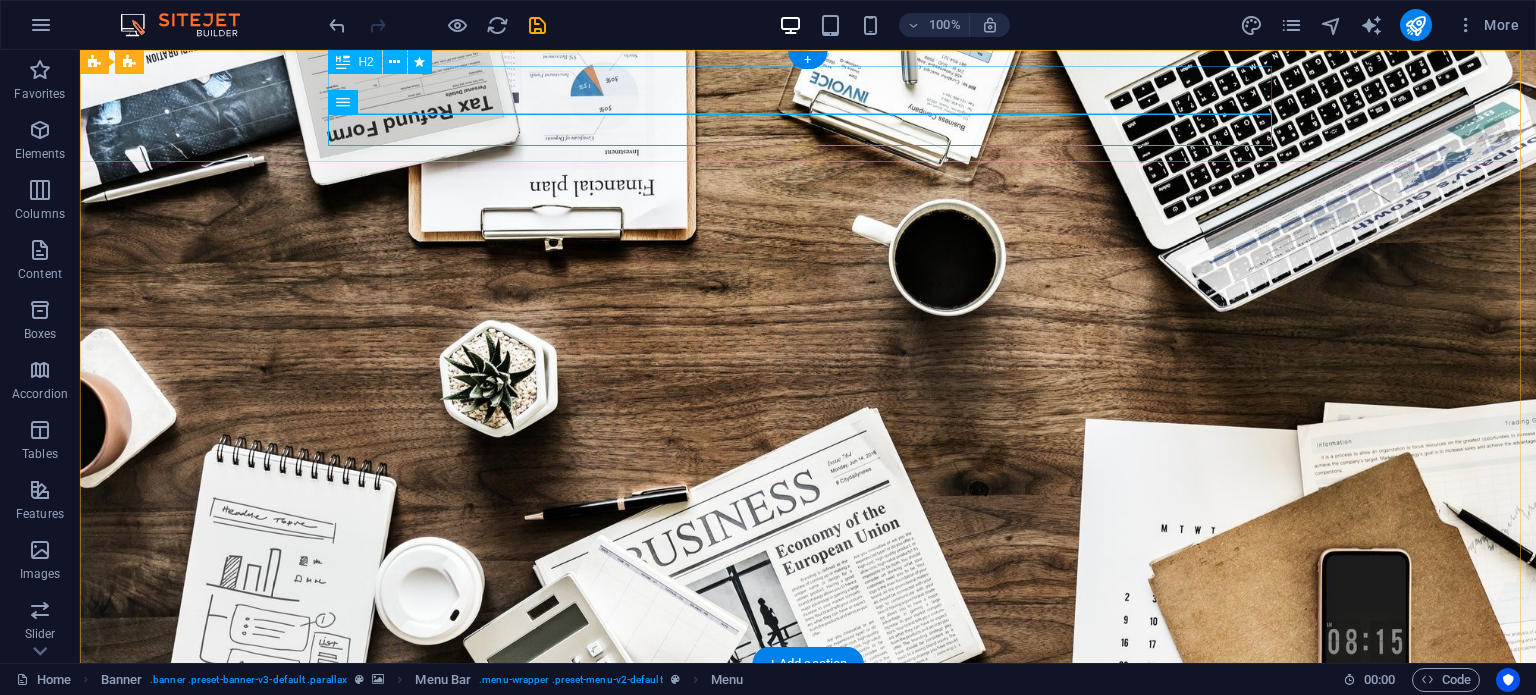 click on "[NAME]" at bounding box center (808, 704) 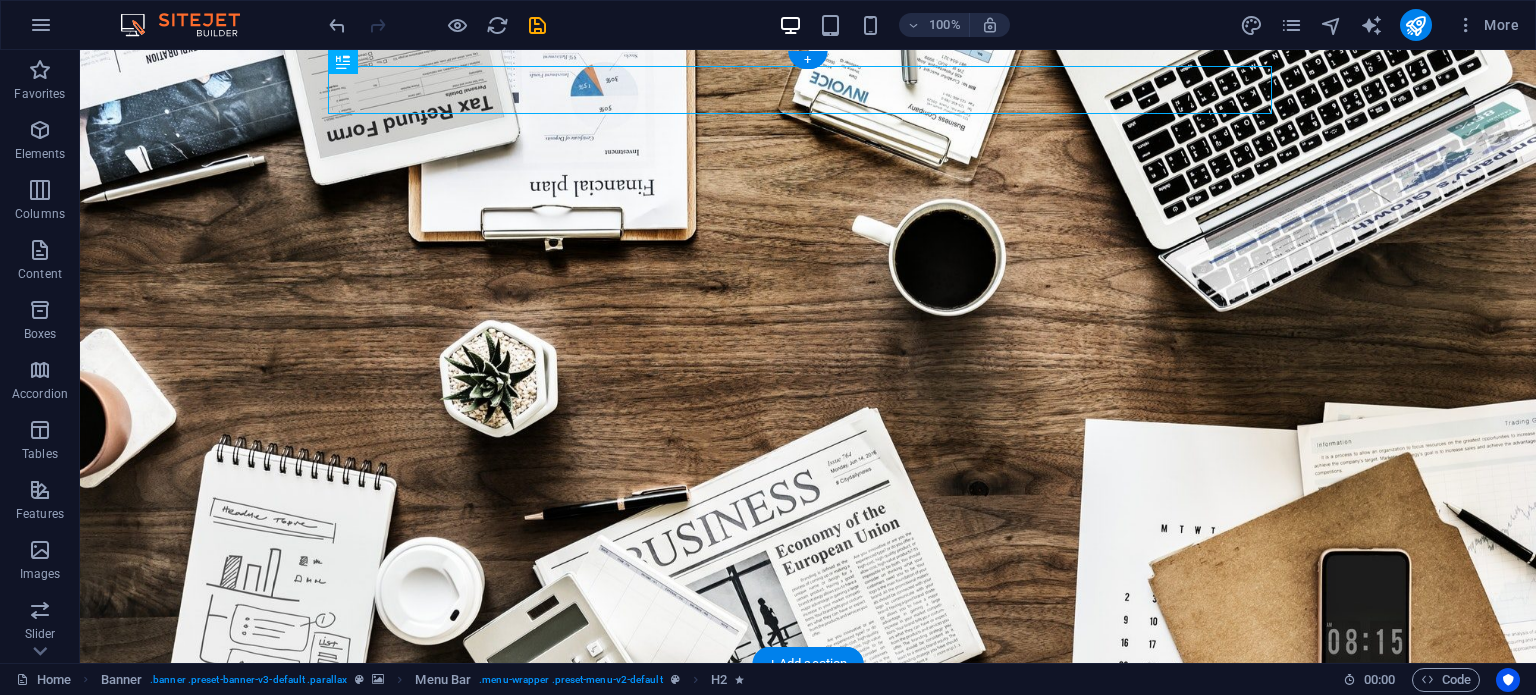 drag, startPoint x: 561, startPoint y: 95, endPoint x: 392, endPoint y: 91, distance: 169.04733 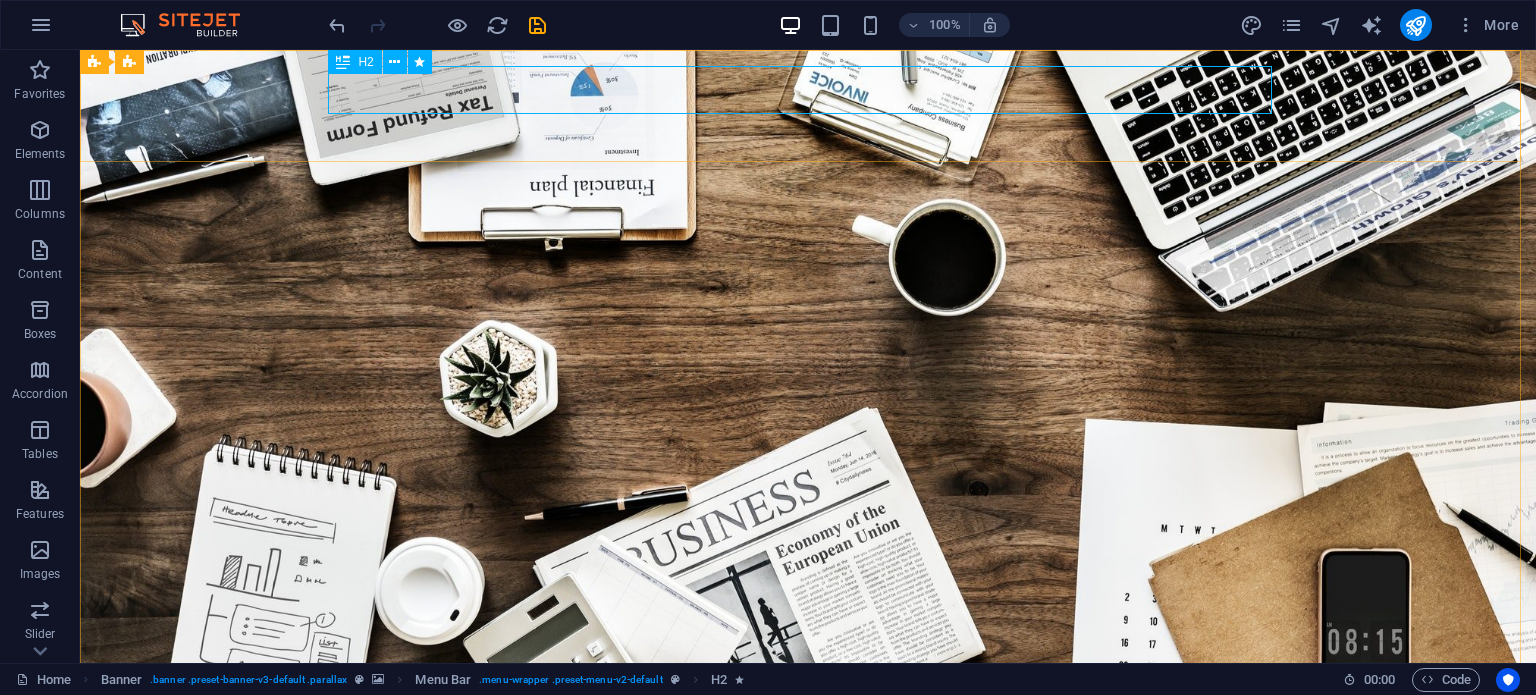 click on "H2" at bounding box center (354, 62) 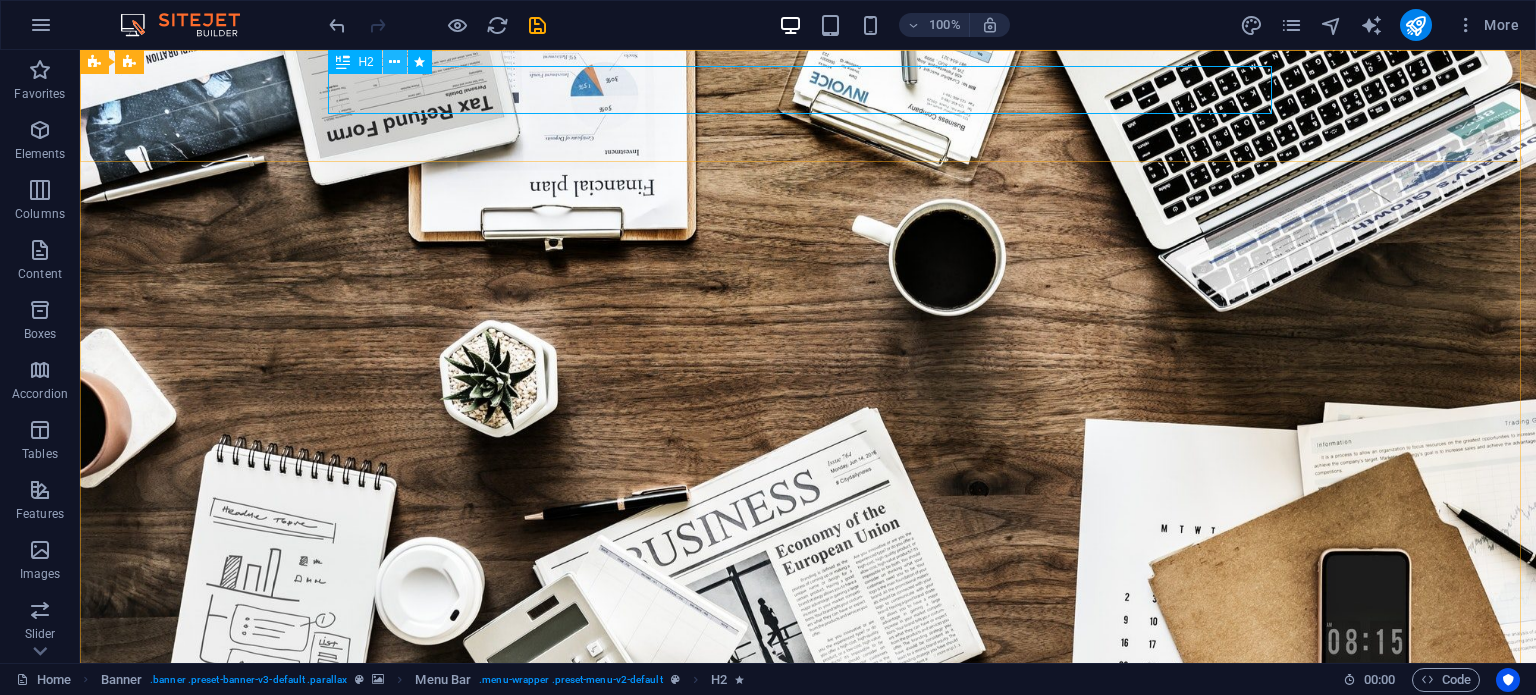 click at bounding box center (395, 62) 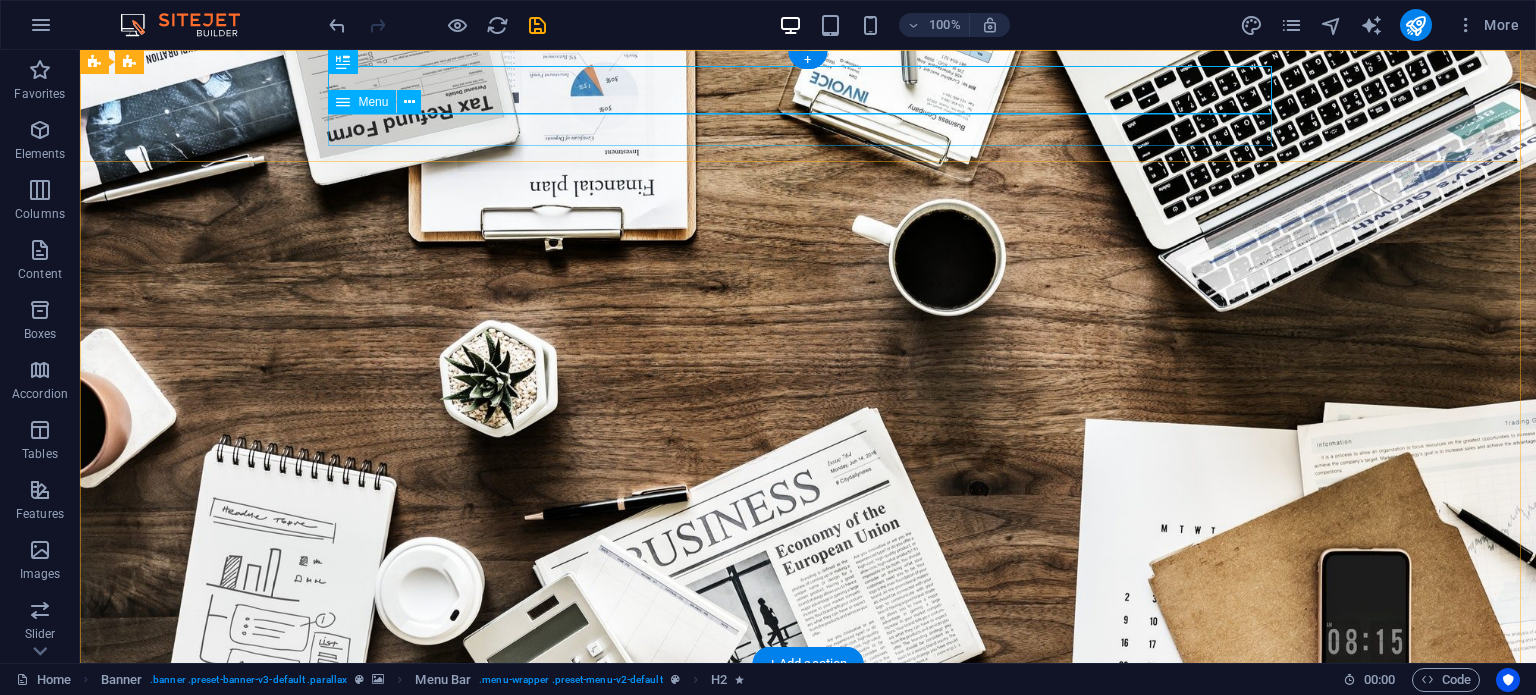 click on "Home About us Services Projects Team Contact" at bounding box center (808, 744) 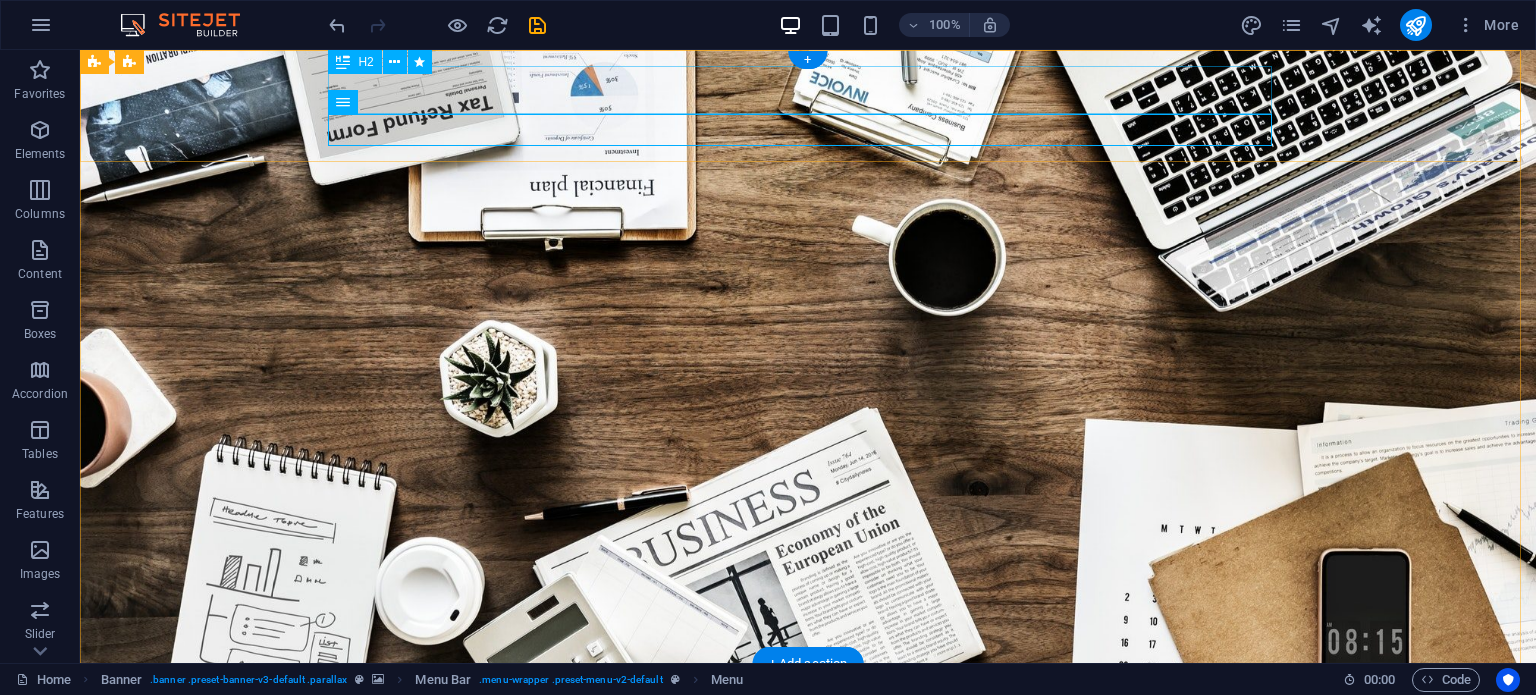 click on "[NAME]" at bounding box center [808, 704] 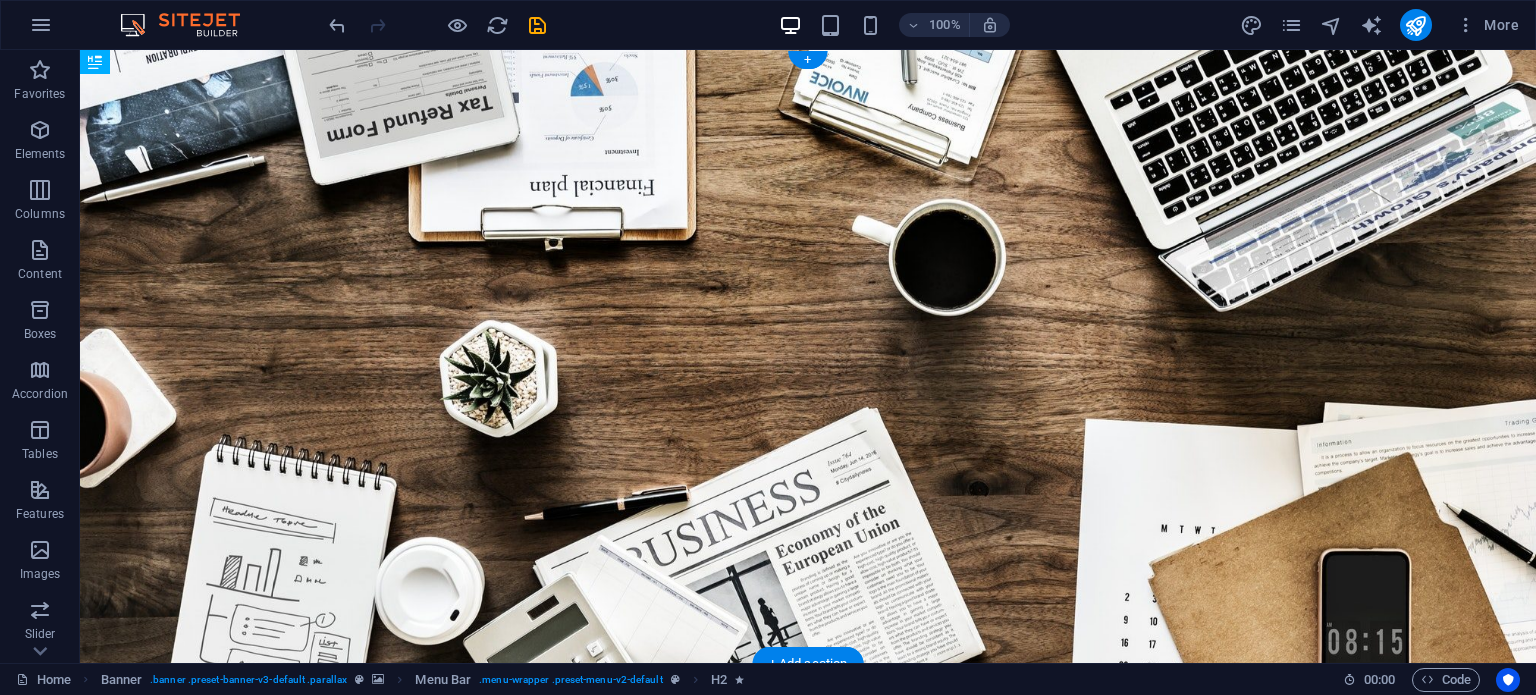 drag, startPoint x: 576, startPoint y: 78, endPoint x: 341, endPoint y: 89, distance: 235.25731 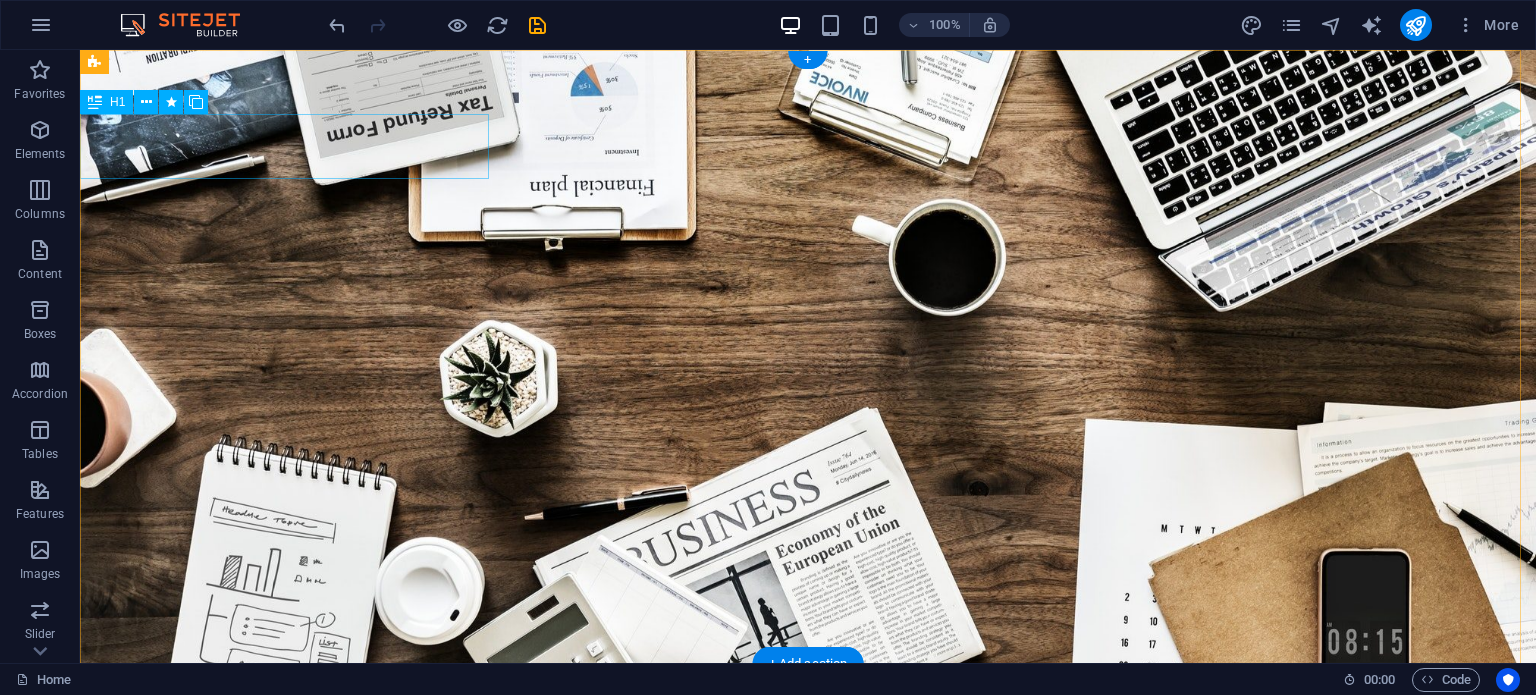 click on "C [NAME]" at bounding box center (808, 760) 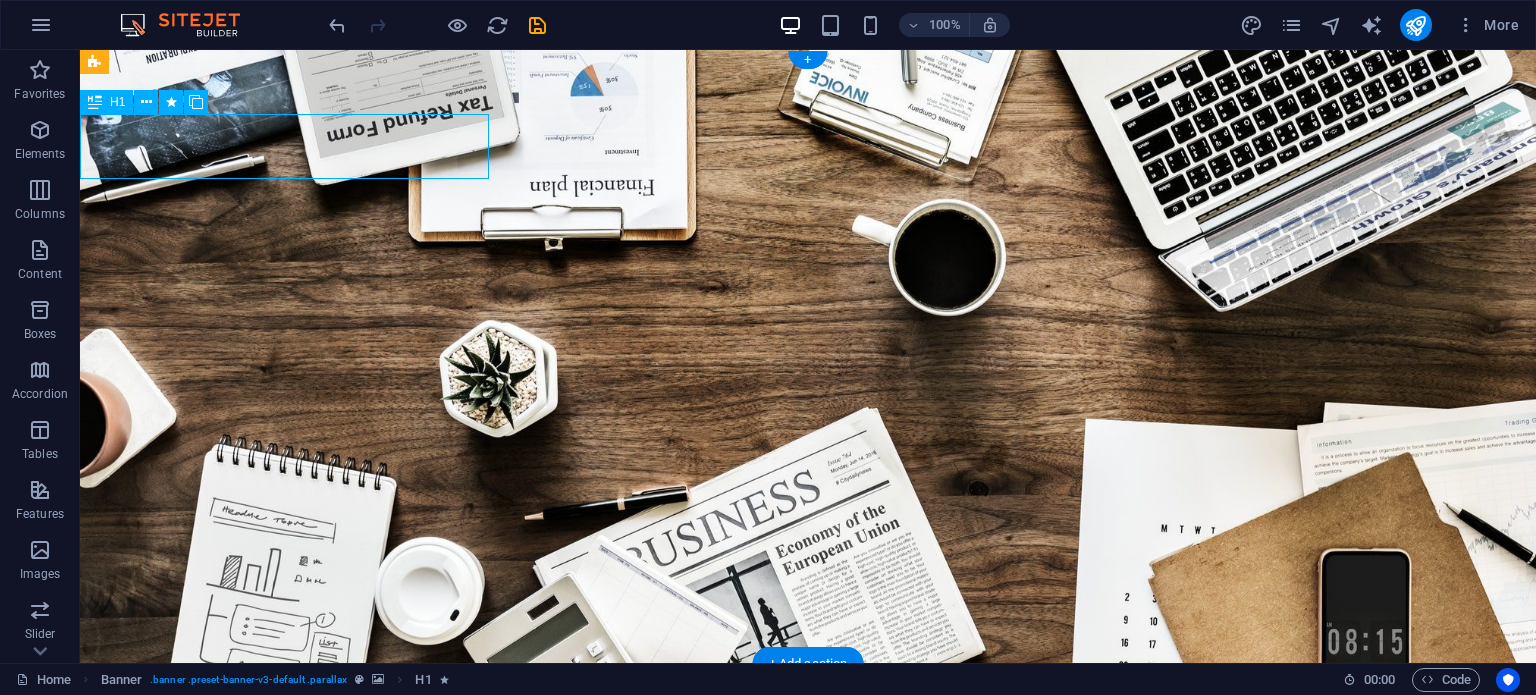 click on "C [NAME]" at bounding box center [808, 760] 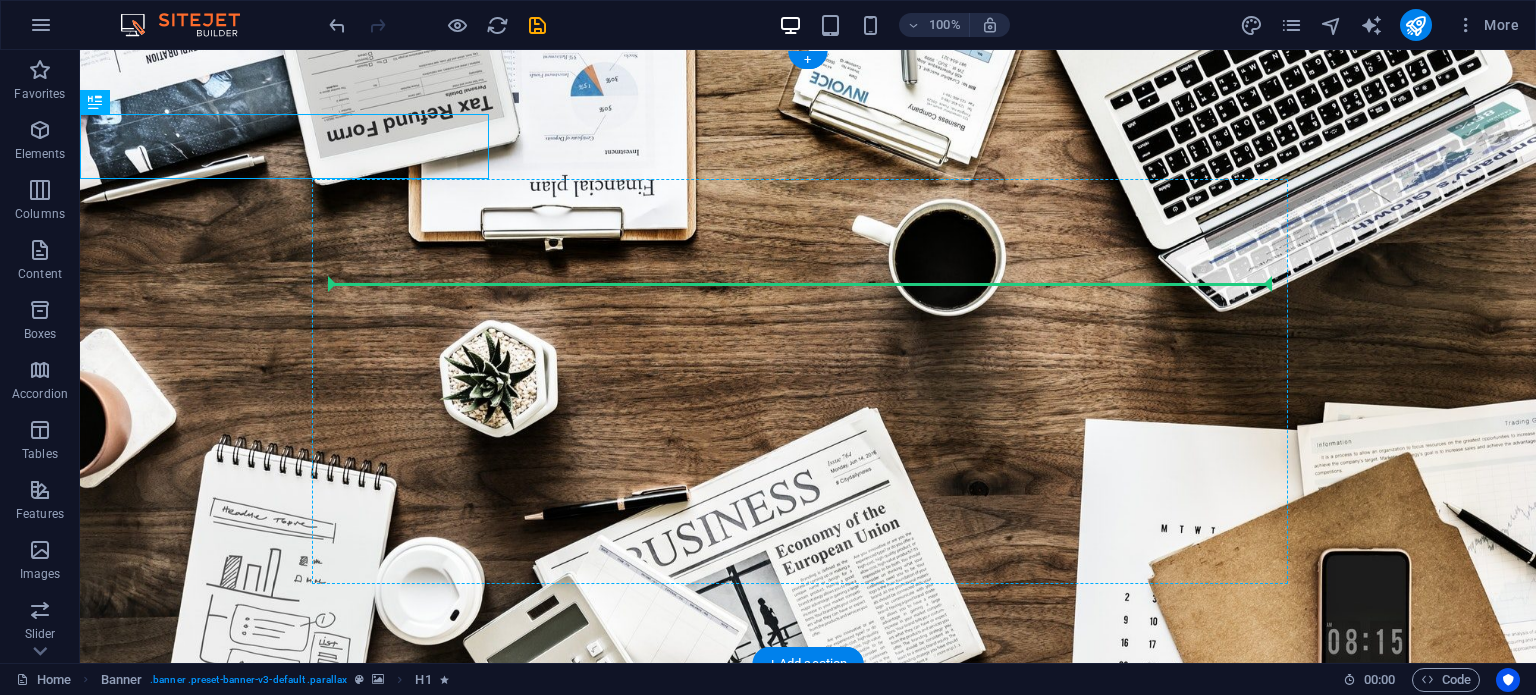 drag, startPoint x: 246, startPoint y: 157, endPoint x: 484, endPoint y: 290, distance: 272.64078 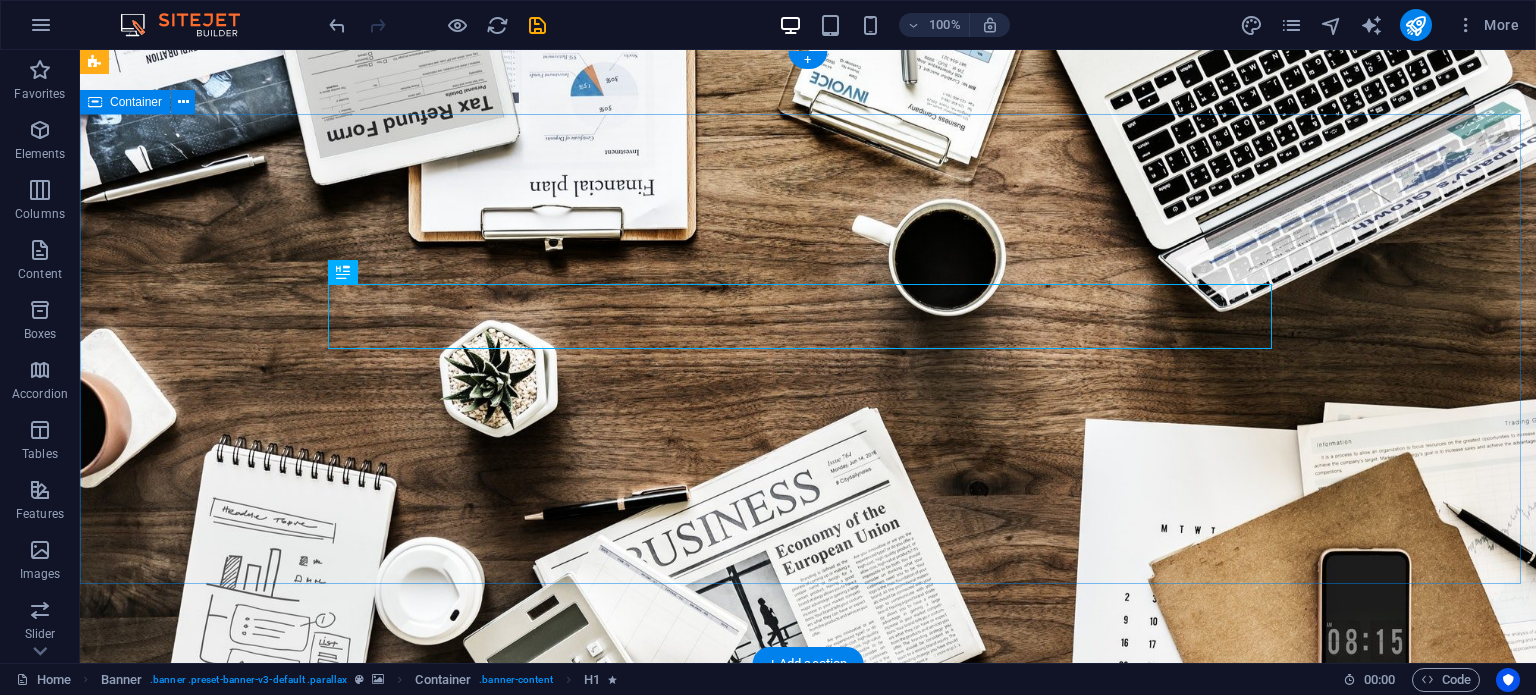 click on "C [NAME] Learn more" at bounding box center [808, 872] 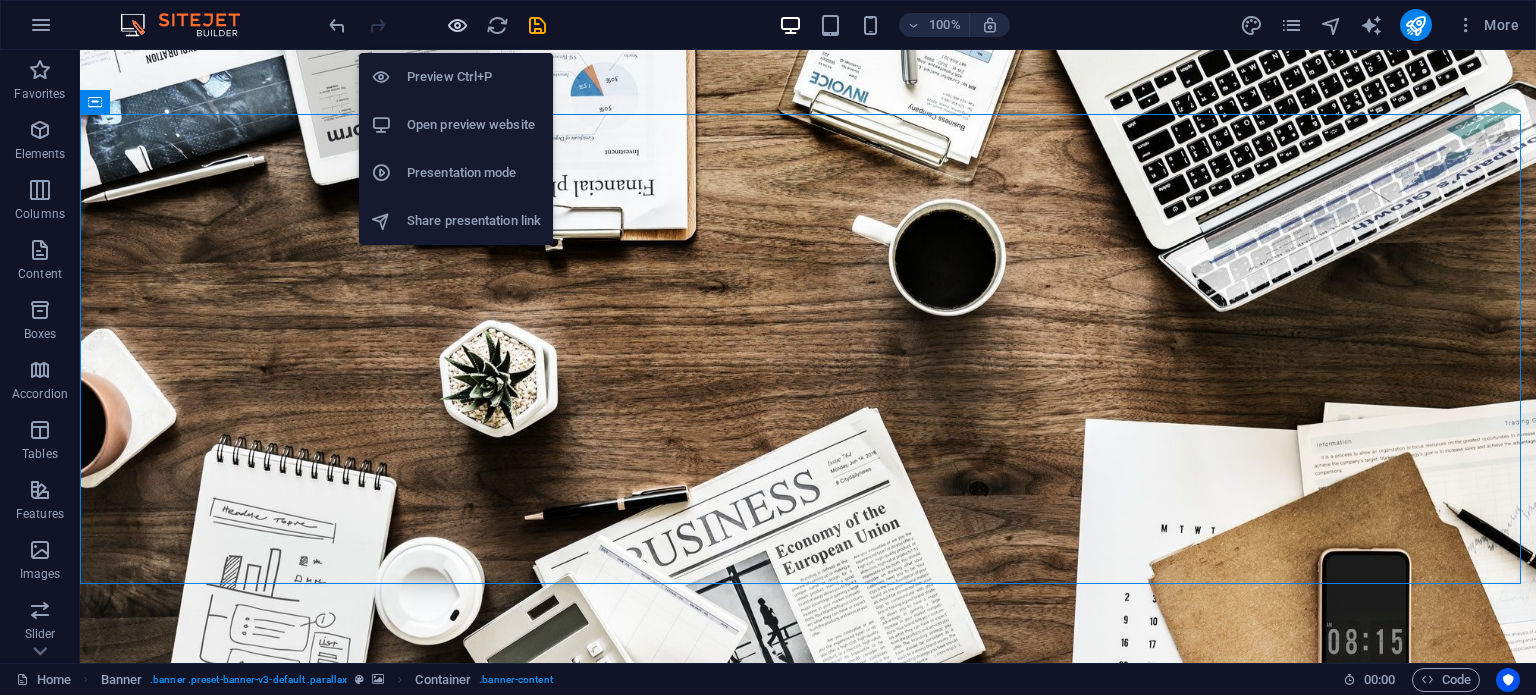 click at bounding box center [457, 25] 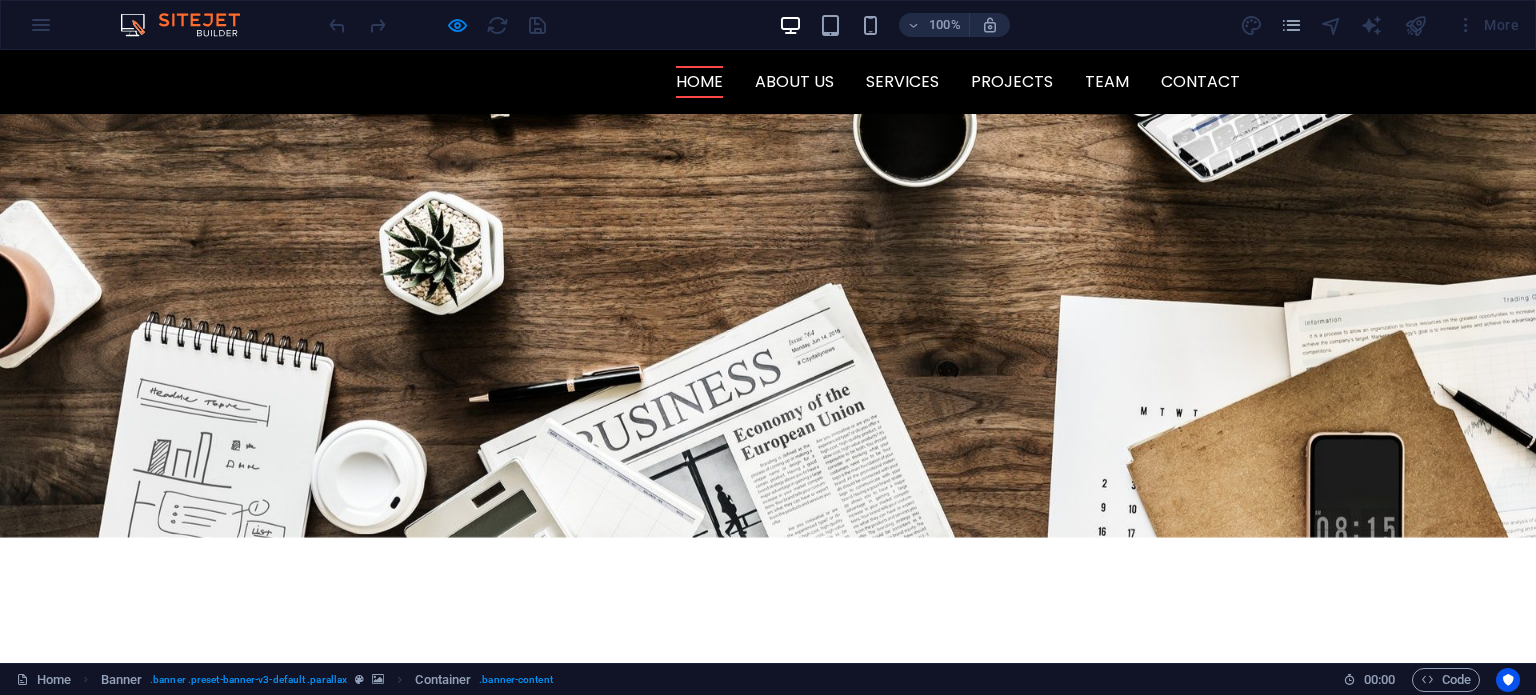 scroll, scrollTop: 0, scrollLeft: 0, axis: both 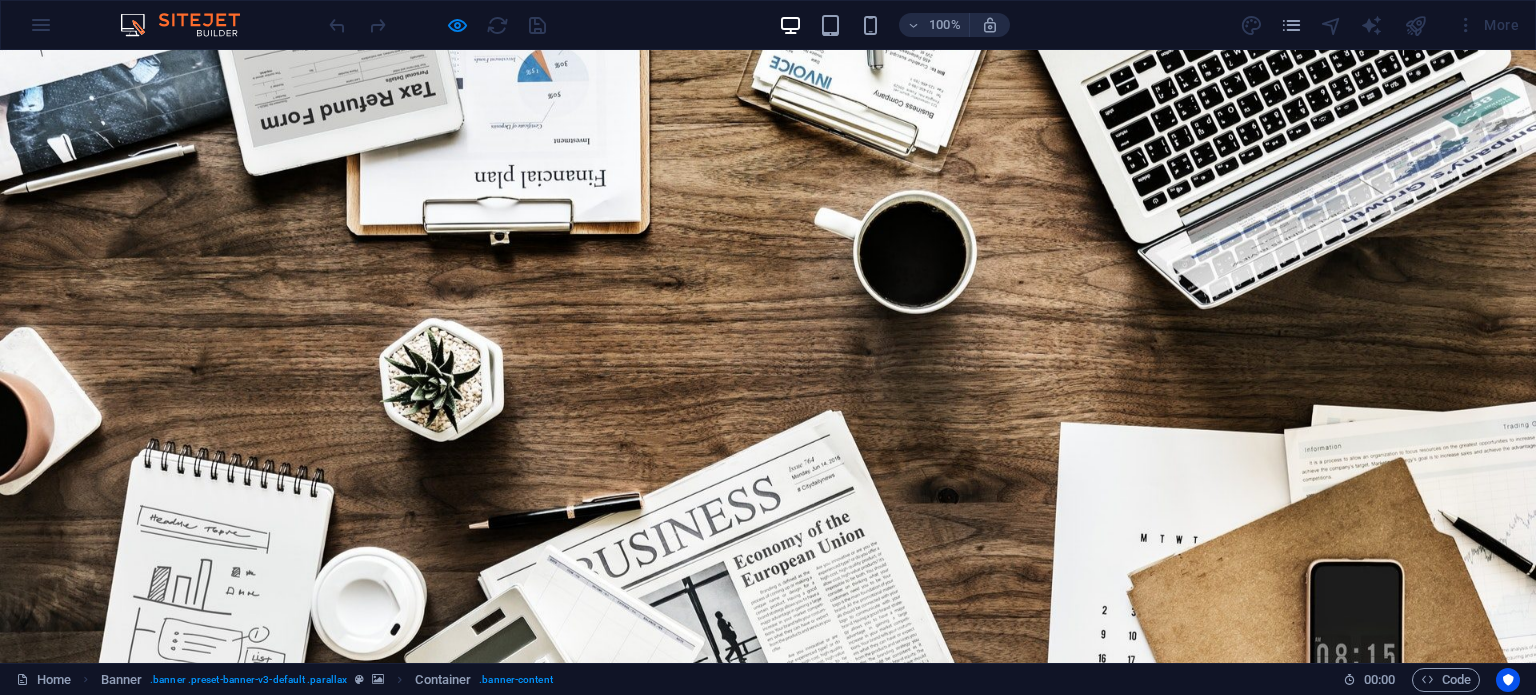 click at bounding box center (437, 25) 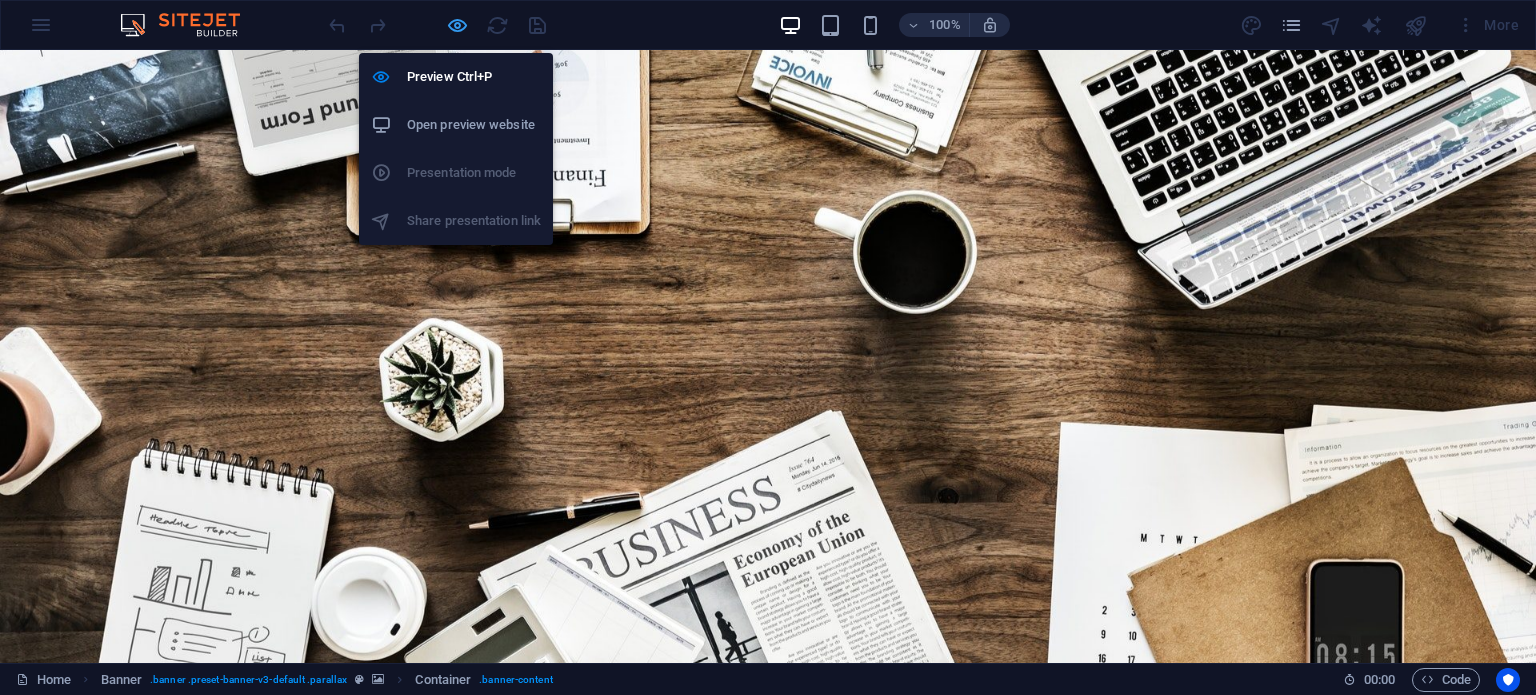 click at bounding box center [457, 25] 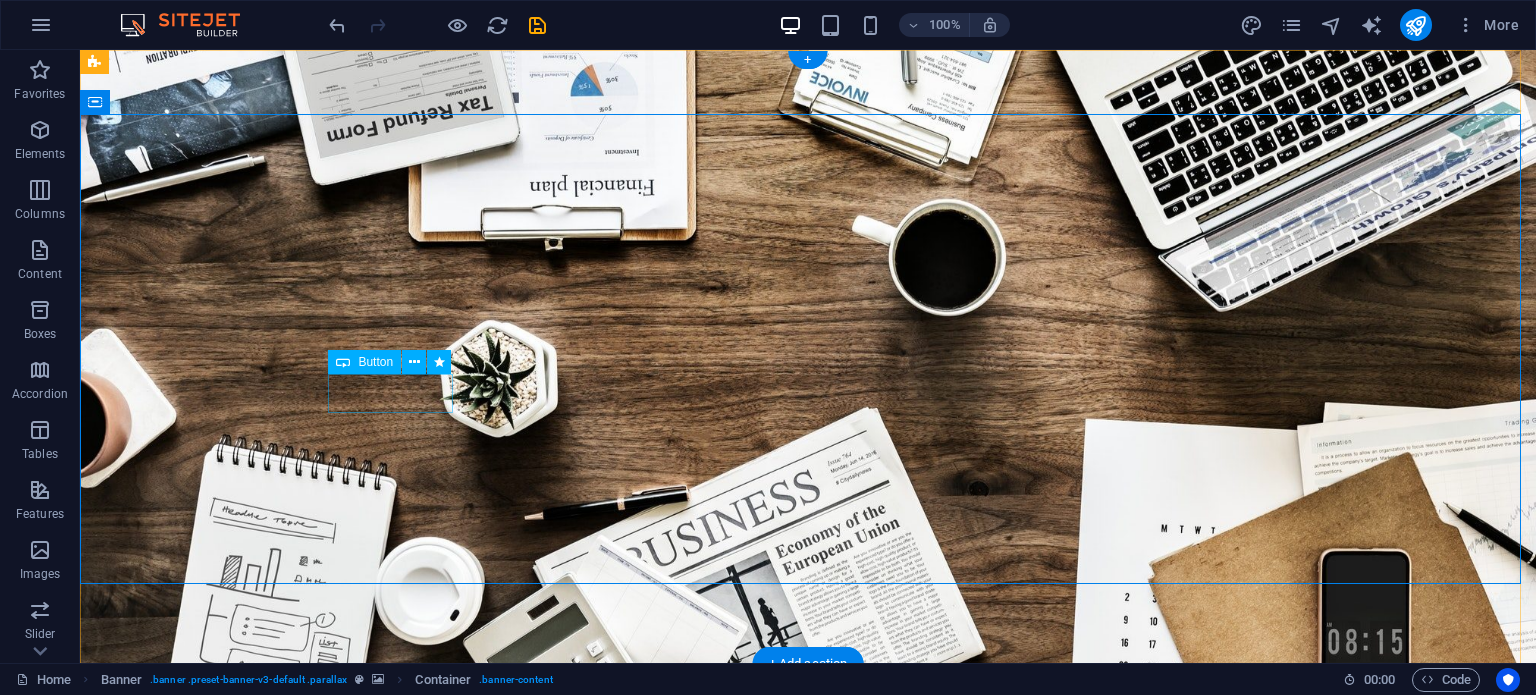 click on "Learn more" at bounding box center (808, 917) 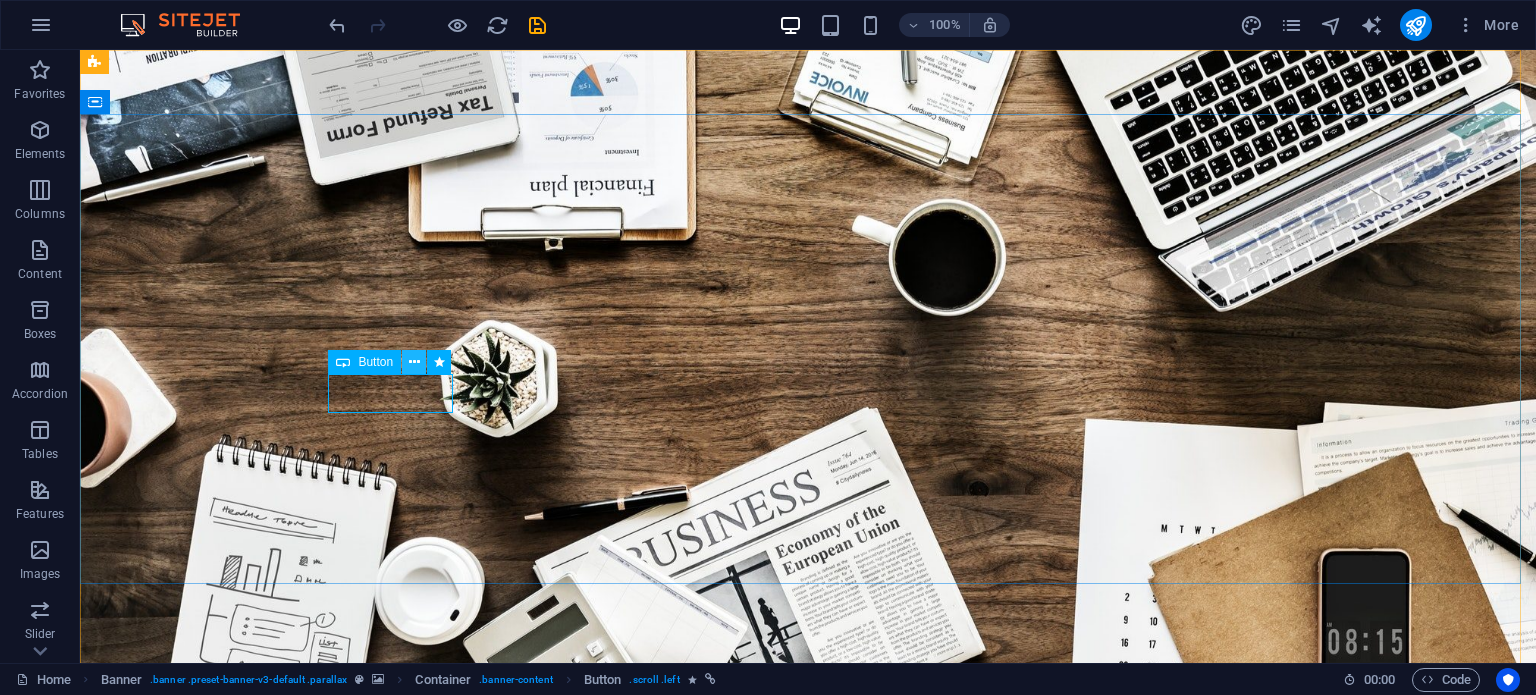 click at bounding box center [414, 362] 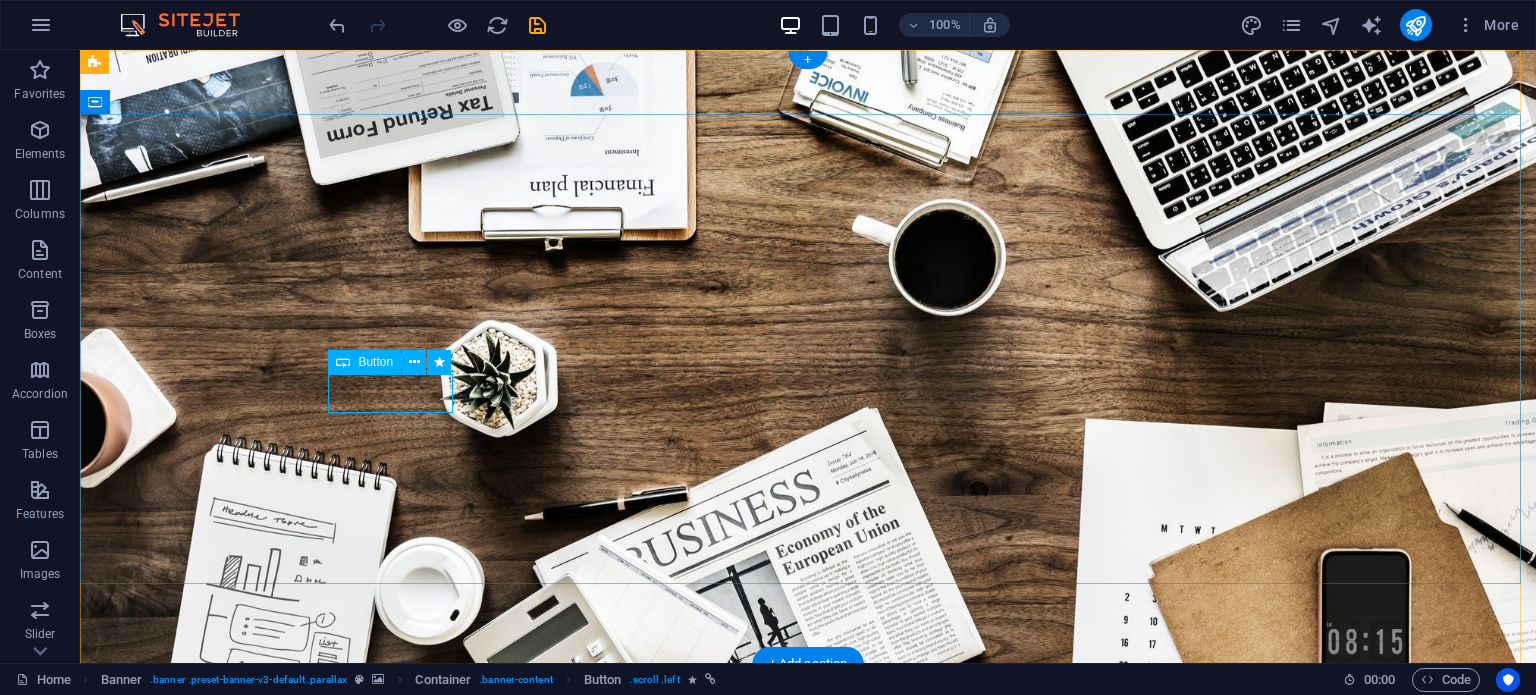 click on "Learn more" at bounding box center (808, 917) 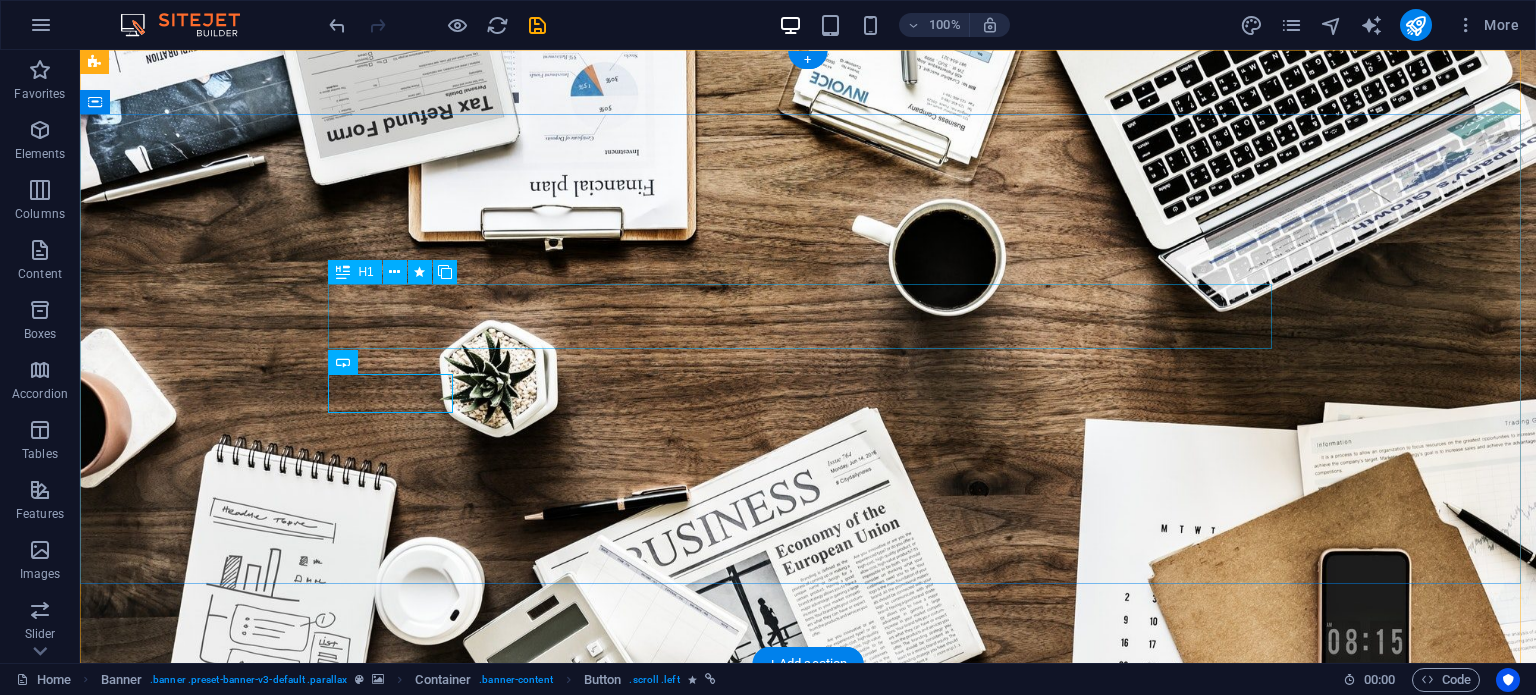 click on "C [NAME]" at bounding box center [808, 840] 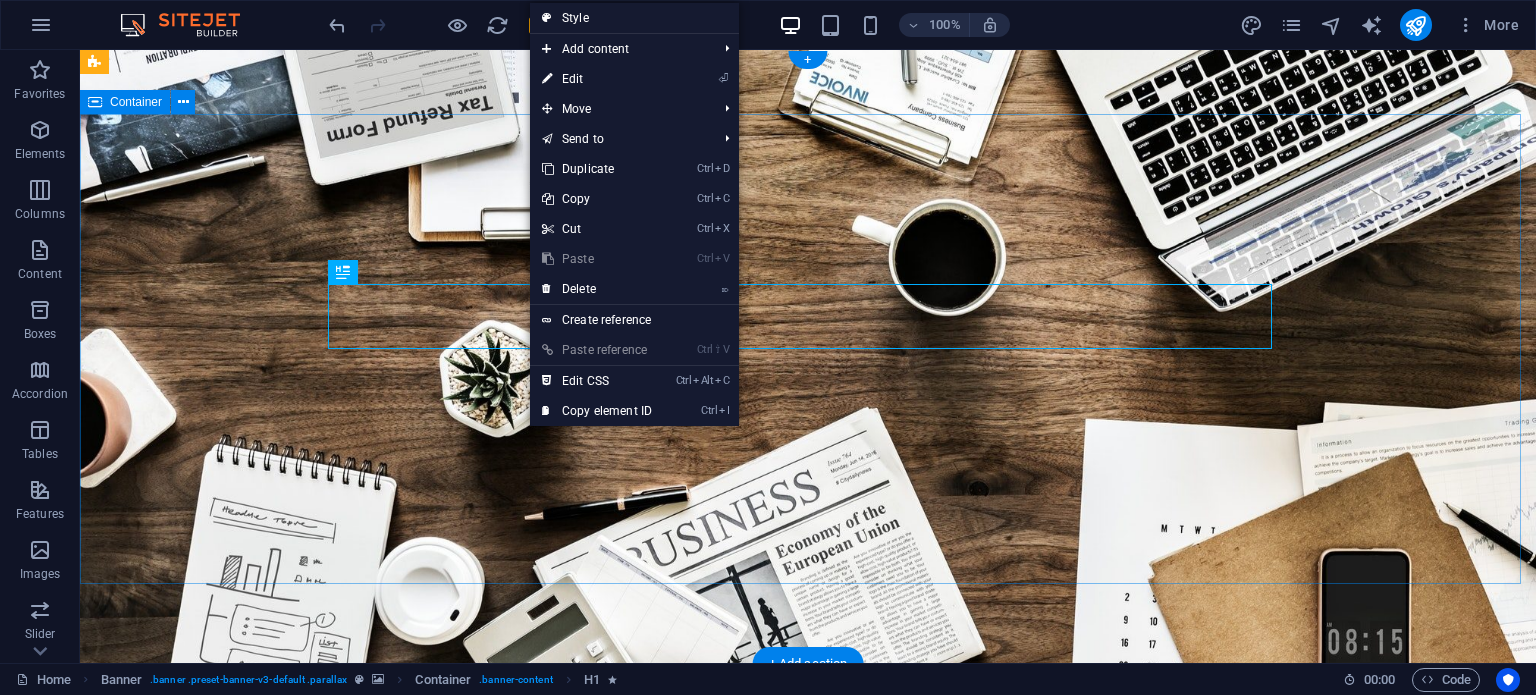 click on "C [NAME] Learn more" at bounding box center [808, 872] 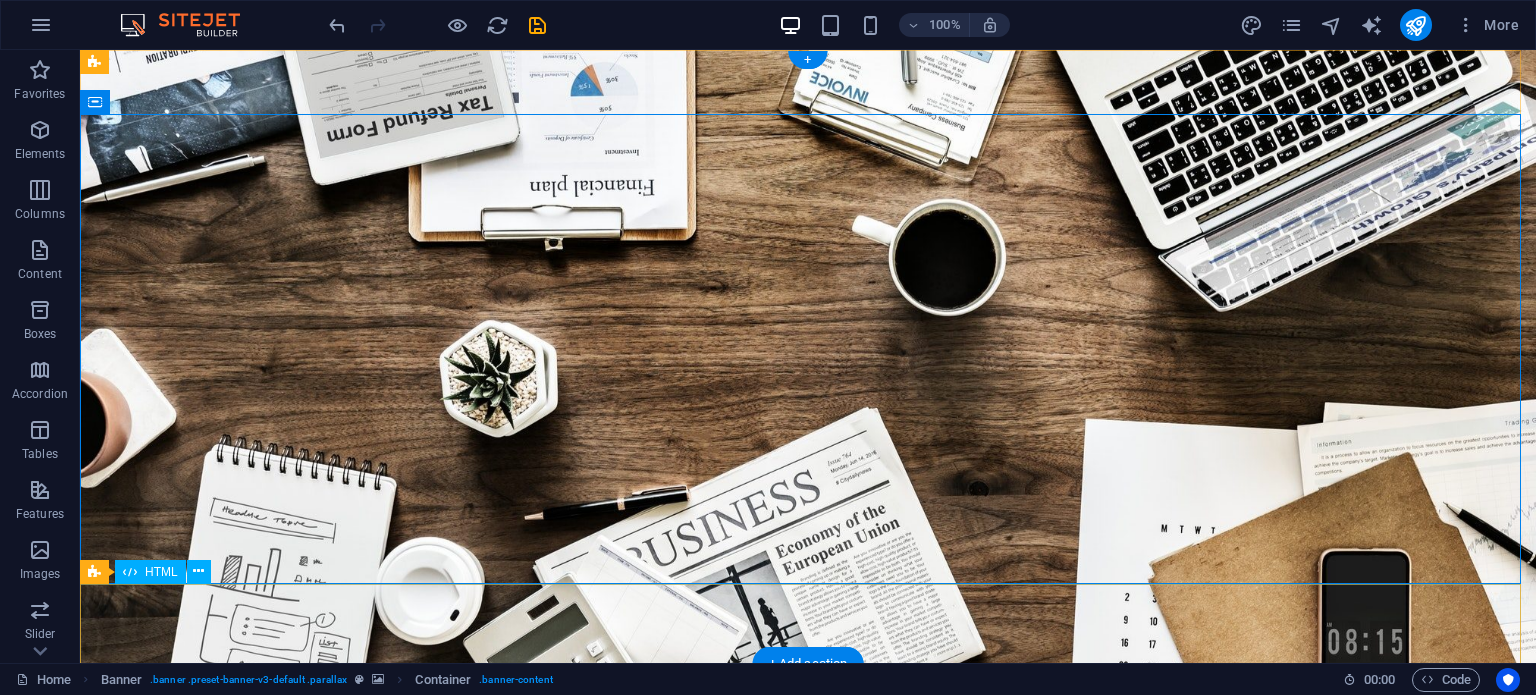 click at bounding box center (808, 1057) 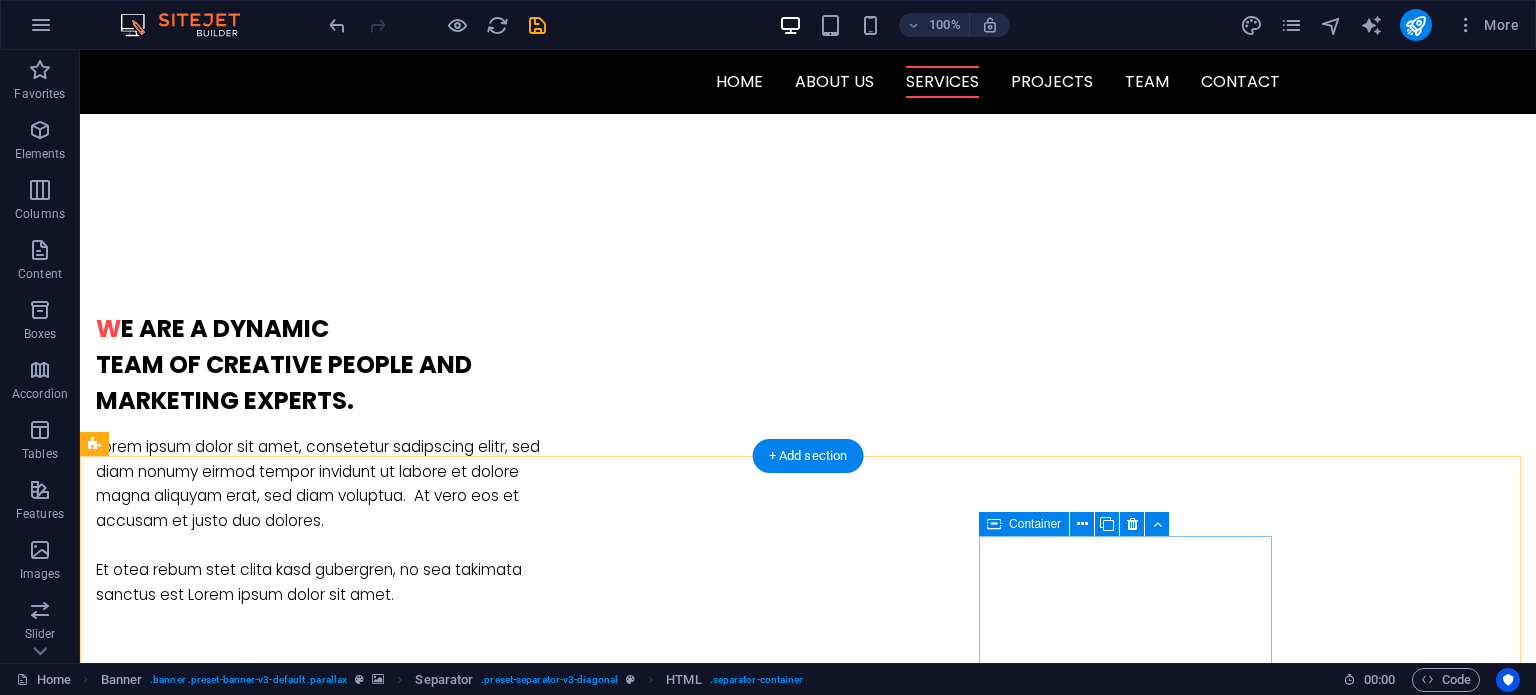 scroll, scrollTop: 863, scrollLeft: 0, axis: vertical 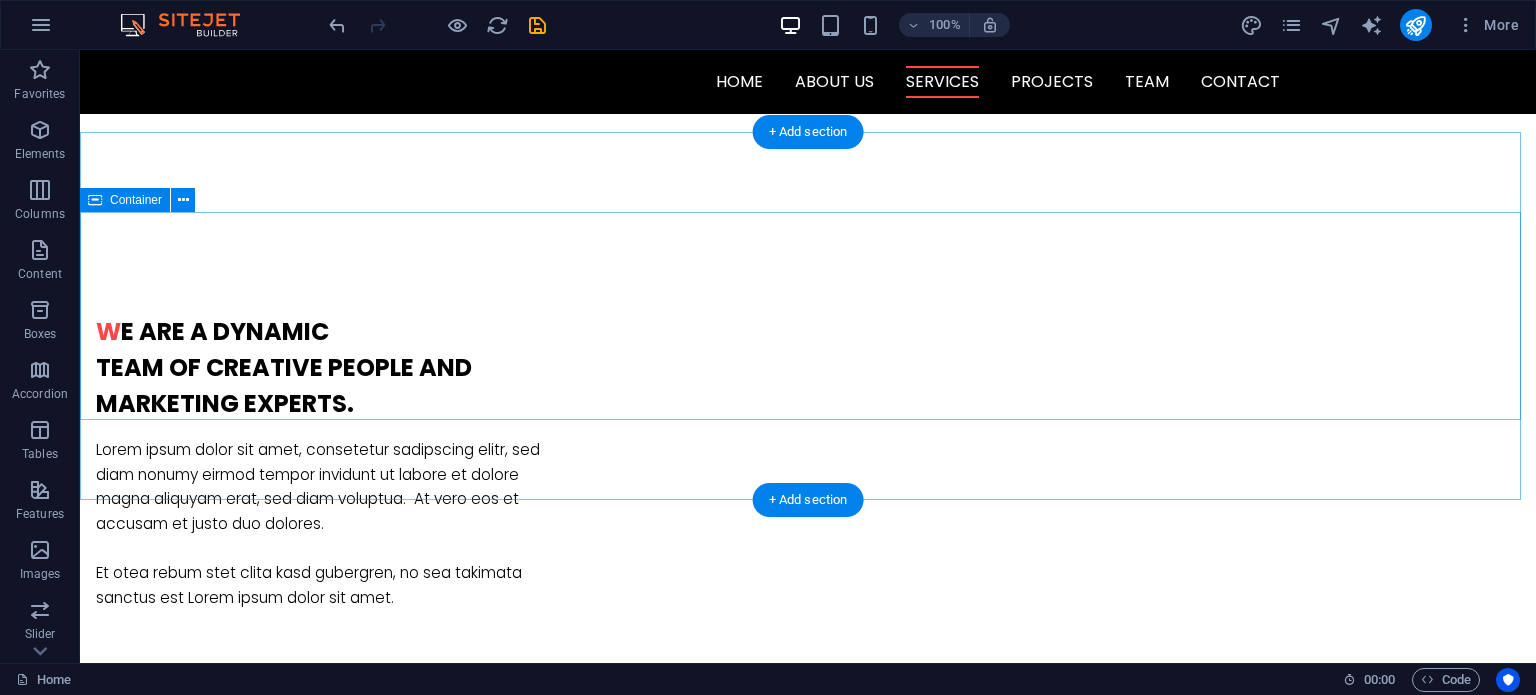 click on "O ur Services" at bounding box center (808, 1242) 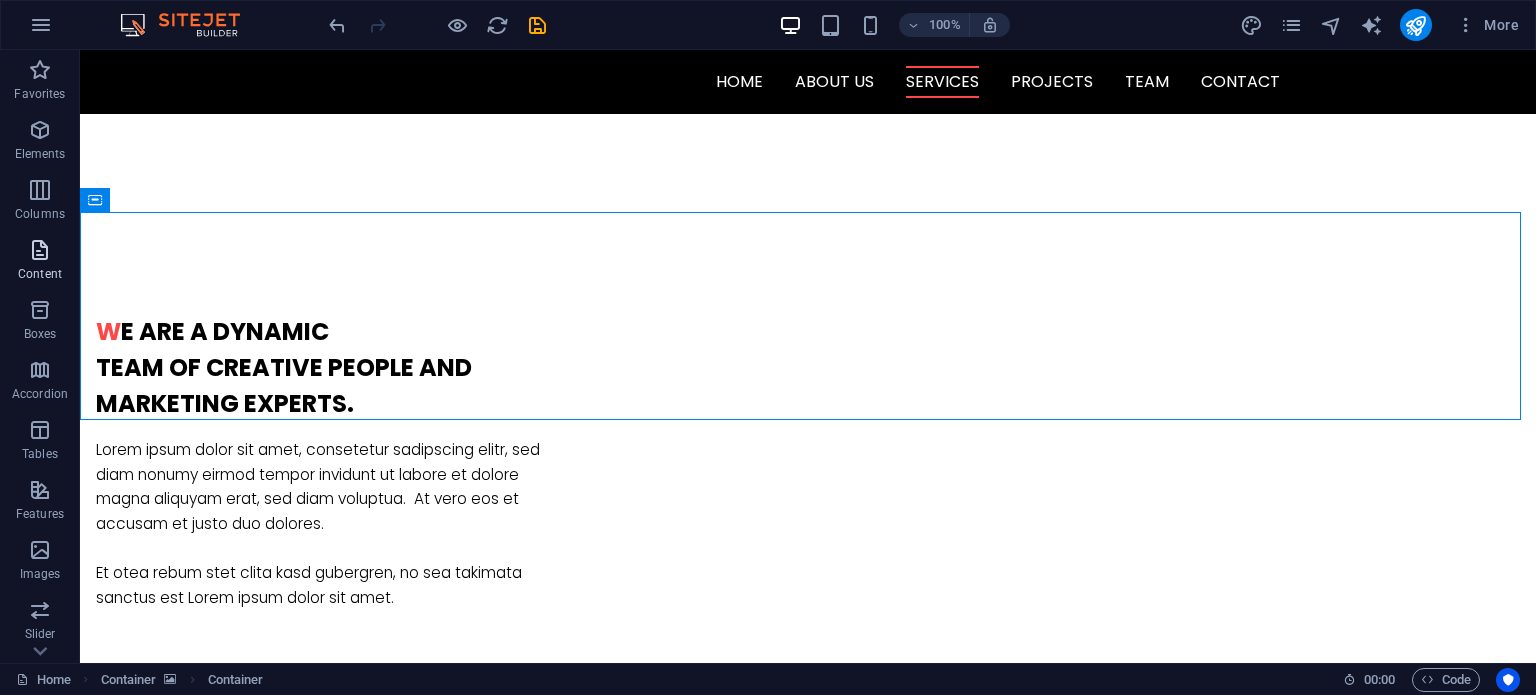 click on "Content" at bounding box center (40, 262) 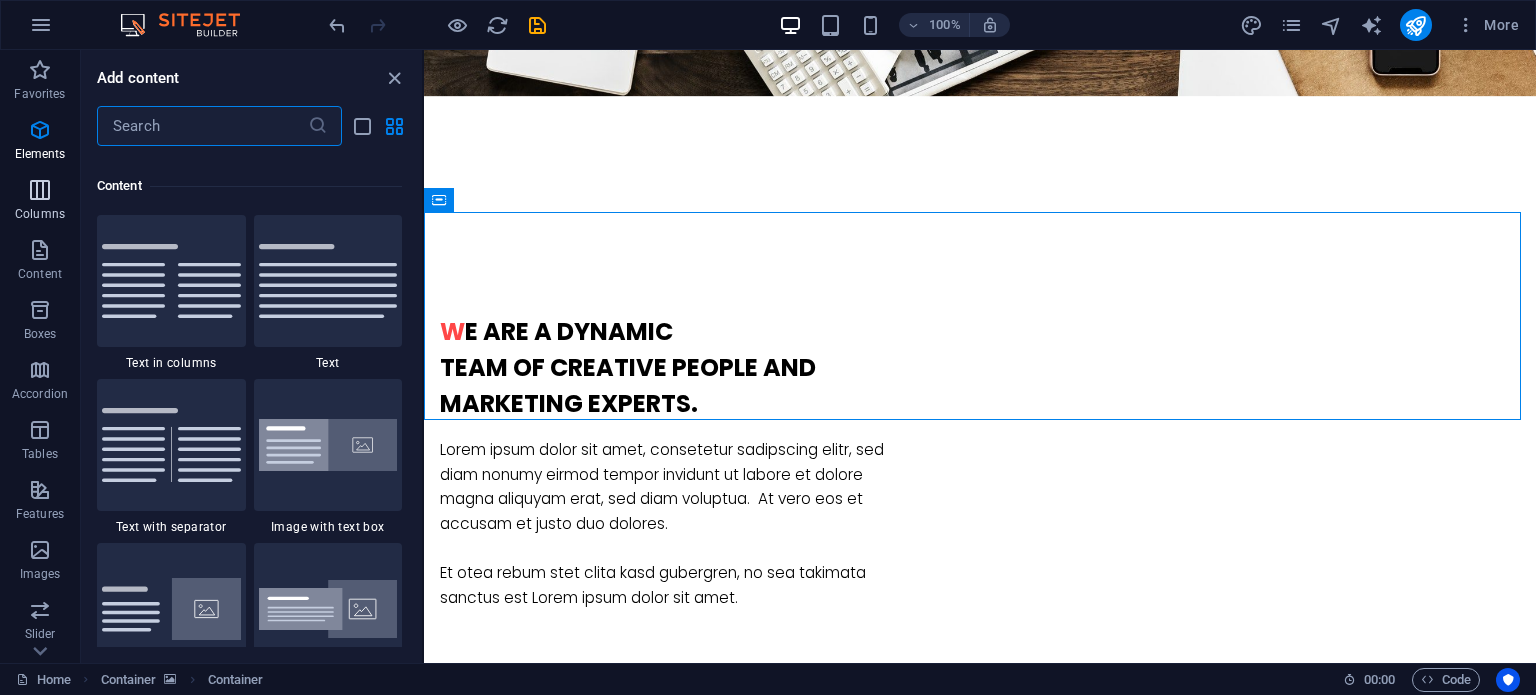 scroll, scrollTop: 3499, scrollLeft: 0, axis: vertical 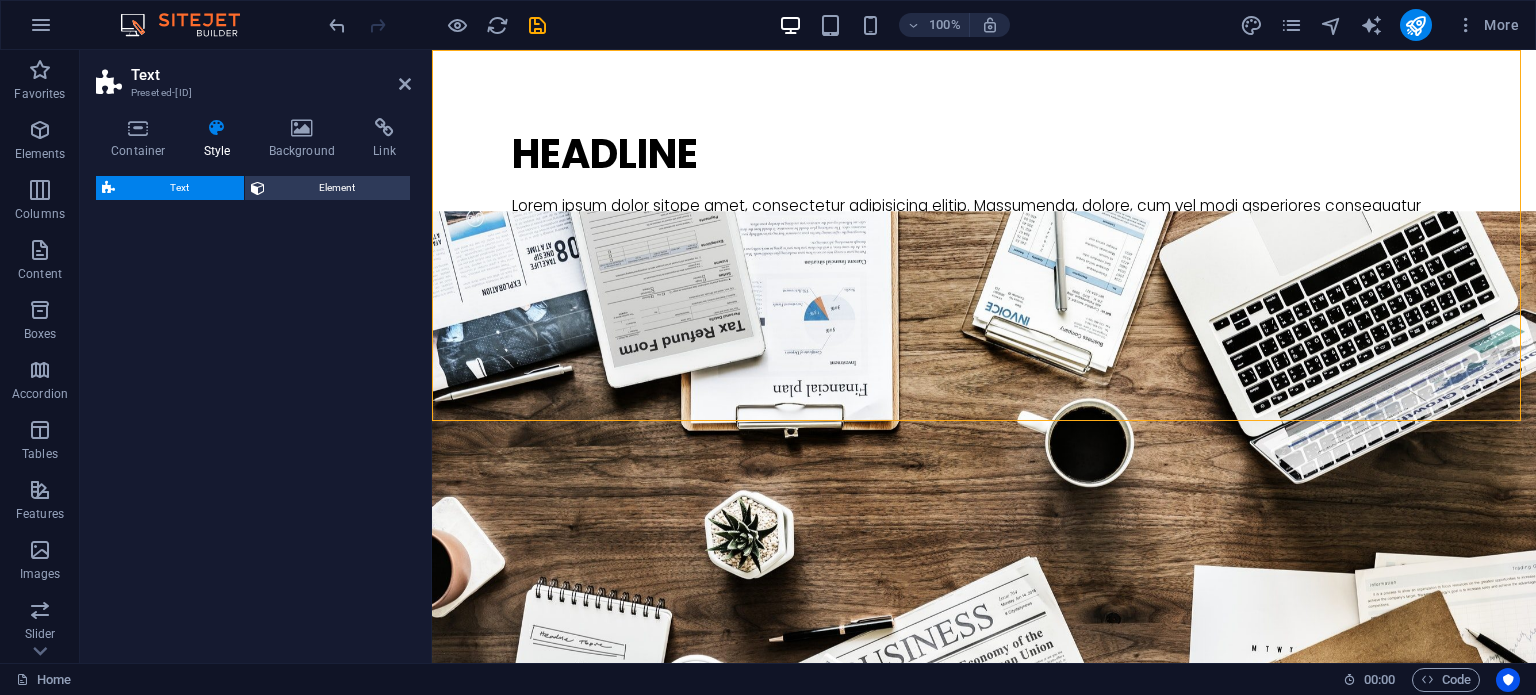 select on "rem" 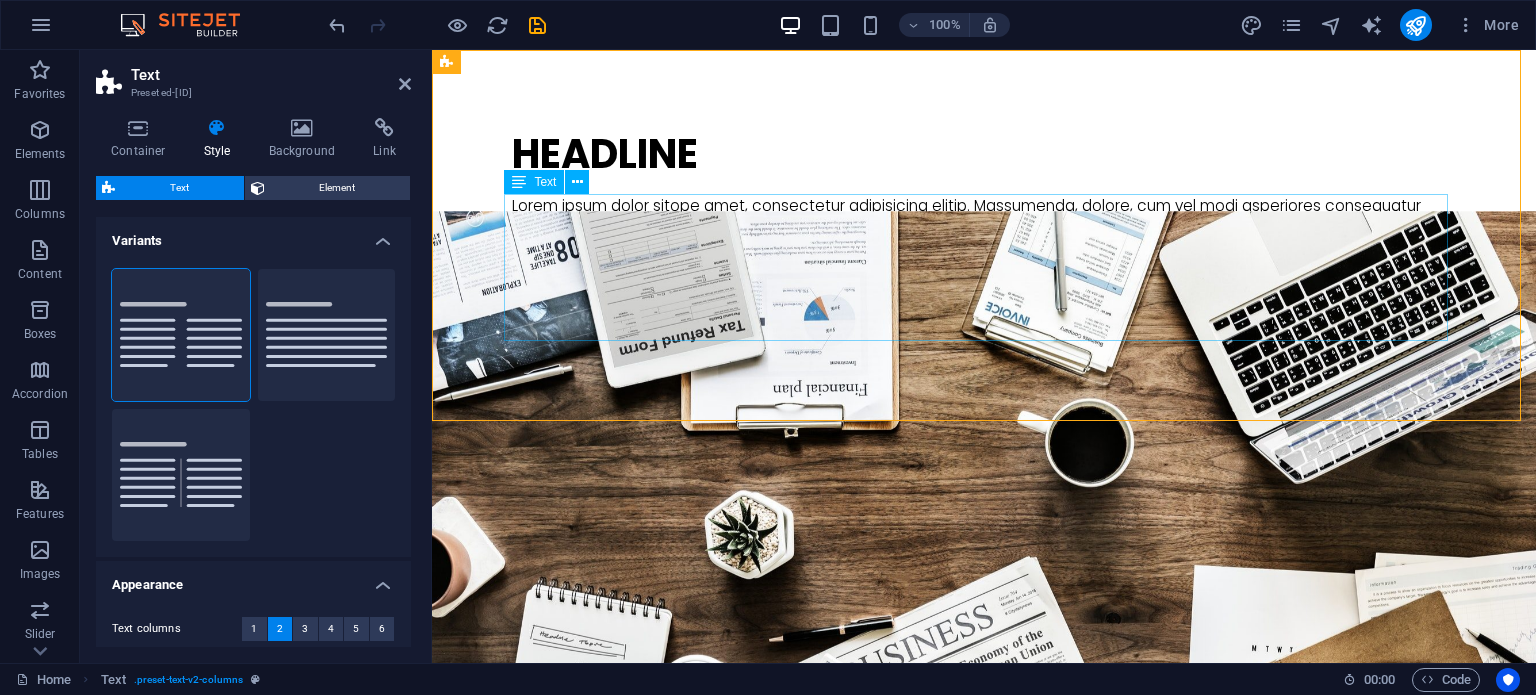 click on "Lorem ipsum dolor sitope amet, consectetur adipisicing elitip. Massumenda, dolore, cum vel modi asperiores consequatur suscipit quidem ducimus eveniet iure expedita consecteture odiogil voluptatum similique fugit voluptates atem accusamus quae quas dolorem tenetur facere tempora maiores adipisci reiciendis accusantium voluptatibus id voluptate tempore dolor harum nisi amet! Nobis, eaque. Aenean commodo ligula eget dolor. Lorem ipsum dolor sit amet, consectetuer adipiscing elit leget odiogil voluptatum similique fugit voluptates dolor. Libero assumenda, dolore, cum vel modi asperiores consequatur." at bounding box center (984, 255) 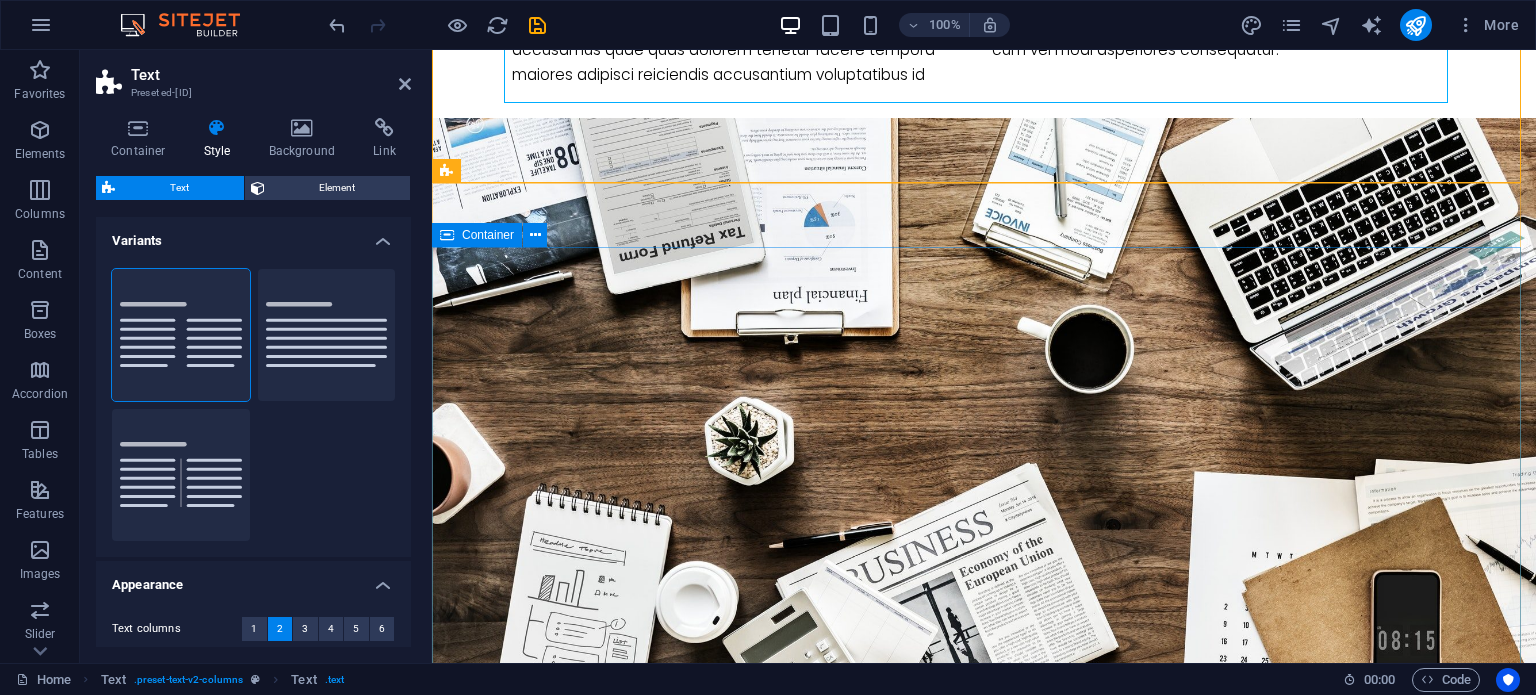 scroll, scrollTop: 0, scrollLeft: 0, axis: both 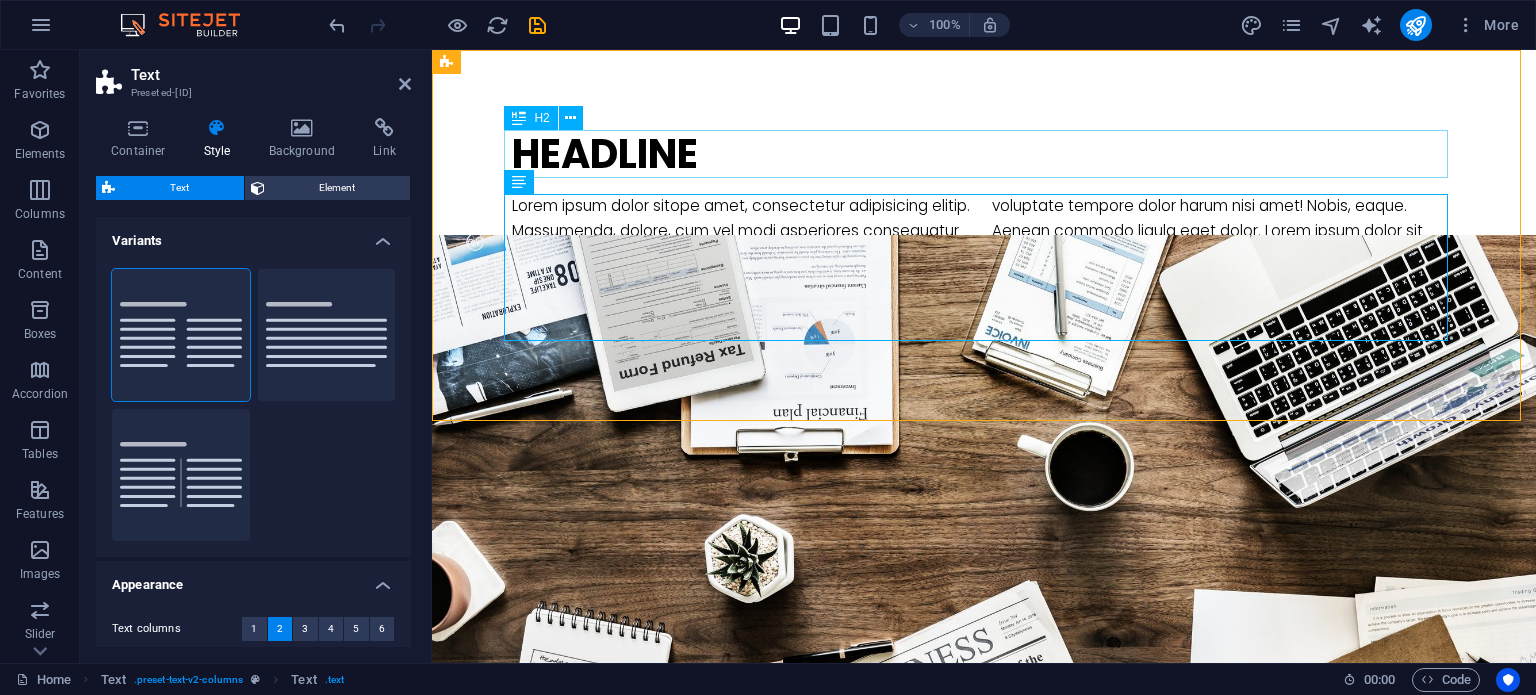 click on "Headline" at bounding box center [984, 154] 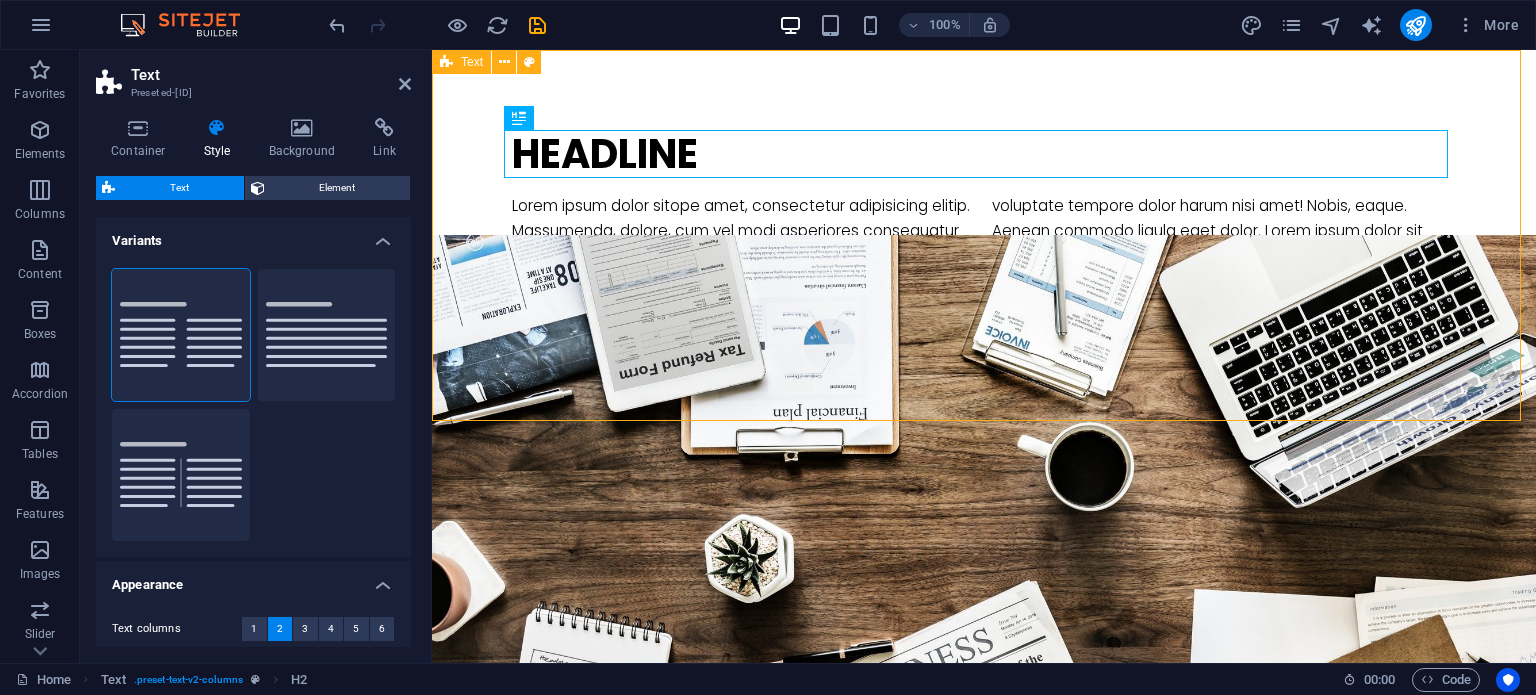 click on "Text" at bounding box center [461, 62] 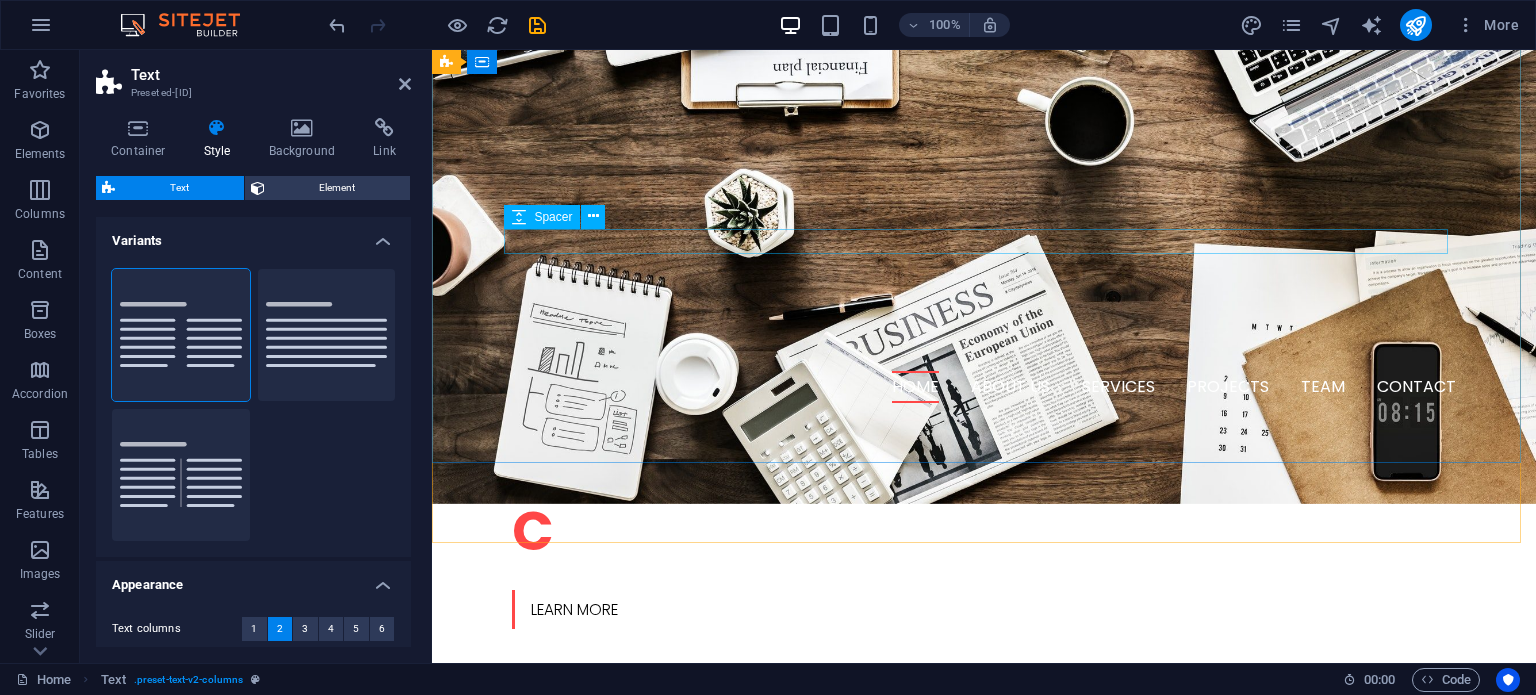 scroll, scrollTop: 692, scrollLeft: 0, axis: vertical 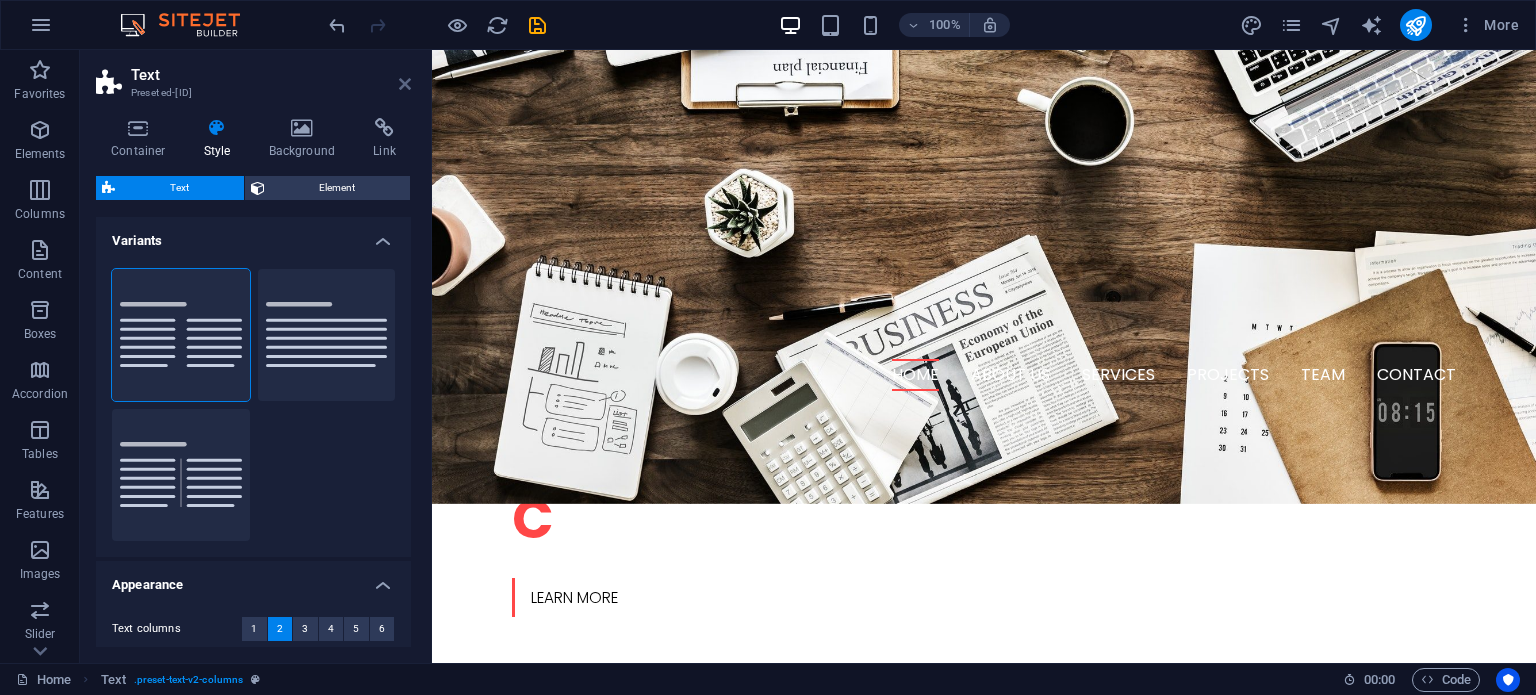 click at bounding box center [405, 84] 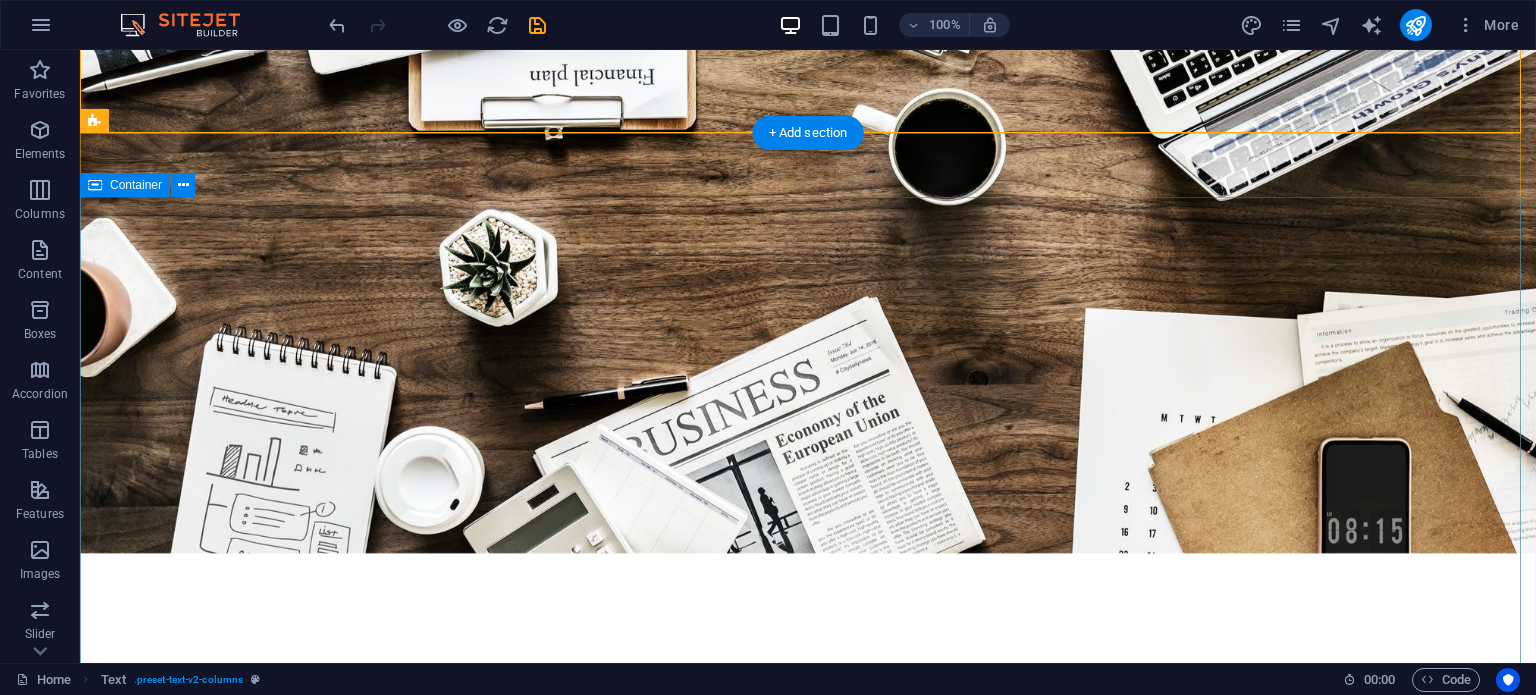scroll, scrollTop: 0, scrollLeft: 0, axis: both 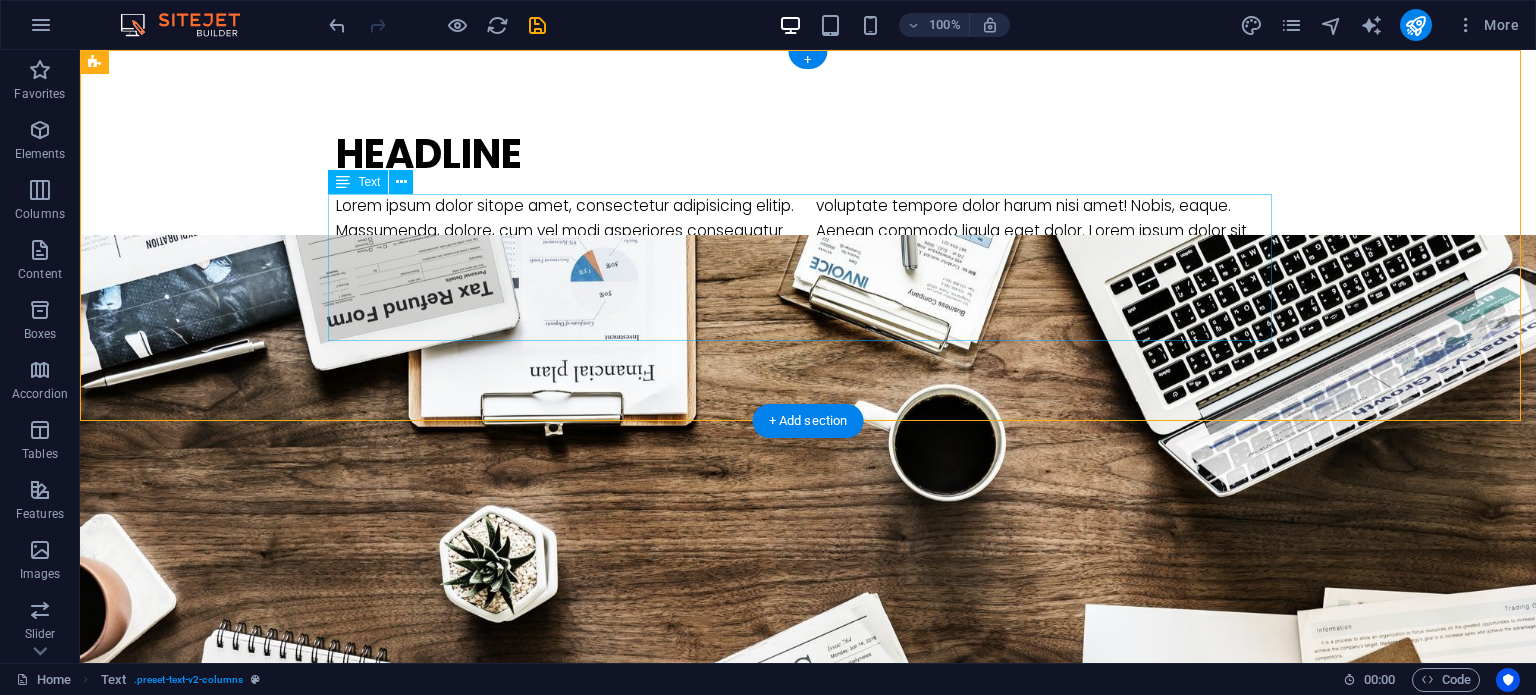 click on "Lorem ipsum dolor sitope amet, consectetur adipisicing elitip. Massumenda, dolore, cum vel modi asperiores consequatur suscipit quidem ducimus eveniet iure expedita consecteture odiogil voluptatum similique fugit voluptates atem accusamus quae quas dolorem tenetur facere tempora maiores adipisci reiciendis accusantium voluptatibus id voluptate tempore dolor harum nisi amet! Nobis, eaque. Aenean commodo ligula eget dolor. Lorem ipsum dolor sit amet, consectetuer adipiscing elit leget odiogil voluptatum similique fugit voluptates dolor. Libero assumenda, dolore, cum vel modi asperiores consequatur." at bounding box center [808, 267] 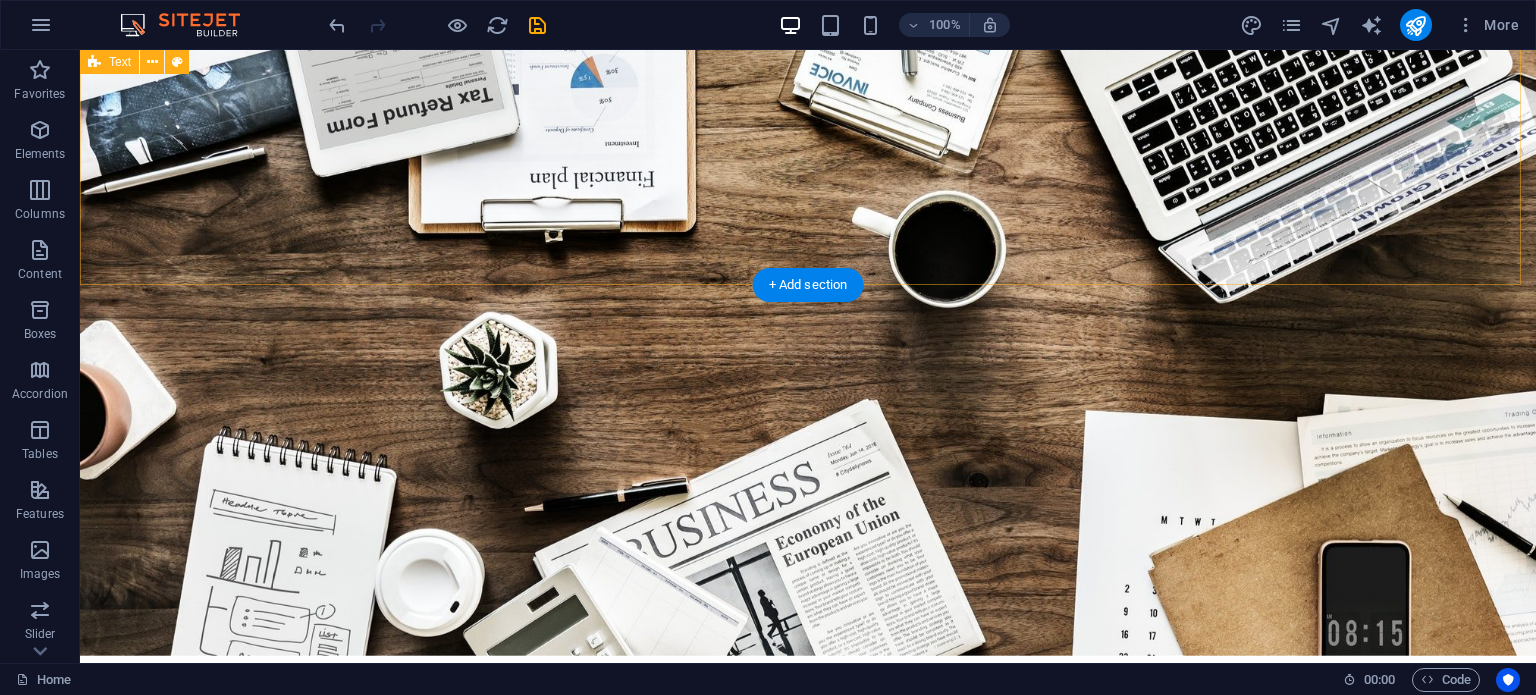 scroll, scrollTop: 0, scrollLeft: 0, axis: both 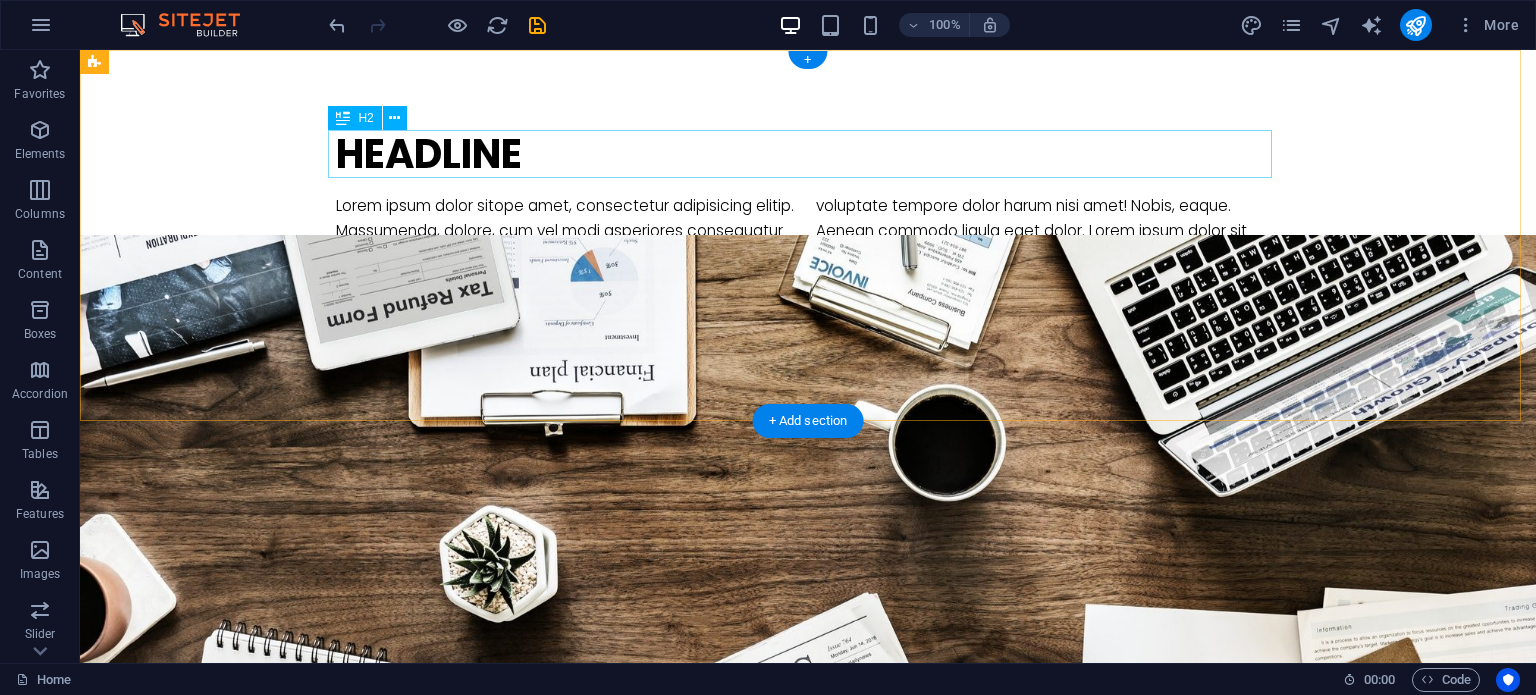 click on "Headline" at bounding box center [808, 154] 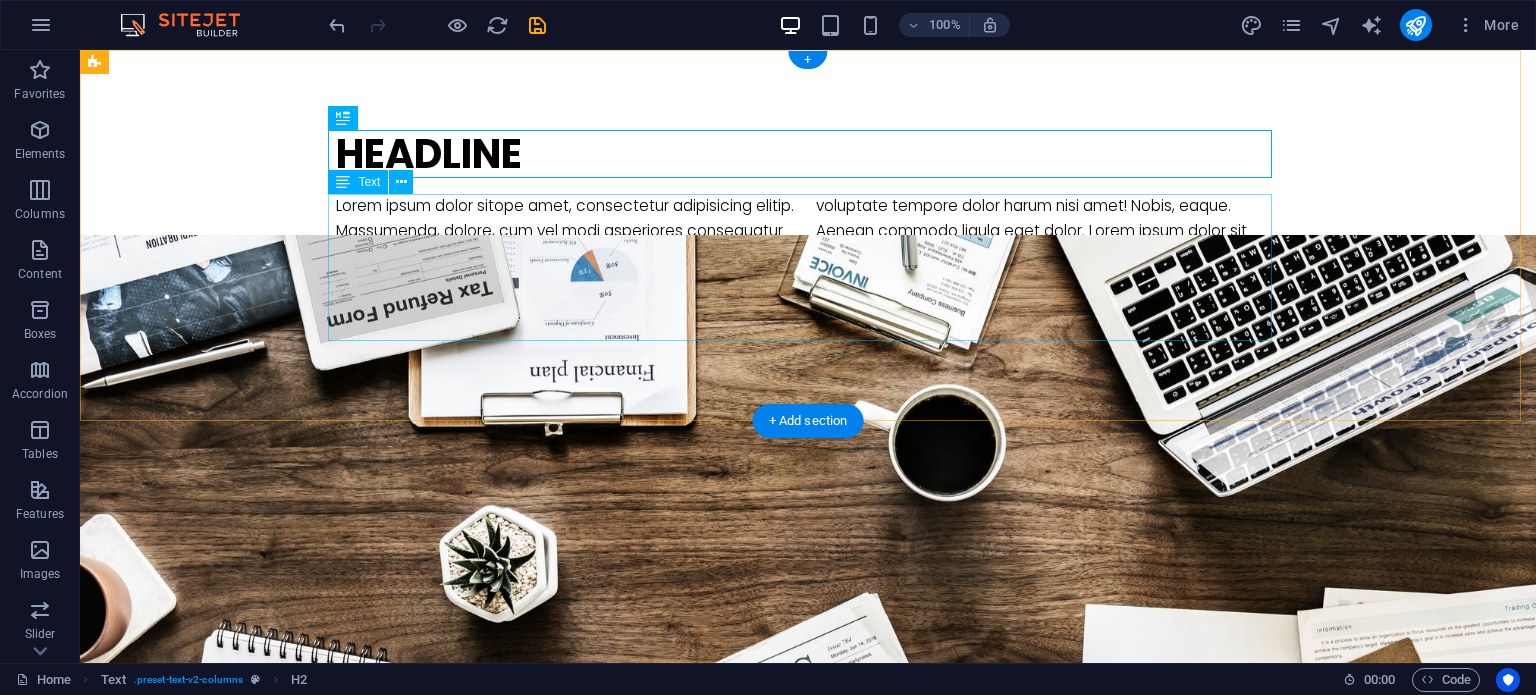 click on "Lorem ipsum dolor sitope amet, consectetur adipisicing elitip. Massumenda, dolore, cum vel modi asperiores consequatur suscipit quidem ducimus eveniet iure expedita consecteture odiogil voluptatum similique fugit voluptates atem accusamus quae quas dolorem tenetur facere tempora maiores adipisci reiciendis accusantium voluptatibus id voluptate tempore dolor harum nisi amet! Nobis, eaque. Aenean commodo ligula eget dolor. Lorem ipsum dolor sit amet, consectetuer adipiscing elit leget odiogil voluptatum similique fugit voluptates dolor. Libero assumenda, dolore, cum vel modi asperiores consequatur." at bounding box center (808, 267) 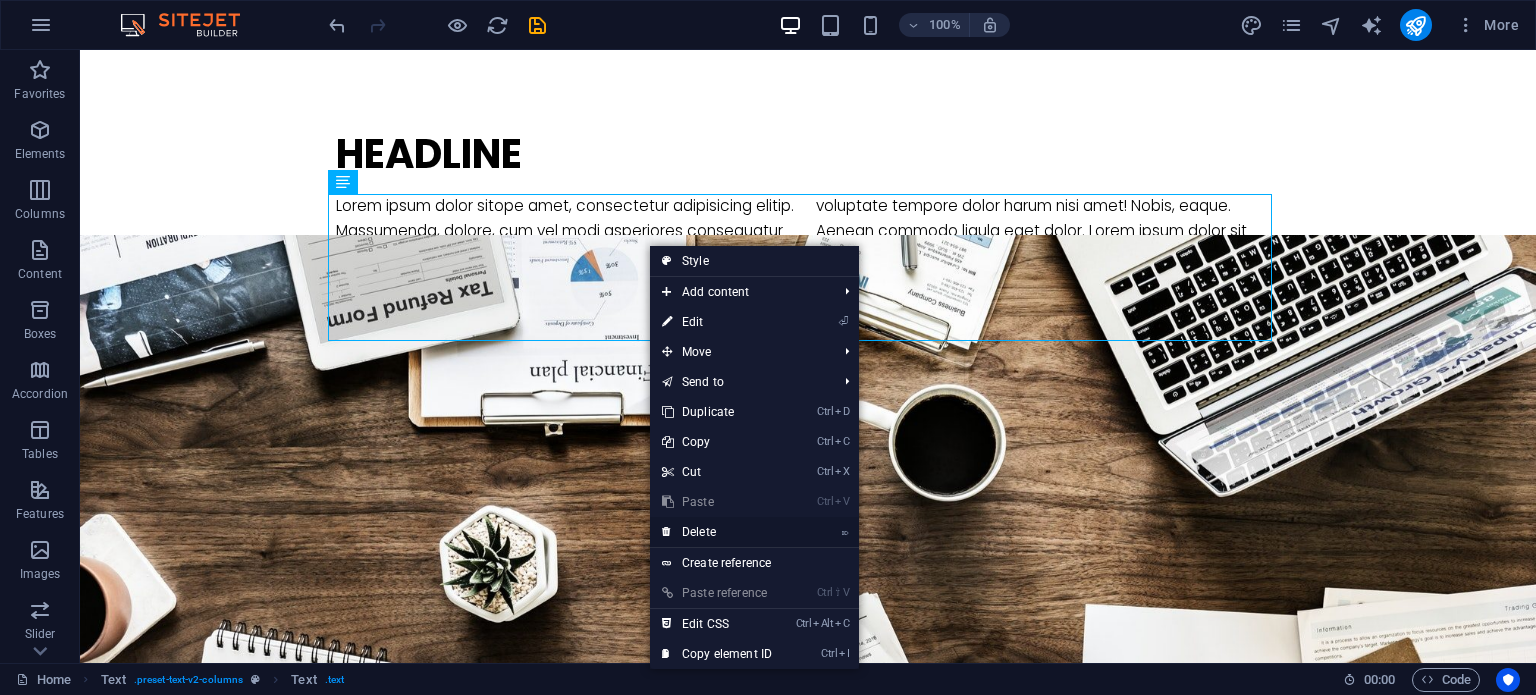 click on "⌦  Delete" at bounding box center [717, 532] 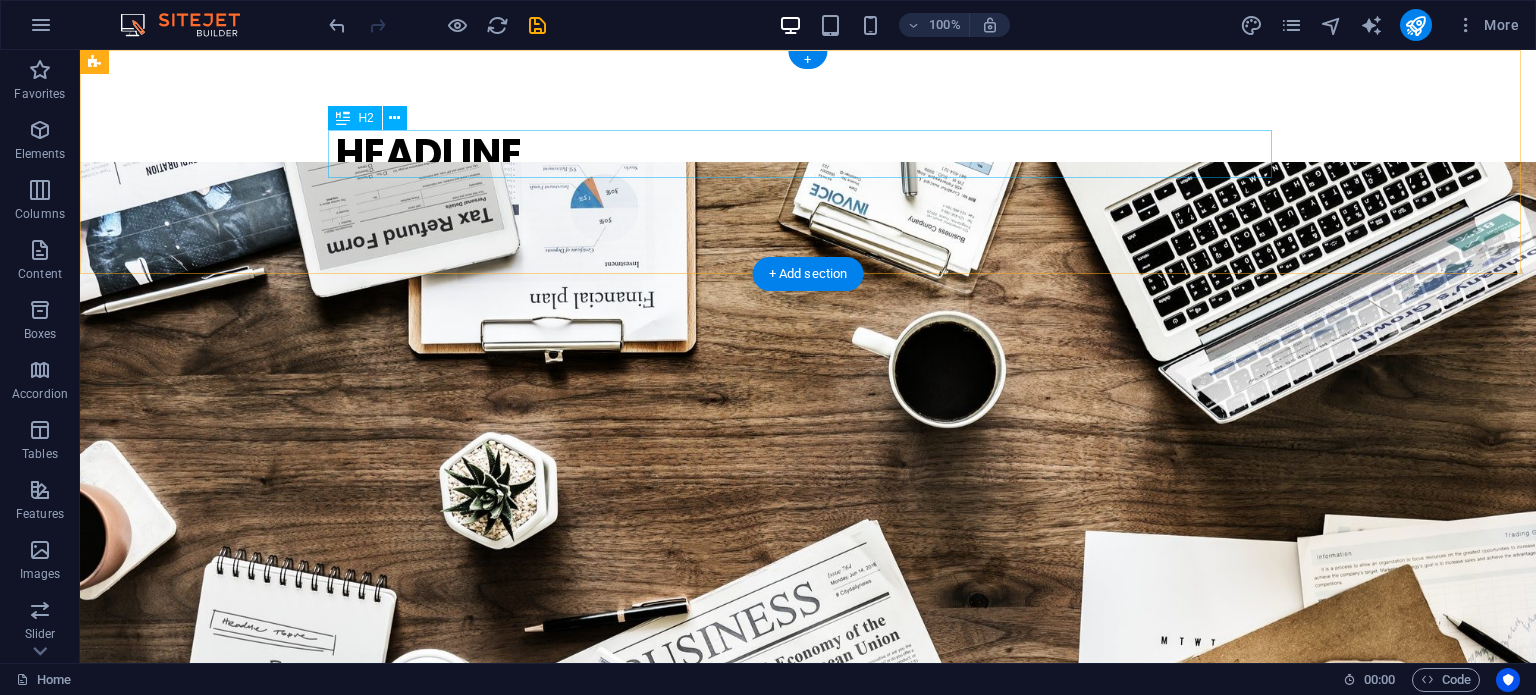 click on "Headline" at bounding box center [808, 154] 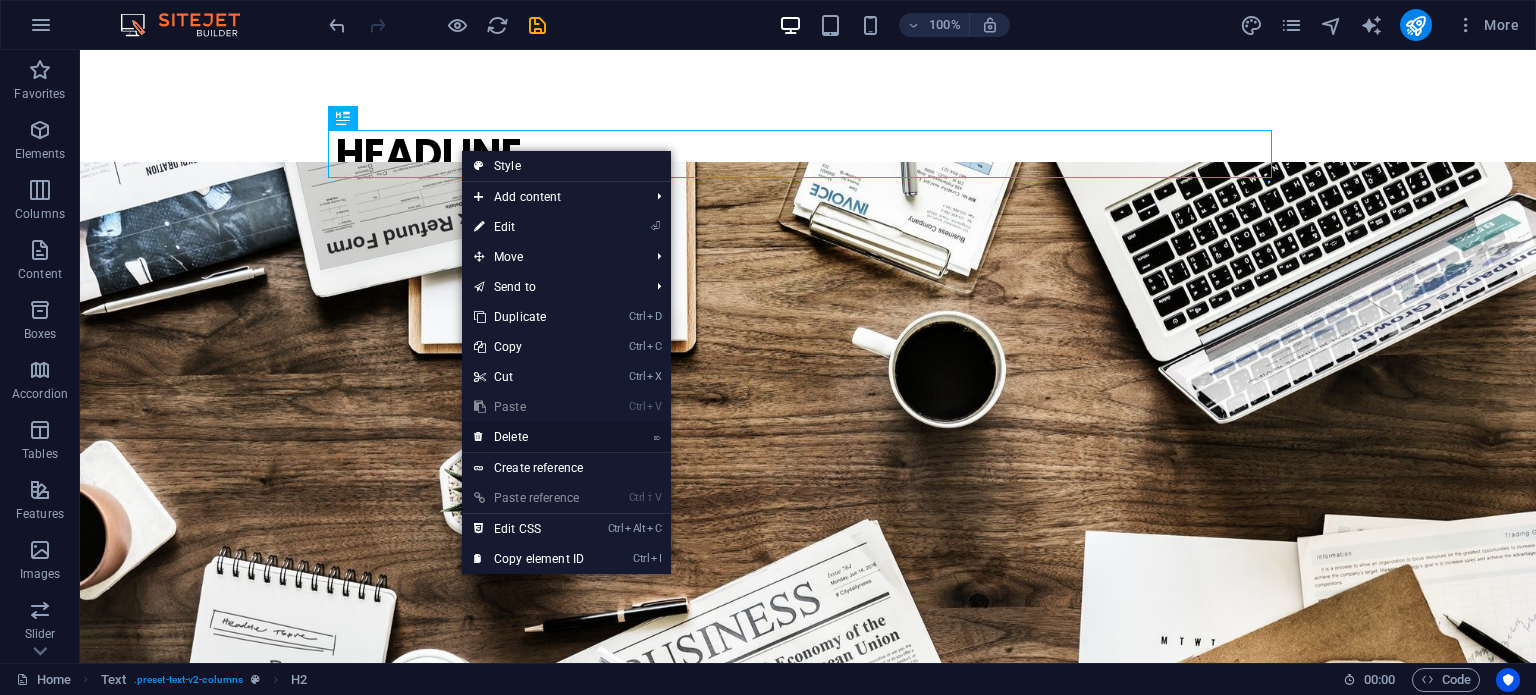 click on "⌦  Delete" at bounding box center [529, 437] 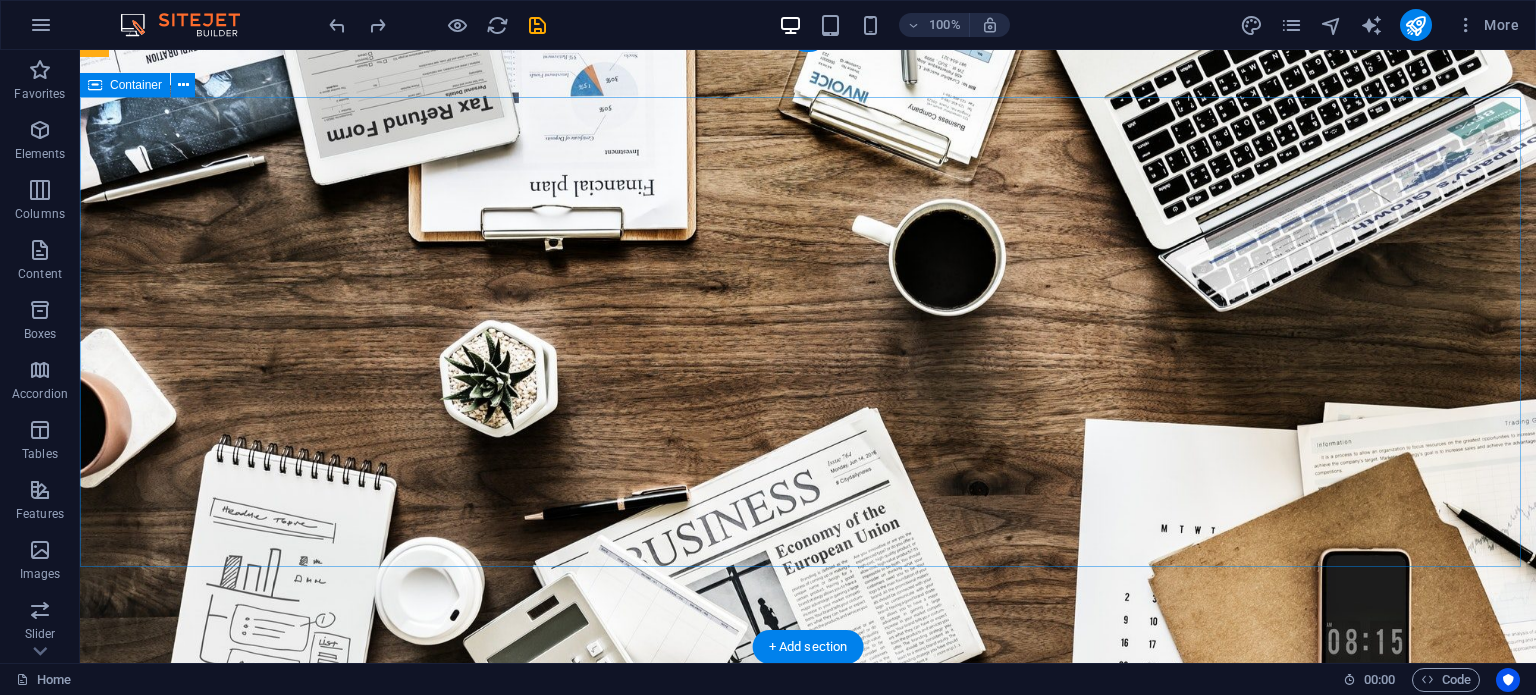 scroll, scrollTop: 16, scrollLeft: 0, axis: vertical 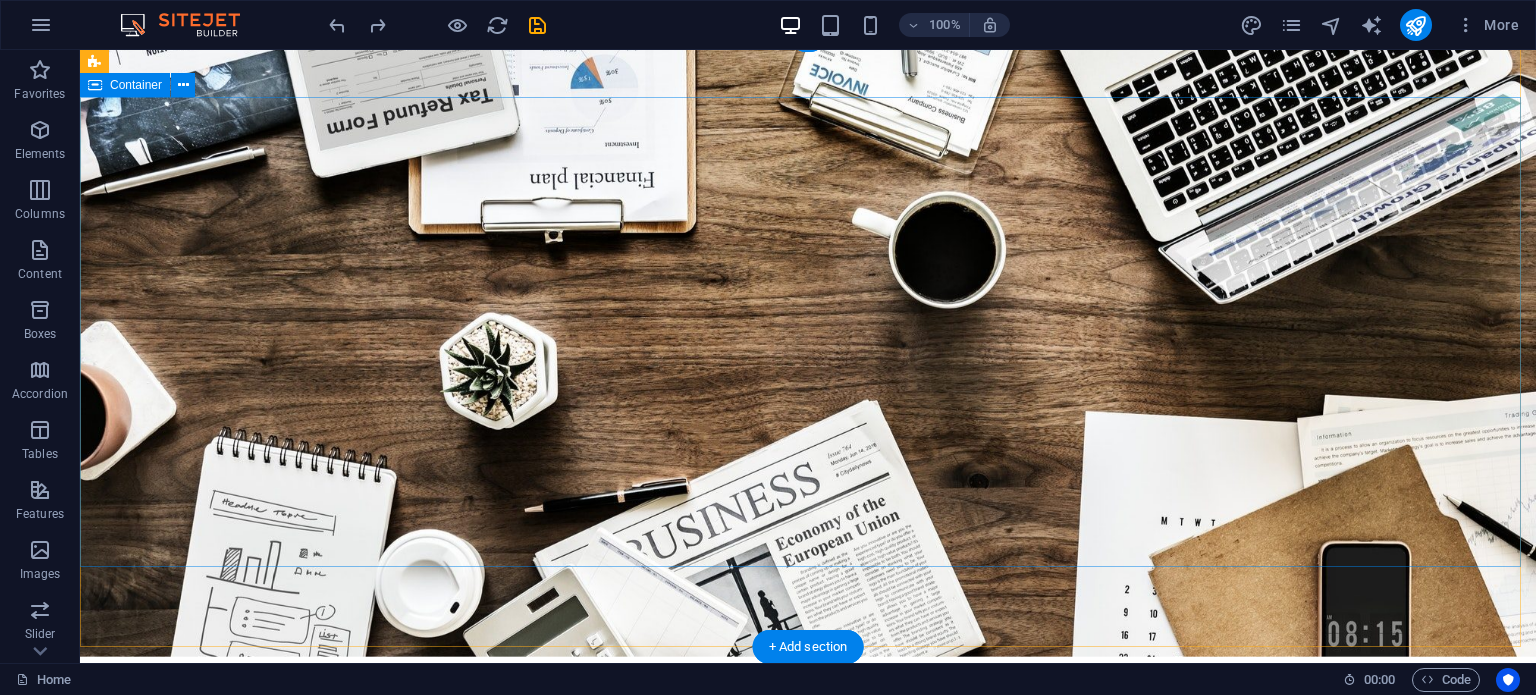 click on "C [NAME] Learn more" at bounding box center (808, 856) 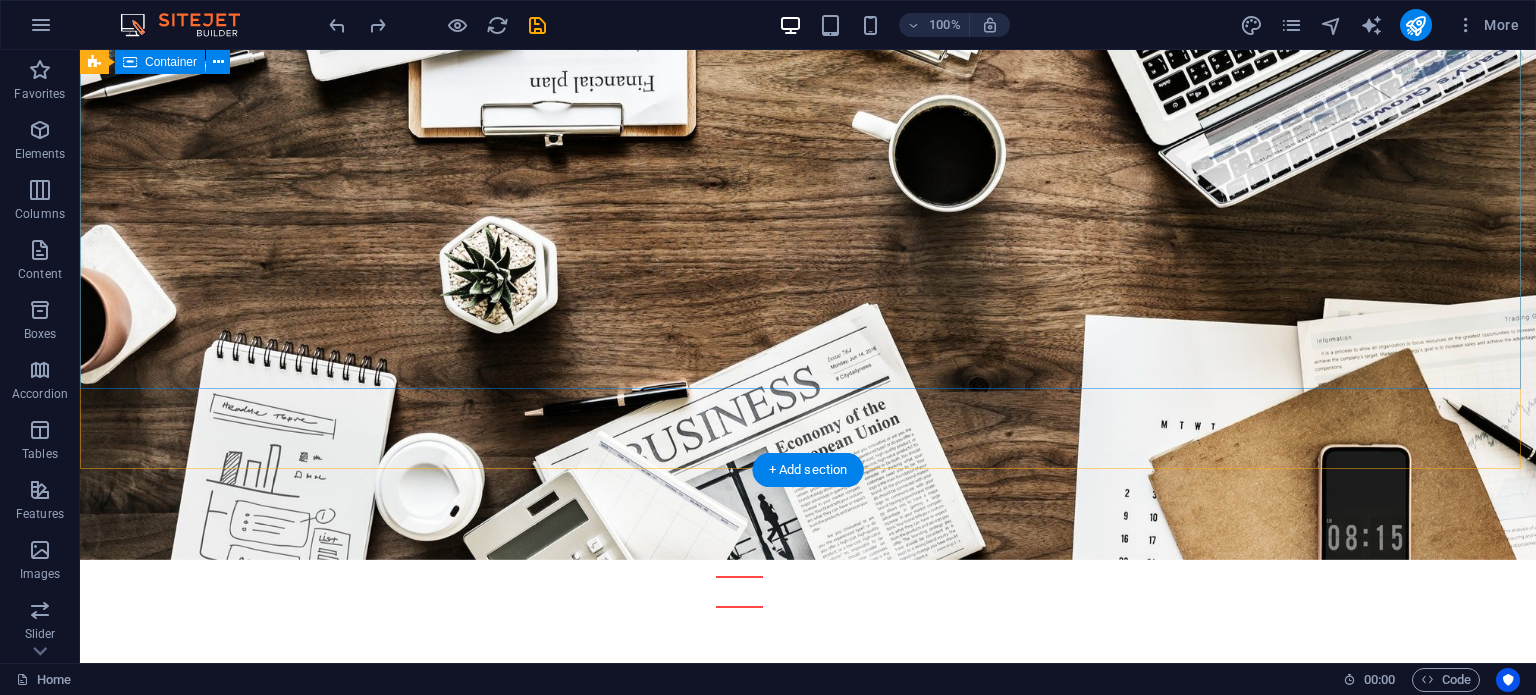 scroll, scrollTop: 0, scrollLeft: 0, axis: both 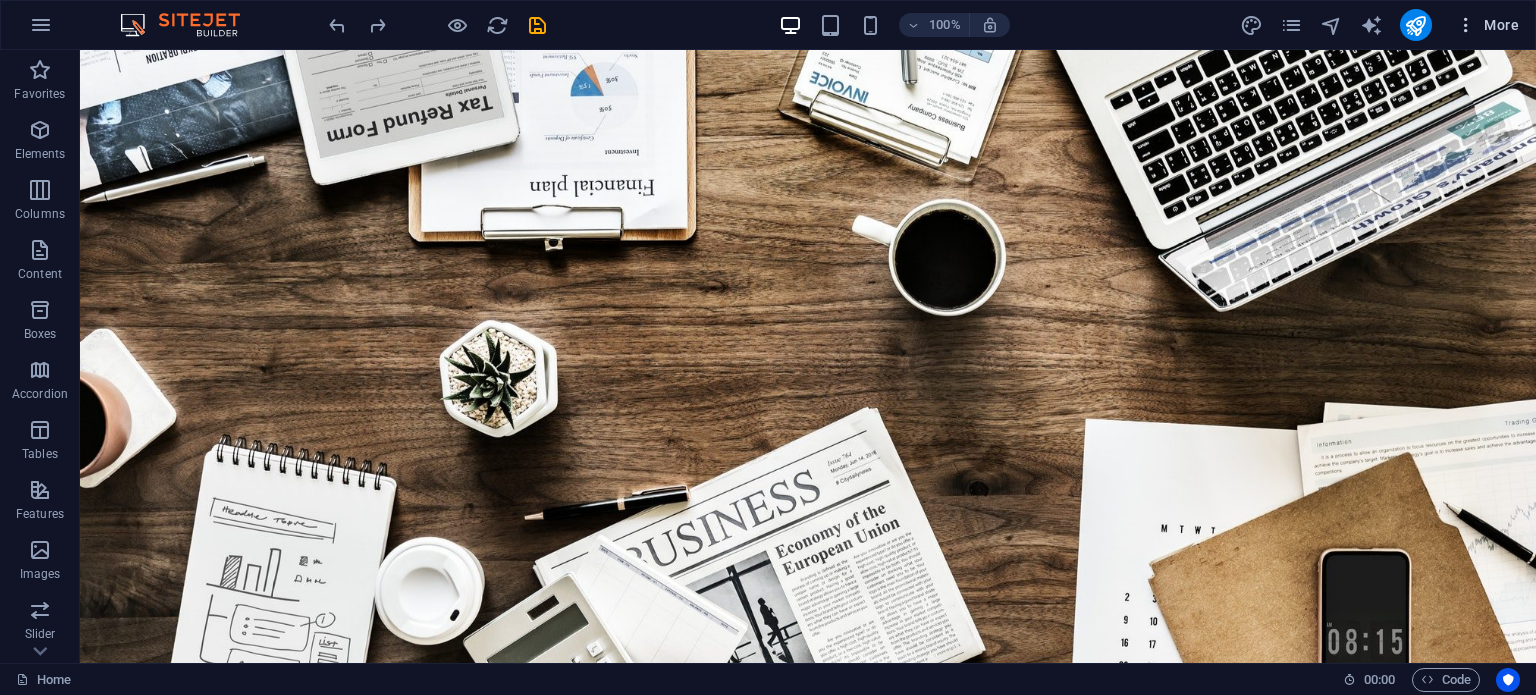 click on "More" at bounding box center (1487, 25) 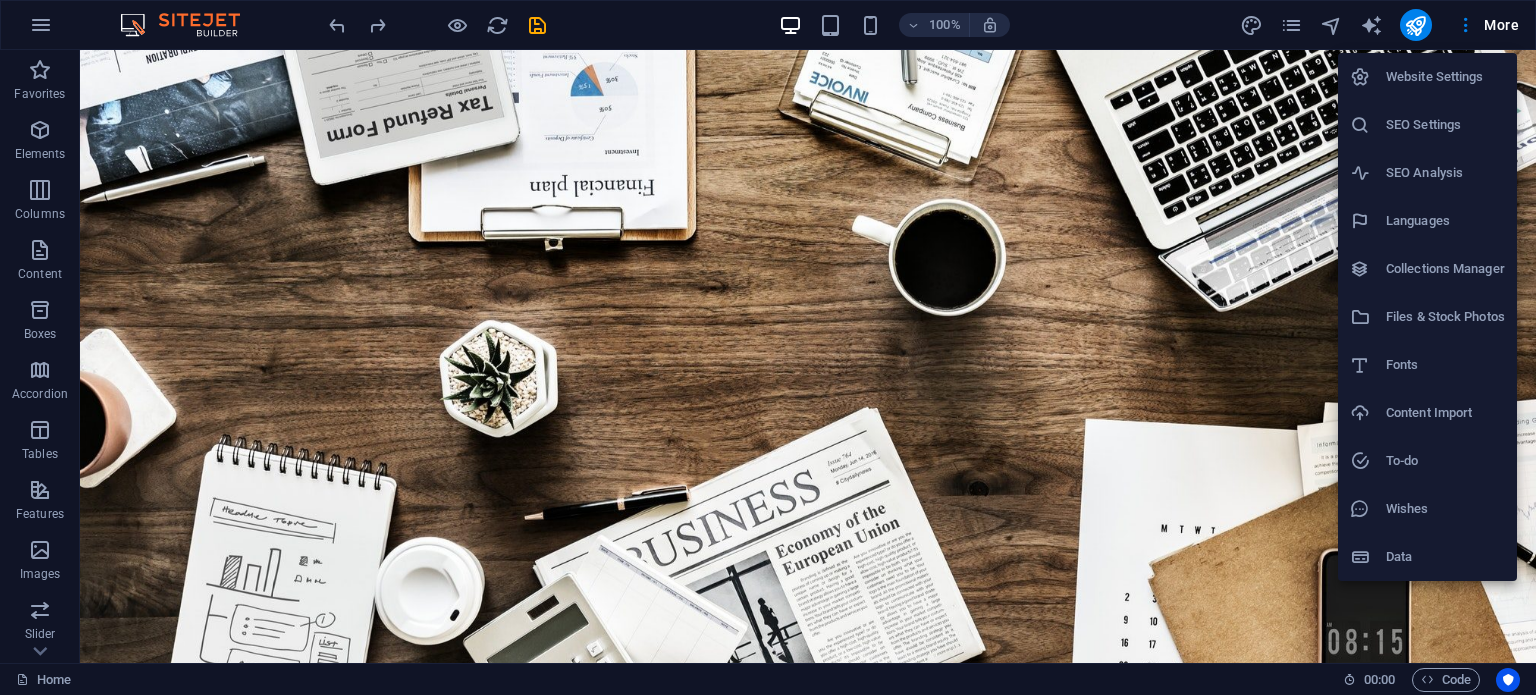 click at bounding box center (768, 347) 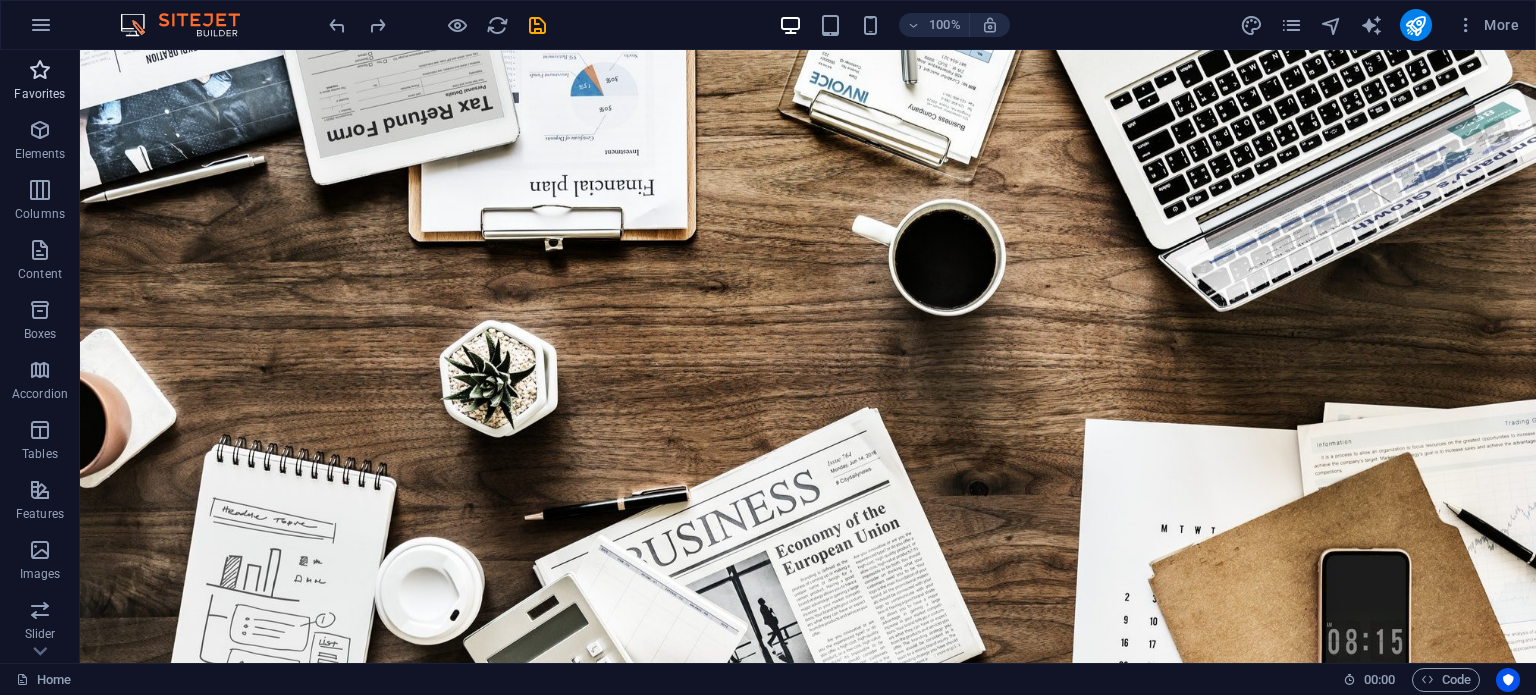click on "Favorites" at bounding box center (40, 82) 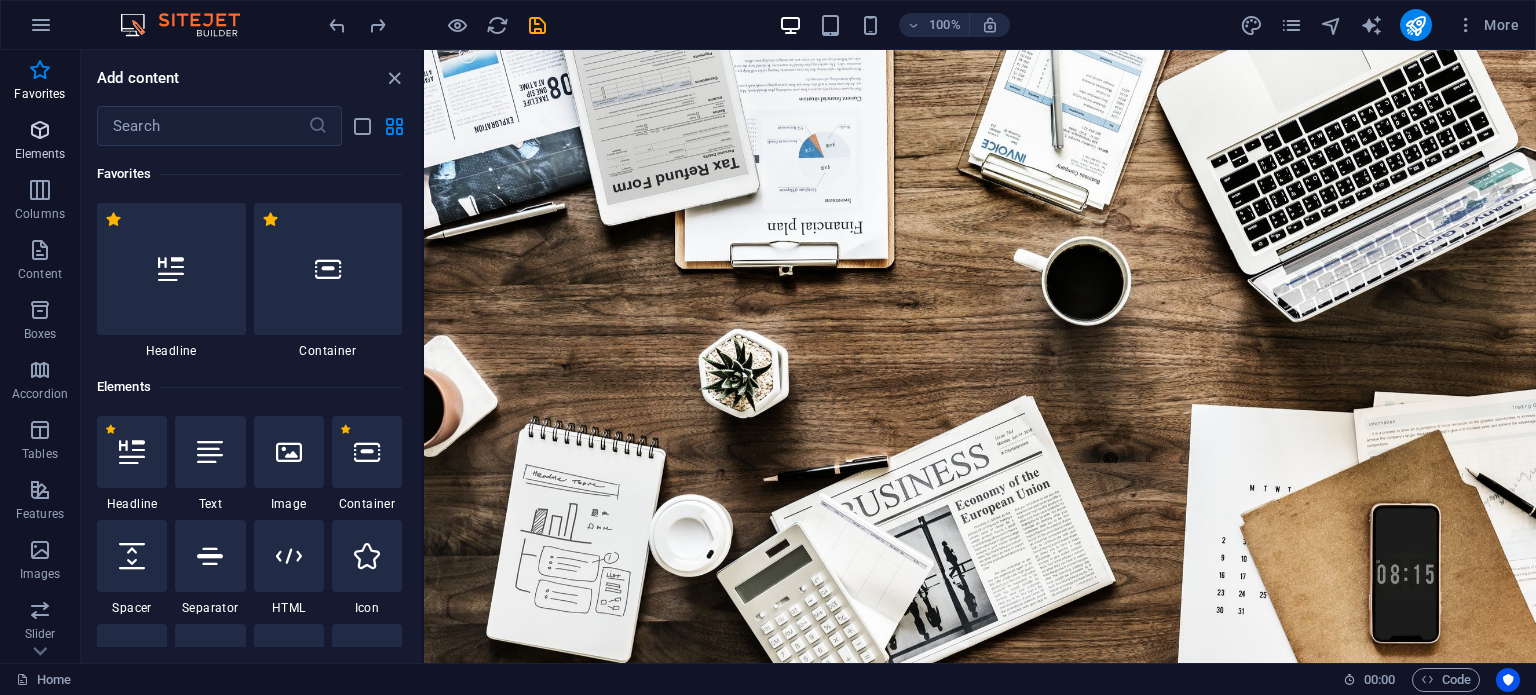 click on "Elements" at bounding box center [40, 142] 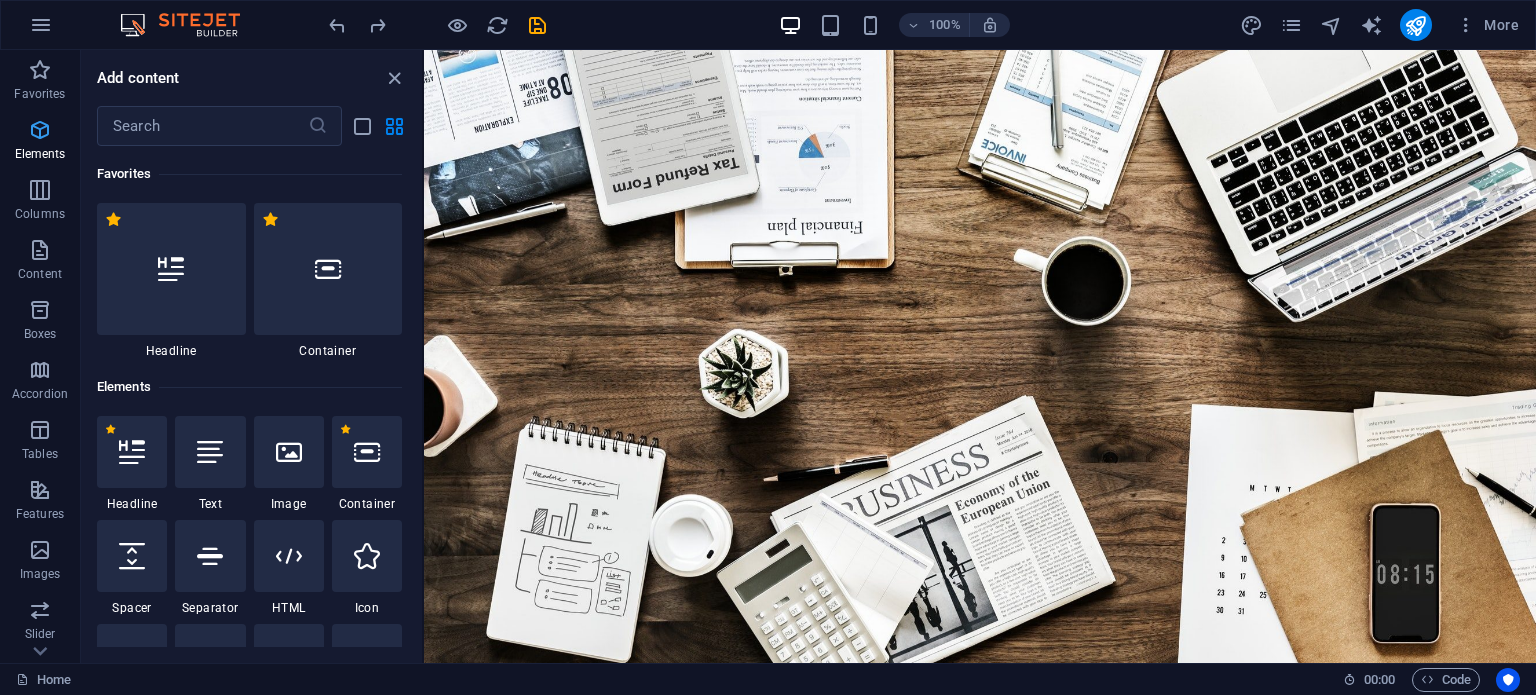 click on "Elements" at bounding box center (40, 142) 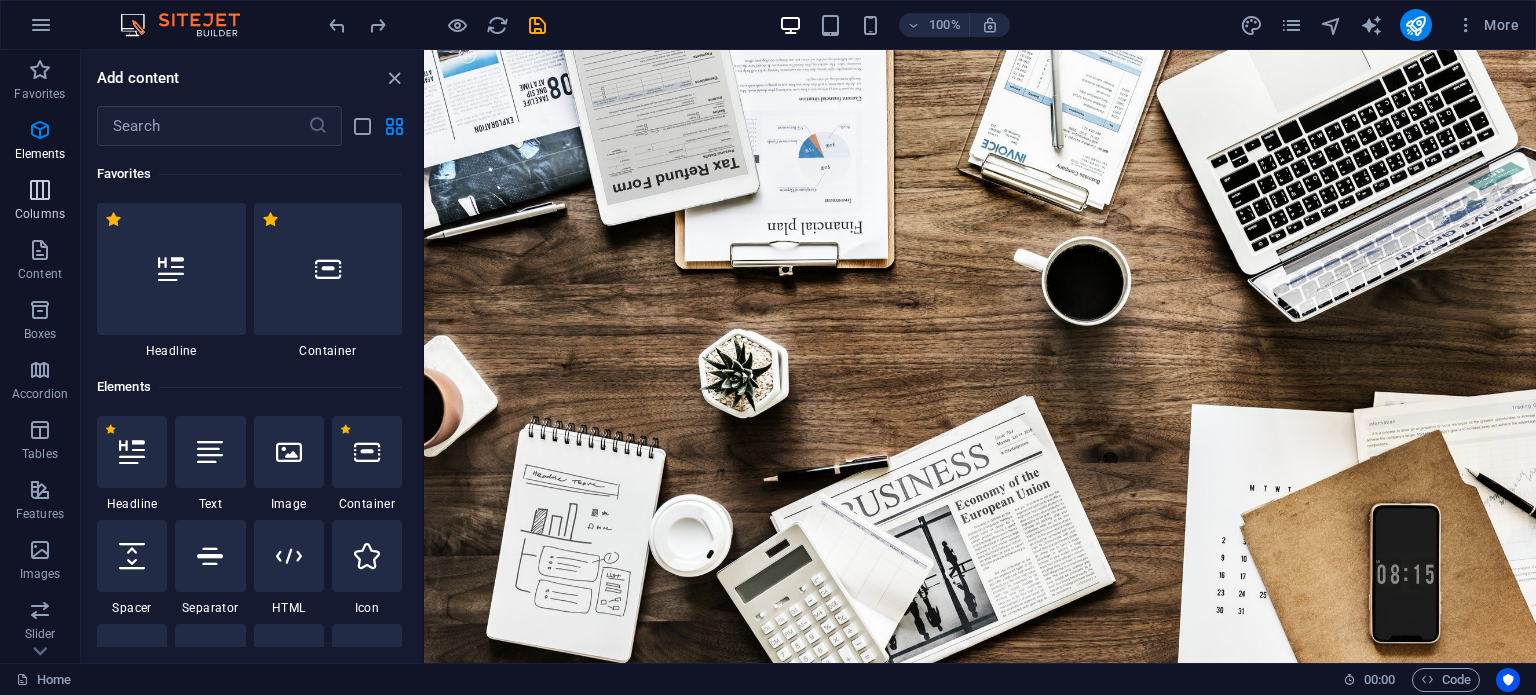 click at bounding box center [40, 190] 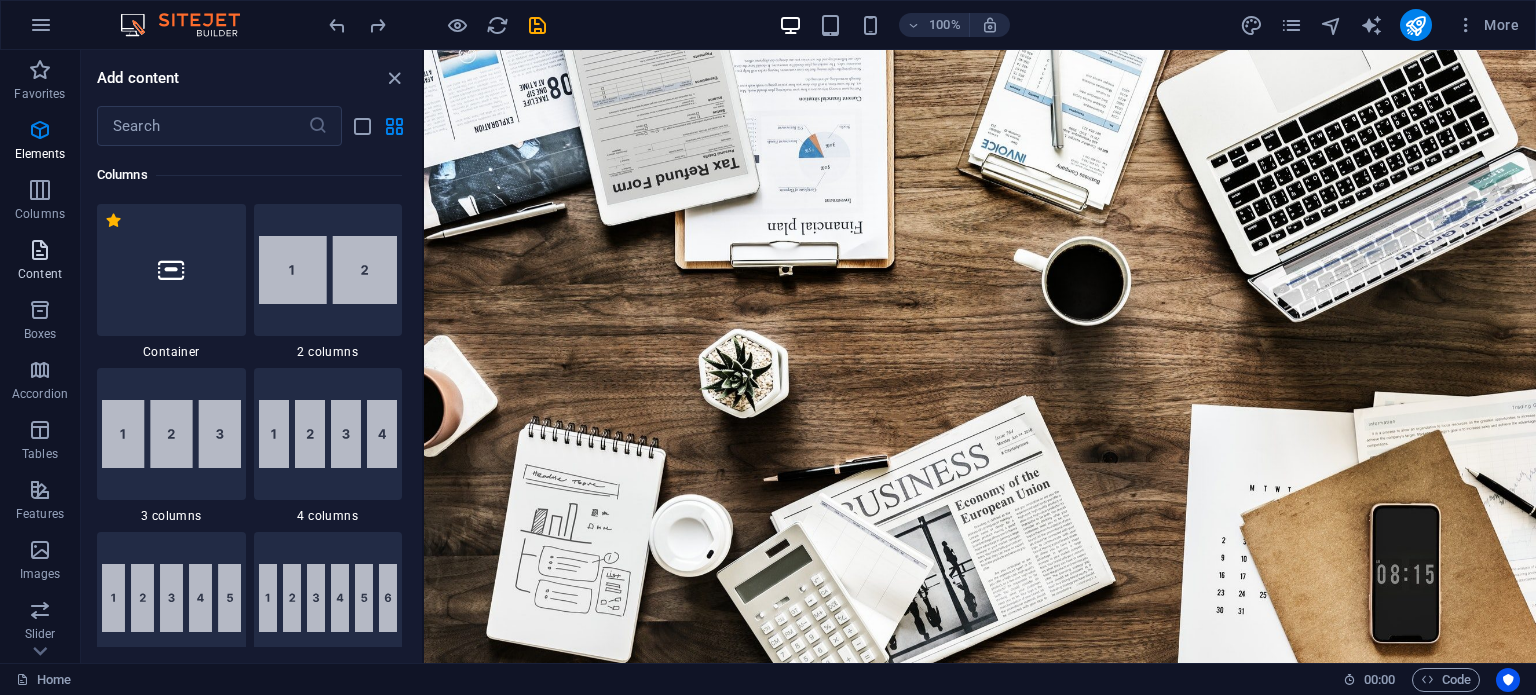 click at bounding box center [40, 250] 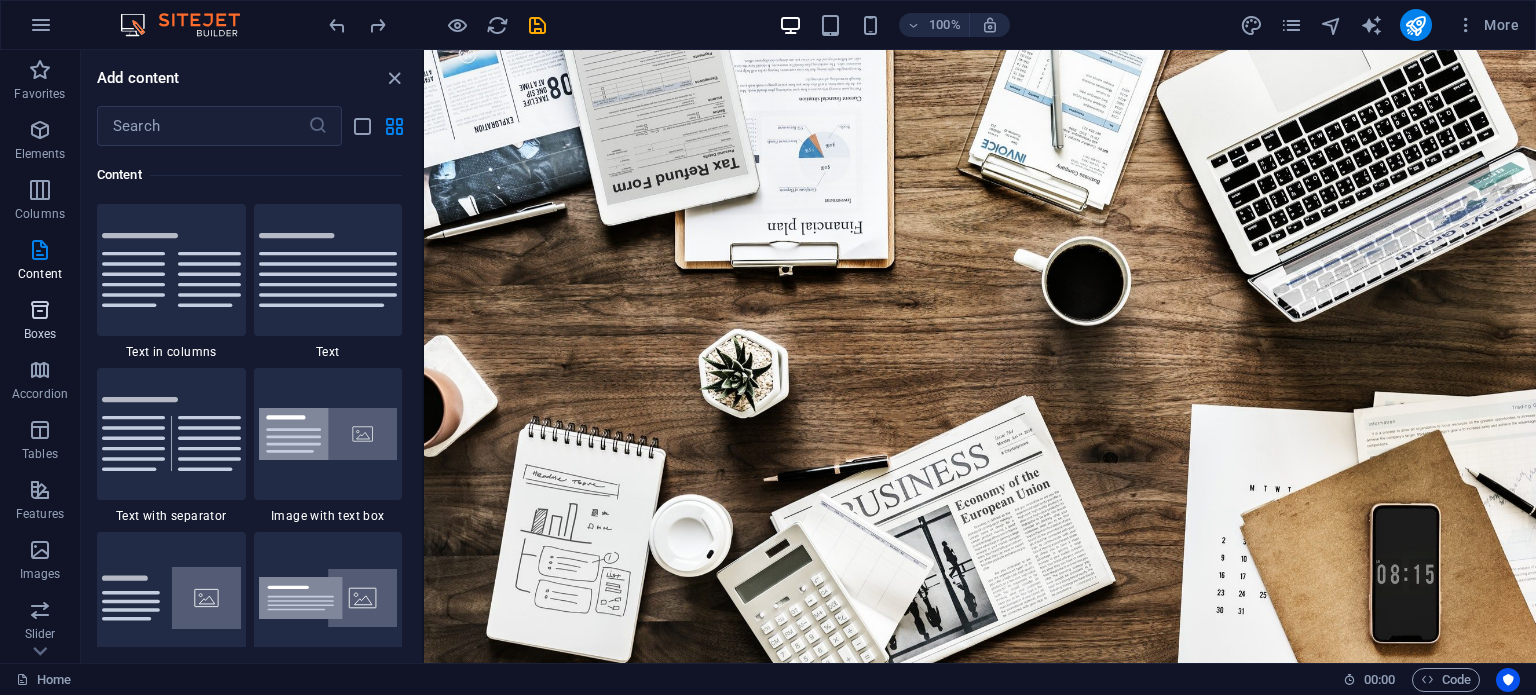 click at bounding box center (40, 310) 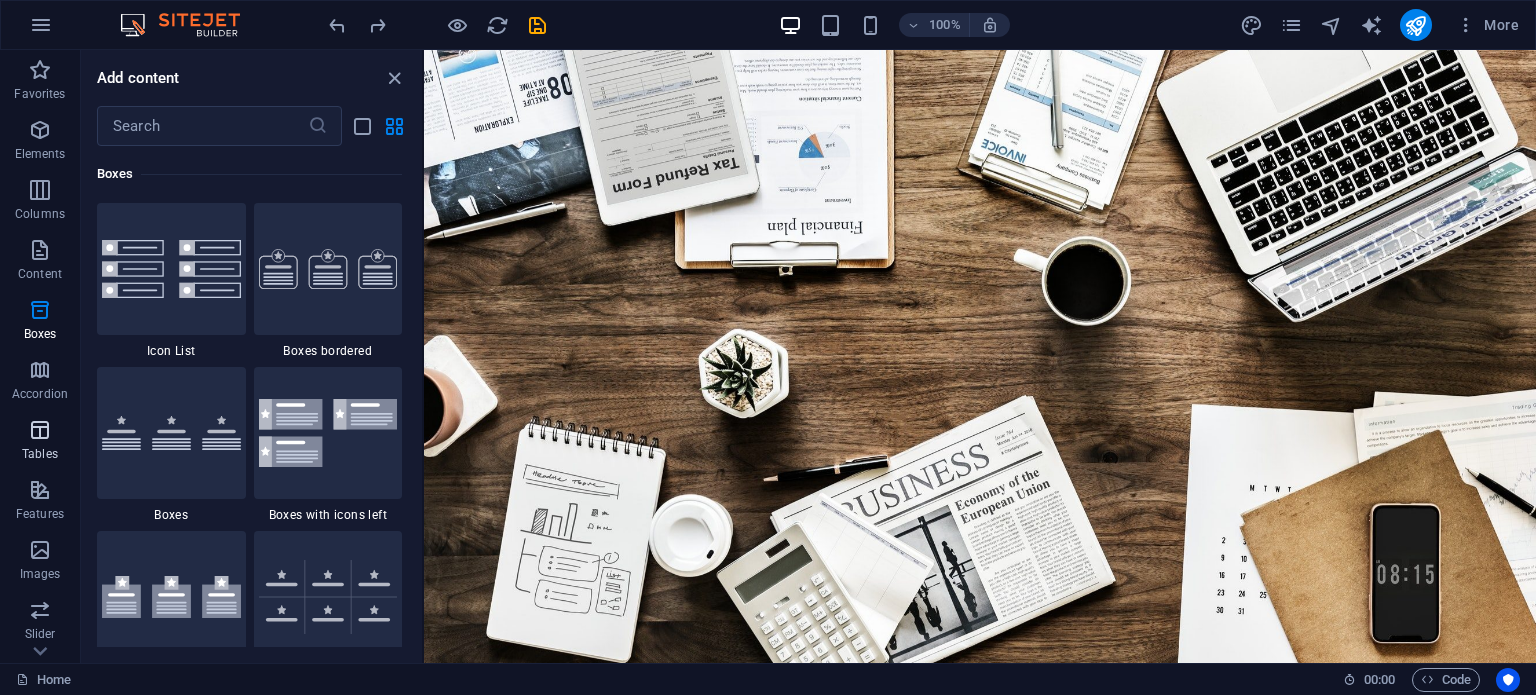 click at bounding box center [40, 430] 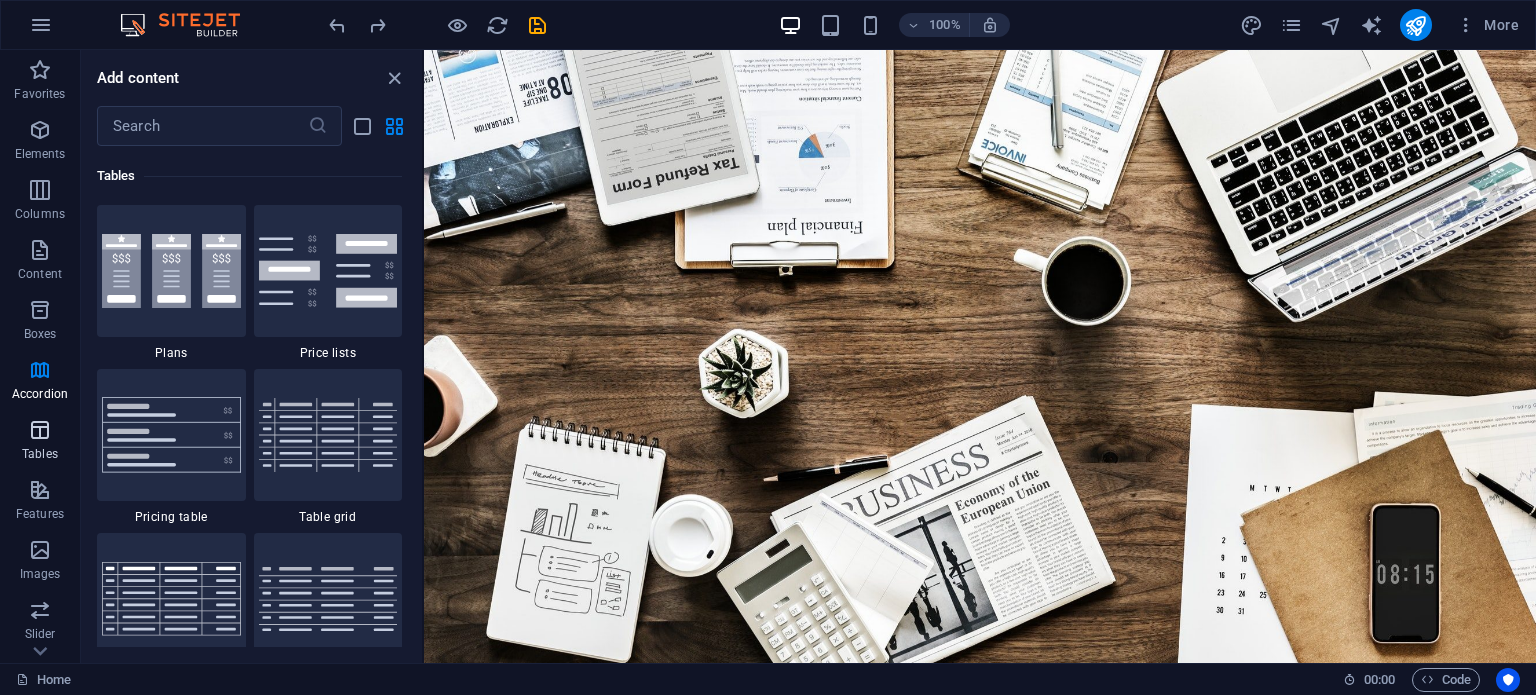 scroll, scrollTop: 6925, scrollLeft: 0, axis: vertical 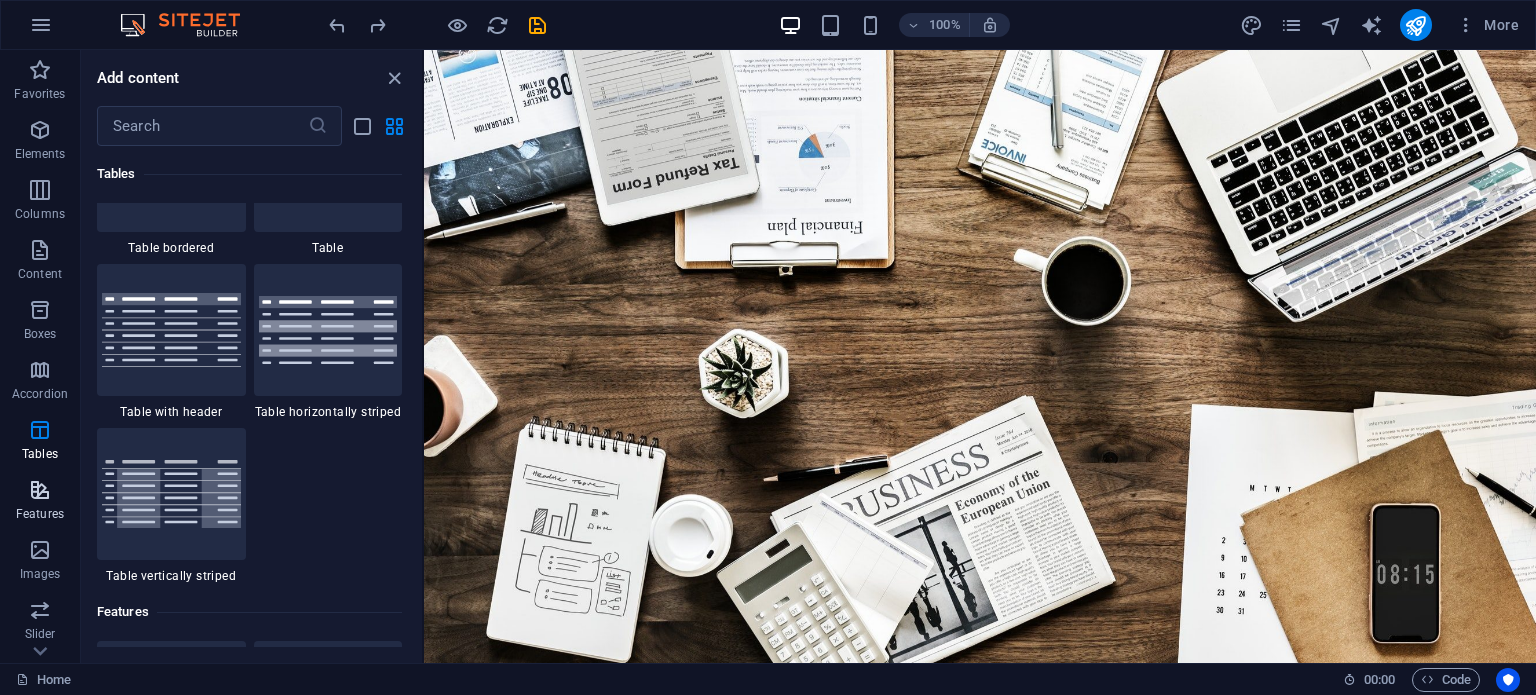 click on "Features" at bounding box center [40, 514] 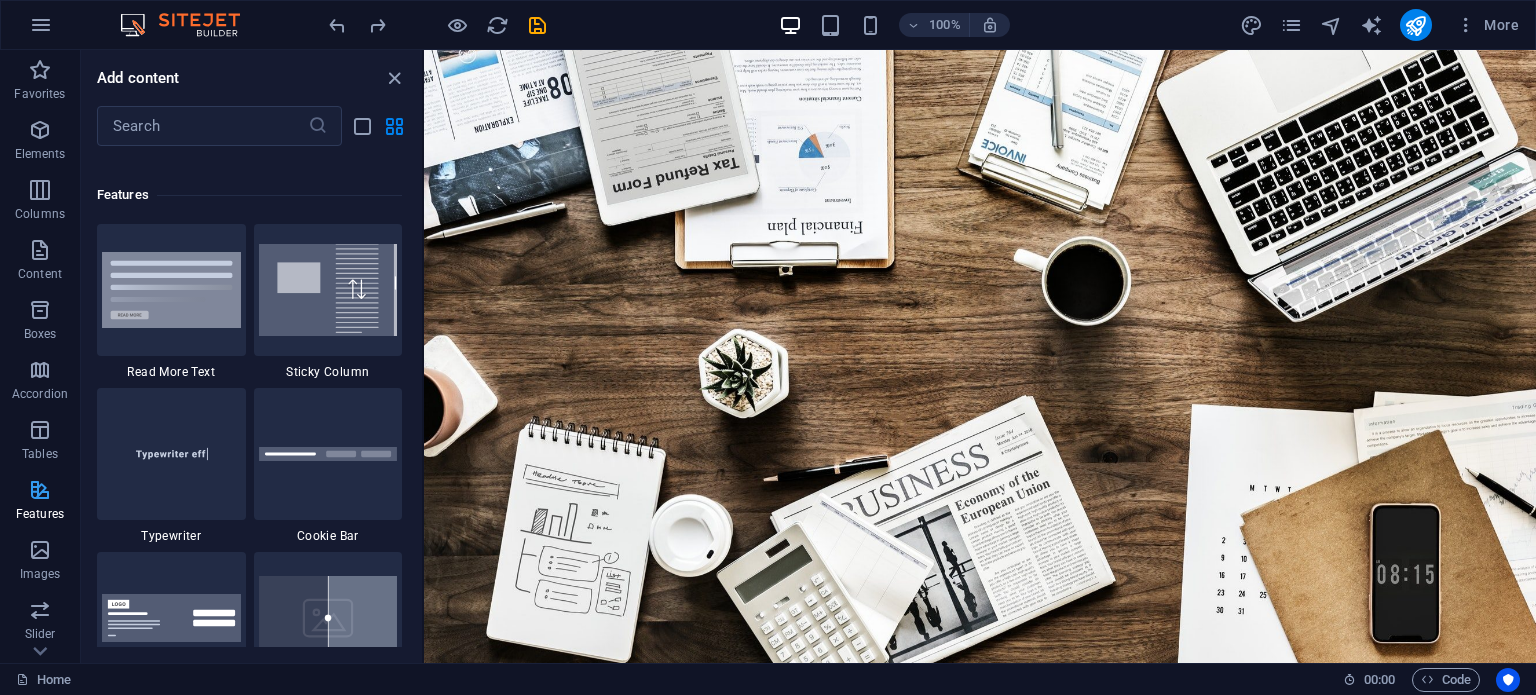 scroll, scrollTop: 7794, scrollLeft: 0, axis: vertical 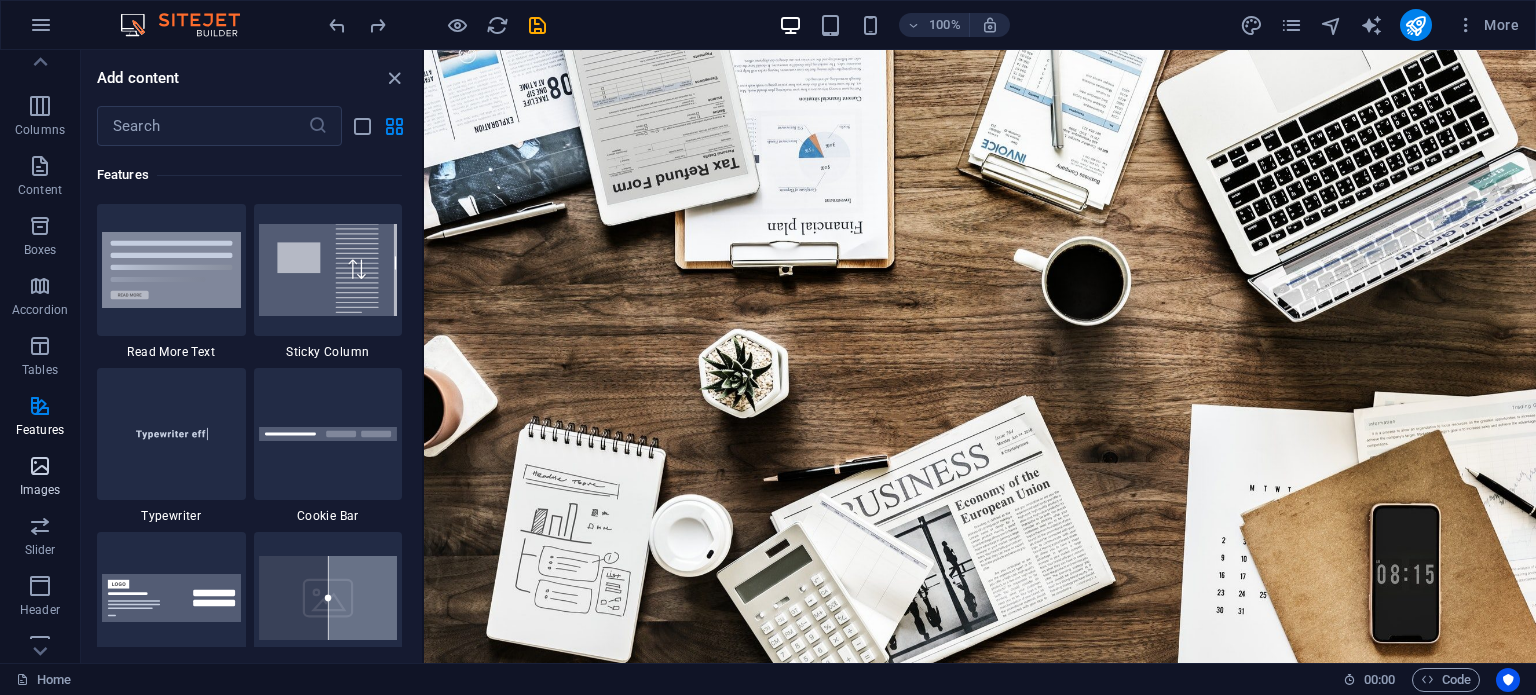 click on "Images" at bounding box center (40, 490) 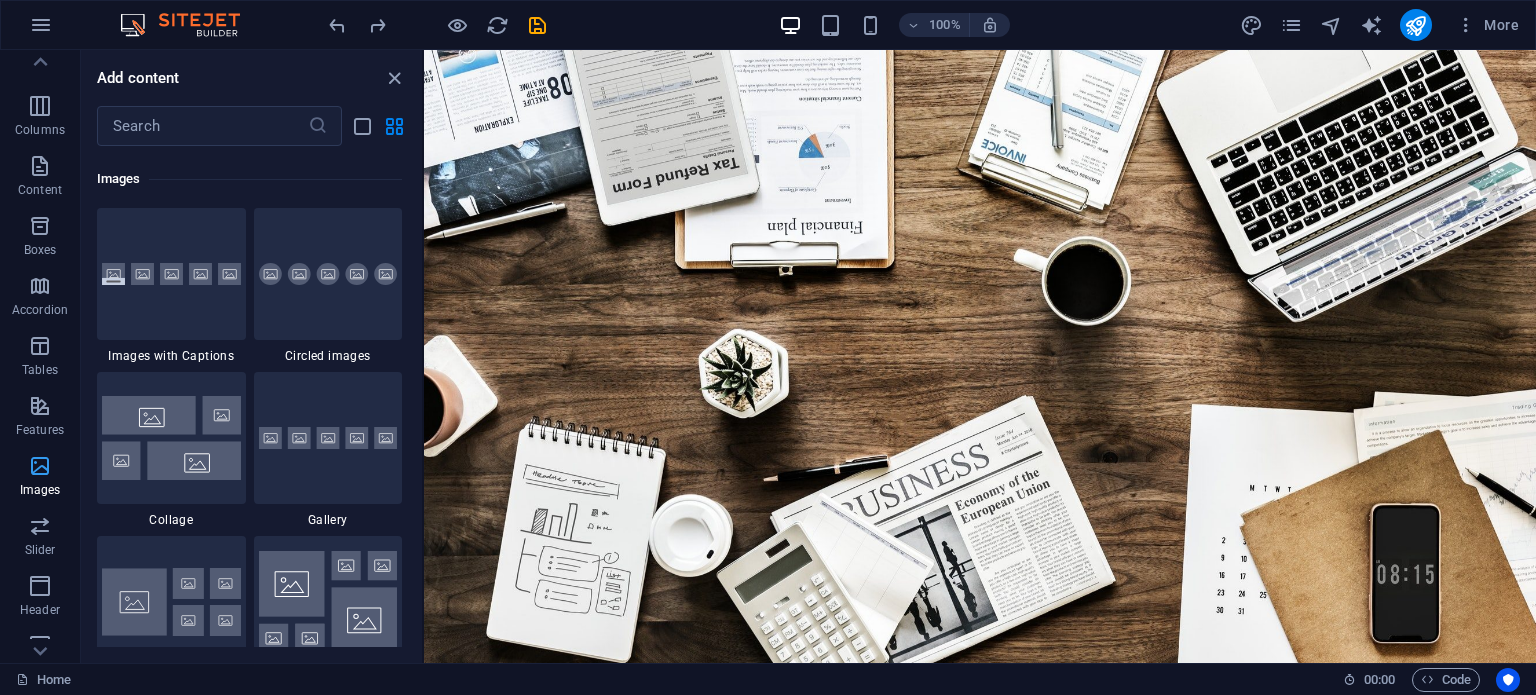 scroll, scrollTop: 10140, scrollLeft: 0, axis: vertical 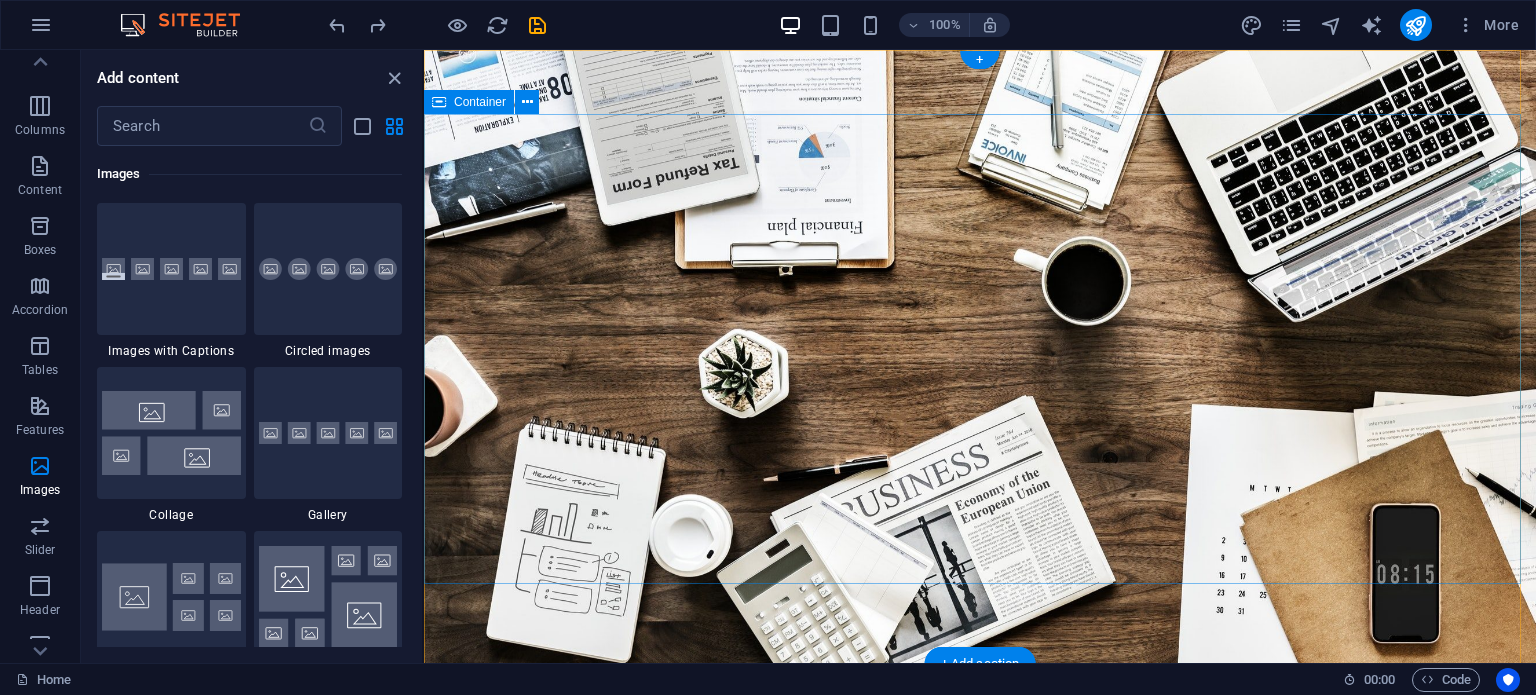 click on "C [NAME] Learn more" at bounding box center (980, 872) 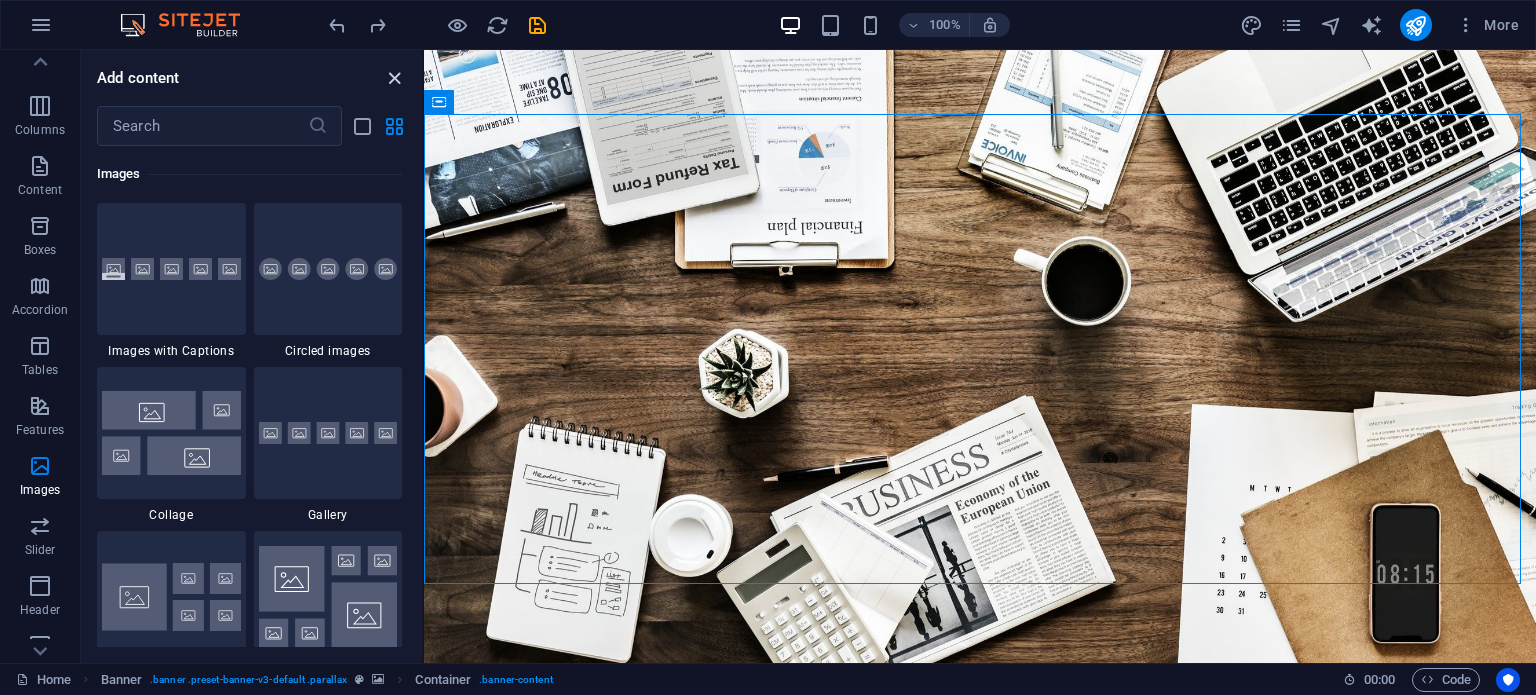 click at bounding box center (394, 78) 